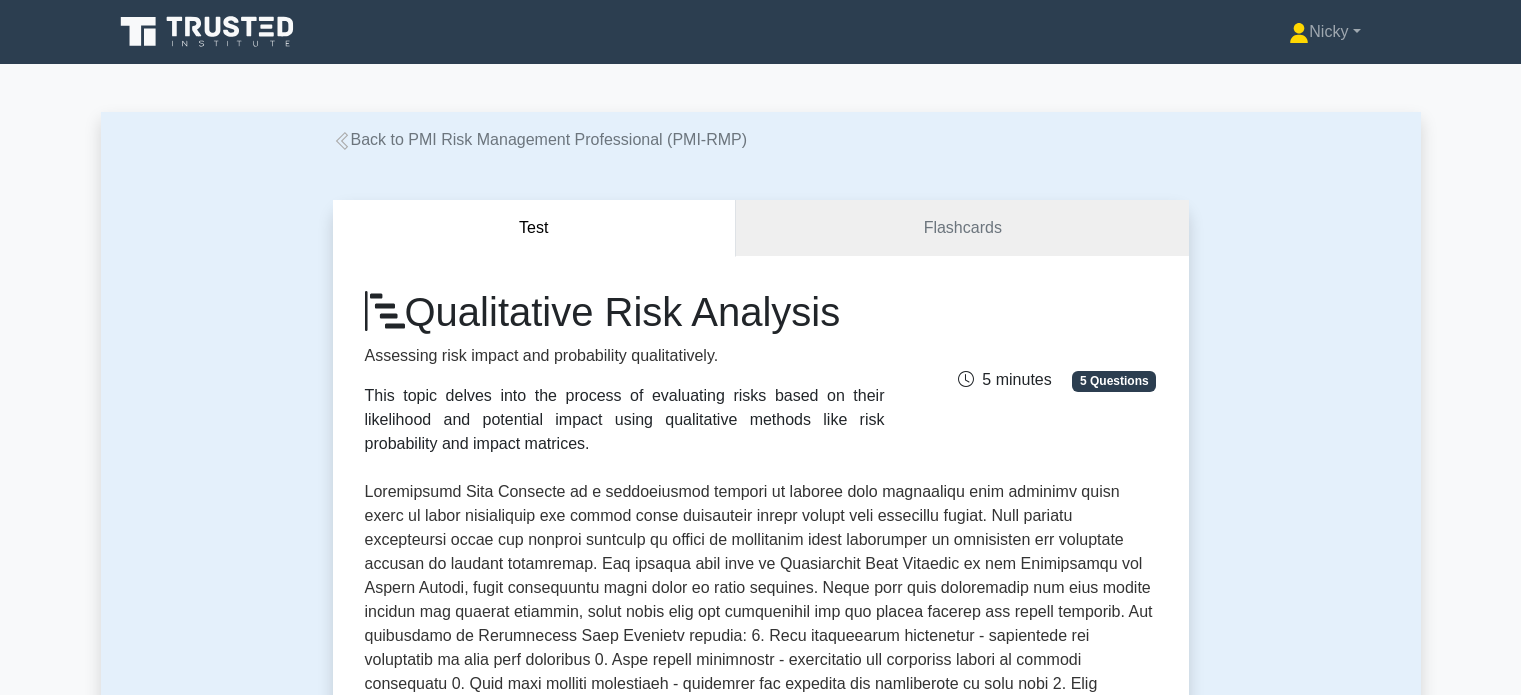 scroll, scrollTop: 0, scrollLeft: 0, axis: both 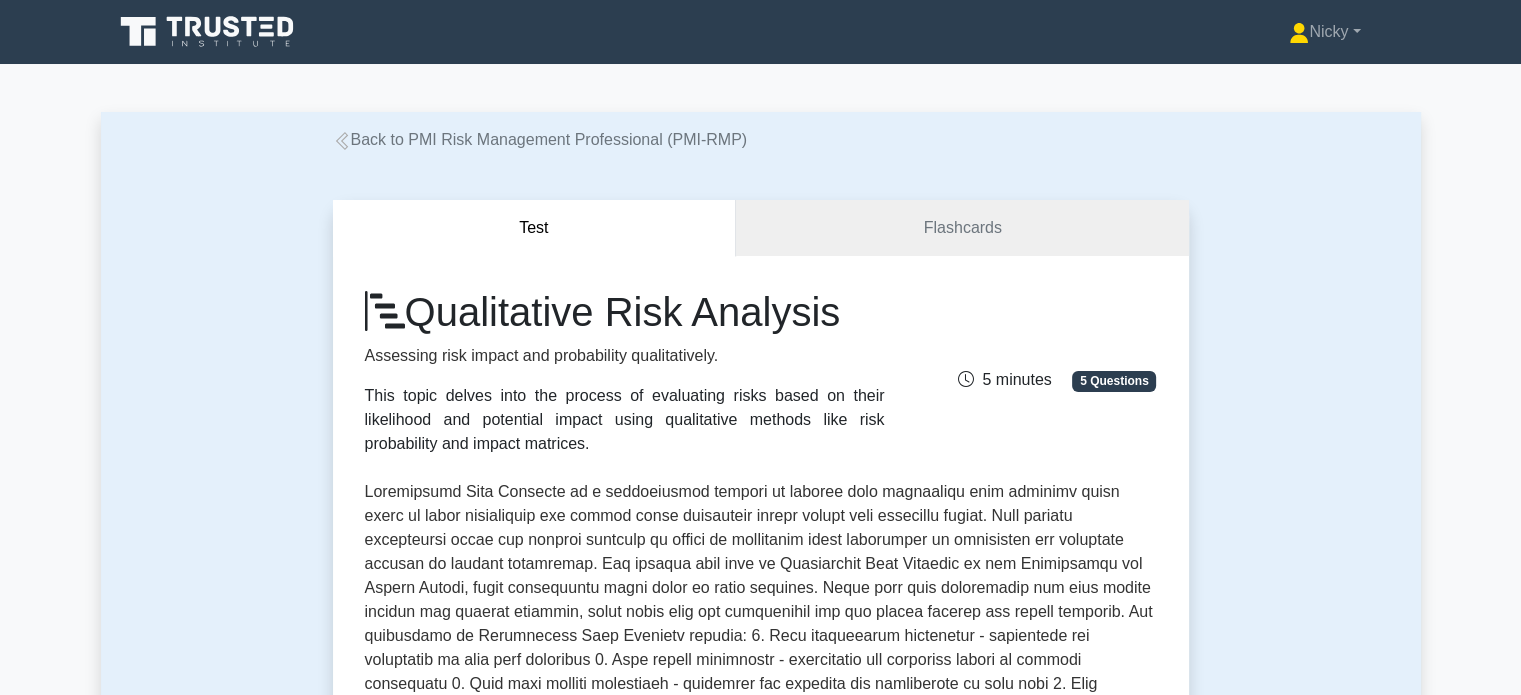 click on "Test
Flashcards
Qualitative Risk Analysis
Assessing risk impact and probability qualitatively.
This topic delves into the process of evaluating risks based on their likelihood and potential impact using qualitative methods like risk probability and impact matrices.
5 Questions ,  ,  ," at bounding box center [761, 1356] 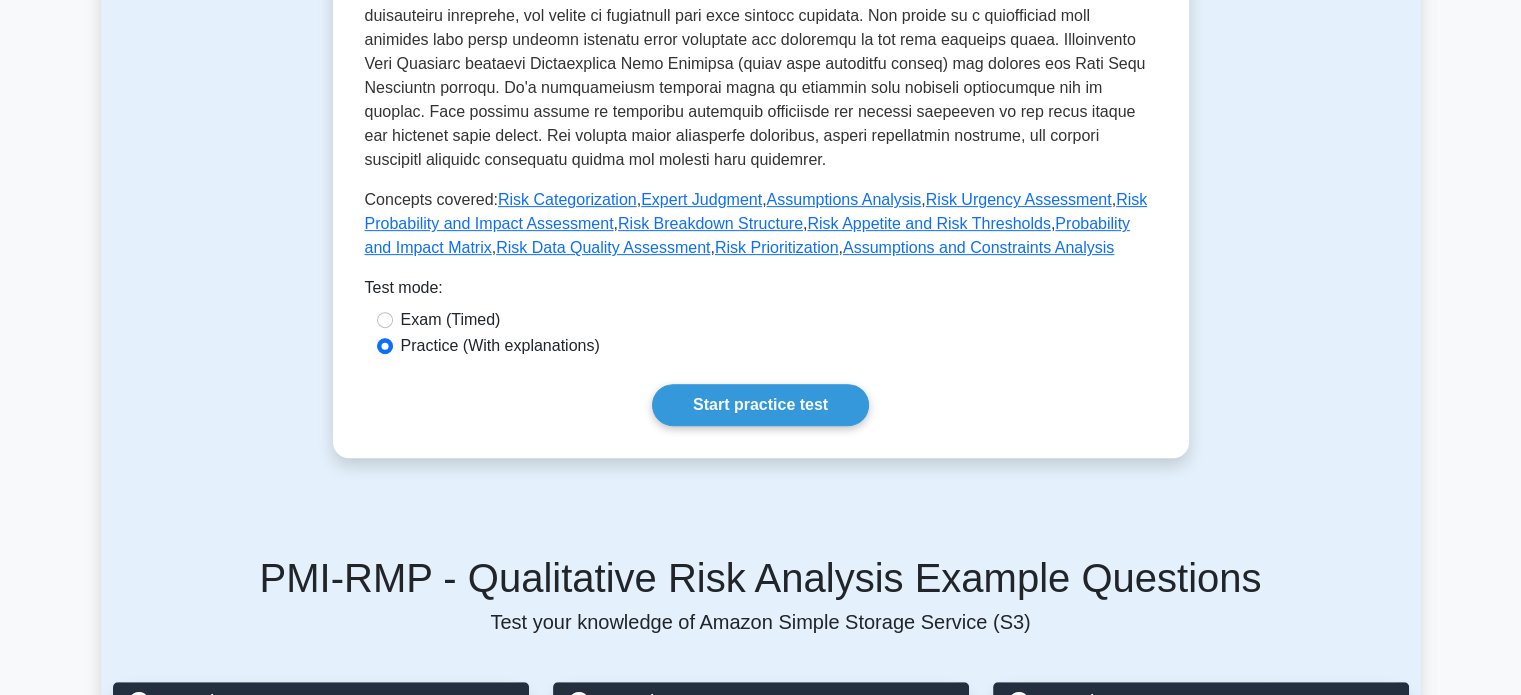 scroll, scrollTop: 737, scrollLeft: 0, axis: vertical 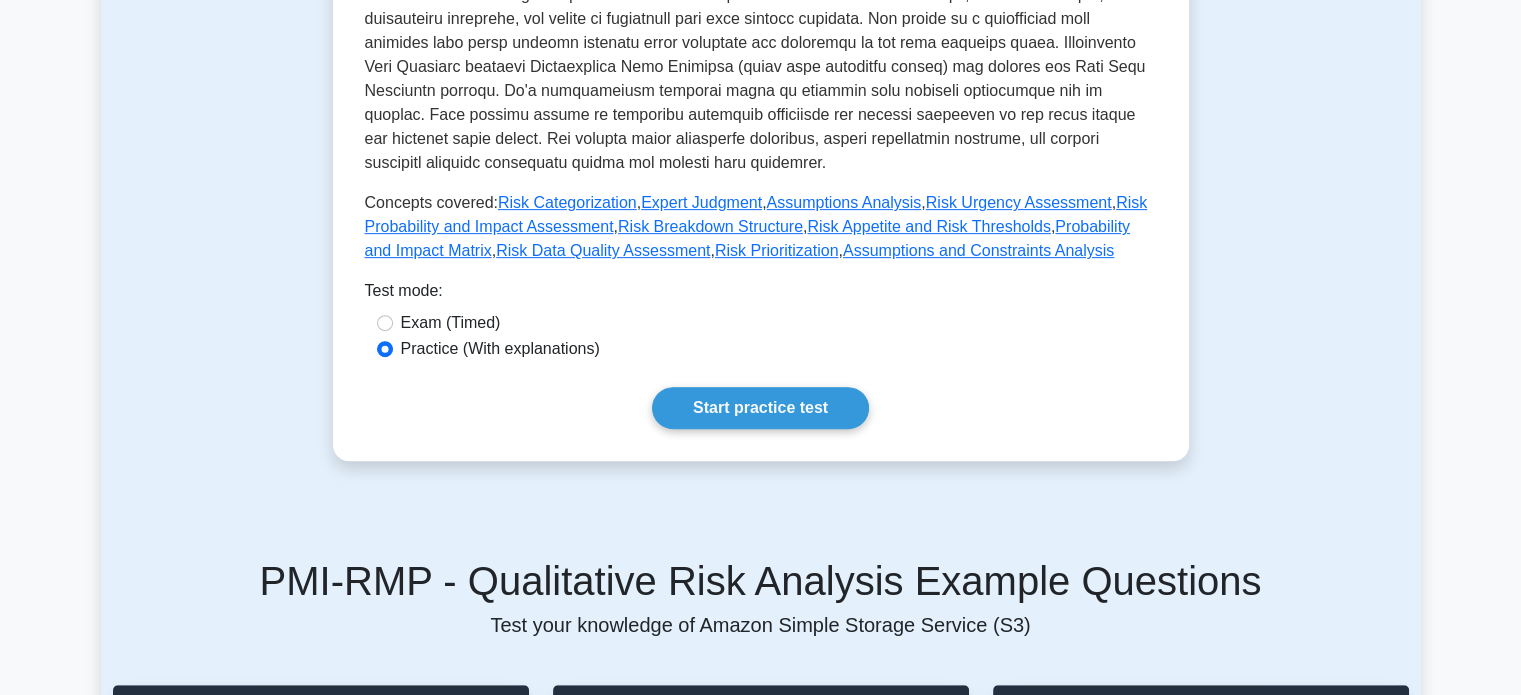 click on "Start practice test" at bounding box center (760, 408) 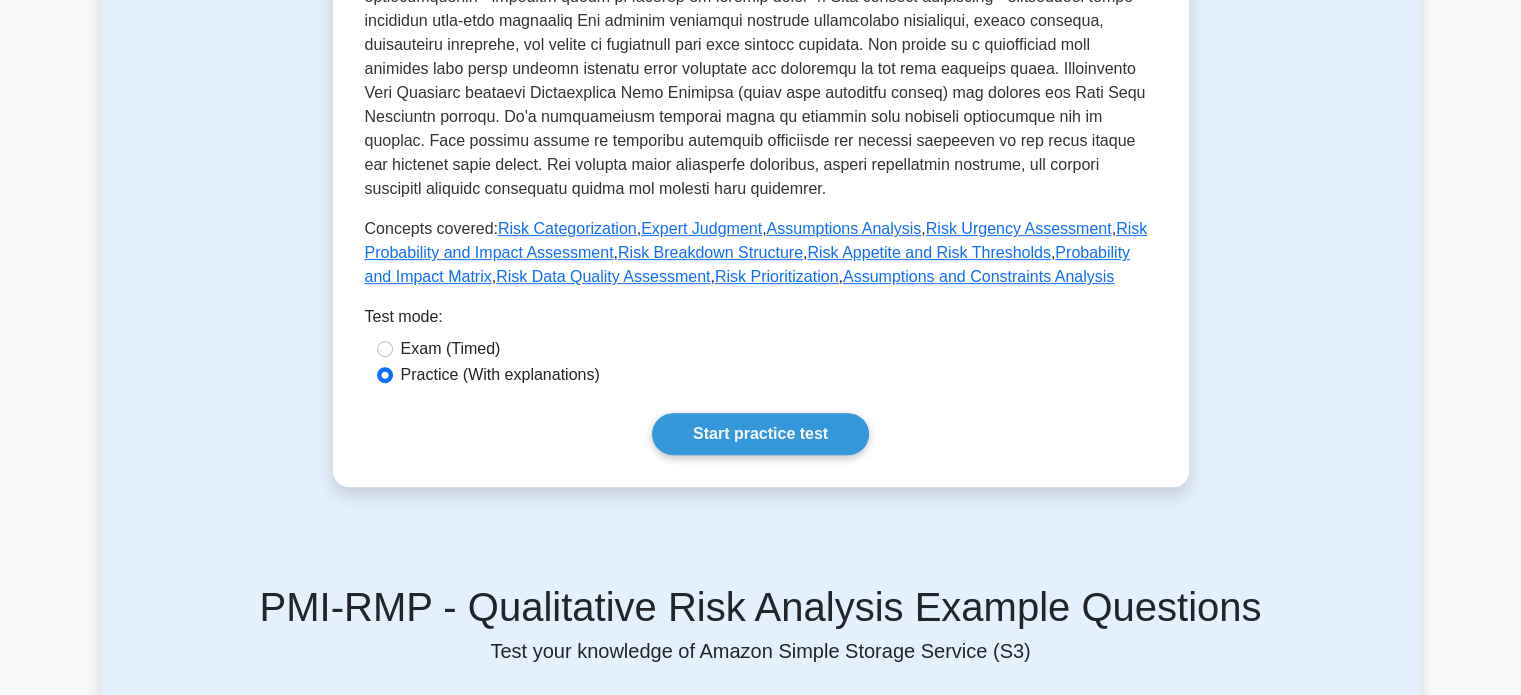 scroll, scrollTop: 714, scrollLeft: 0, axis: vertical 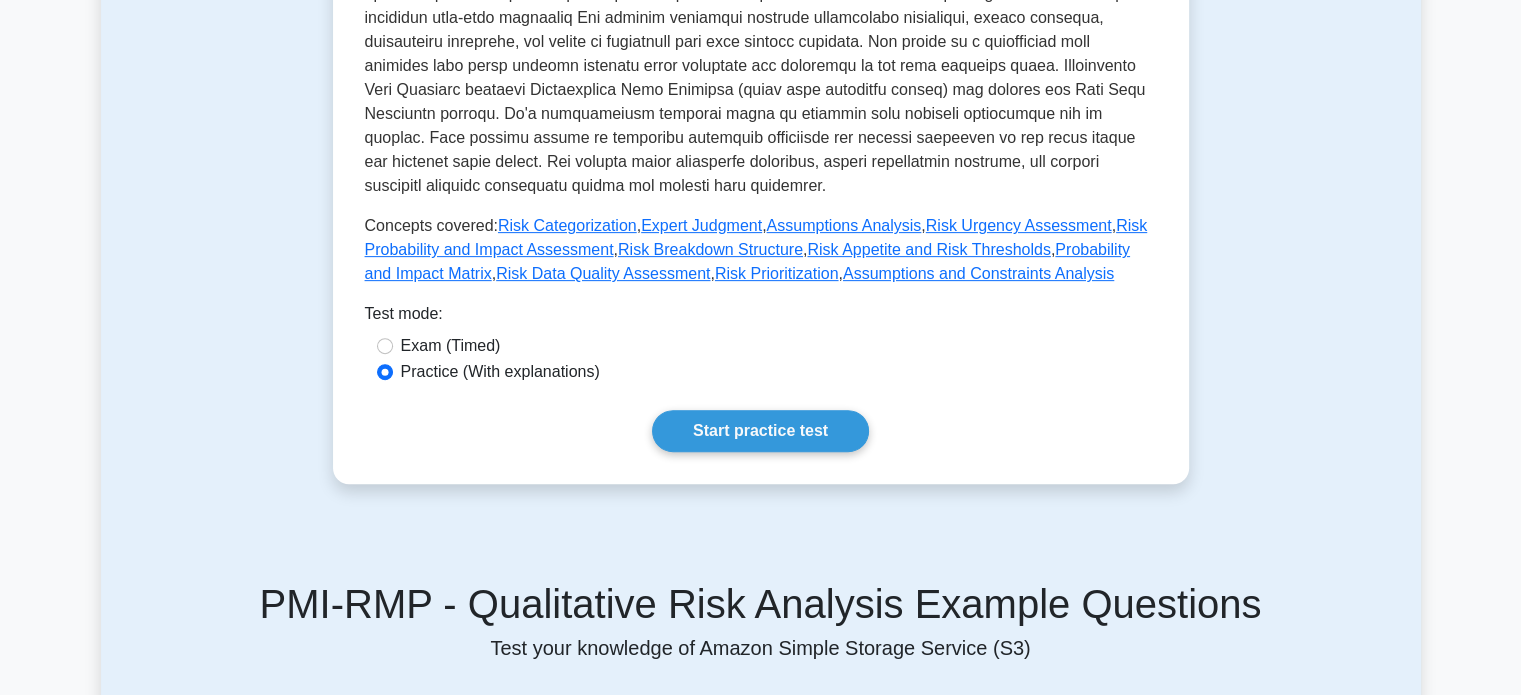 click on "Start practice test" at bounding box center [760, 431] 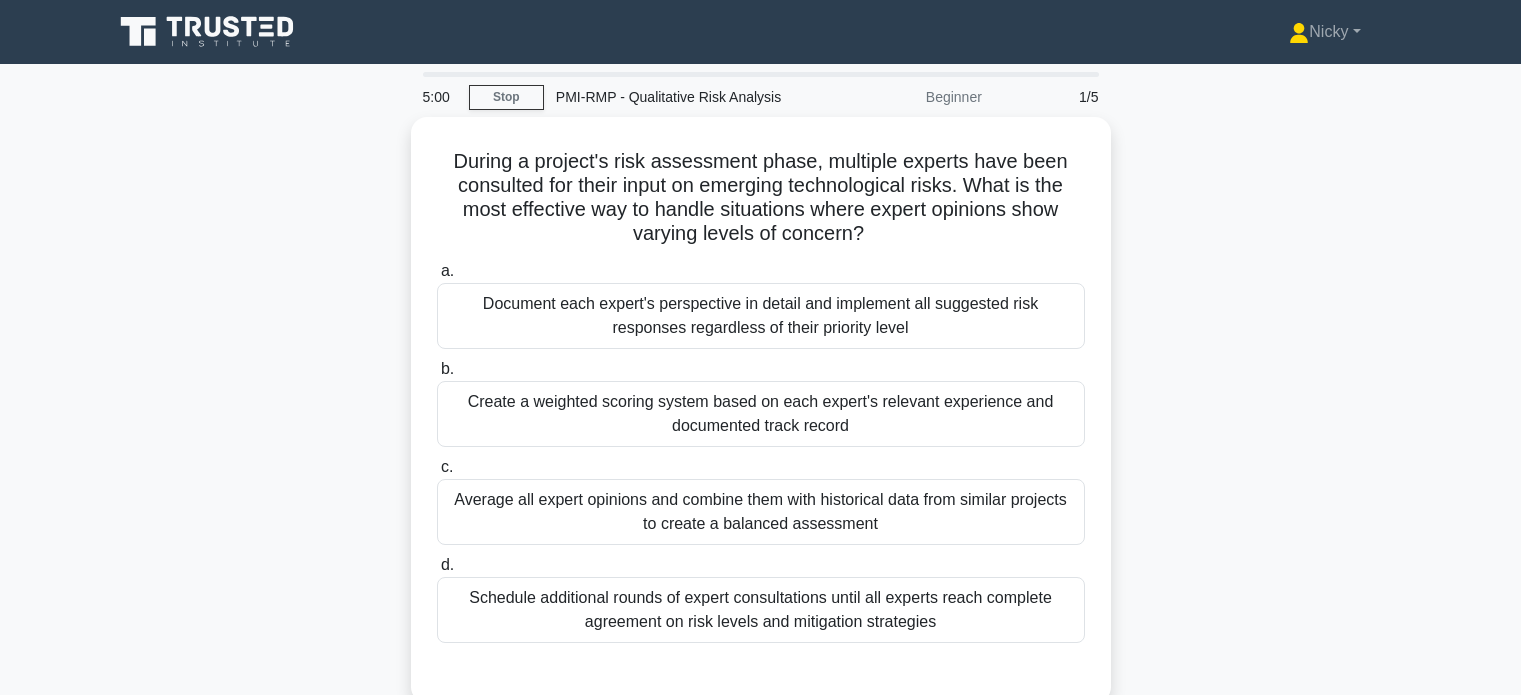 scroll, scrollTop: 0, scrollLeft: 0, axis: both 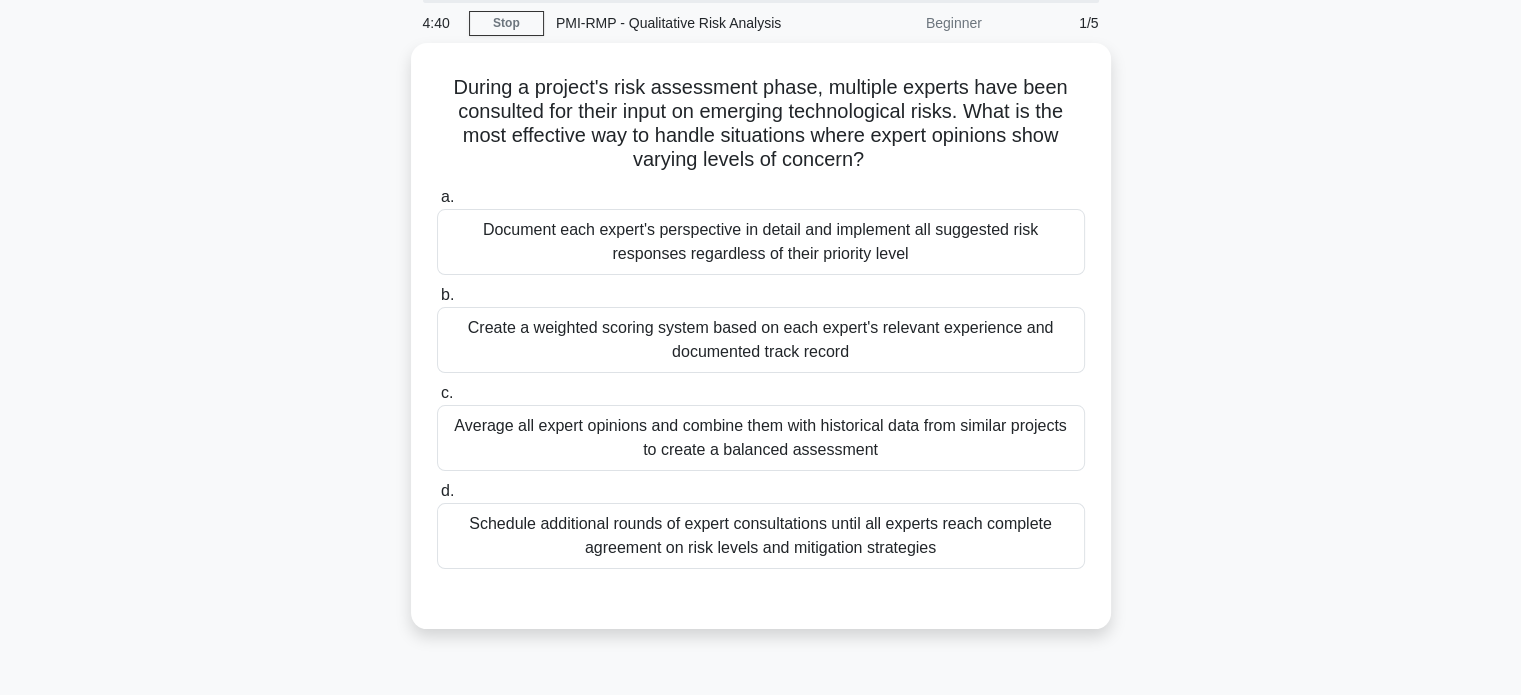 click on "Average all expert opinions and combine them with historical data from similar projects to create a balanced assessment" at bounding box center [761, 438] 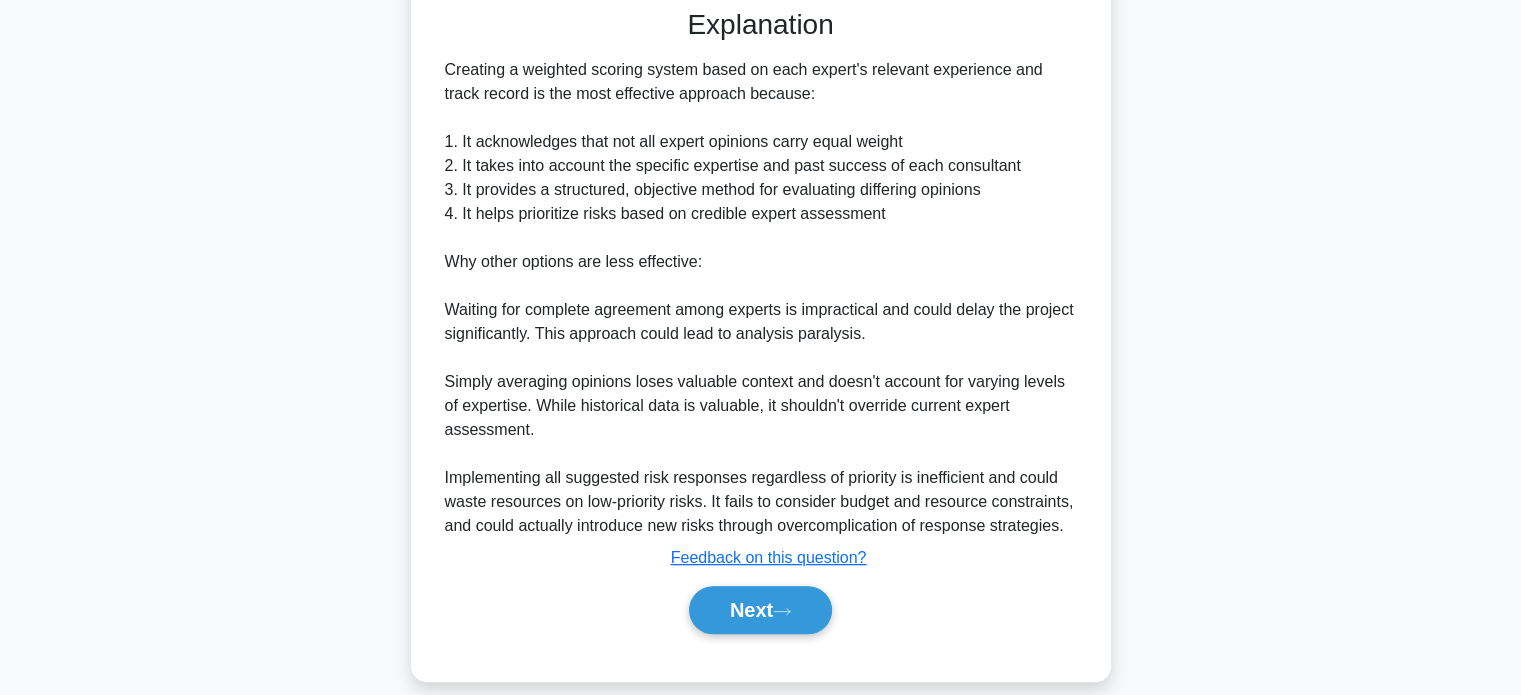 scroll, scrollTop: 671, scrollLeft: 0, axis: vertical 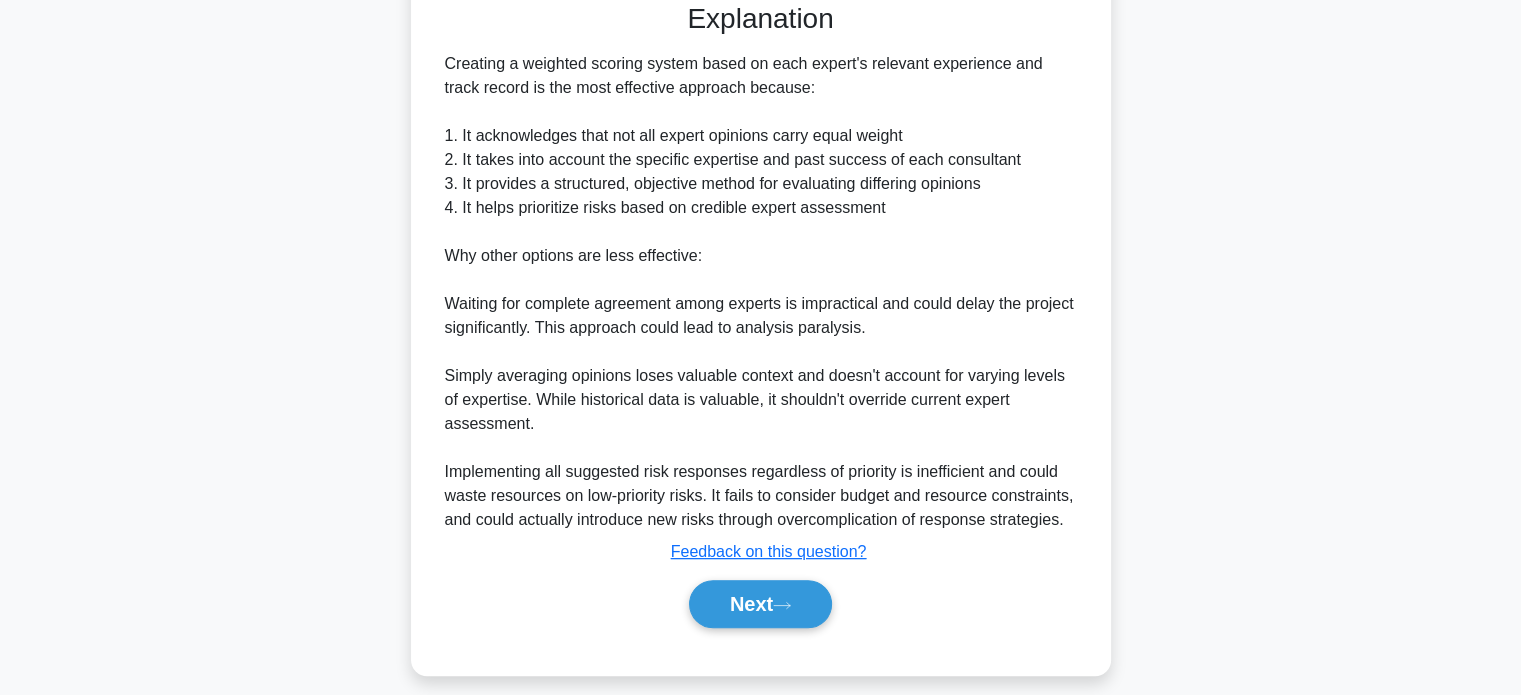 click on "Next" at bounding box center [760, 604] 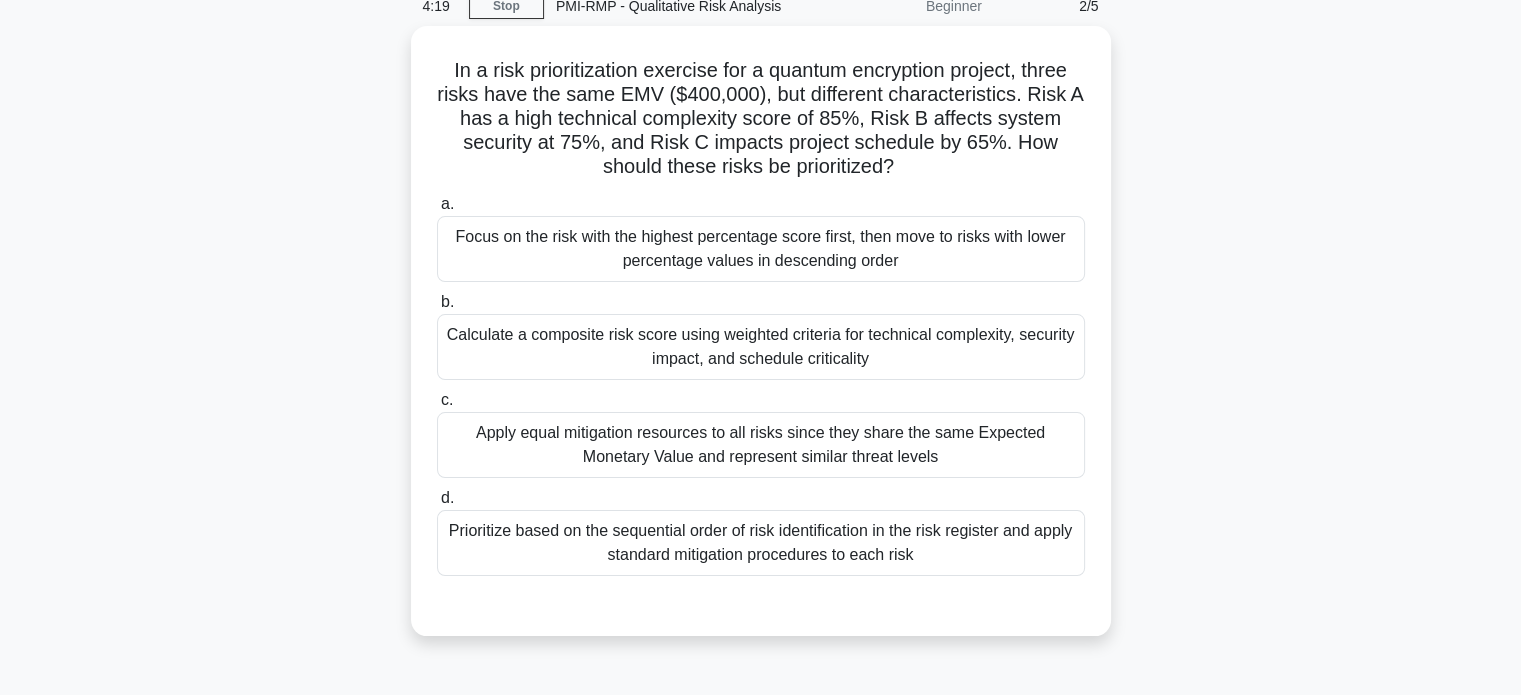 scroll, scrollTop: 99, scrollLeft: 0, axis: vertical 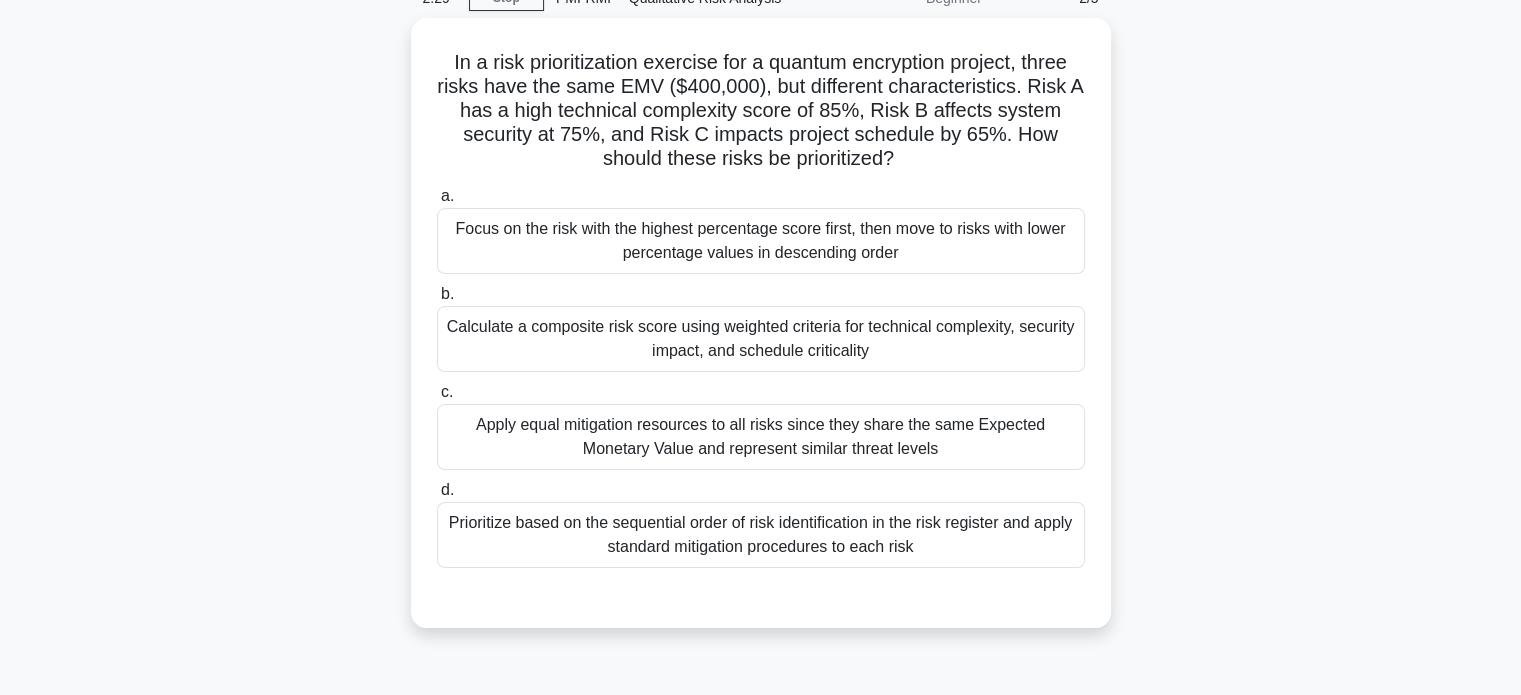 click on "Focus on the risk with the highest percentage score first, then move to risks with lower percentage values in descending order" at bounding box center (761, 241) 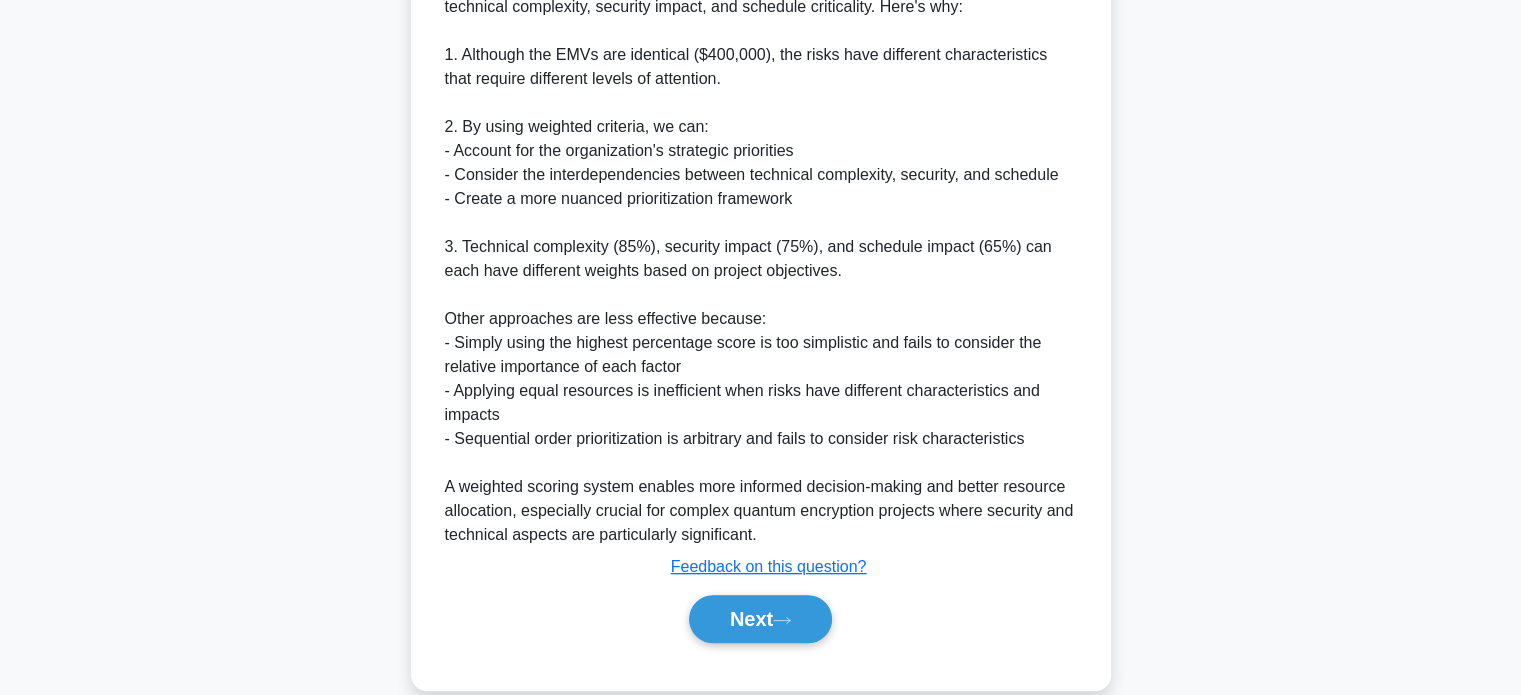 scroll, scrollTop: 802, scrollLeft: 0, axis: vertical 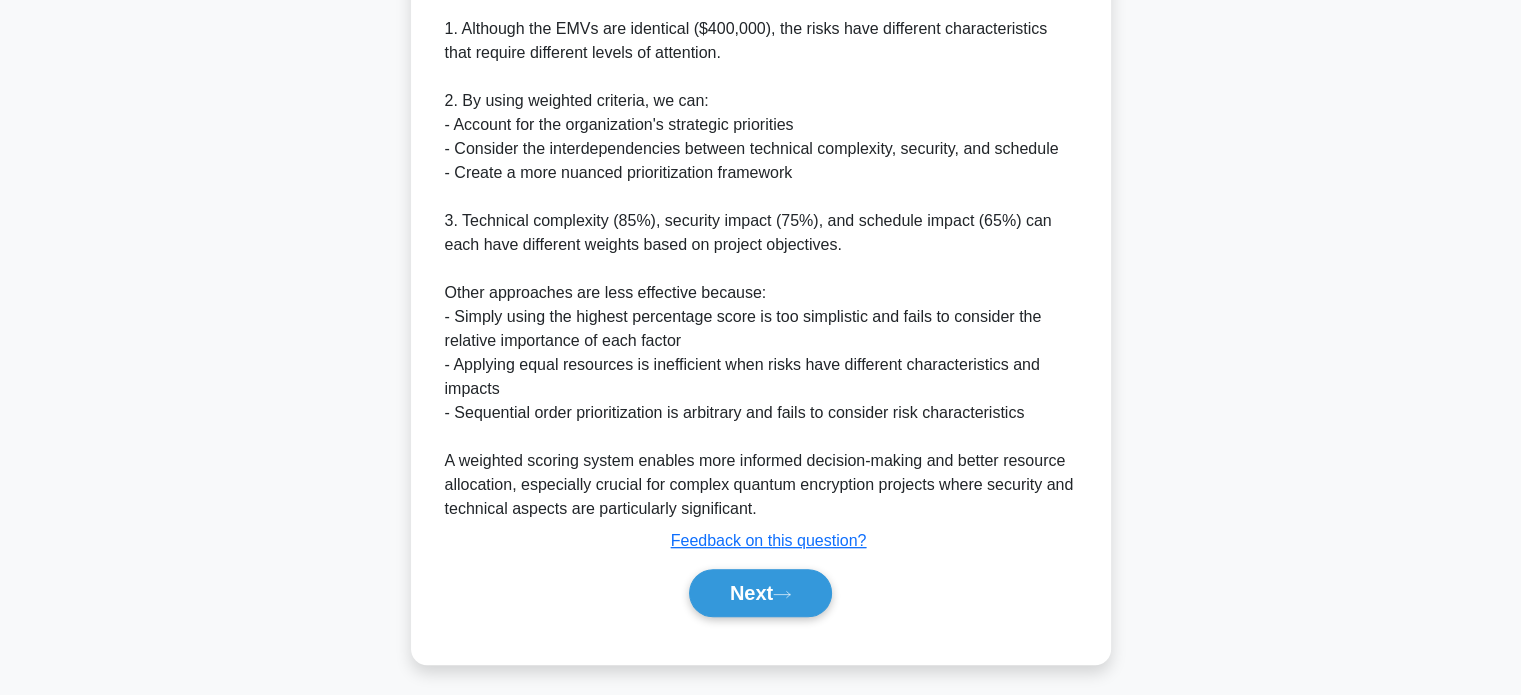 click on "Next" at bounding box center [760, 593] 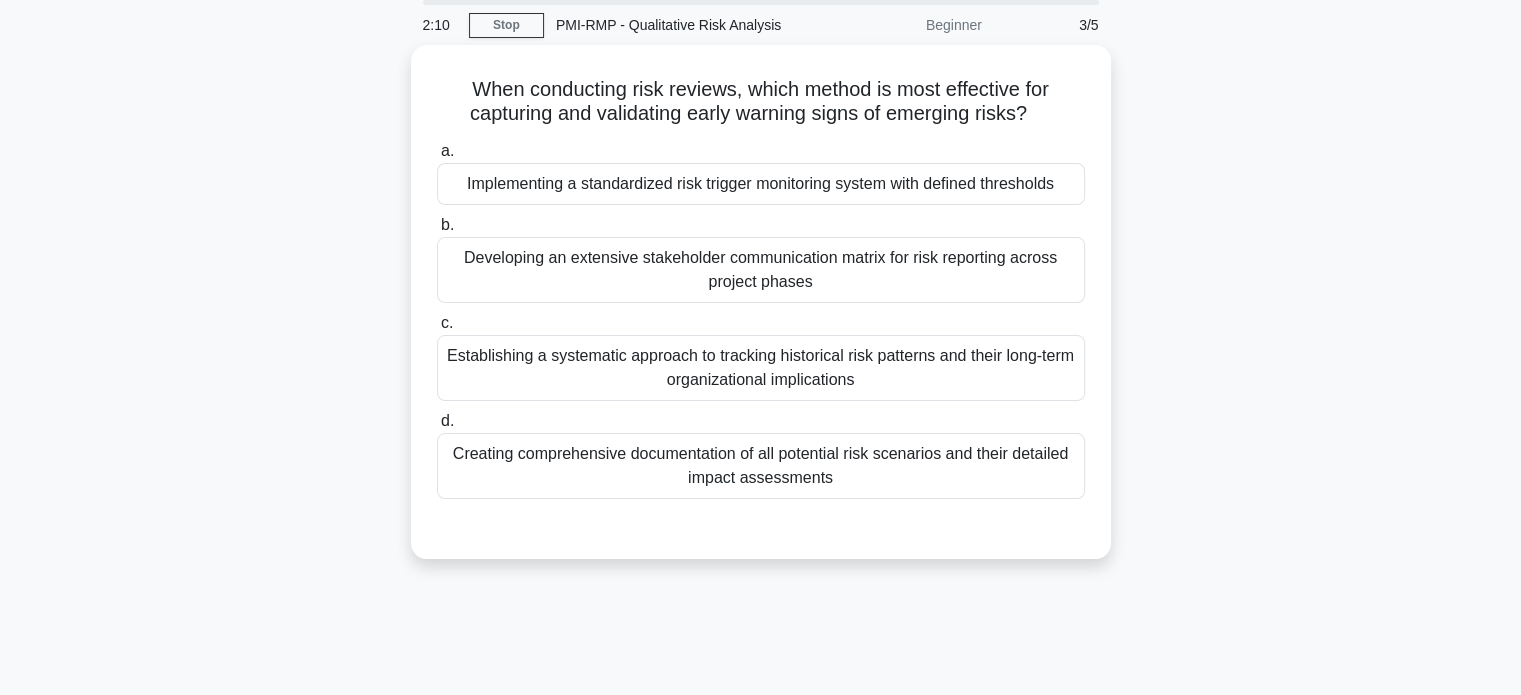 scroll, scrollTop: 35, scrollLeft: 0, axis: vertical 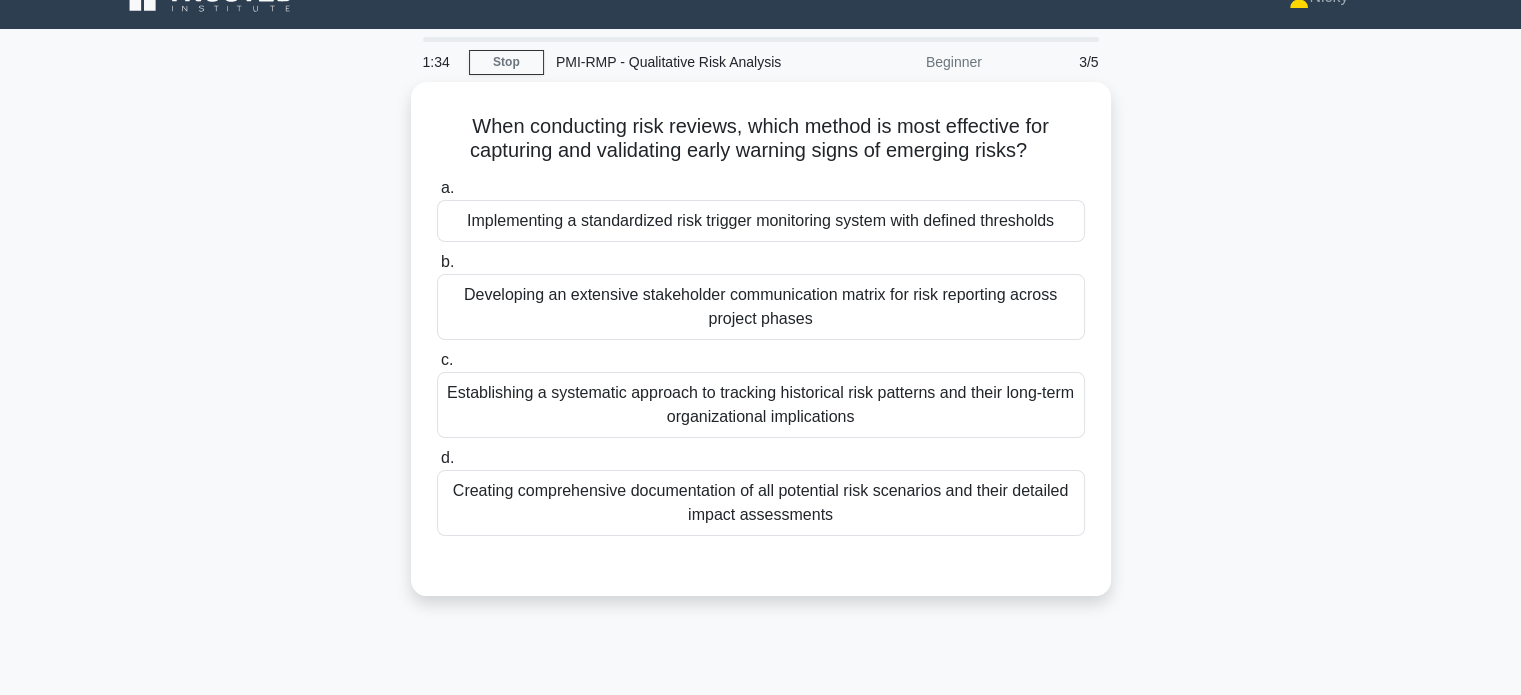 click on "Implementing a standardized risk trigger monitoring system with defined thresholds" at bounding box center [761, 221] 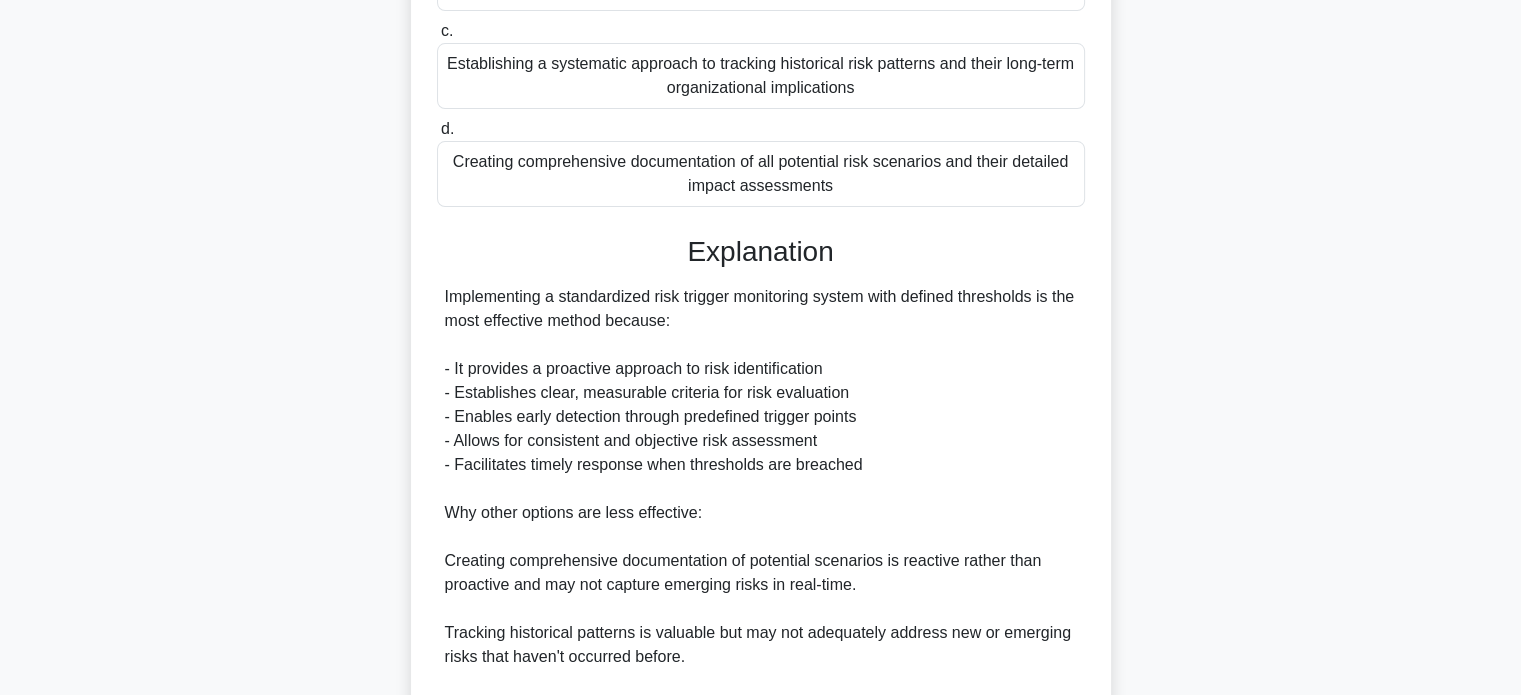 scroll, scrollTop: 584, scrollLeft: 0, axis: vertical 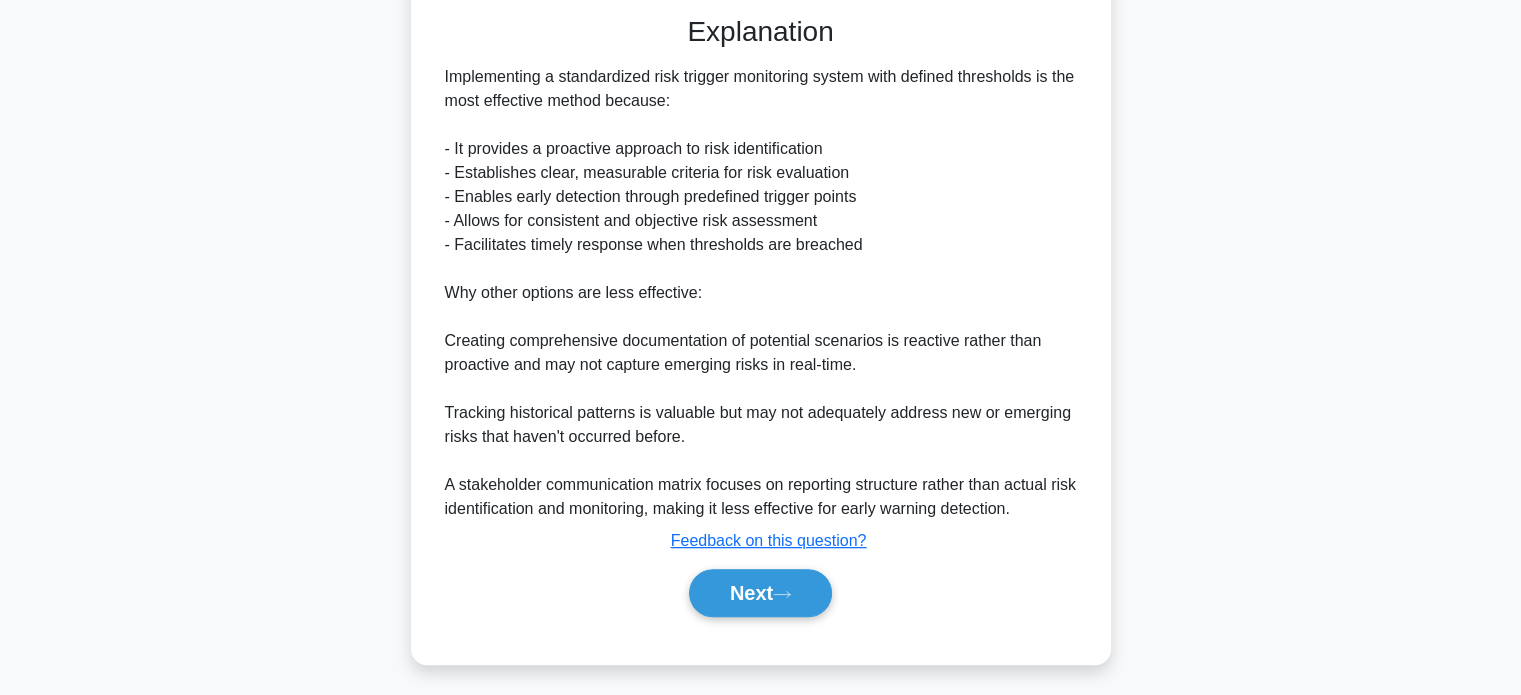 click on "Next" at bounding box center [760, 593] 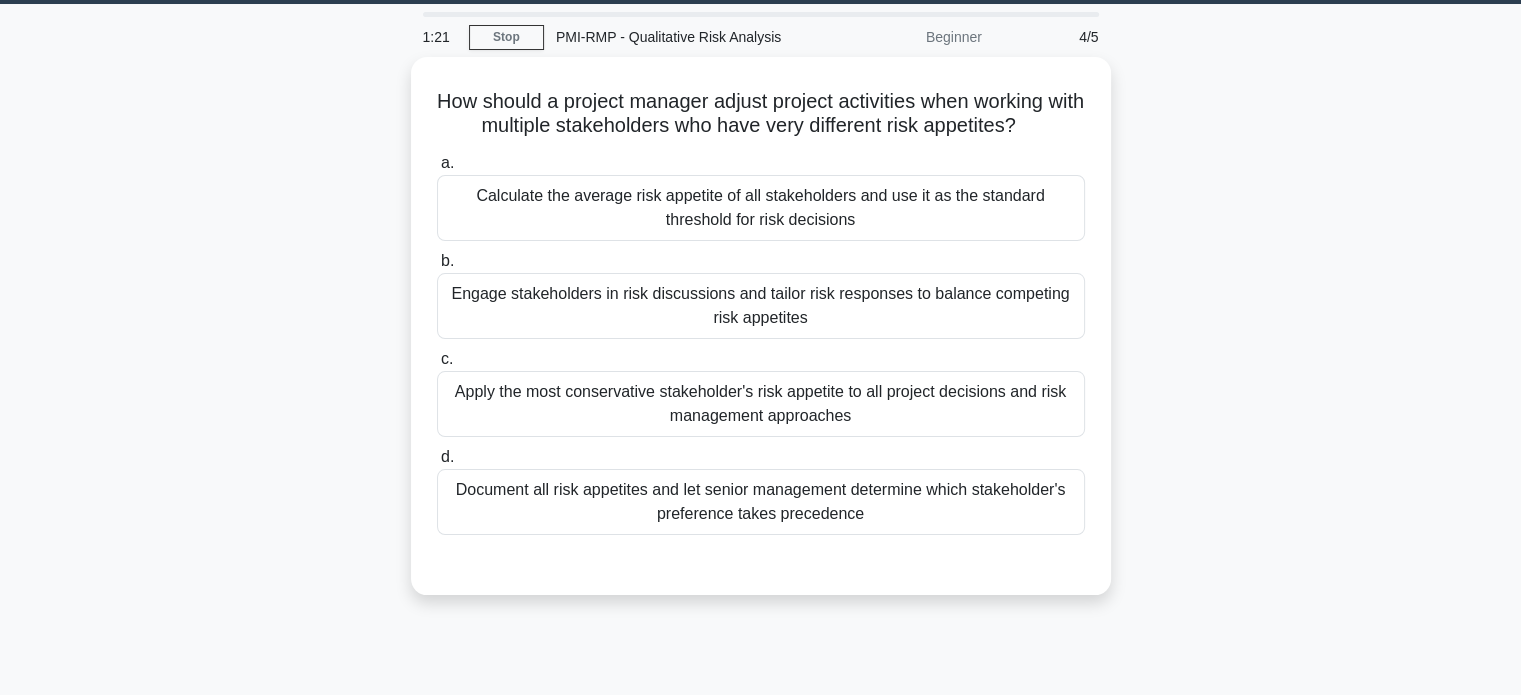 scroll, scrollTop: 76, scrollLeft: 0, axis: vertical 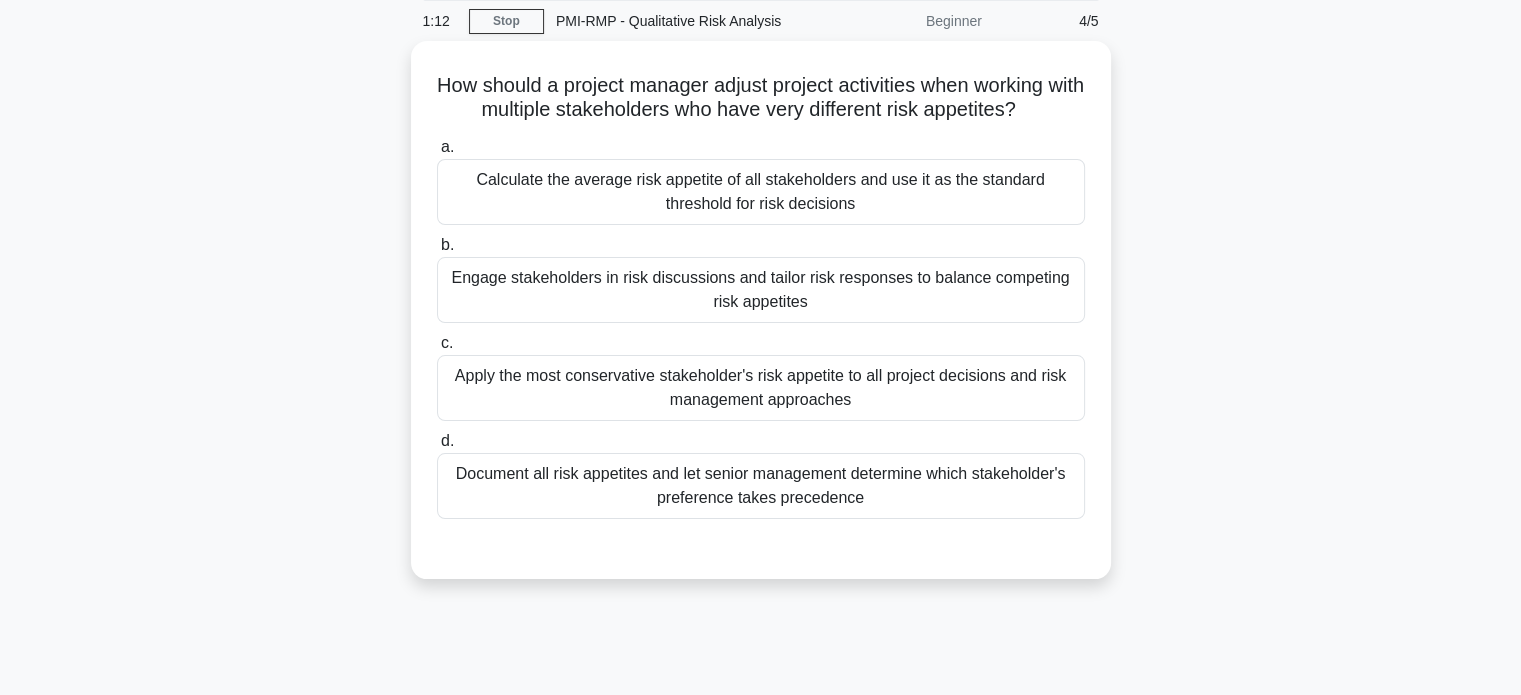 click on "Calculate the average risk appetite of all stakeholders and use it as the standard threshold for risk decisions" at bounding box center [761, 192] 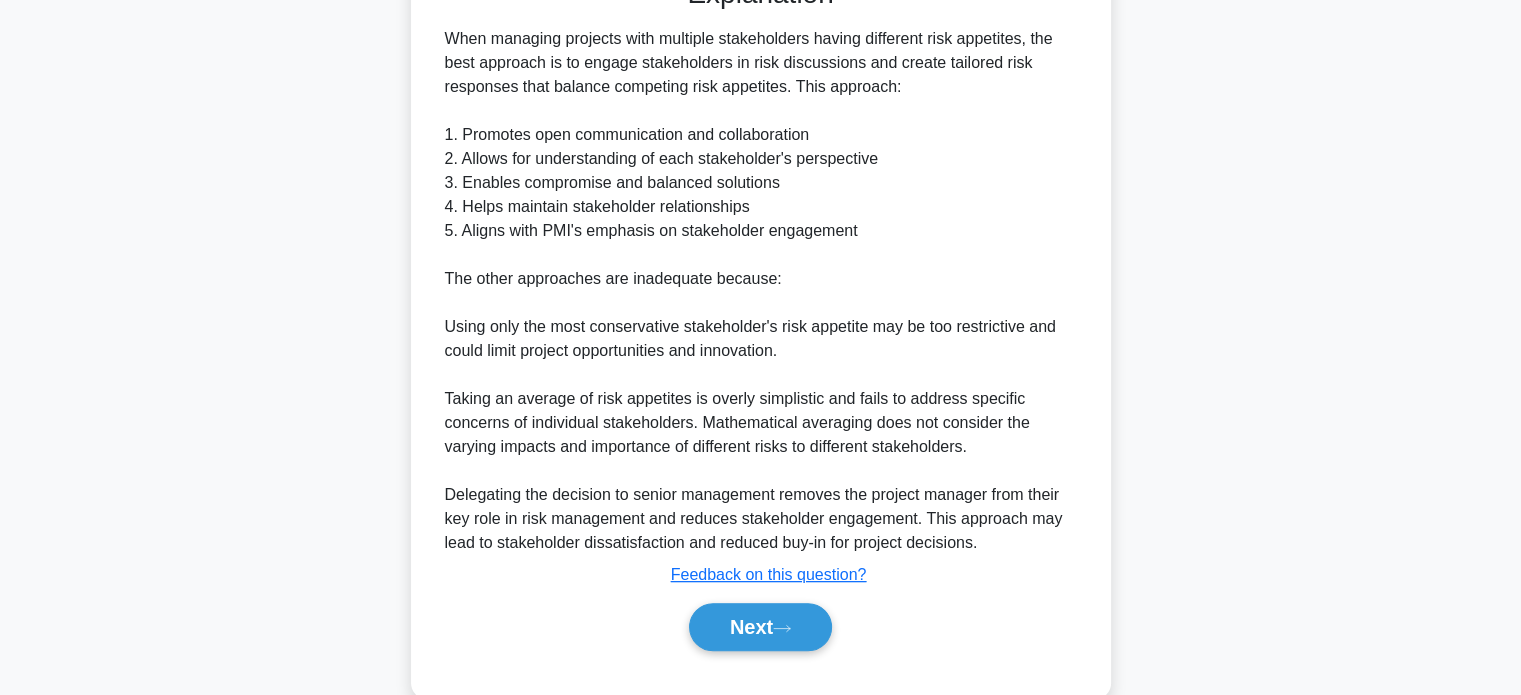 scroll, scrollTop: 682, scrollLeft: 0, axis: vertical 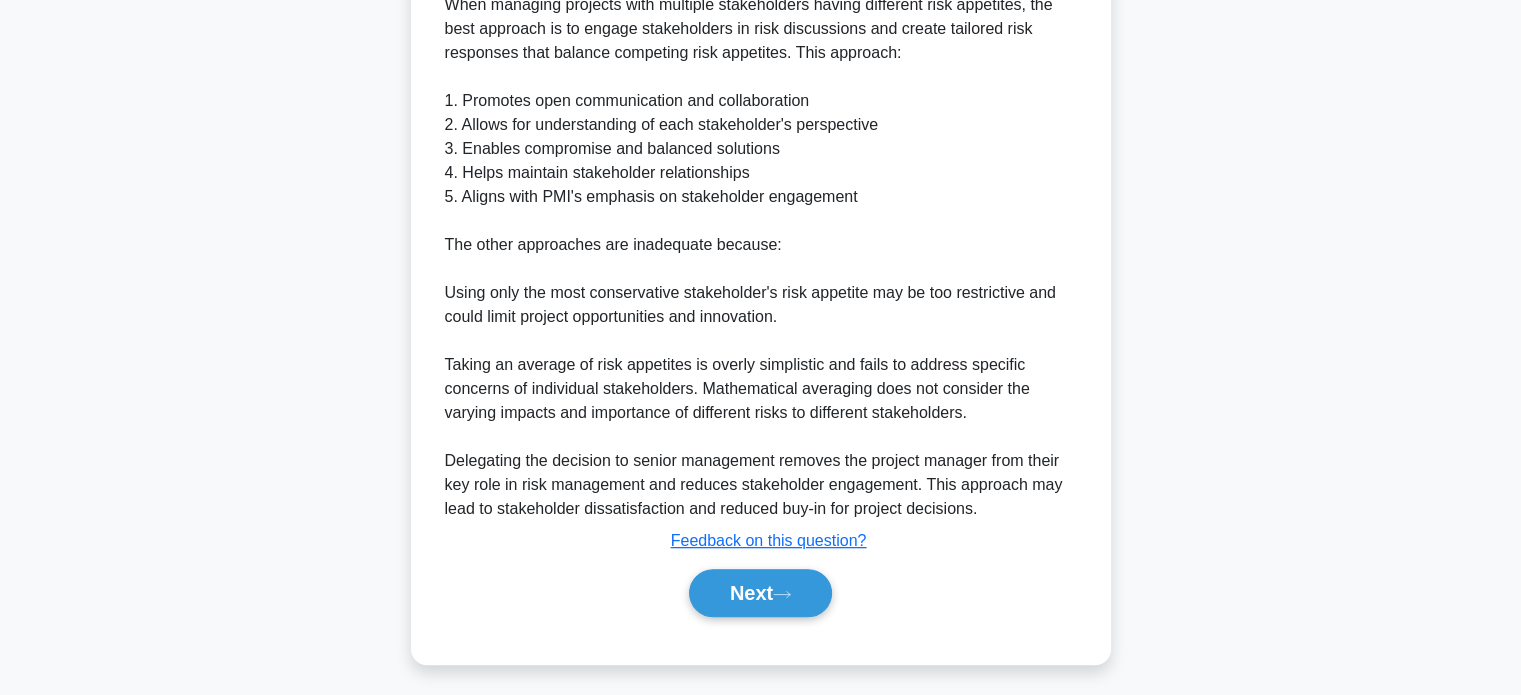 click on "Next" at bounding box center (760, 593) 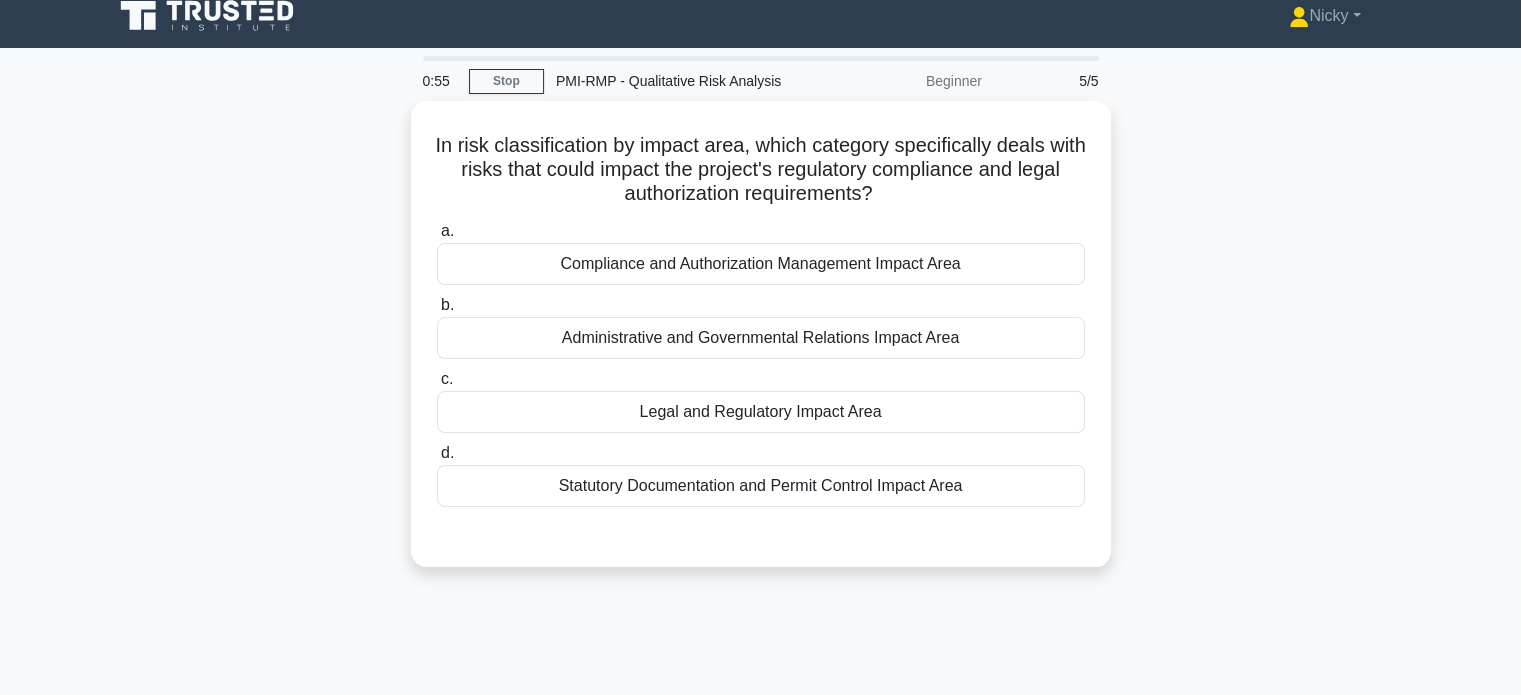 scroll, scrollTop: 0, scrollLeft: 0, axis: both 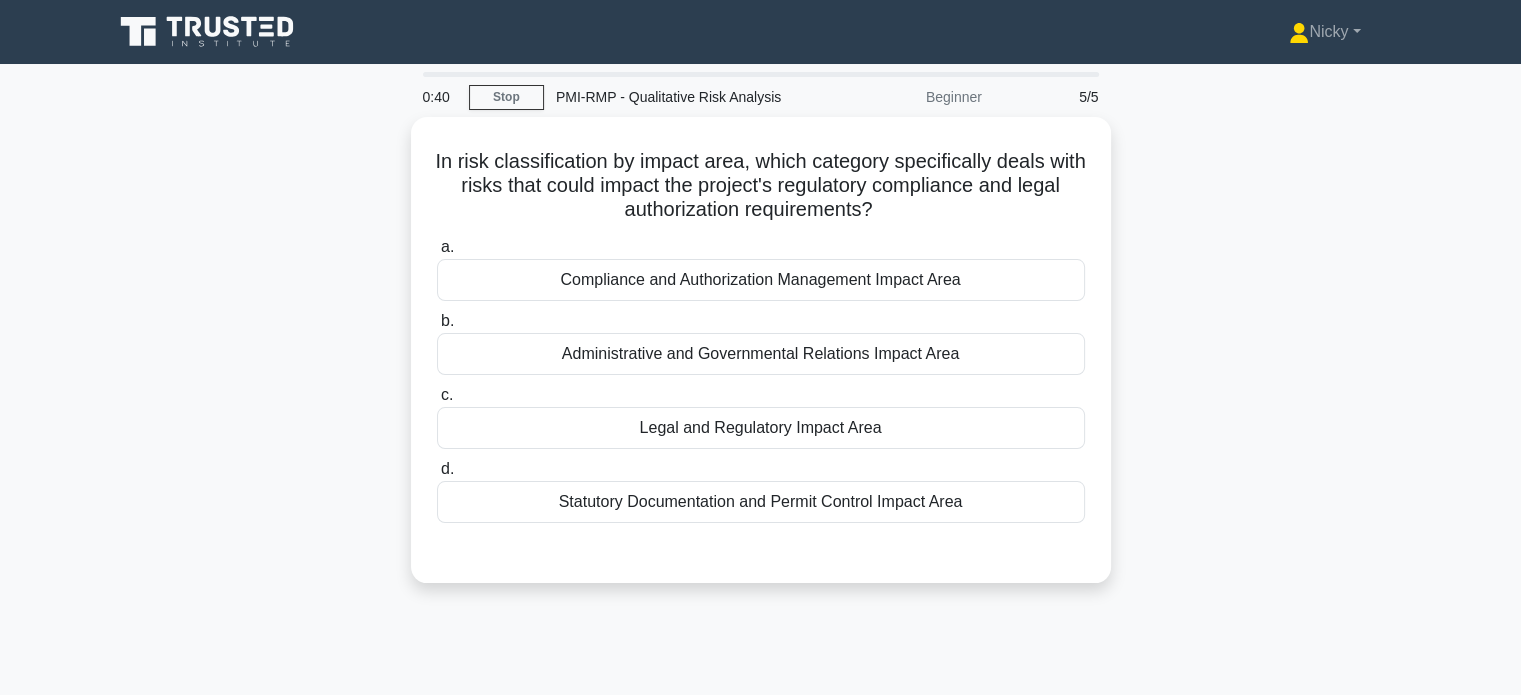click on "Legal and Regulatory Impact Area" at bounding box center (761, 428) 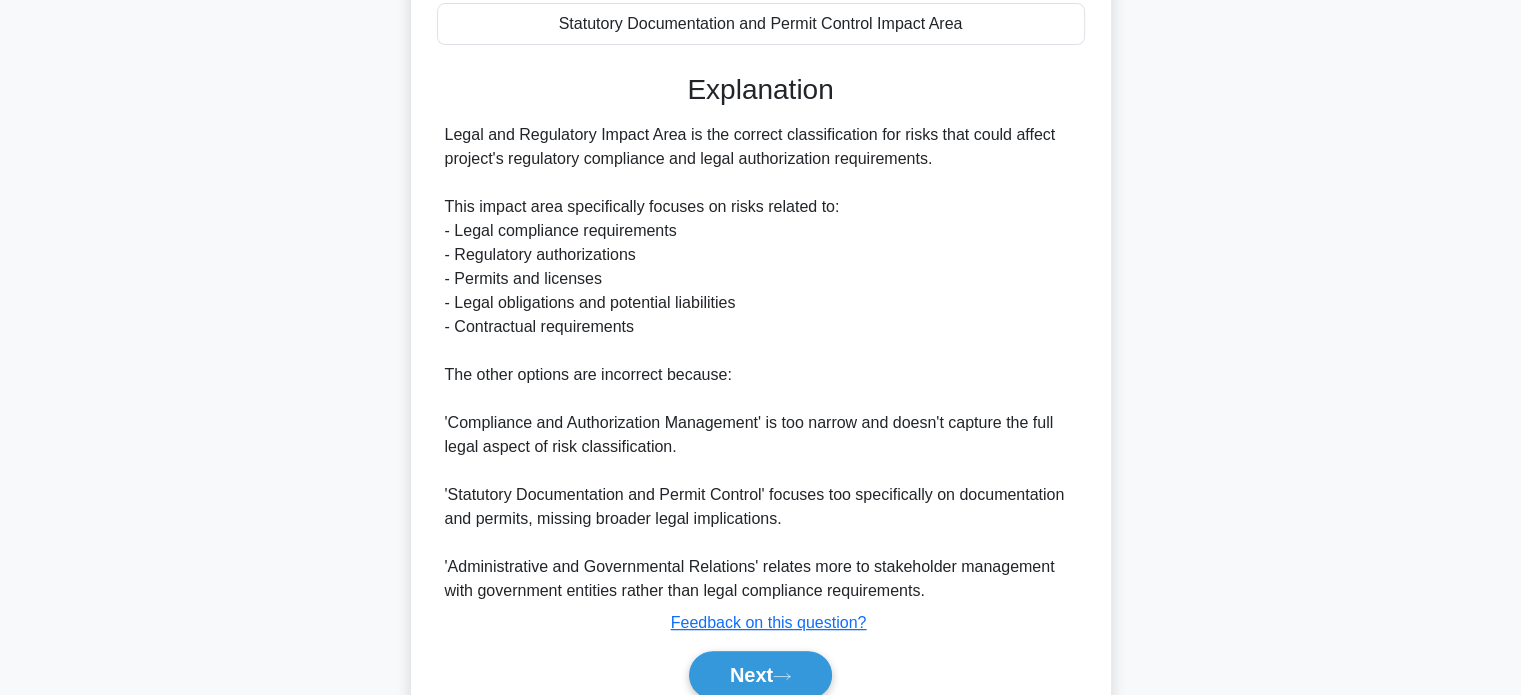 scroll, scrollTop: 560, scrollLeft: 0, axis: vertical 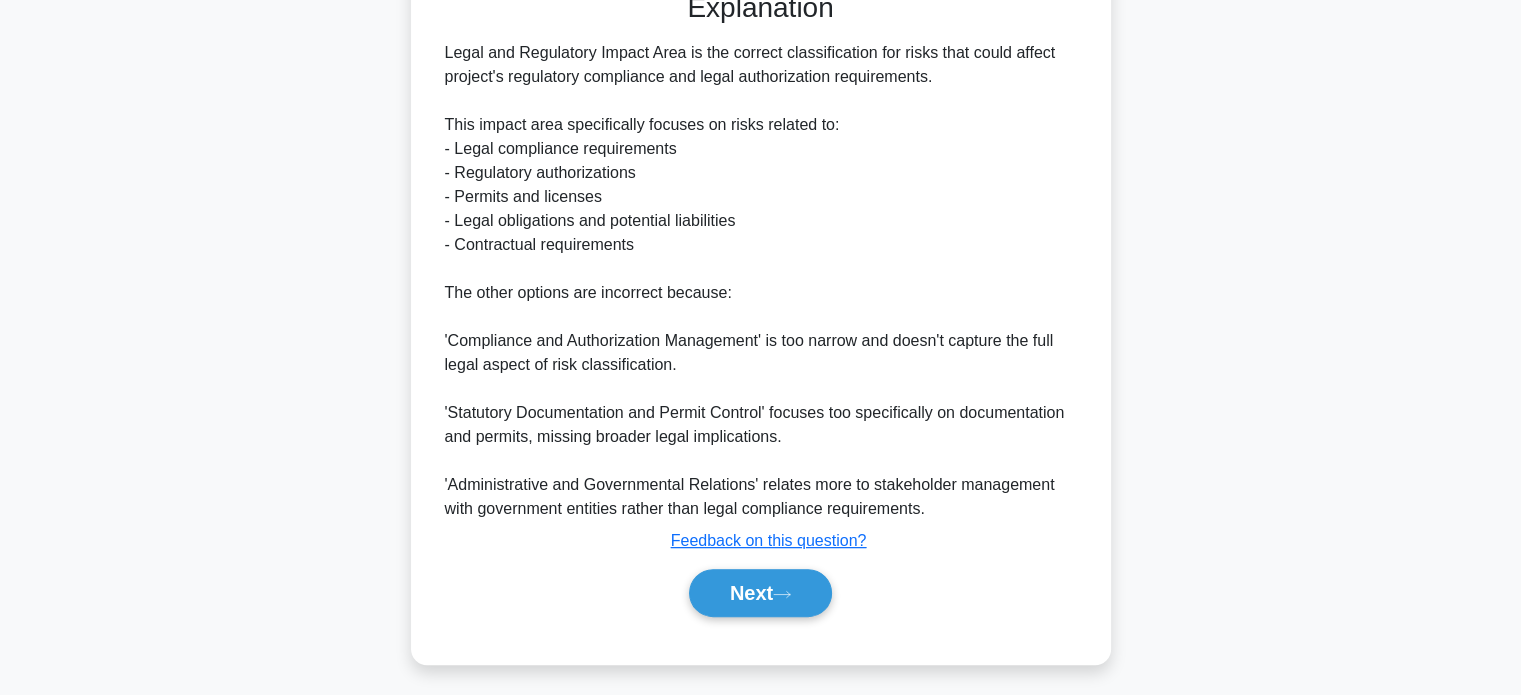 click 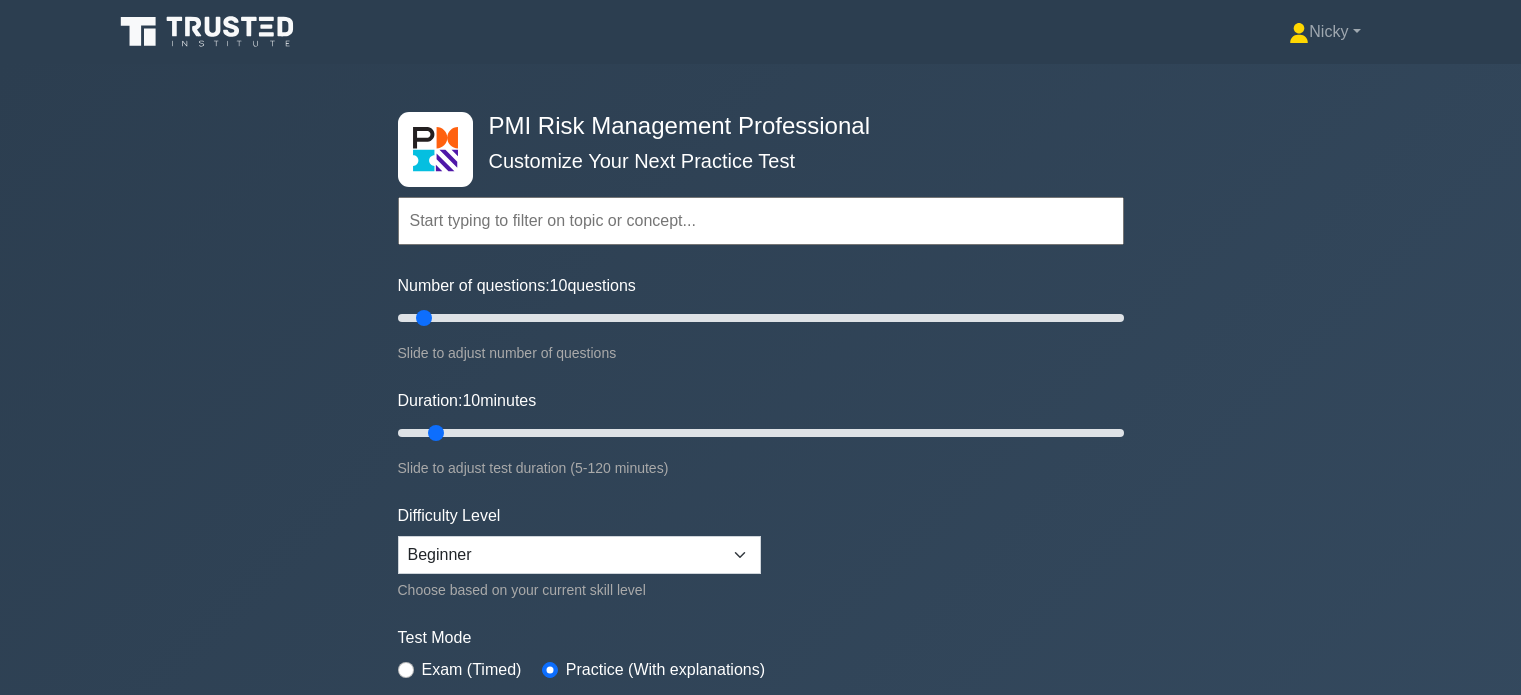 scroll, scrollTop: 761, scrollLeft: 0, axis: vertical 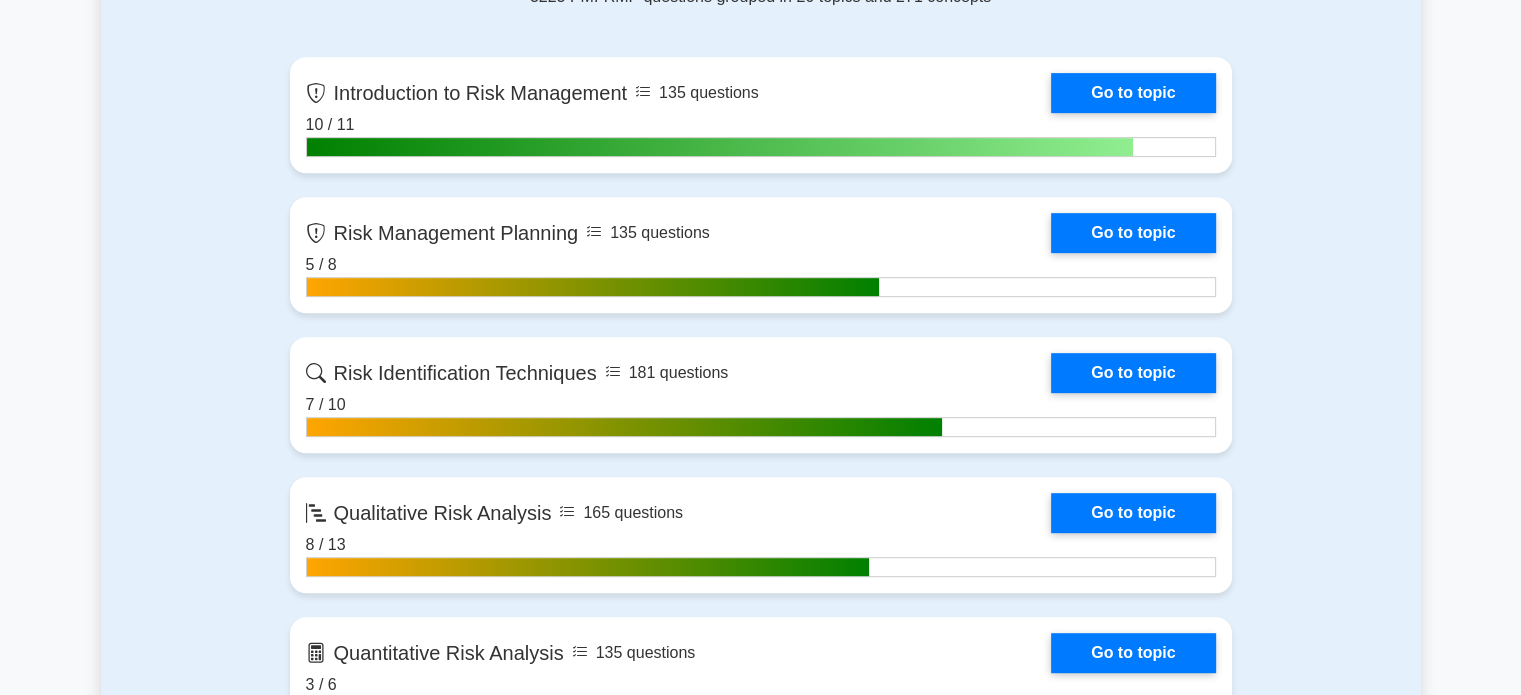 click on "Go to topic" at bounding box center [1133, 513] 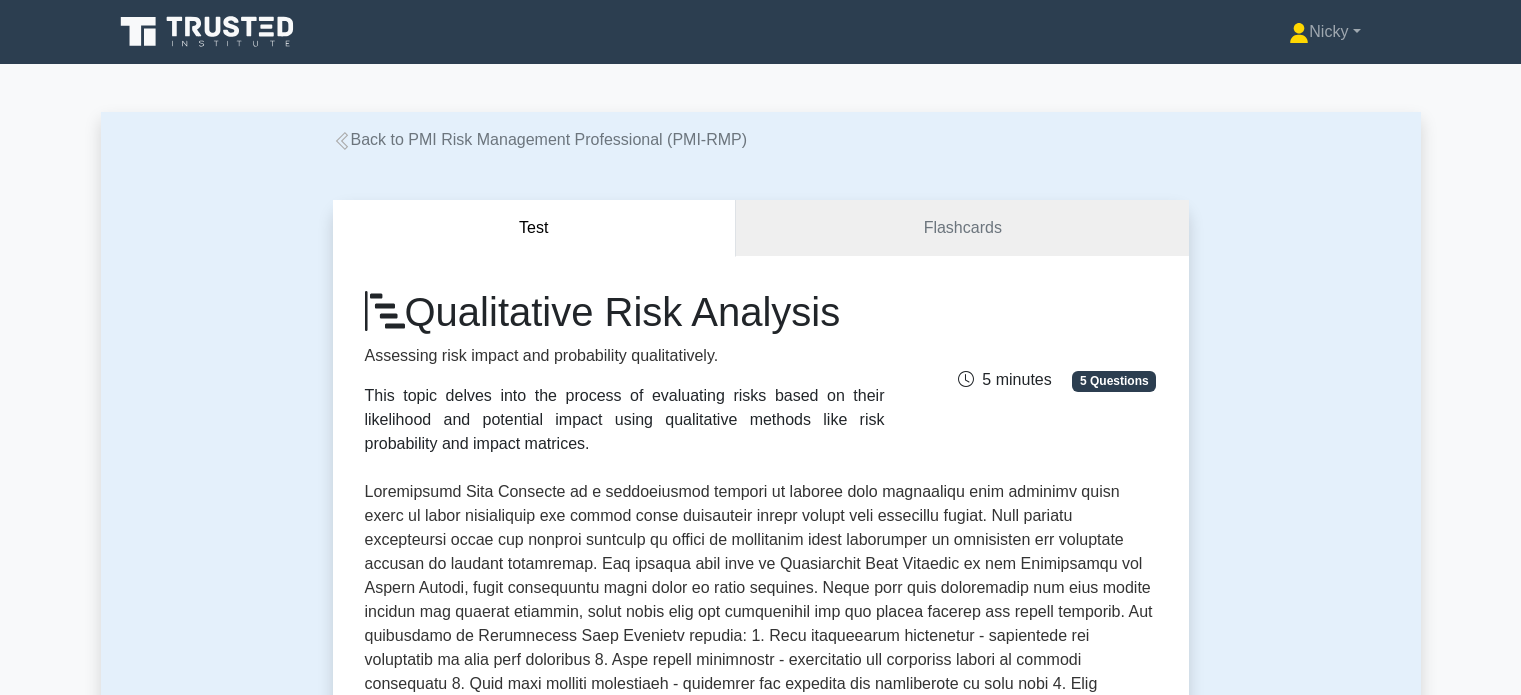 scroll, scrollTop: 364, scrollLeft: 0, axis: vertical 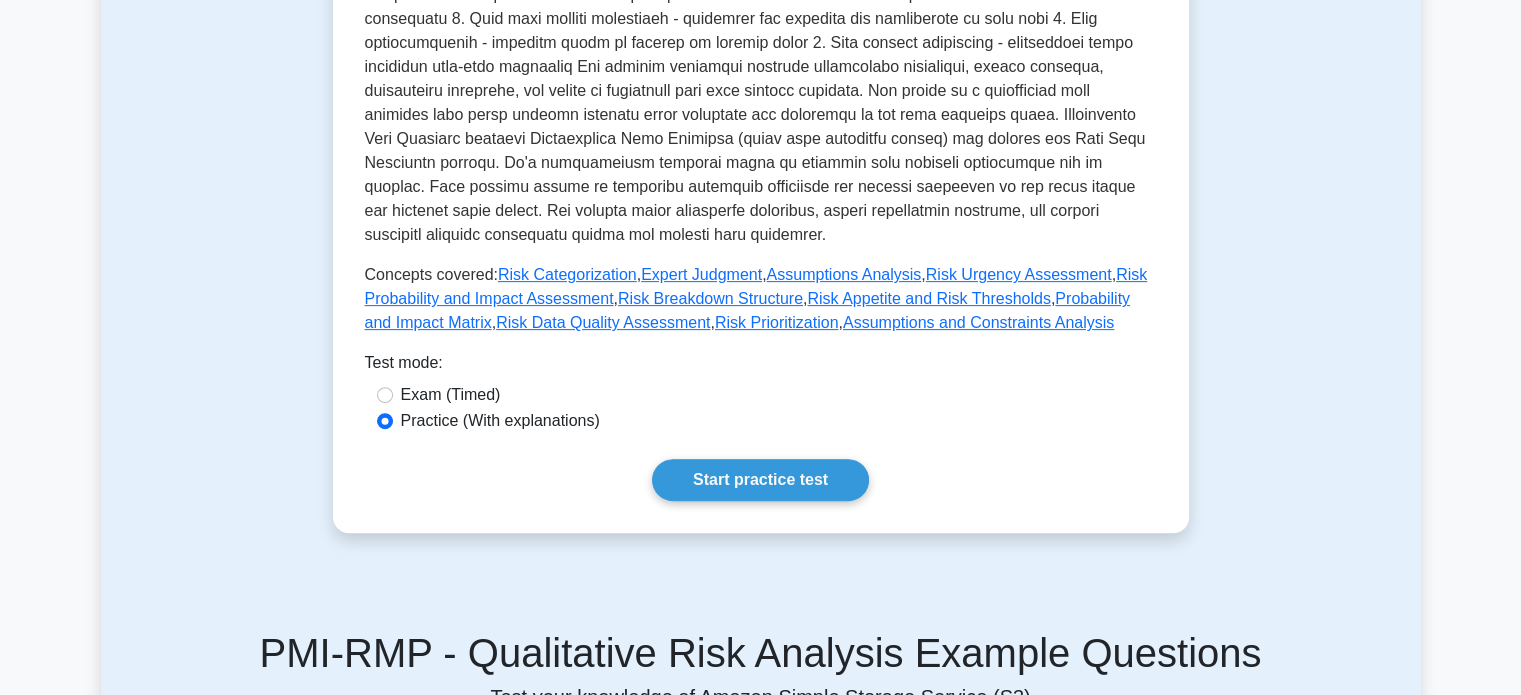 click on "Risk Prioritization" at bounding box center (777, 322) 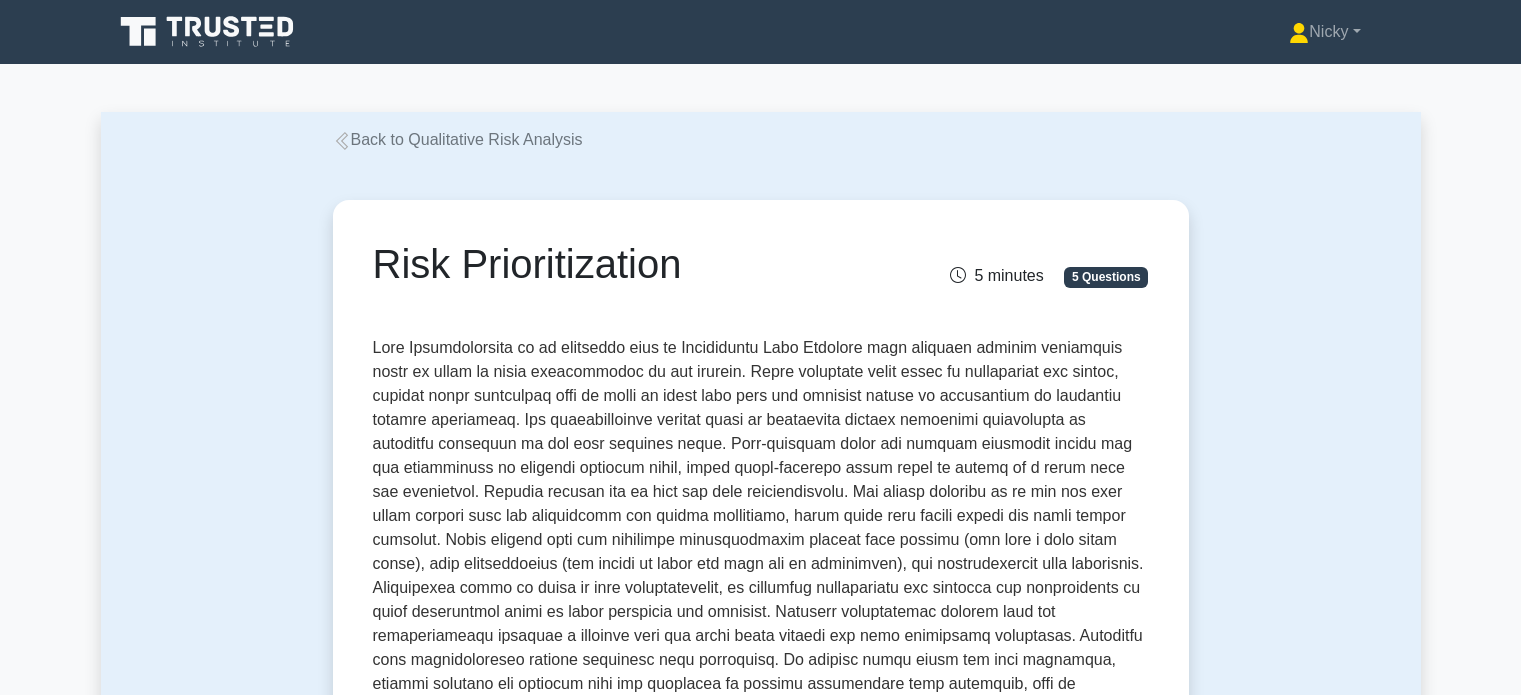 scroll, scrollTop: 60, scrollLeft: 0, axis: vertical 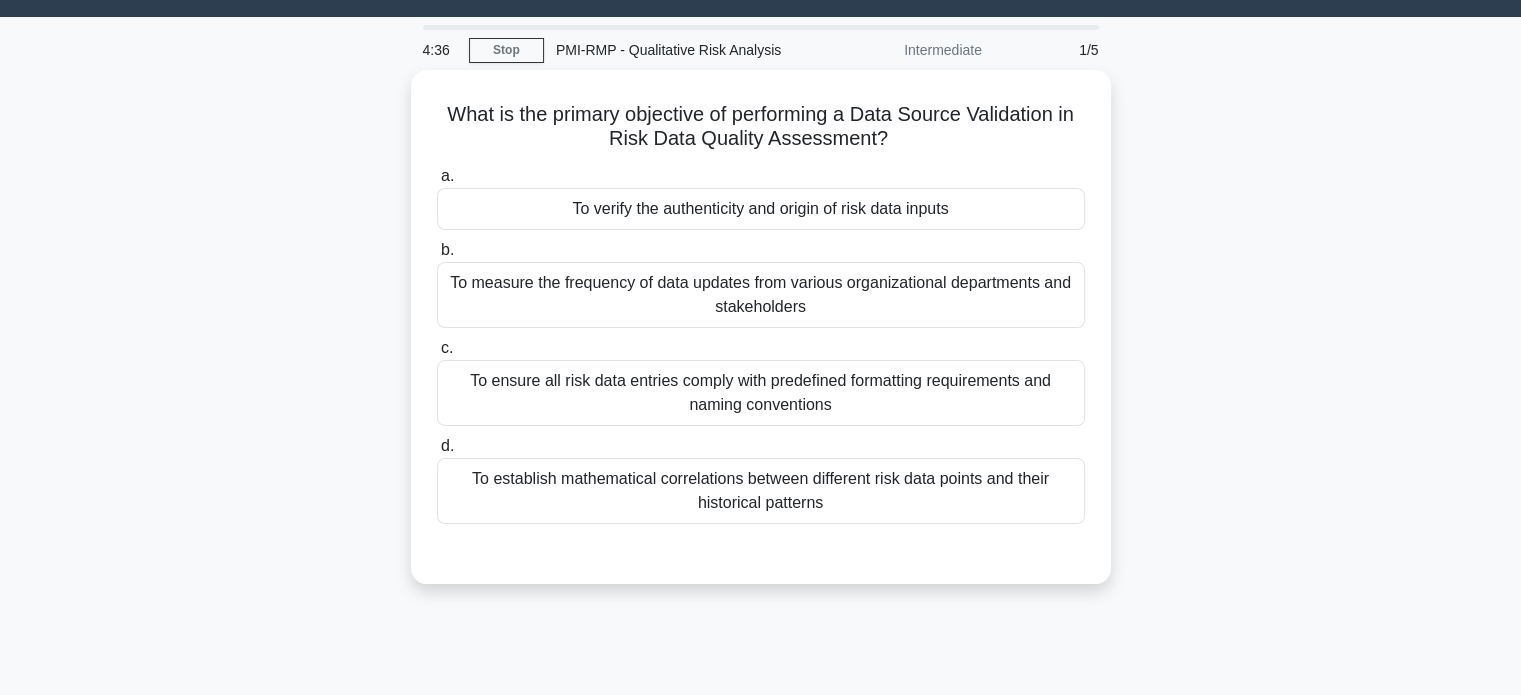 click on "To establish mathematical correlations between different risk data points and their historical patterns" at bounding box center (761, 491) 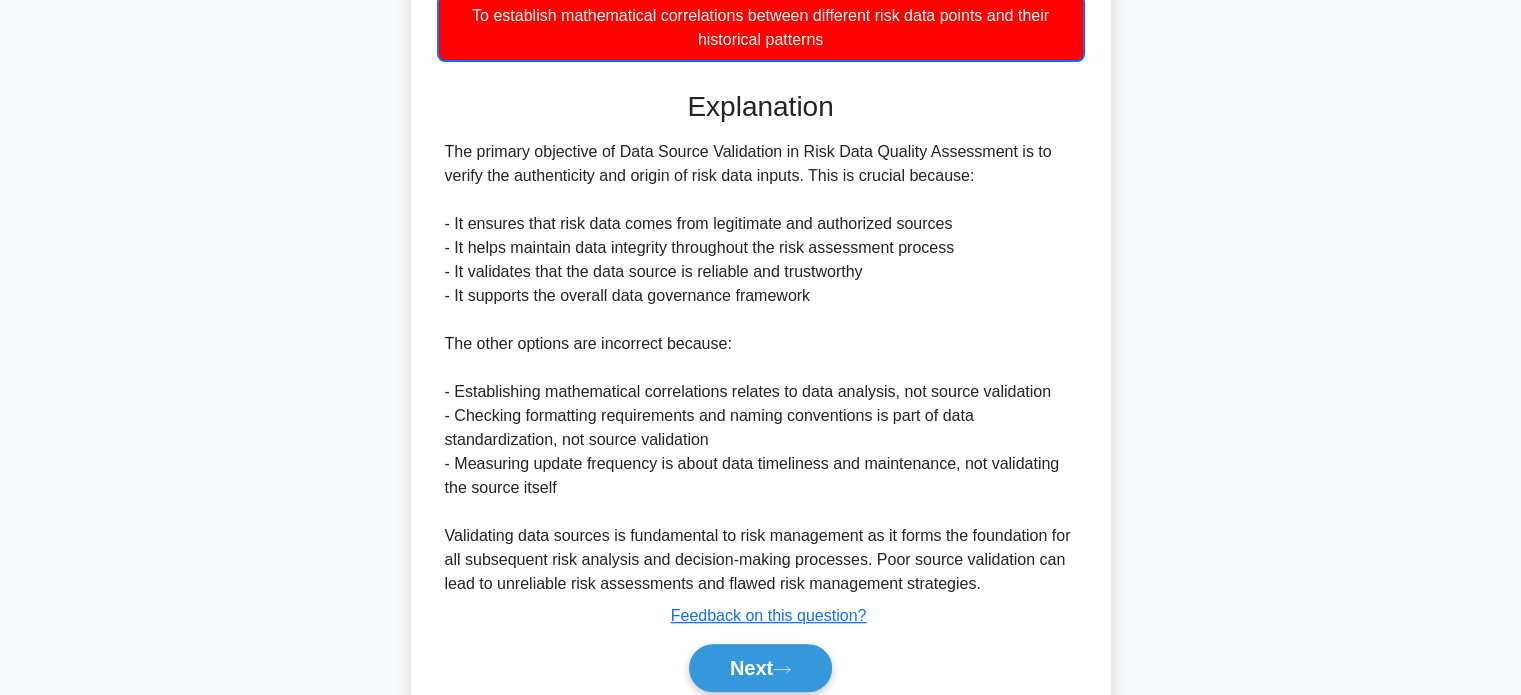 scroll, scrollTop: 586, scrollLeft: 0, axis: vertical 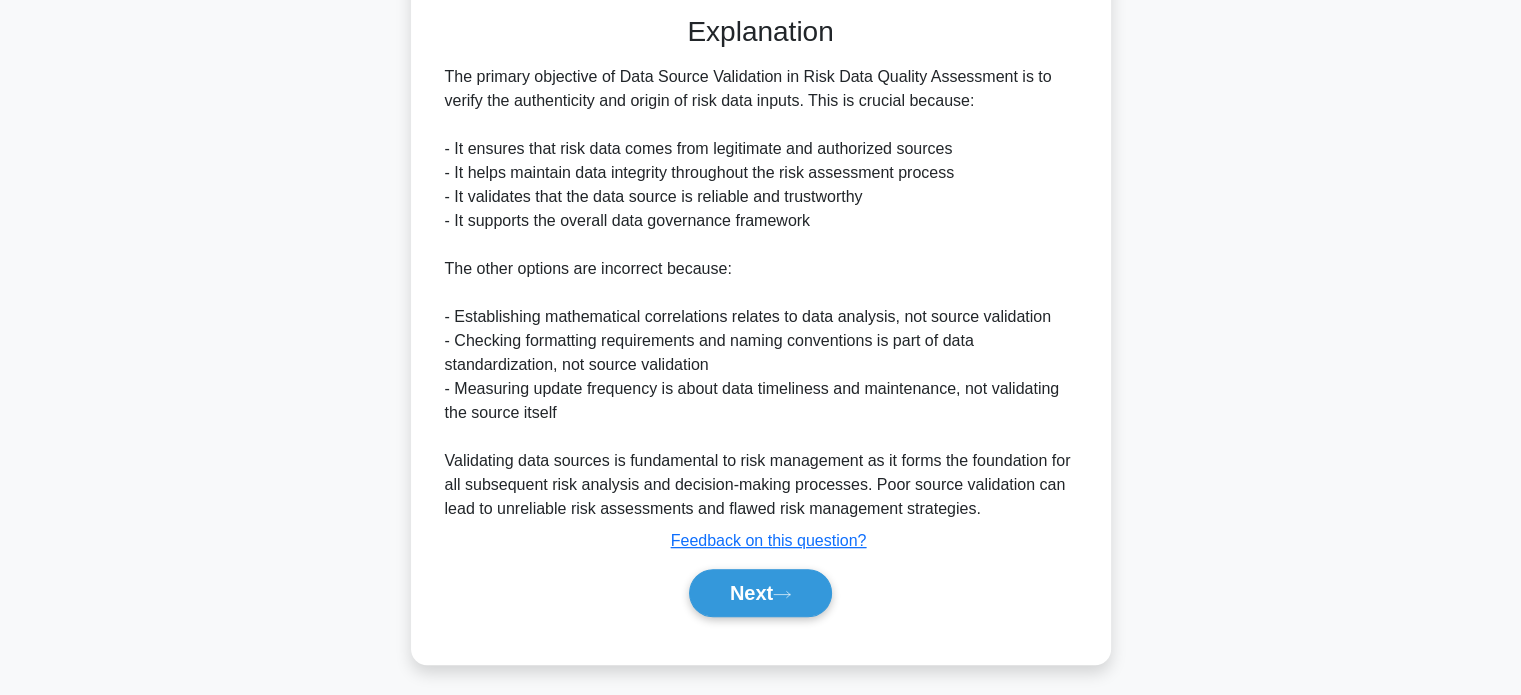 click on "Next" at bounding box center [760, 593] 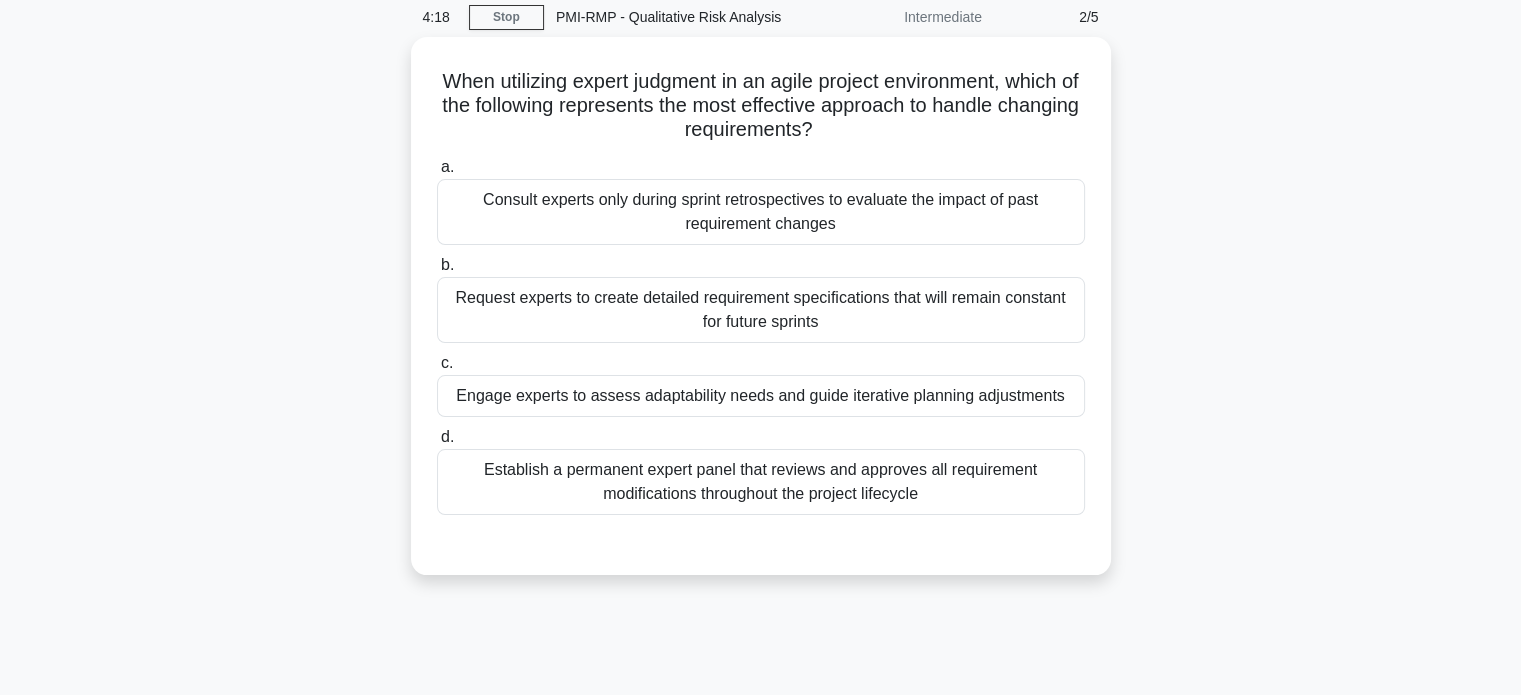 scroll, scrollTop: 76, scrollLeft: 0, axis: vertical 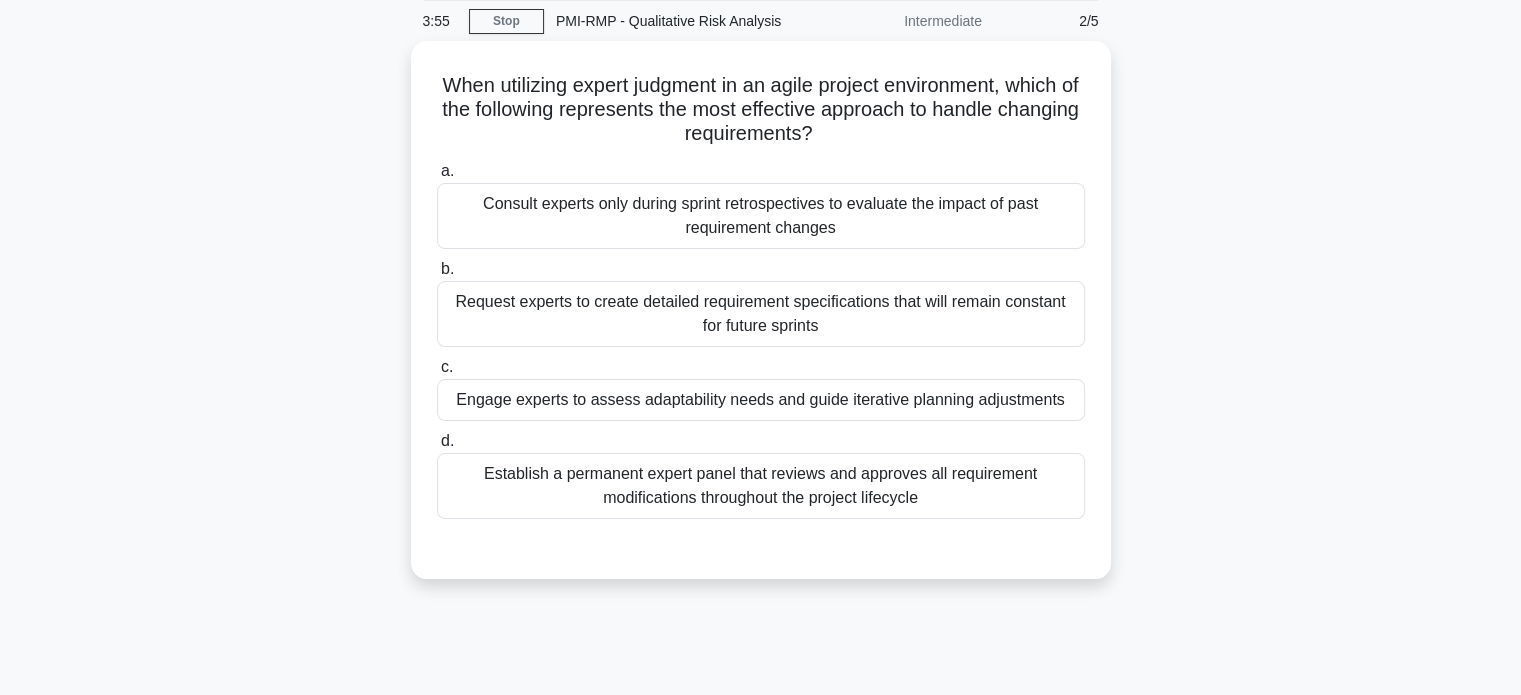 click on "Engage experts to assess adaptability needs and guide iterative planning adjustments" at bounding box center (761, 400) 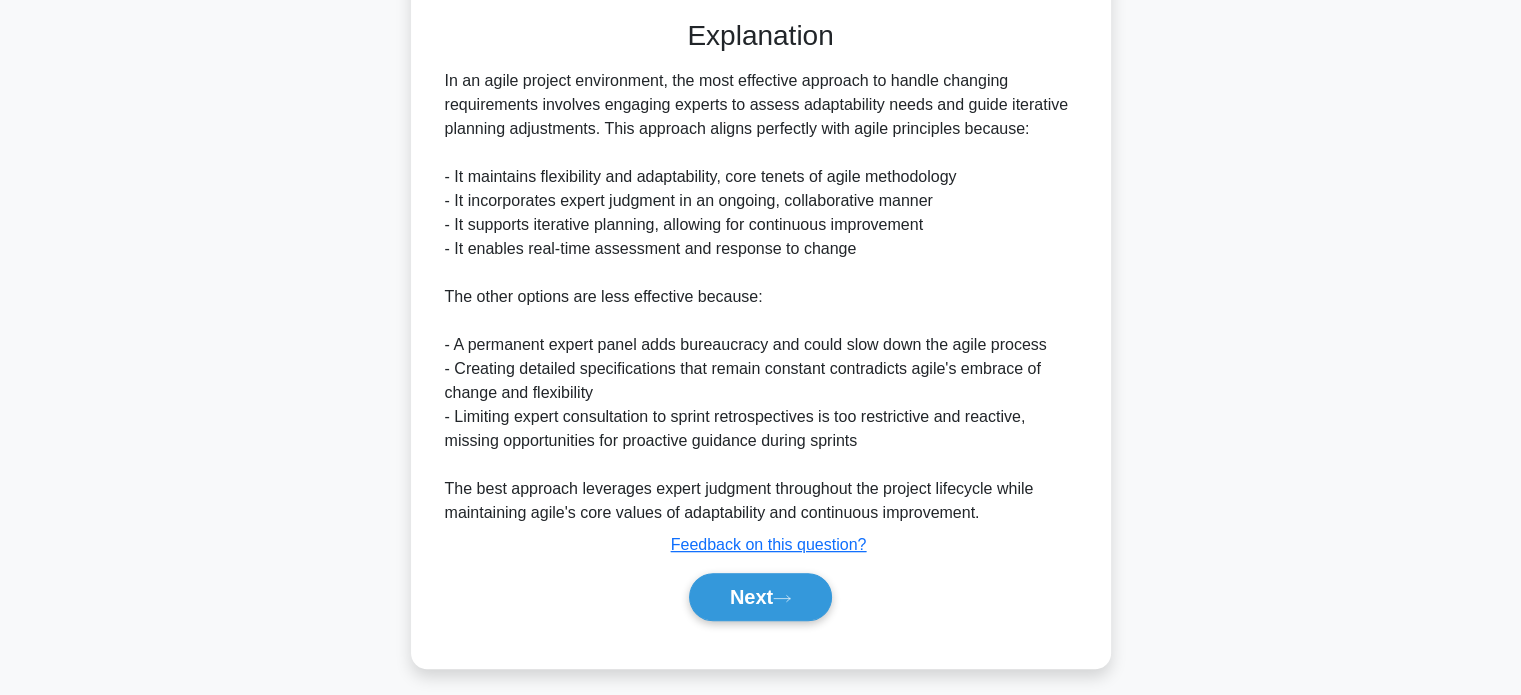 scroll, scrollTop: 608, scrollLeft: 0, axis: vertical 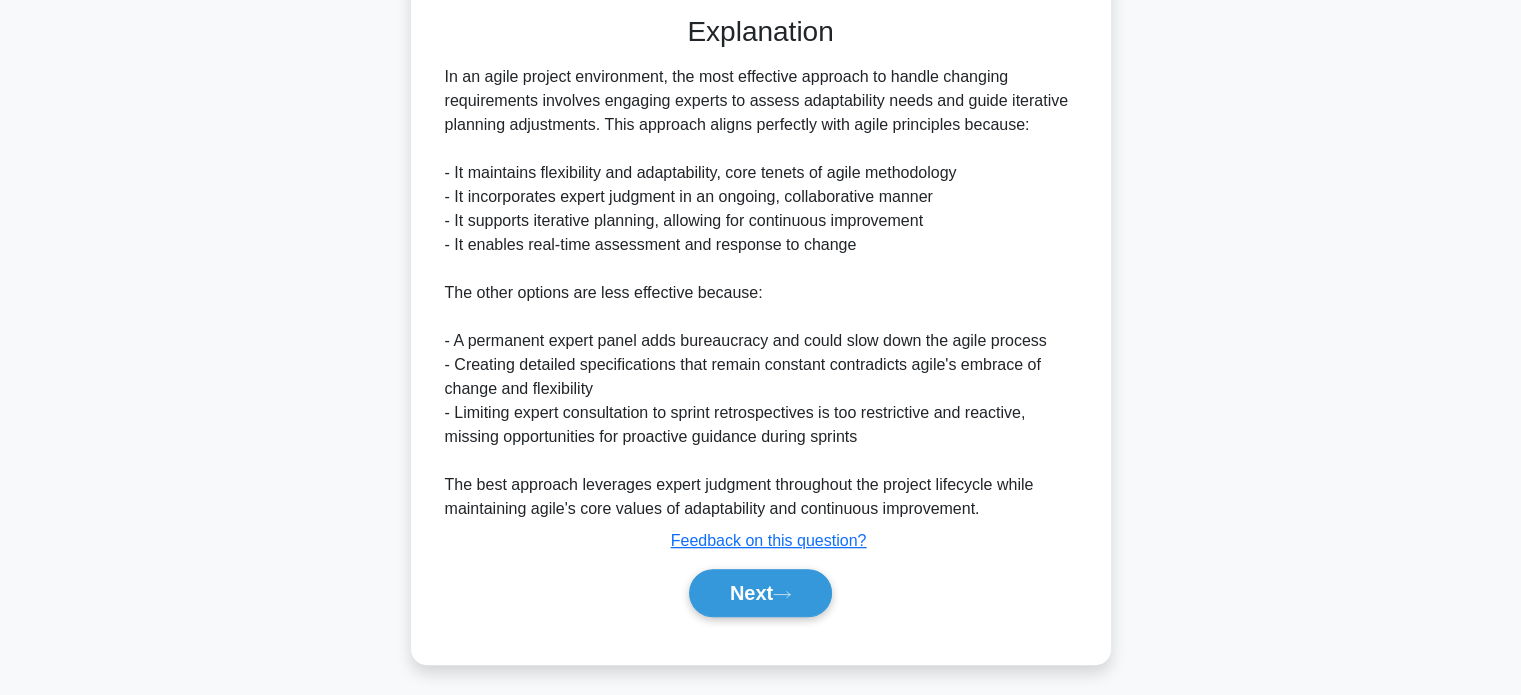 click on "Next" at bounding box center (760, 593) 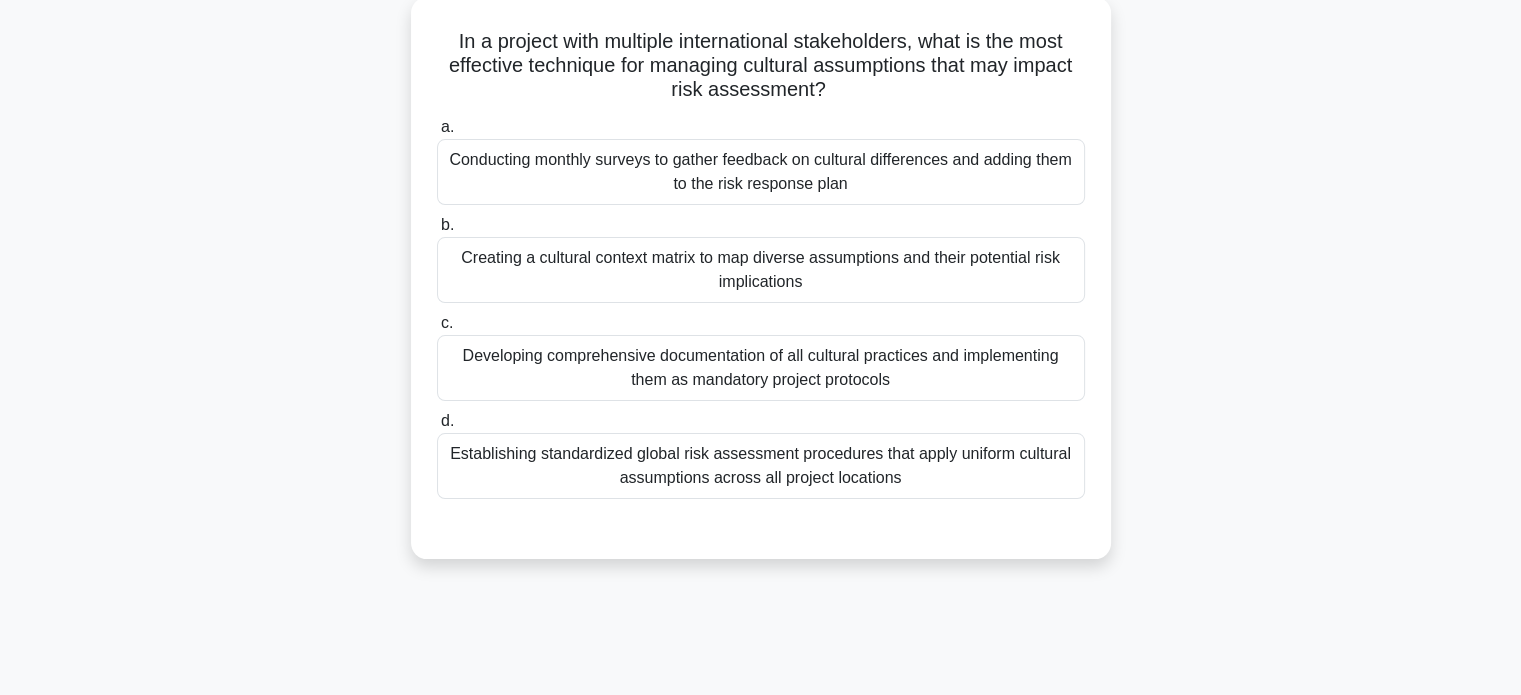 scroll, scrollTop: 120, scrollLeft: 0, axis: vertical 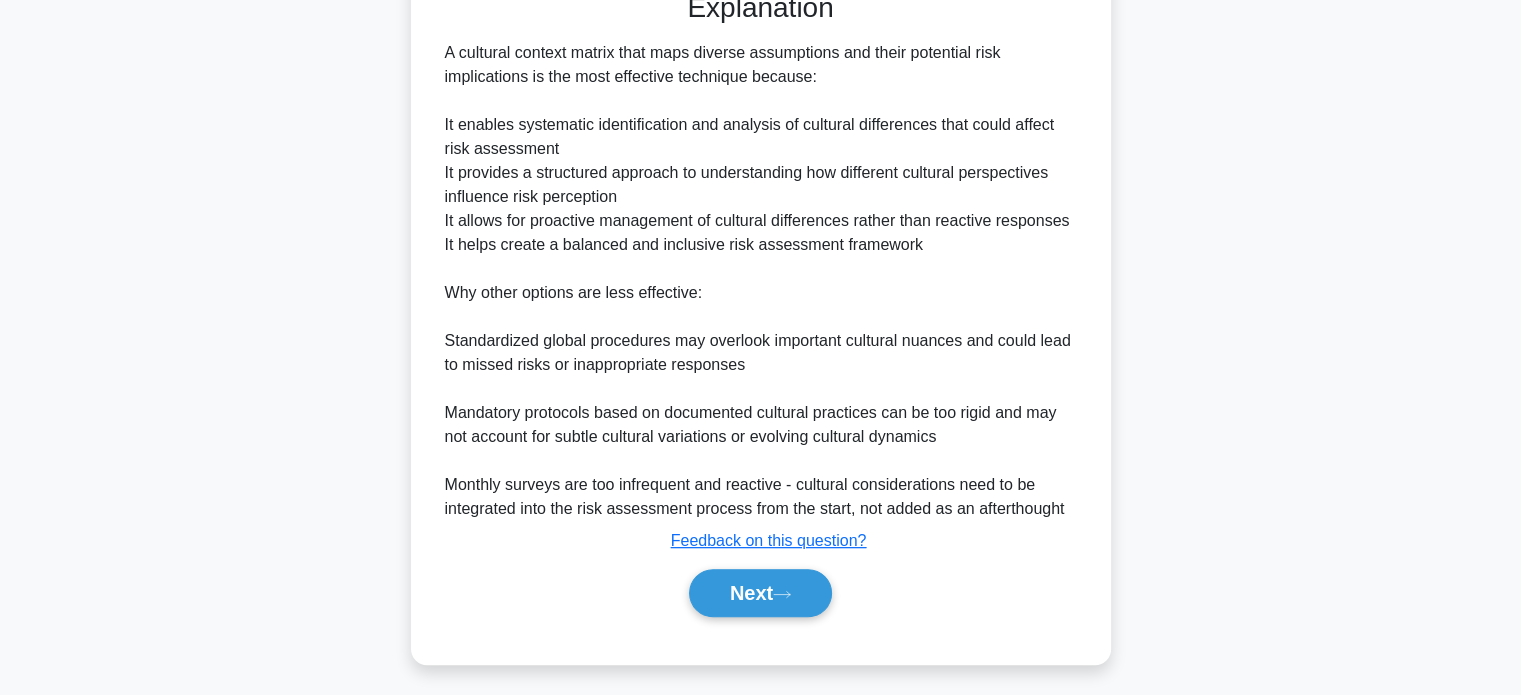 click on "Next" at bounding box center (760, 593) 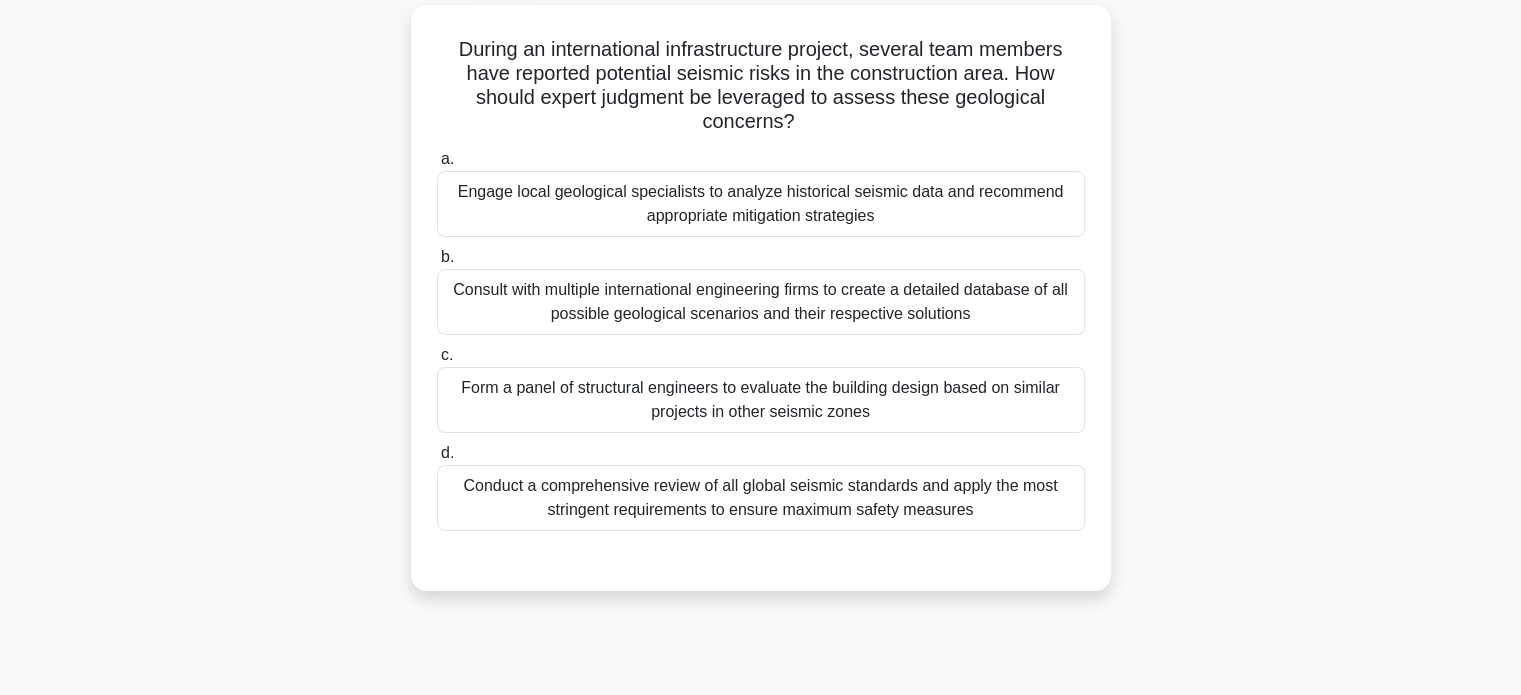 scroll, scrollTop: 112, scrollLeft: 0, axis: vertical 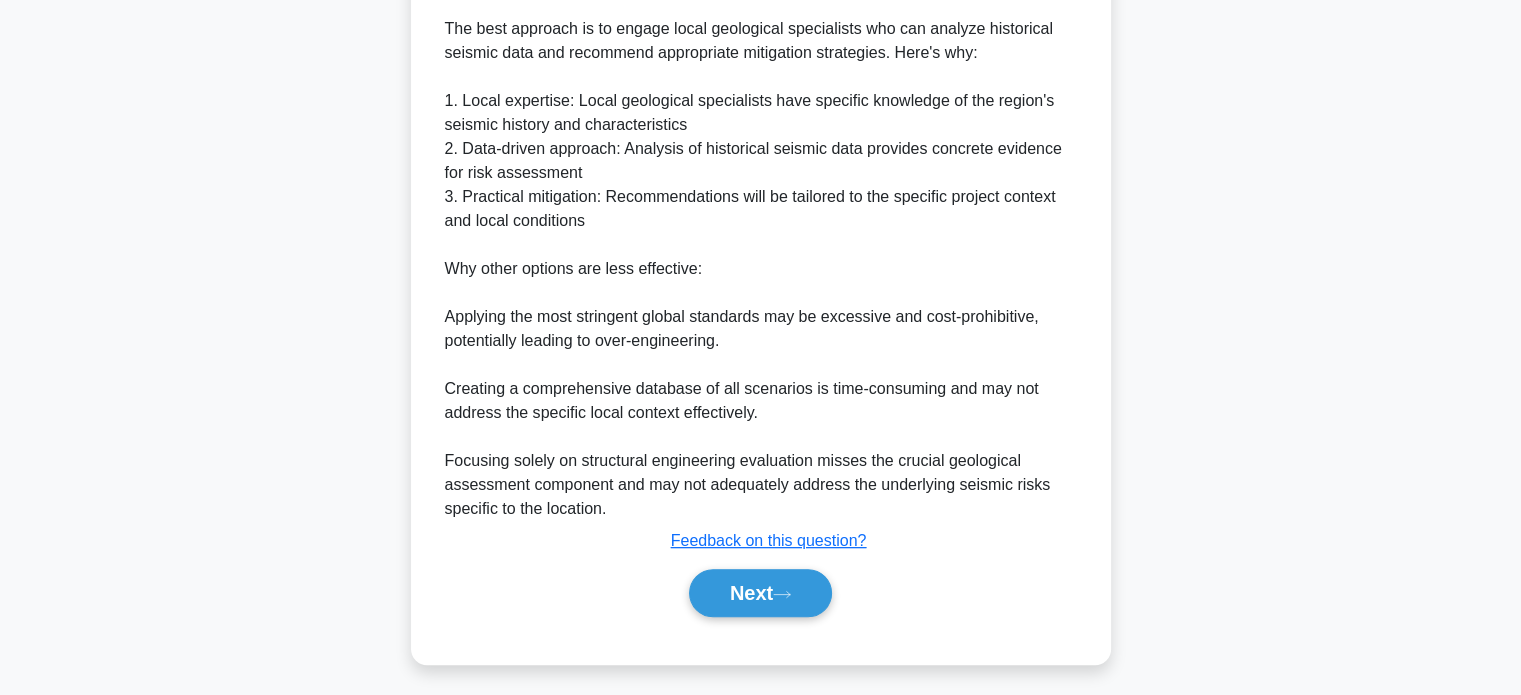 click on "Next" at bounding box center (760, 593) 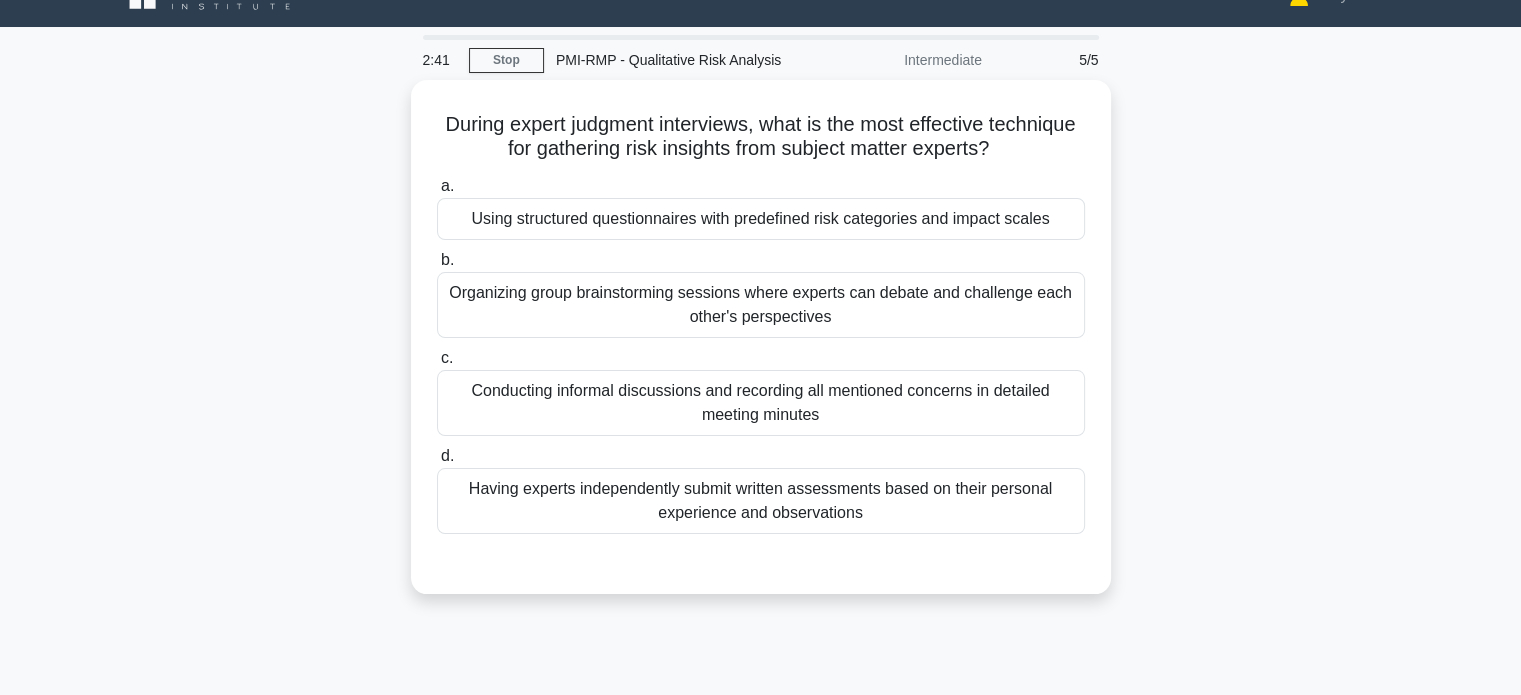 scroll, scrollTop: 36, scrollLeft: 0, axis: vertical 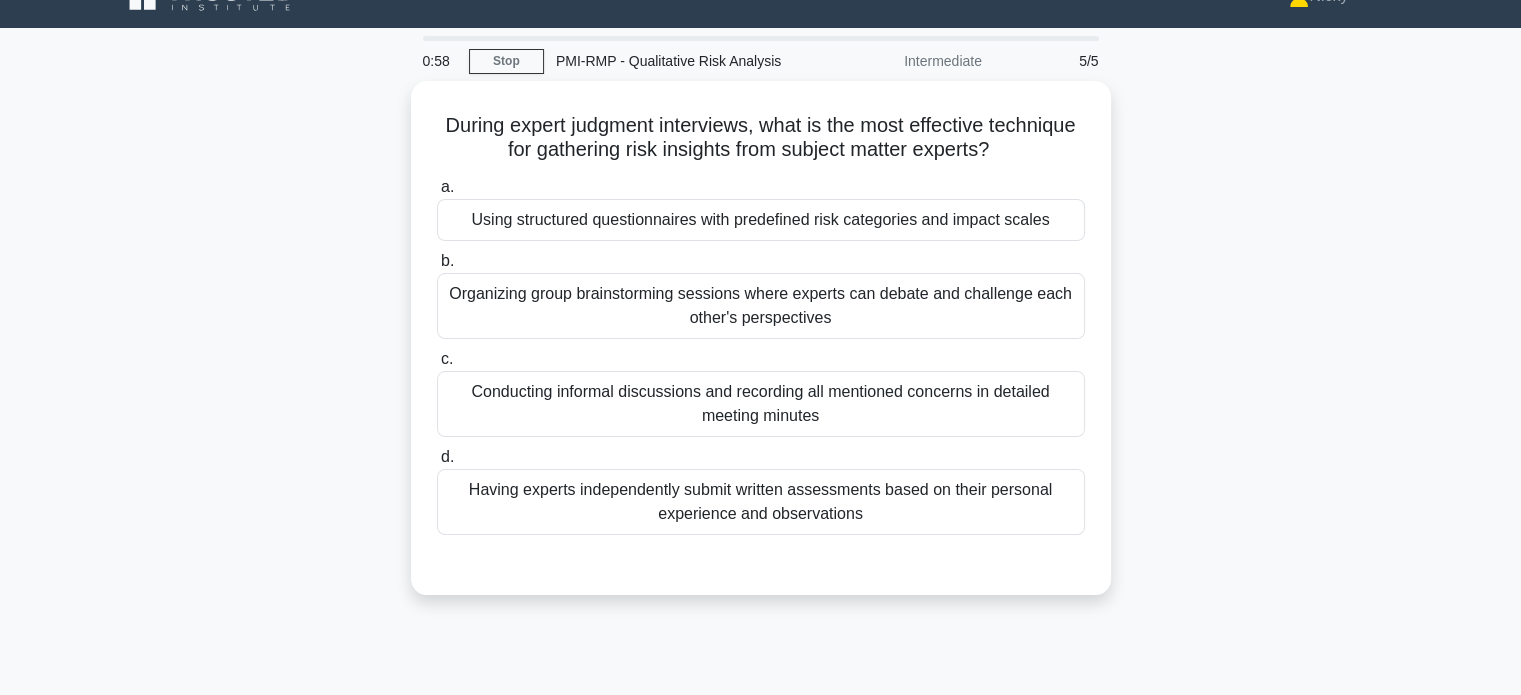 click on "Conducting informal discussions and recording all mentioned concerns in detailed meeting minutes" at bounding box center (761, 404) 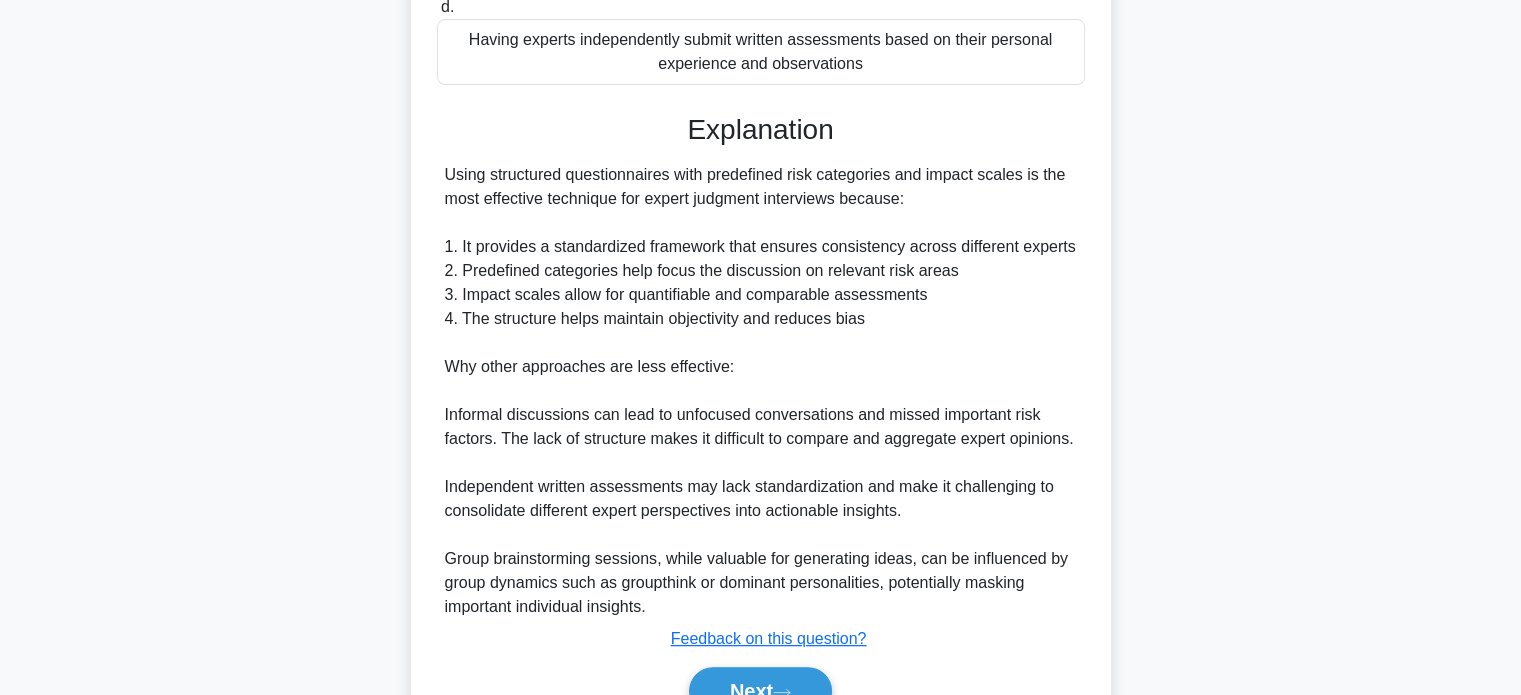 scroll, scrollTop: 586, scrollLeft: 0, axis: vertical 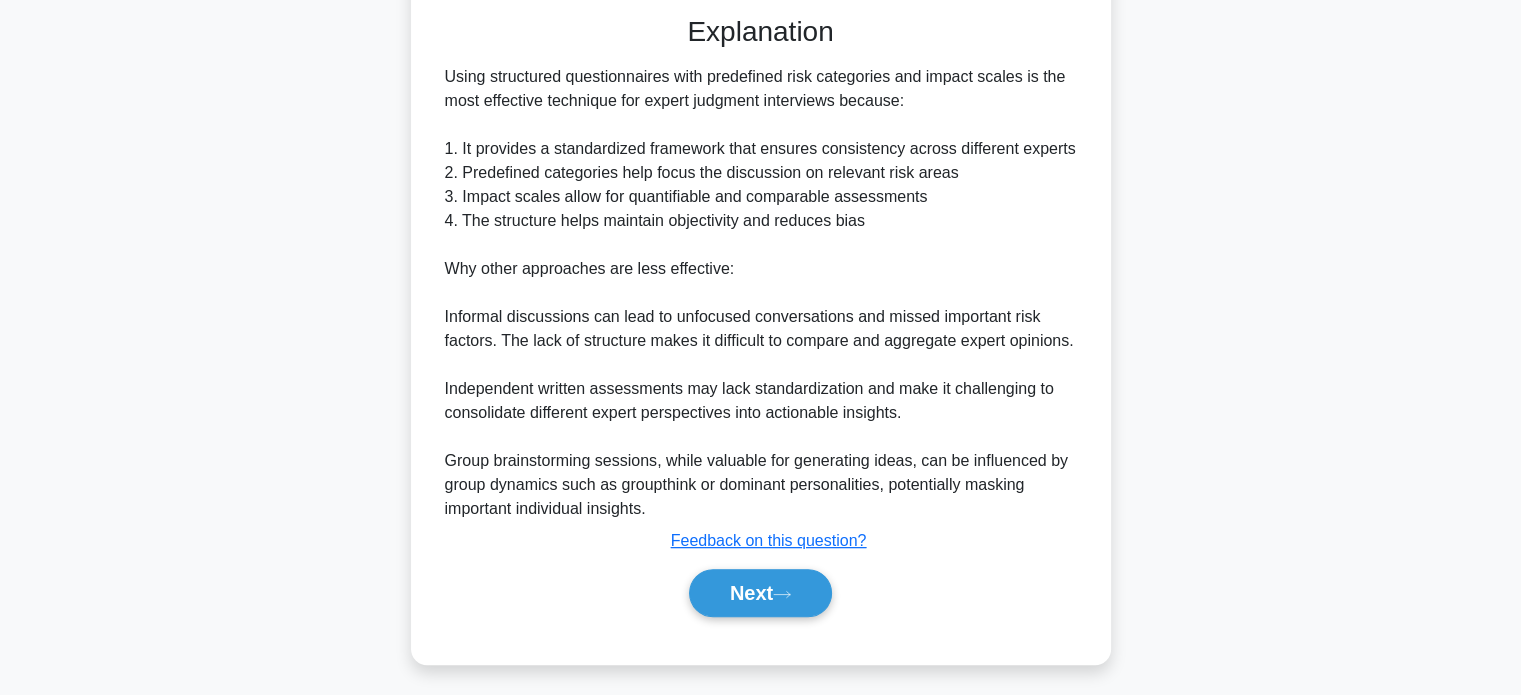 click on "Next" at bounding box center (760, 593) 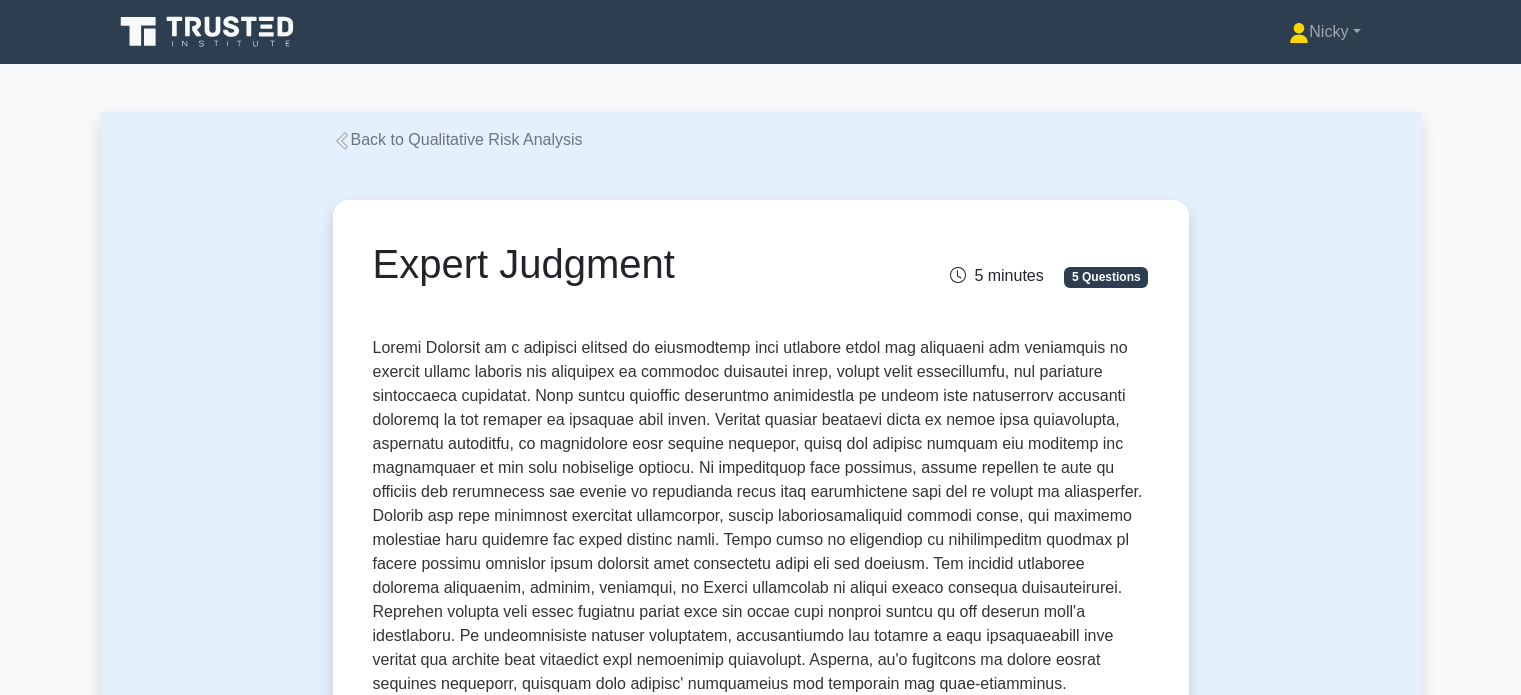 scroll, scrollTop: 176, scrollLeft: 0, axis: vertical 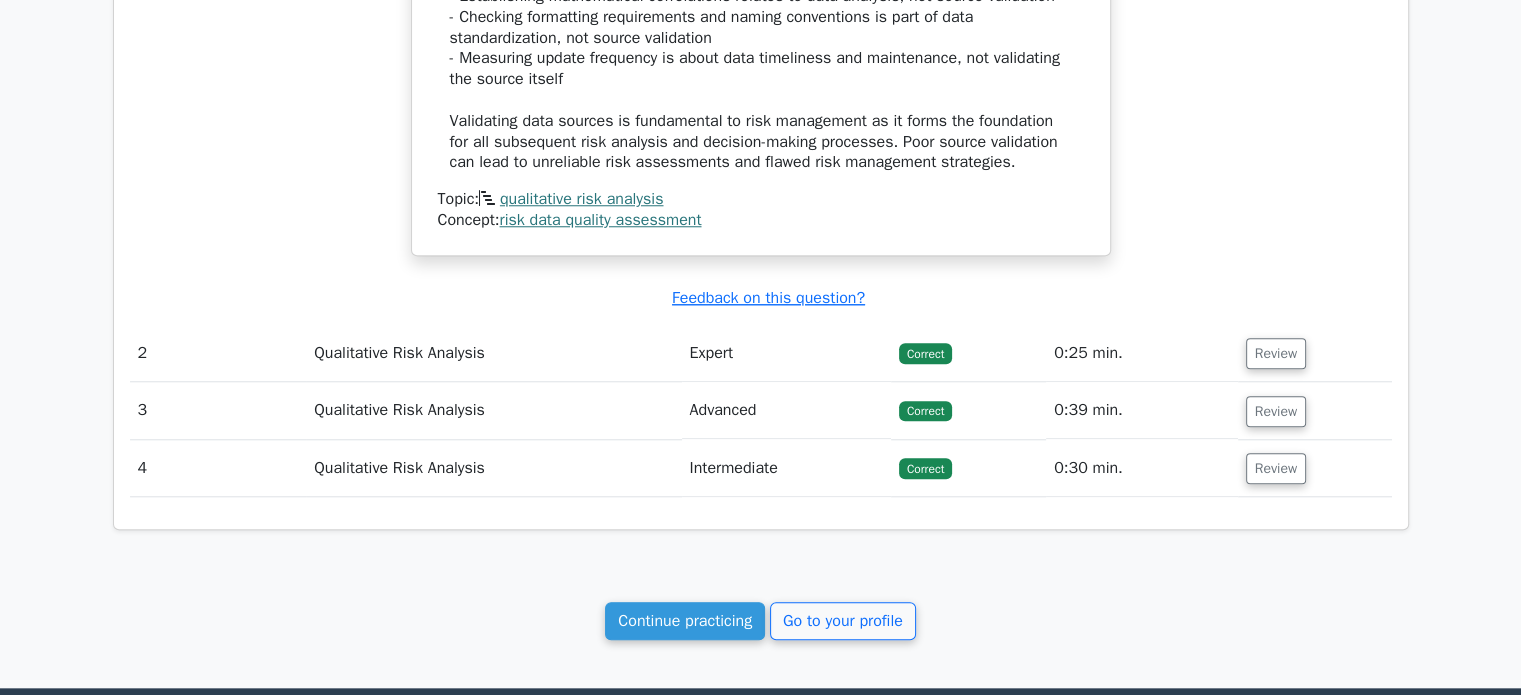 click on "Review" at bounding box center (1276, 468) 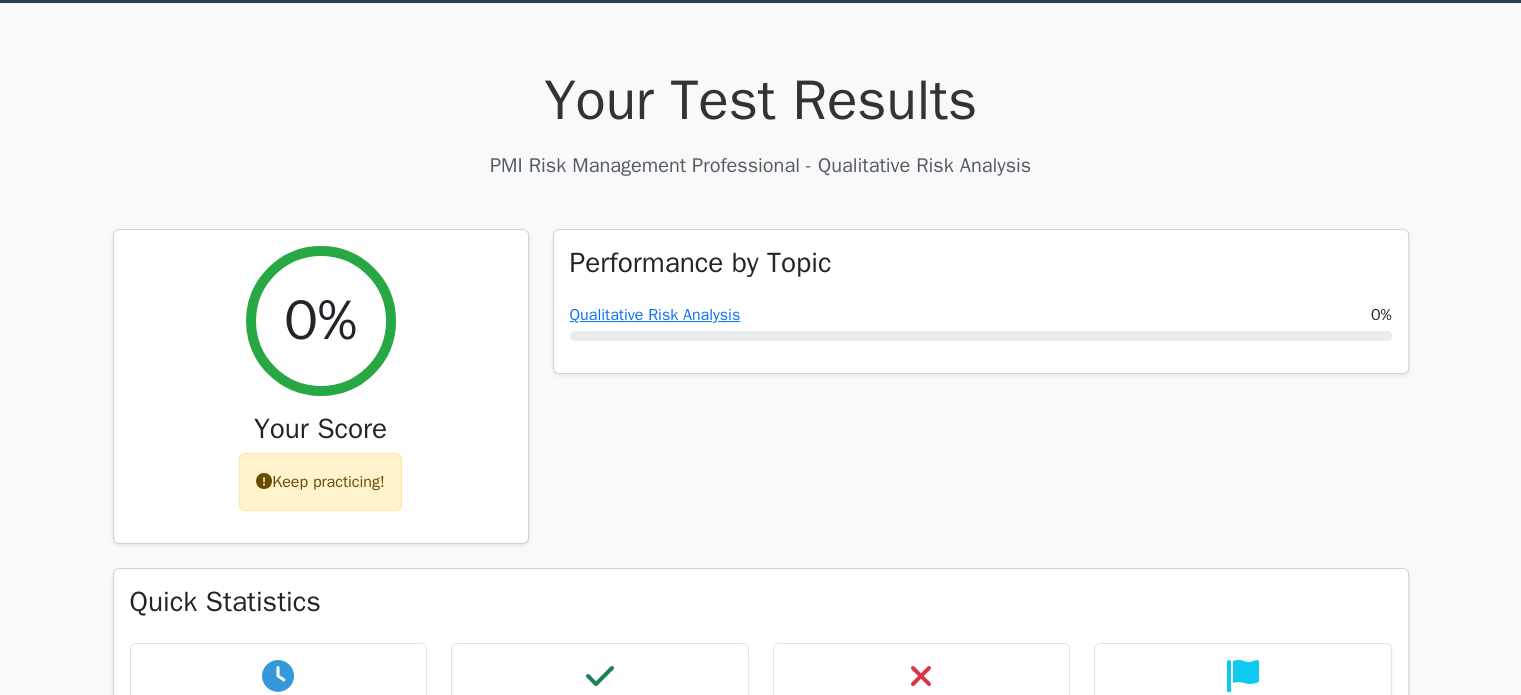 scroll, scrollTop: 0, scrollLeft: 0, axis: both 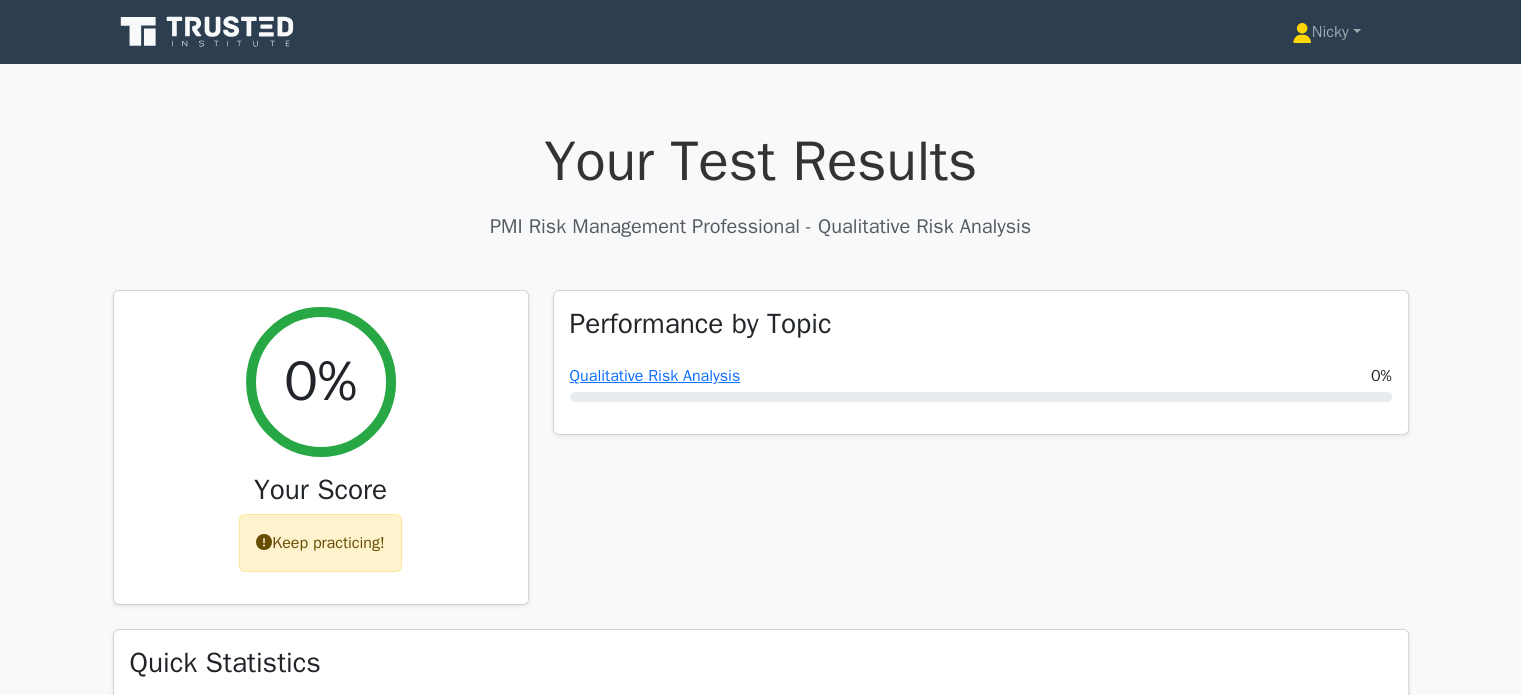 click on "Qualitative Risk Analysis" at bounding box center [655, 376] 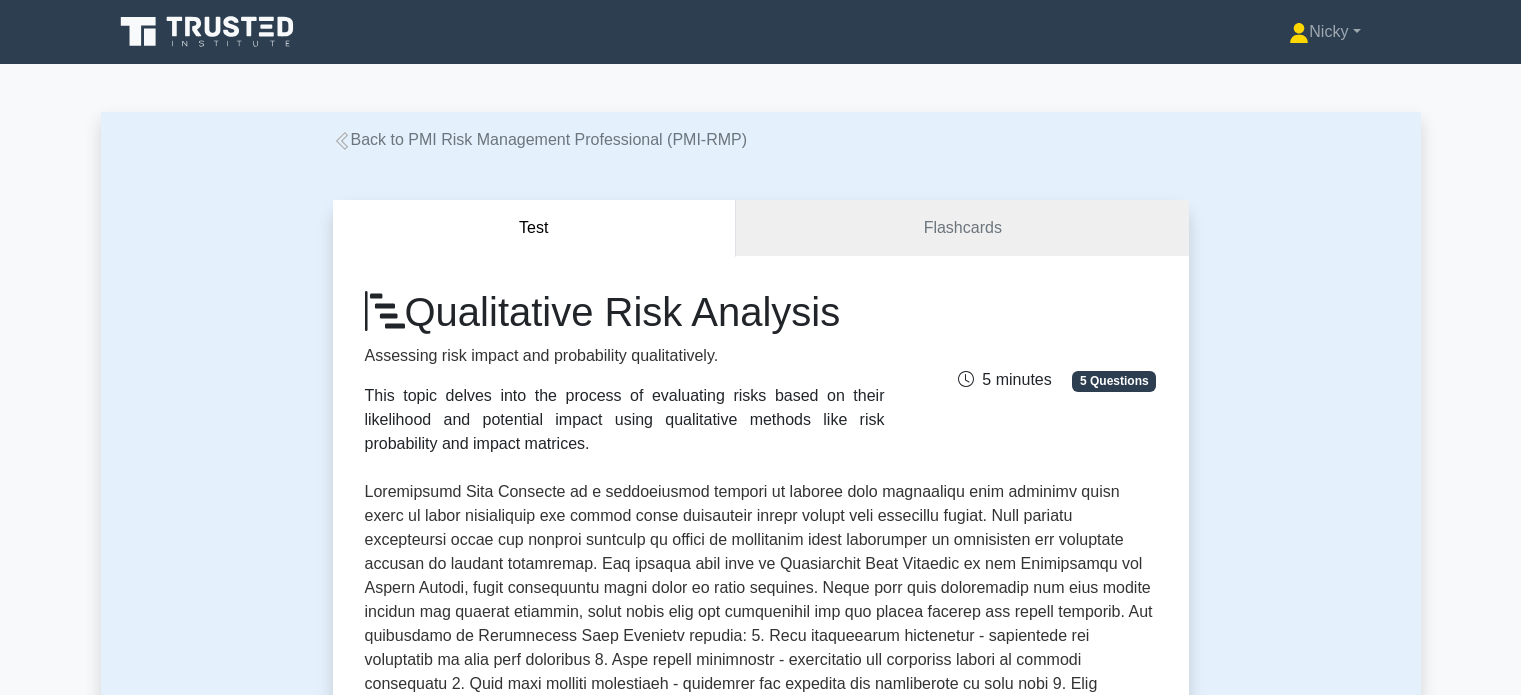 scroll, scrollTop: 0, scrollLeft: 0, axis: both 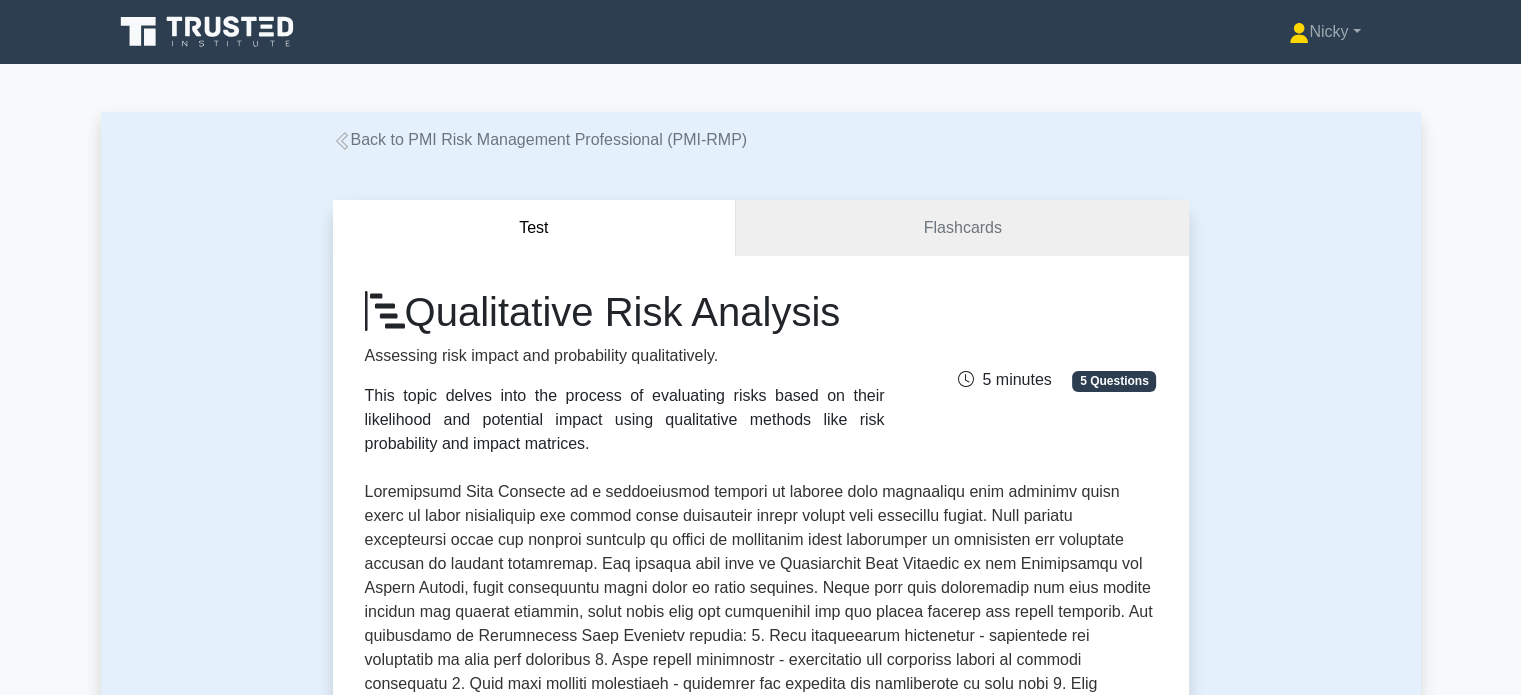 click 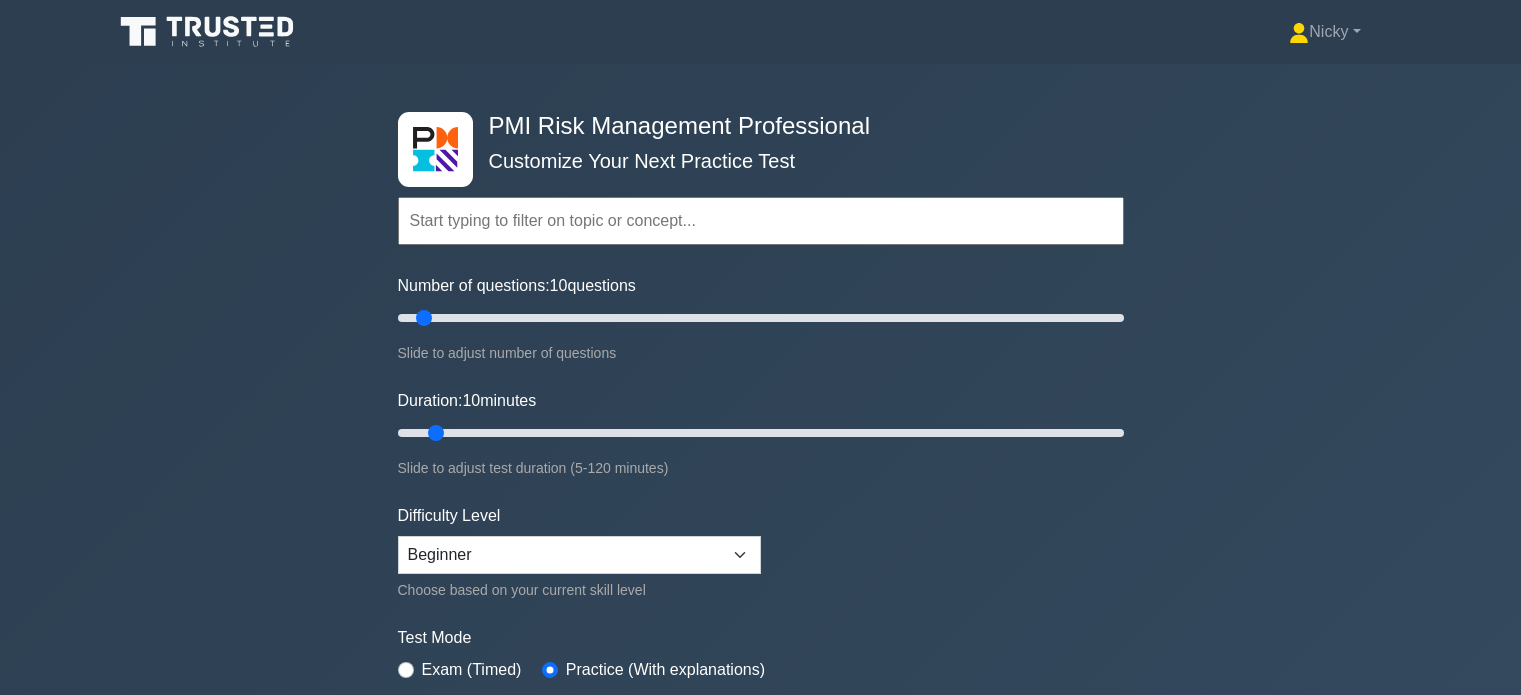 scroll, scrollTop: 0, scrollLeft: 0, axis: both 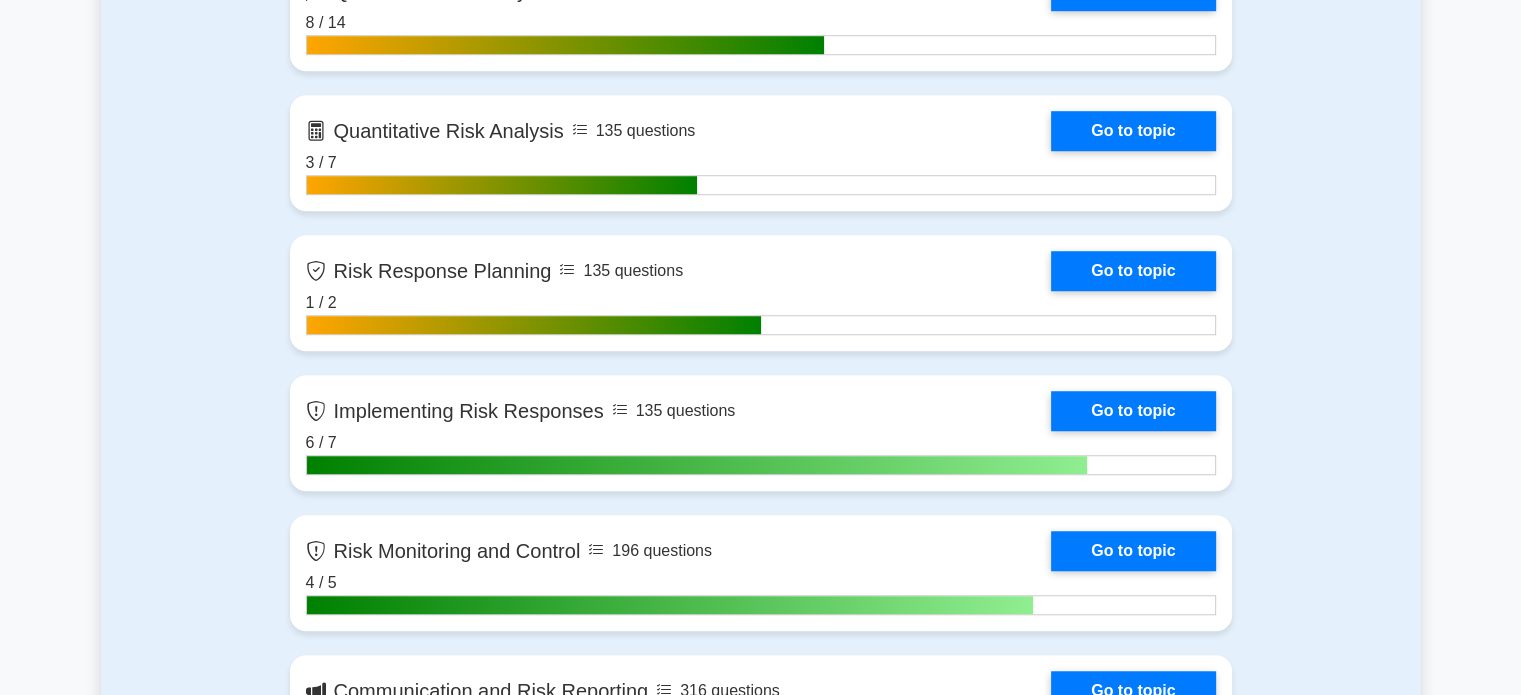 click on "Go to topic" at bounding box center [1133, 271] 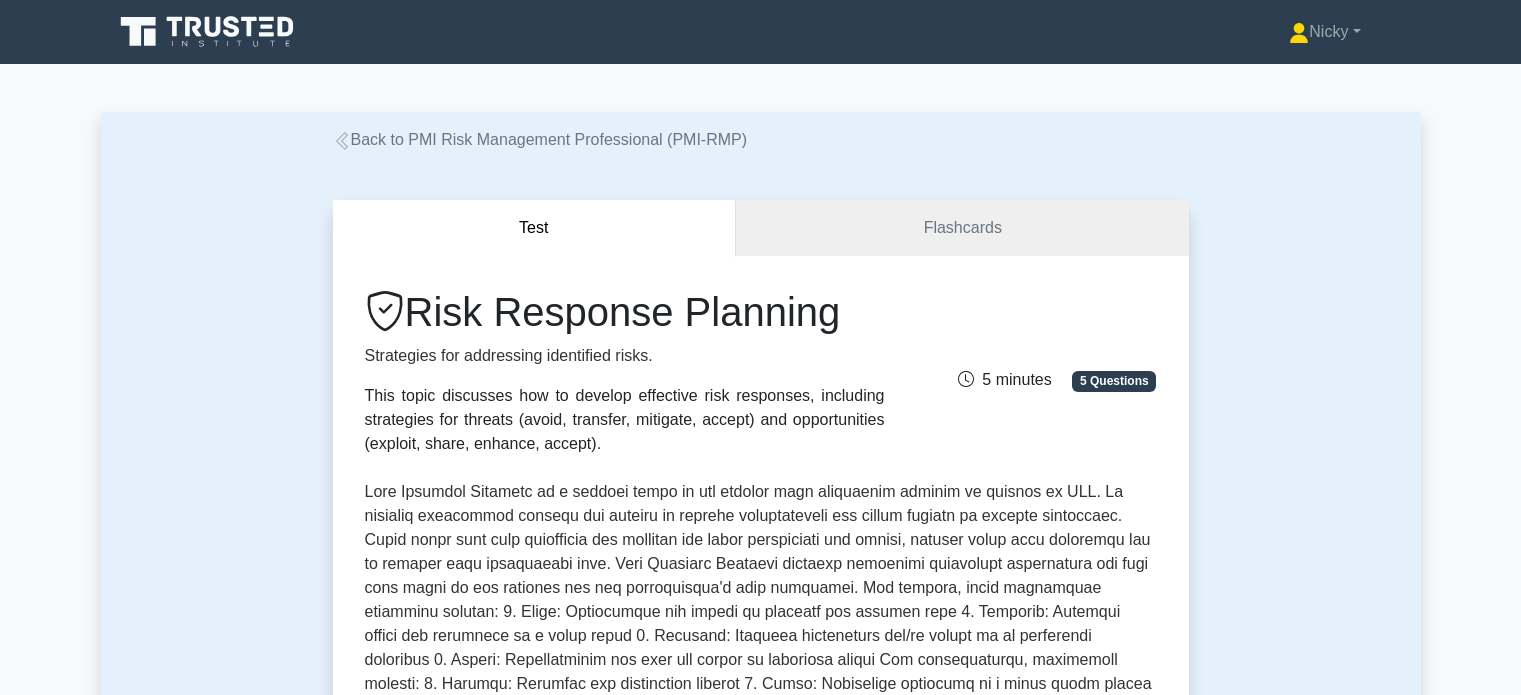 scroll, scrollTop: 0, scrollLeft: 0, axis: both 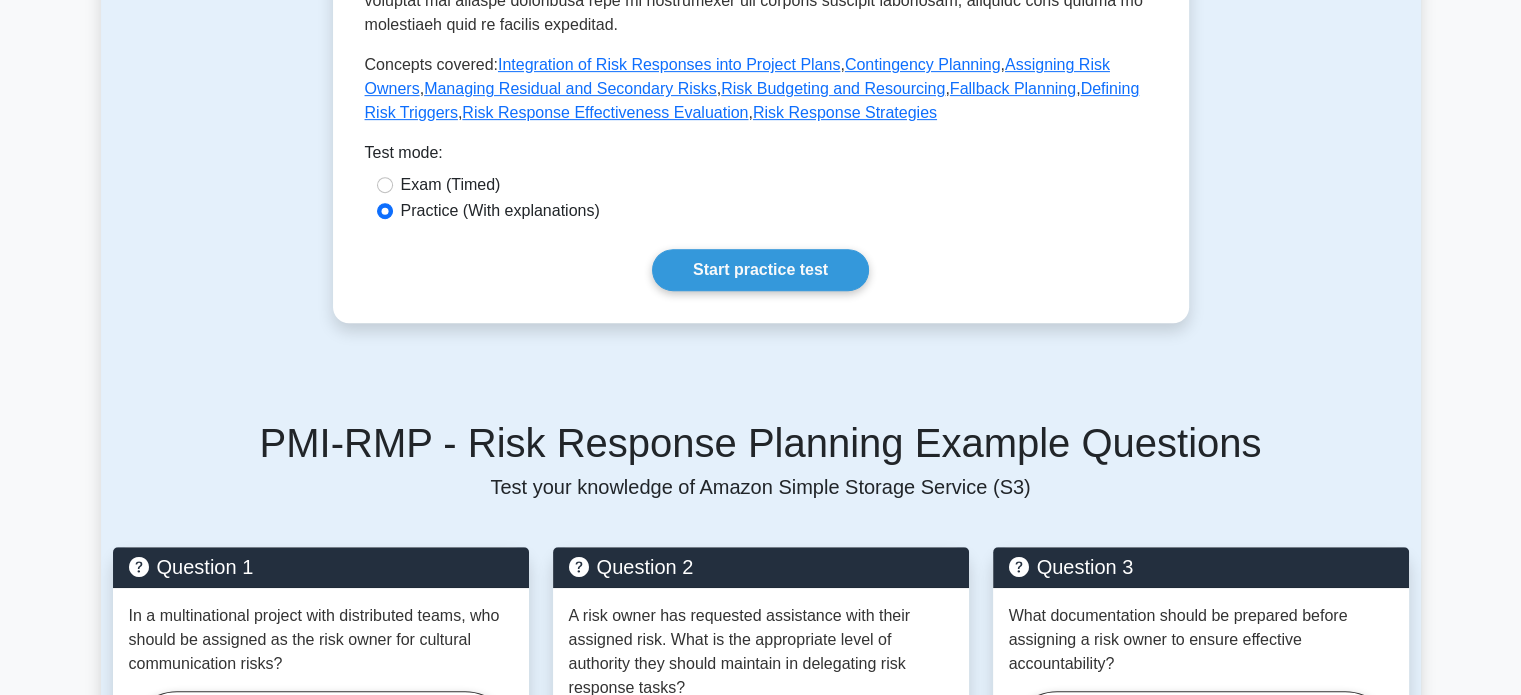 click on "Start practice test" at bounding box center (760, 270) 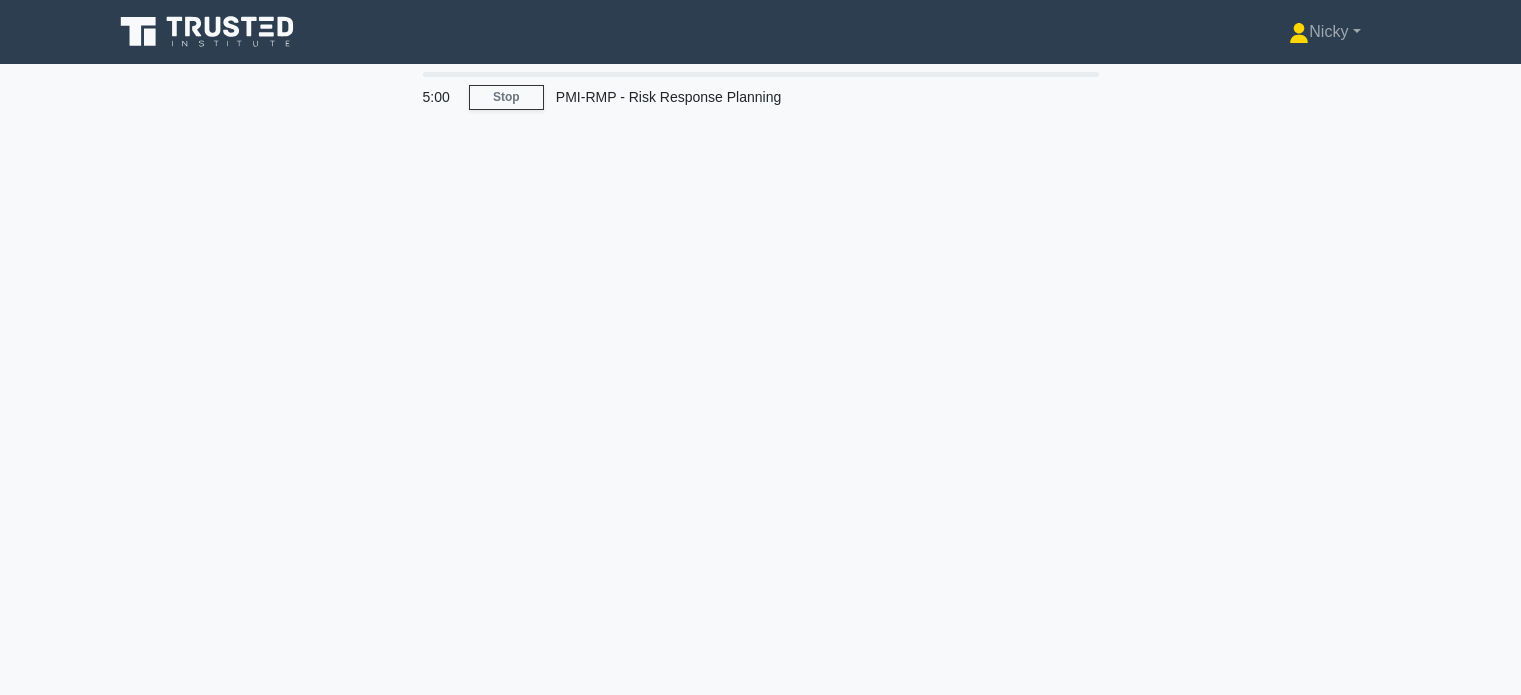 scroll, scrollTop: 0, scrollLeft: 0, axis: both 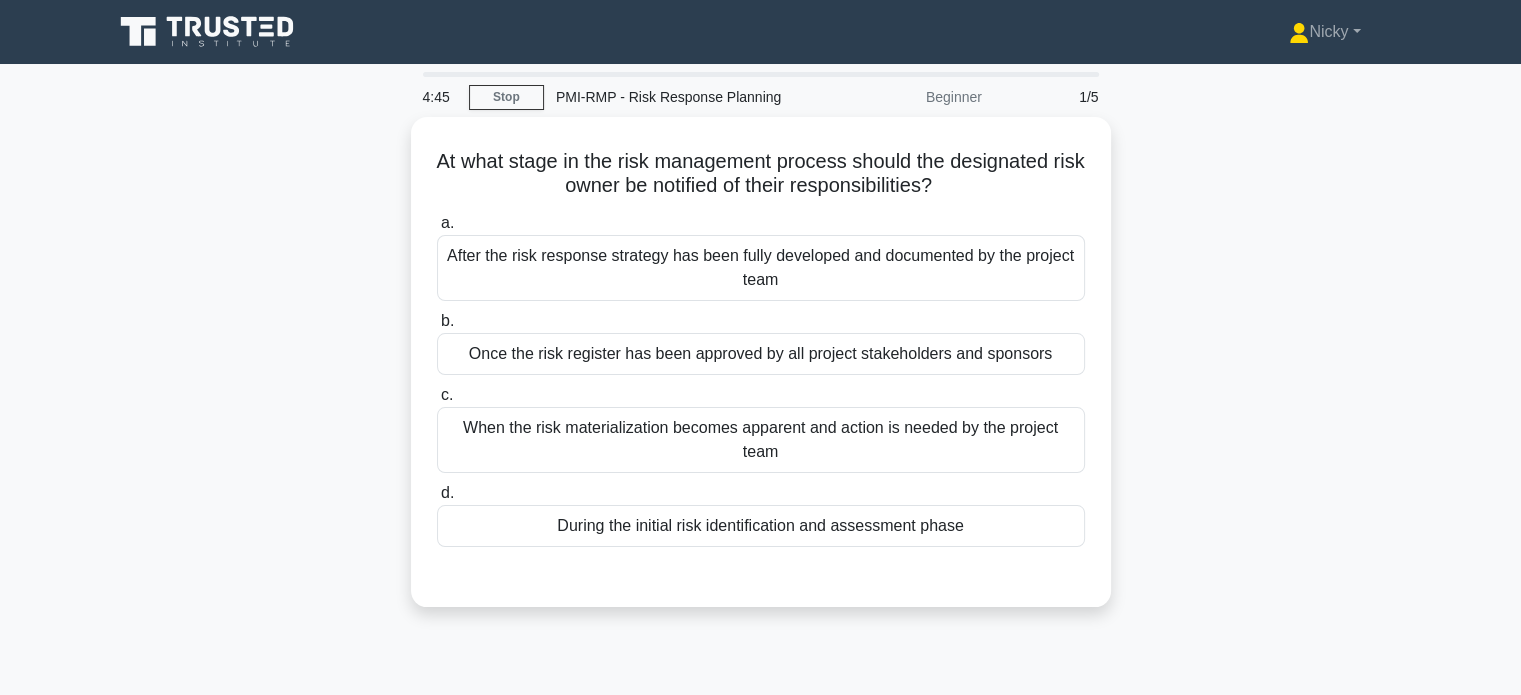 click on "During the initial risk identification and assessment phase" at bounding box center (761, 526) 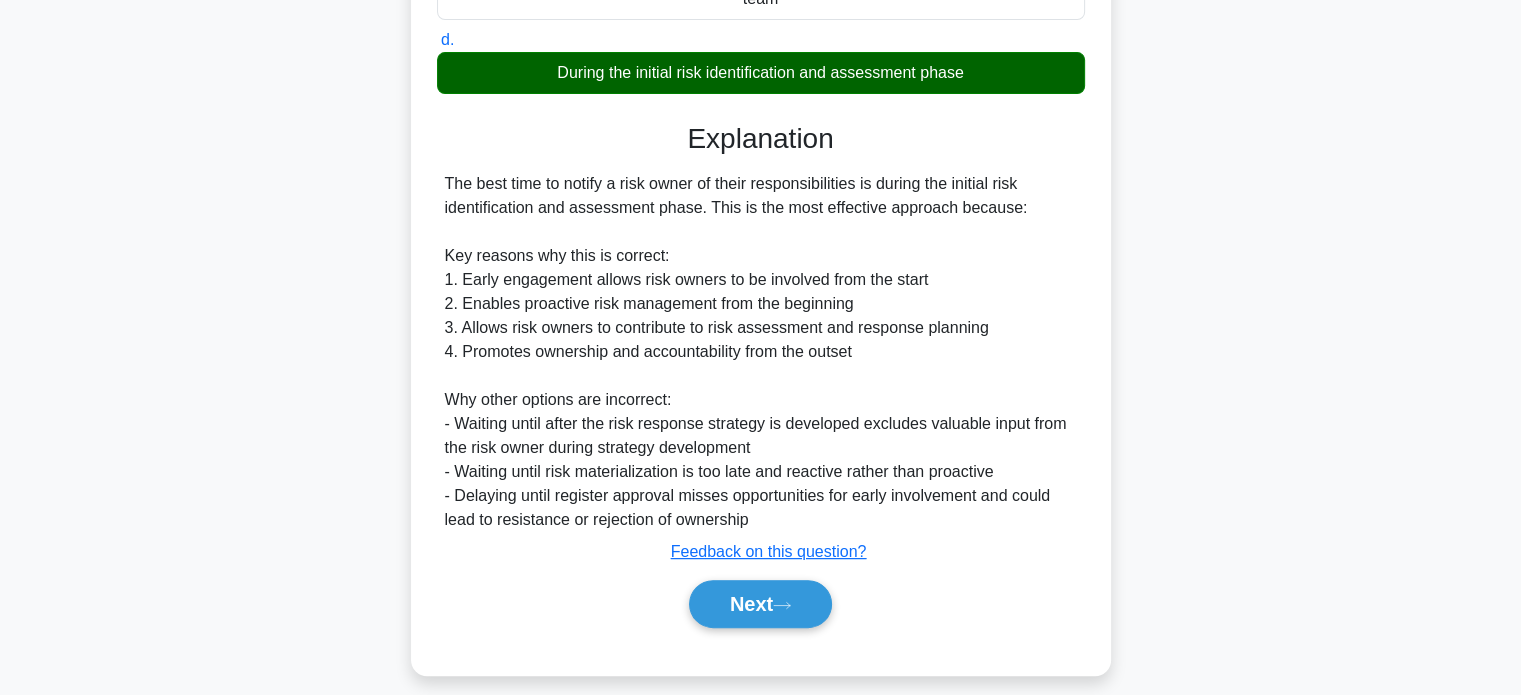 scroll, scrollTop: 464, scrollLeft: 0, axis: vertical 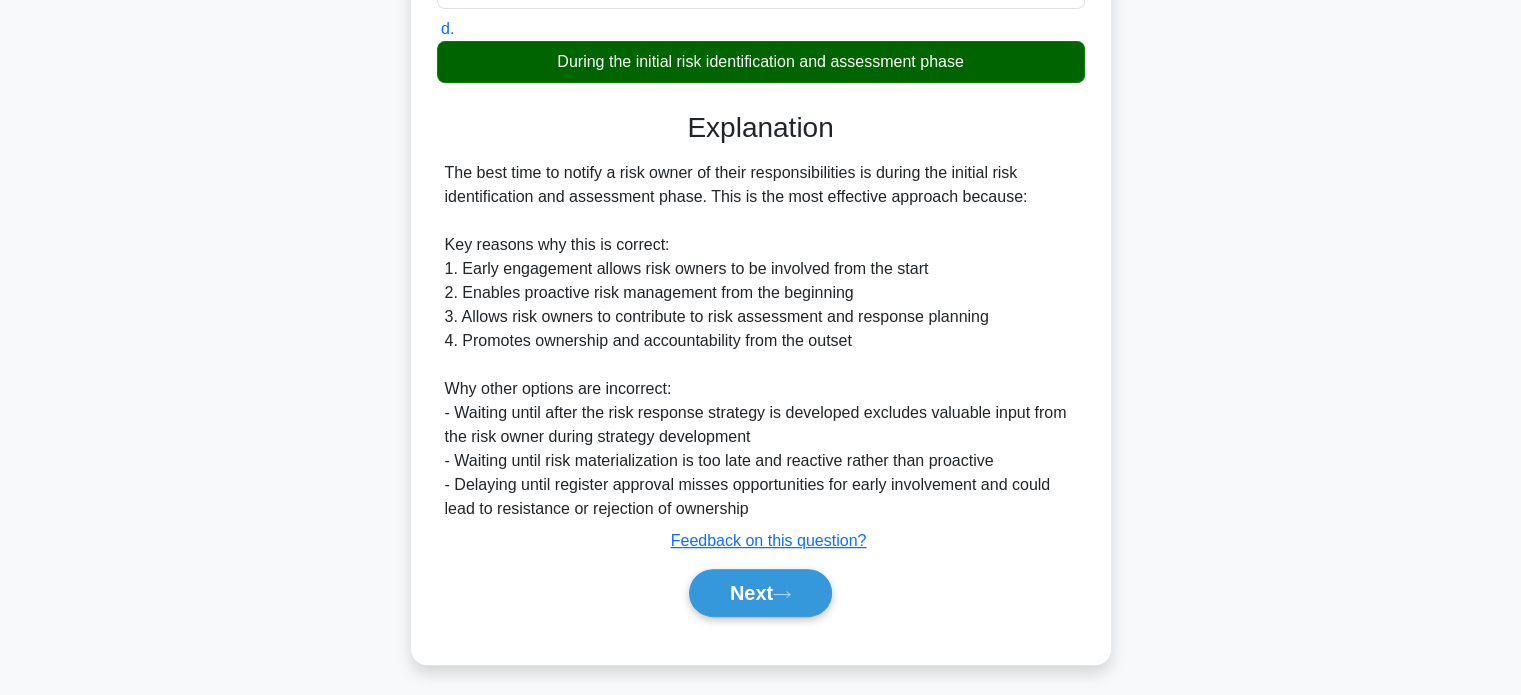 click on "Next" at bounding box center [760, 593] 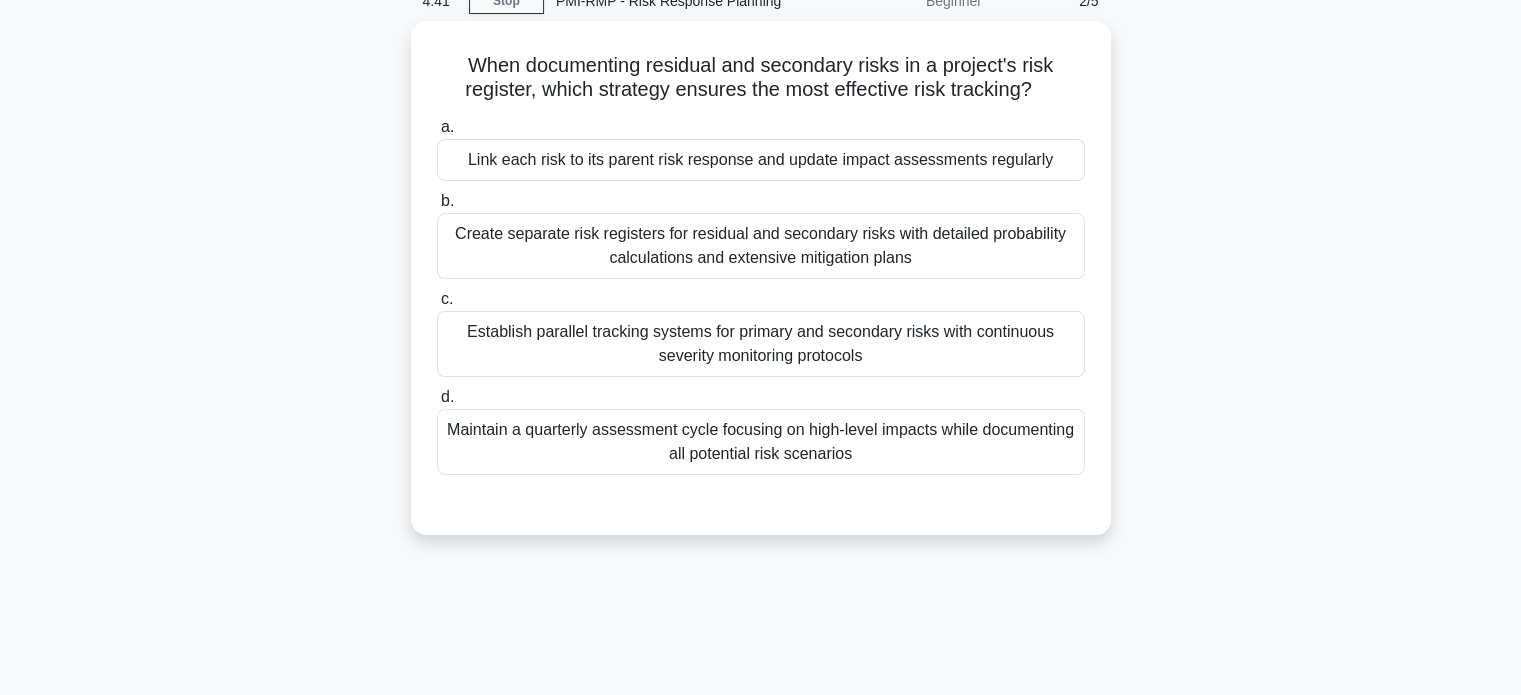 scroll, scrollTop: 69, scrollLeft: 0, axis: vertical 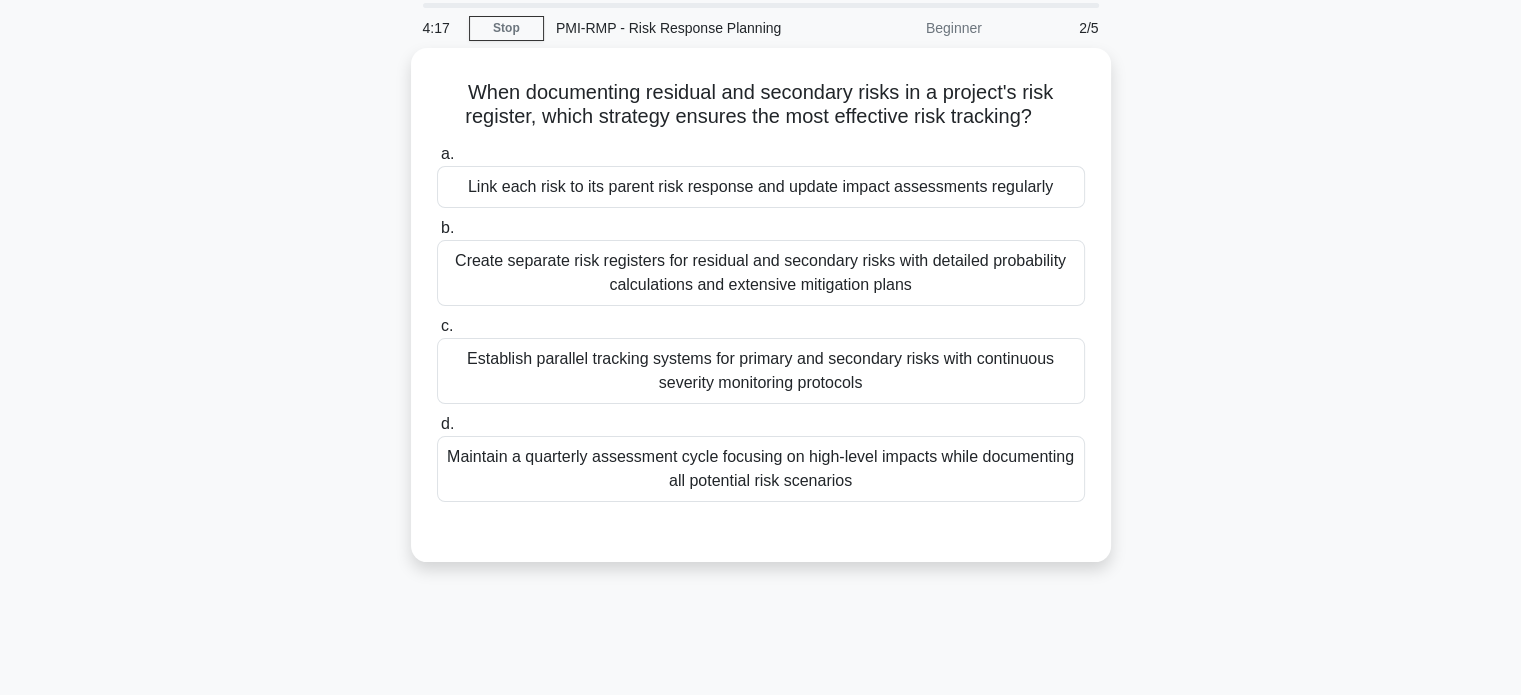 click on "Link each risk to its parent risk response and update impact assessments regularly" at bounding box center [761, 187] 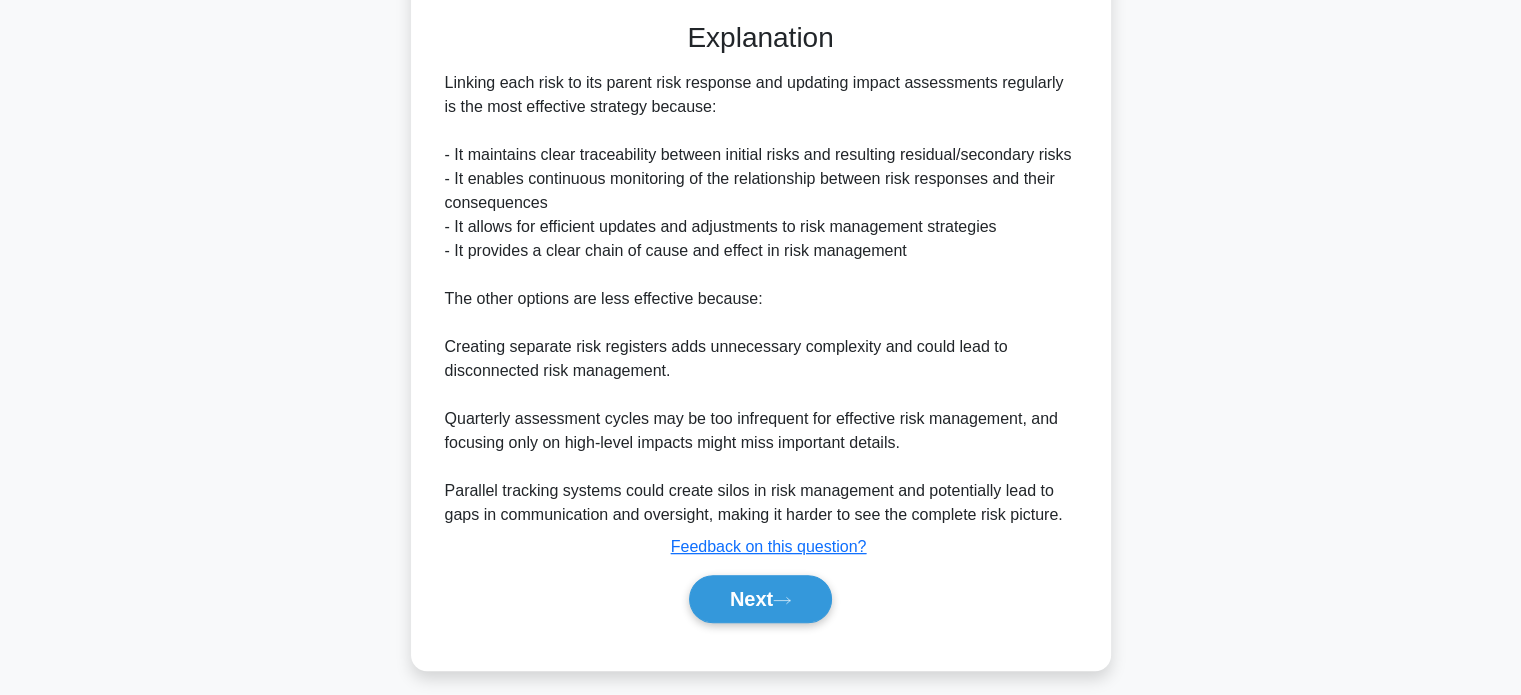 scroll, scrollTop: 584, scrollLeft: 0, axis: vertical 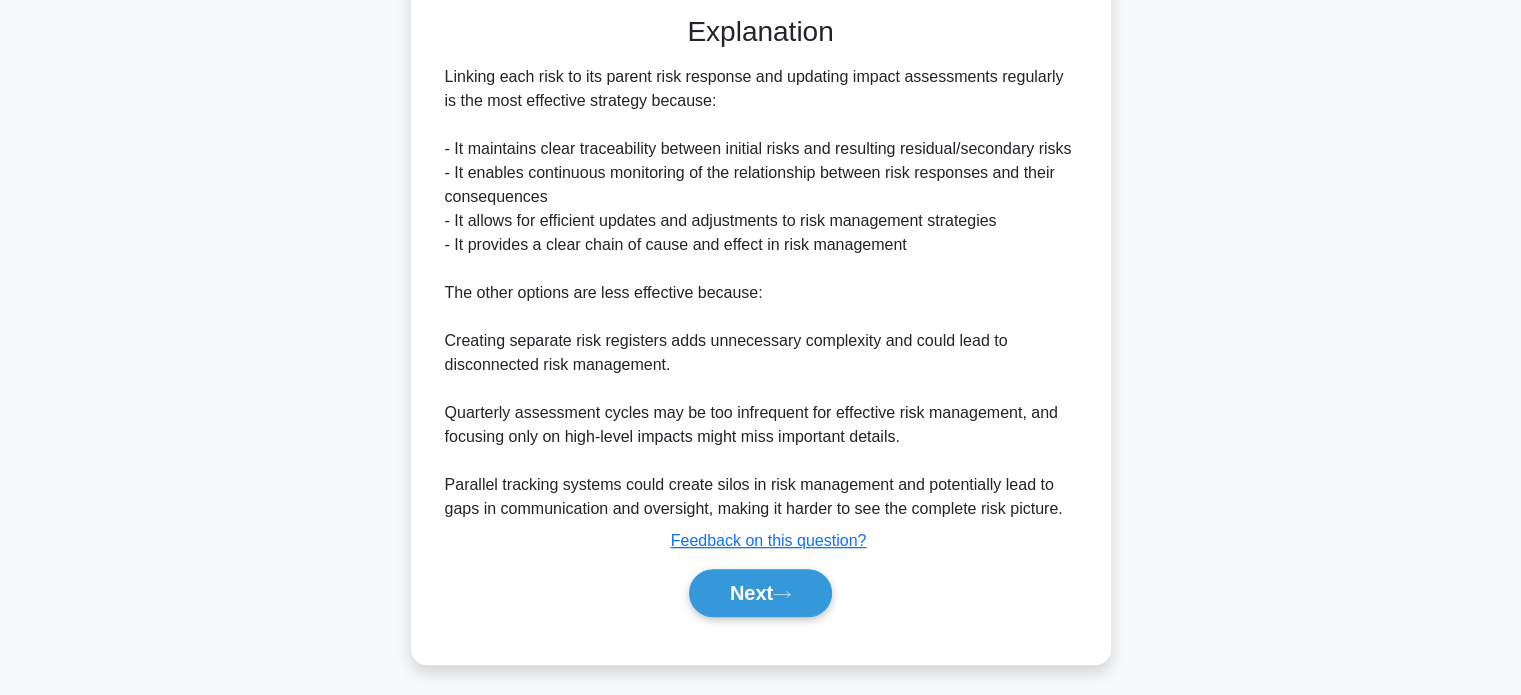 click on "Next" at bounding box center (760, 593) 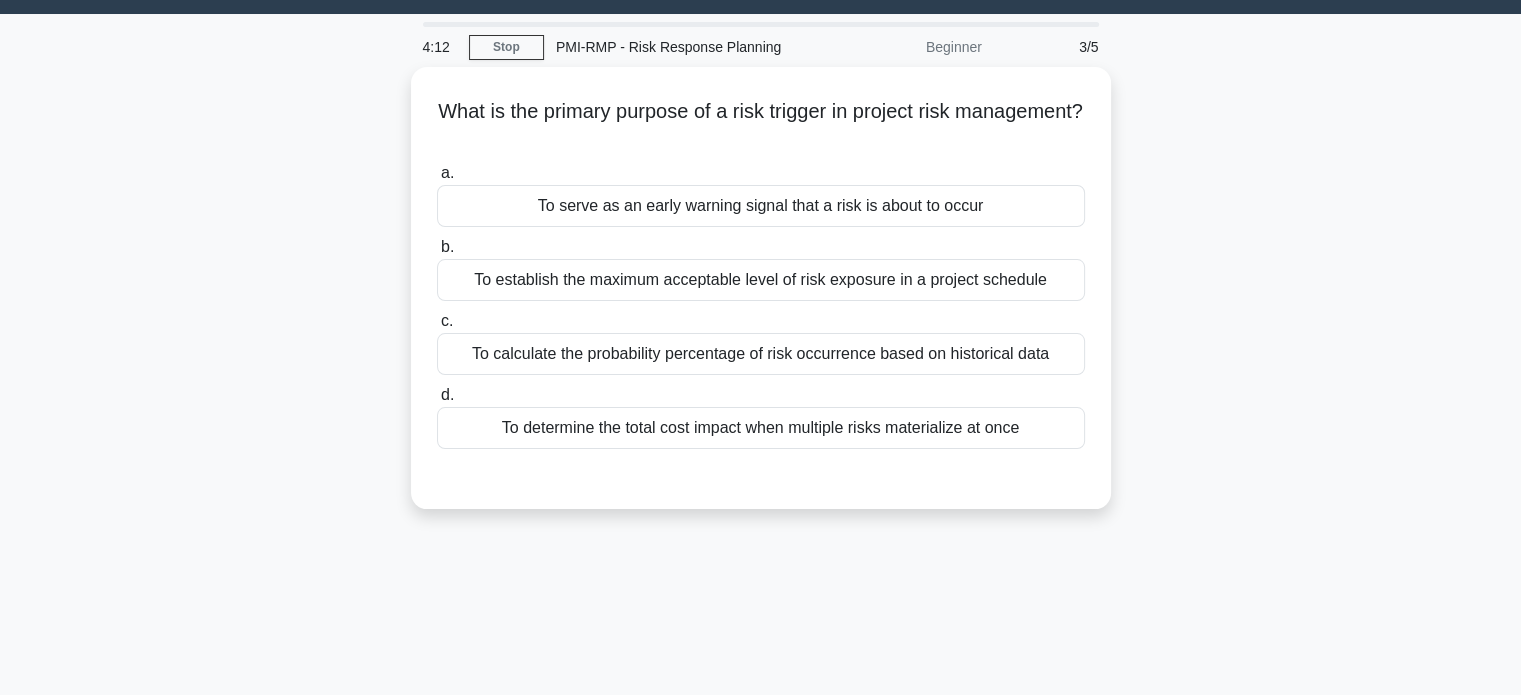 scroll, scrollTop: 0, scrollLeft: 0, axis: both 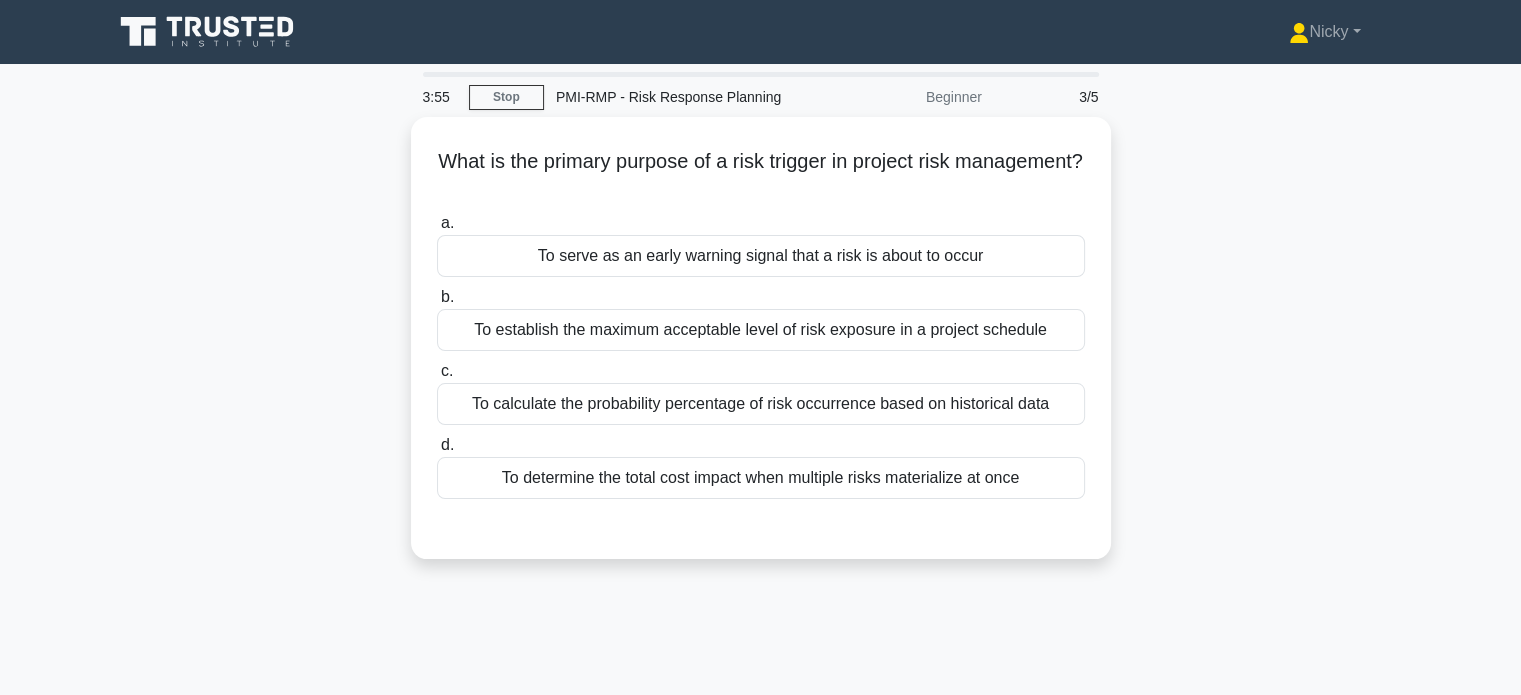 click on "To establish the maximum acceptable level of risk exposure in a project schedule" at bounding box center [761, 330] 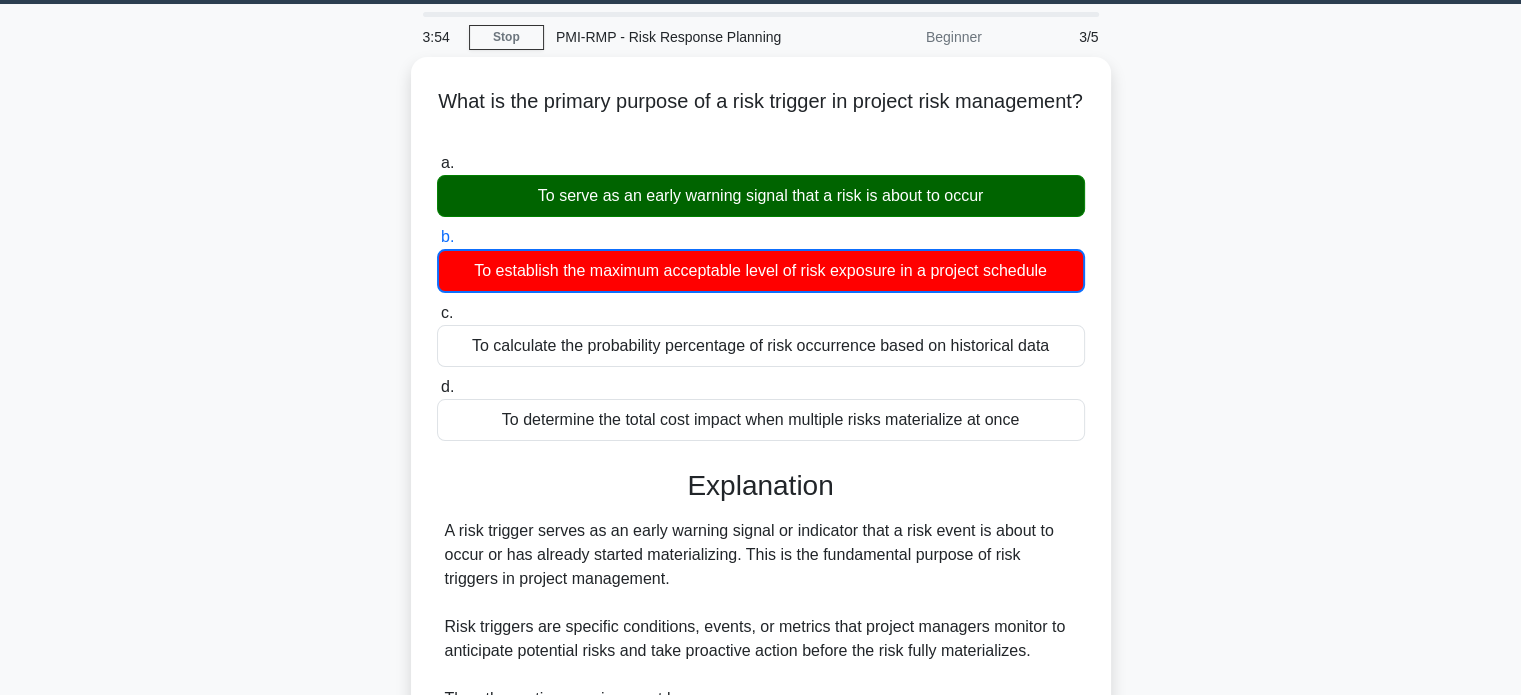 scroll, scrollTop: 442, scrollLeft: 0, axis: vertical 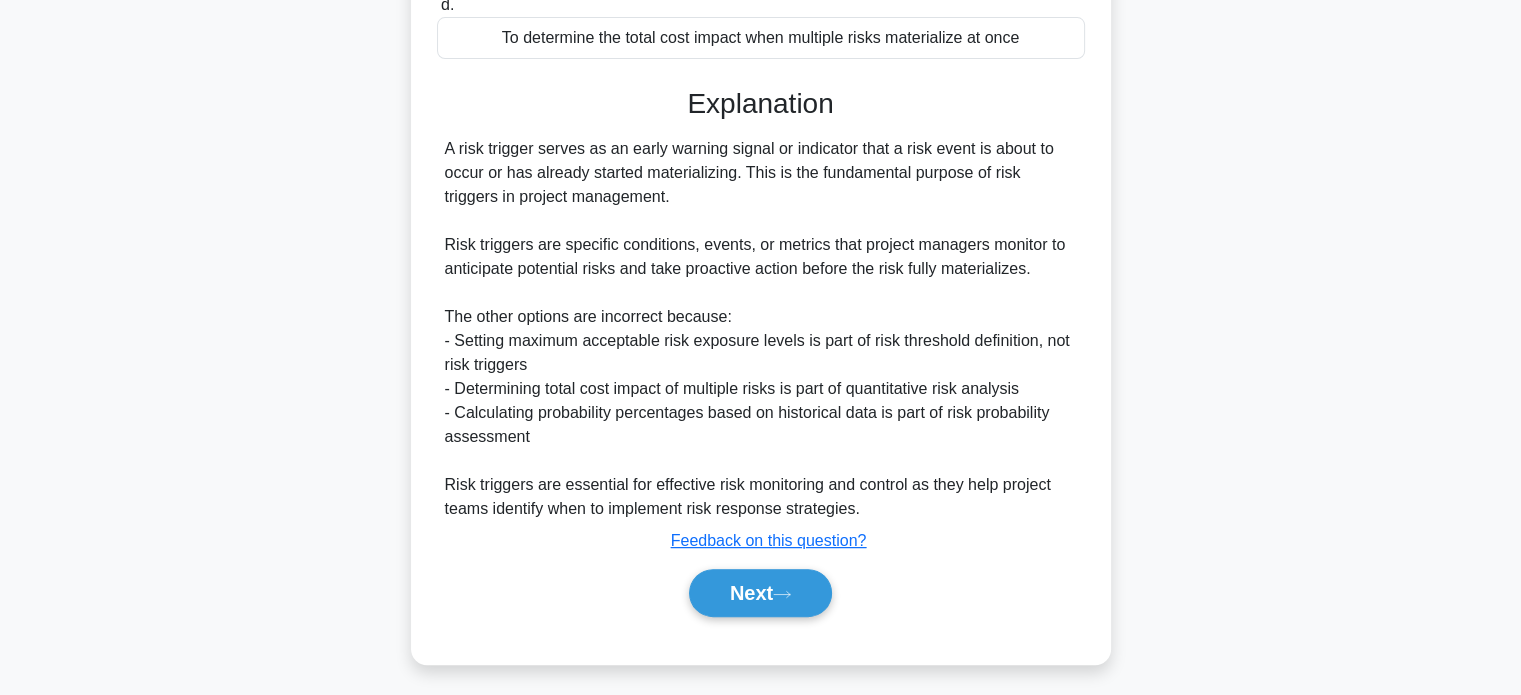 click on "Next" at bounding box center (760, 593) 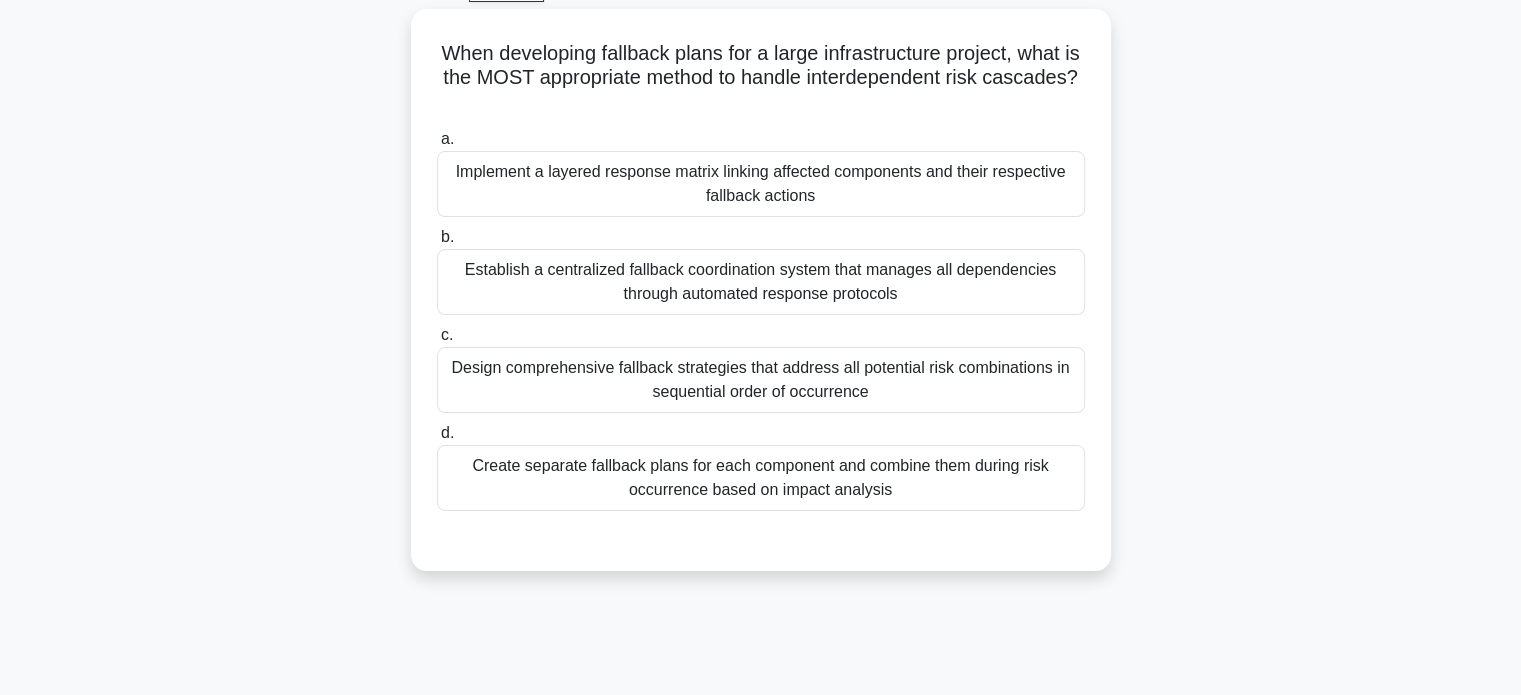 scroll, scrollTop: 92, scrollLeft: 0, axis: vertical 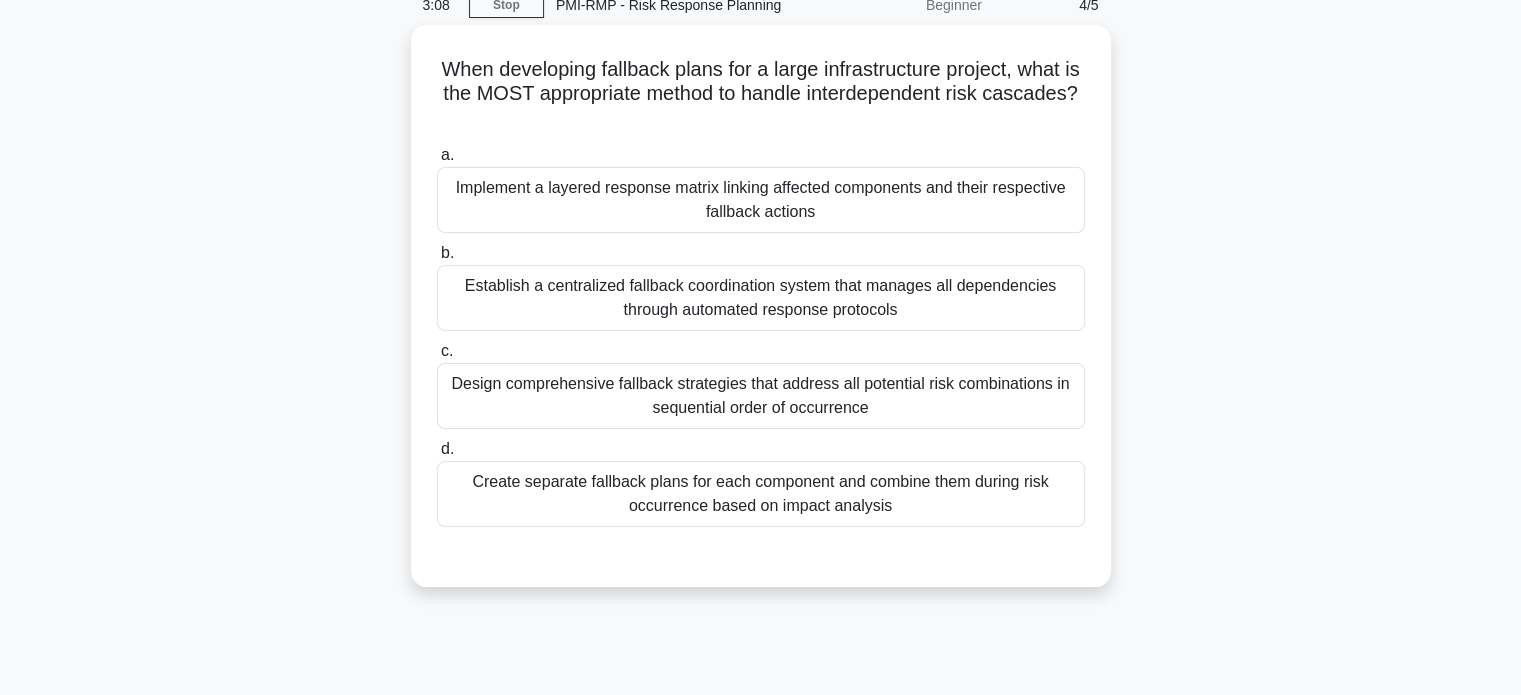 click on "Implement a layered response matrix linking affected components and their respective fallback actions" at bounding box center (761, 200) 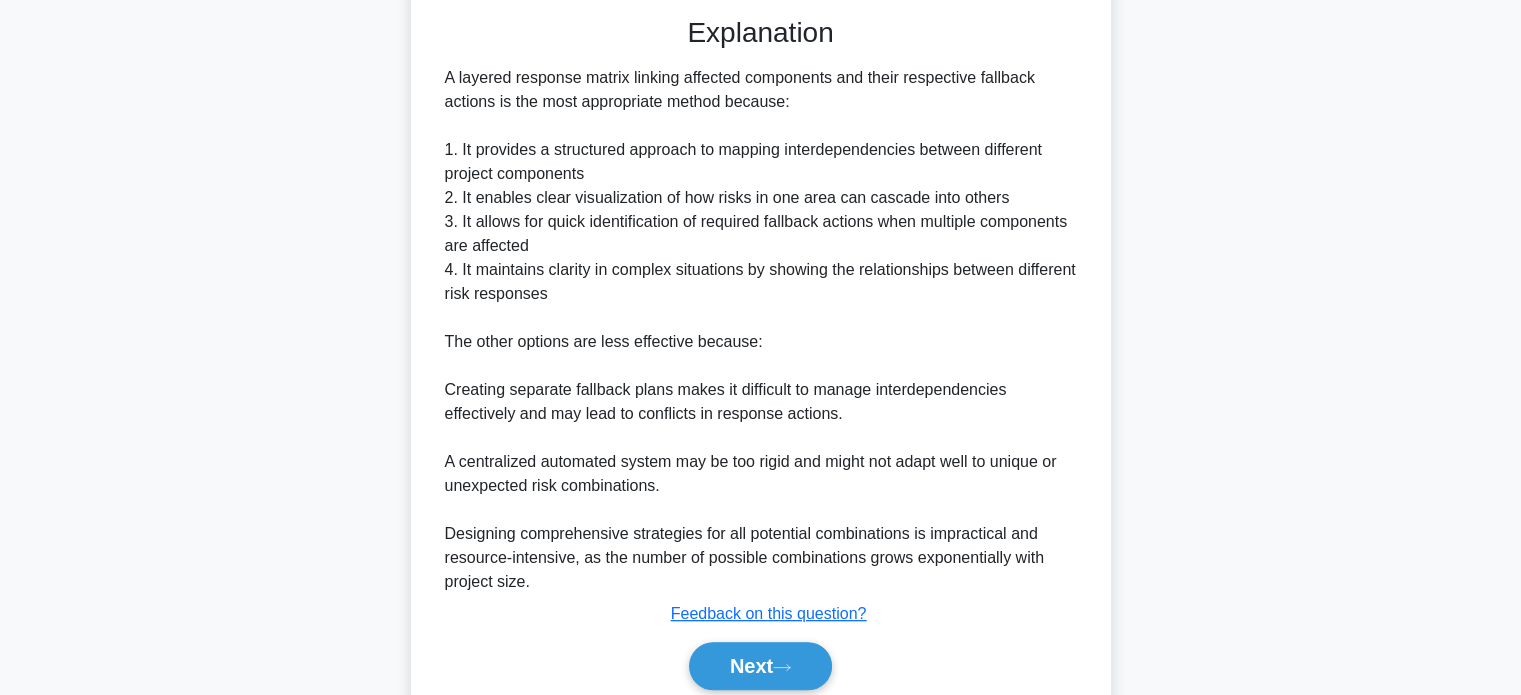 scroll, scrollTop: 704, scrollLeft: 0, axis: vertical 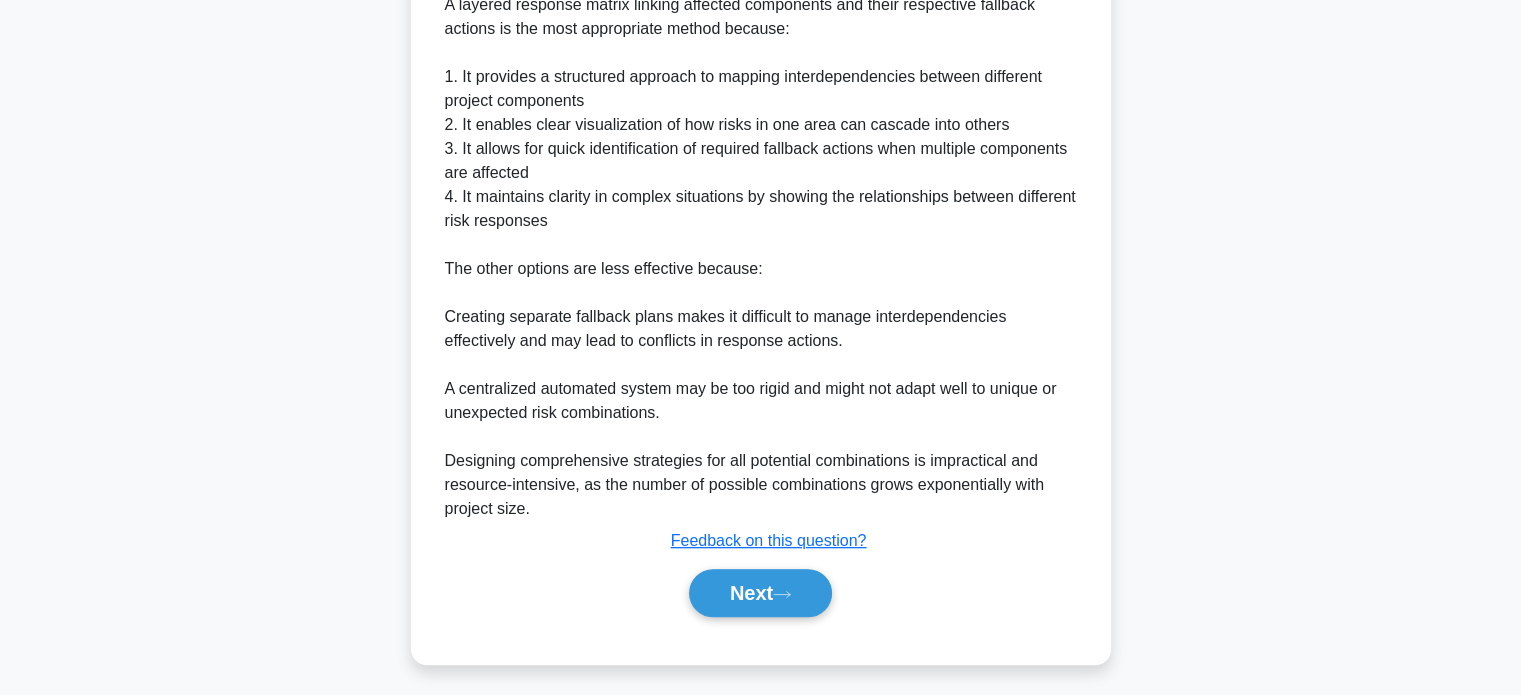 click on "Next" at bounding box center (760, 593) 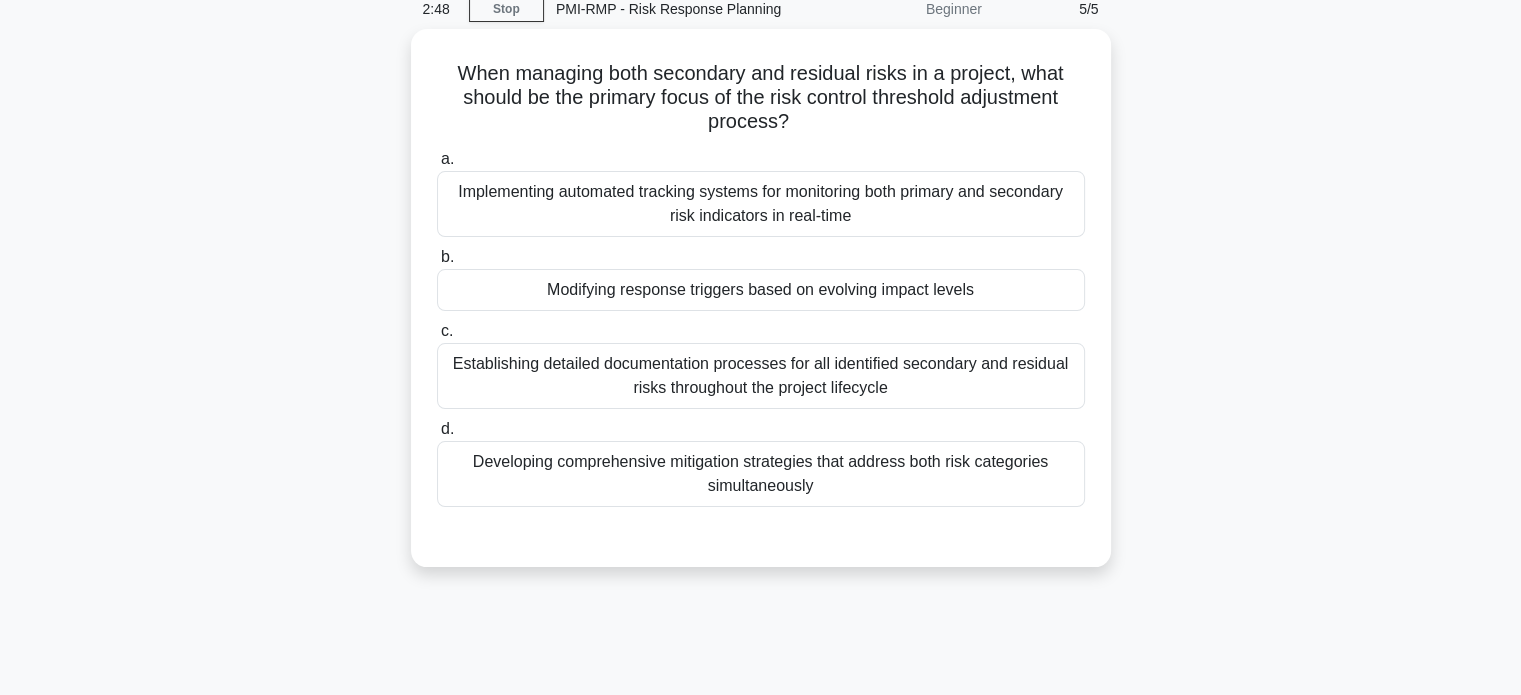 scroll, scrollTop: 88, scrollLeft: 0, axis: vertical 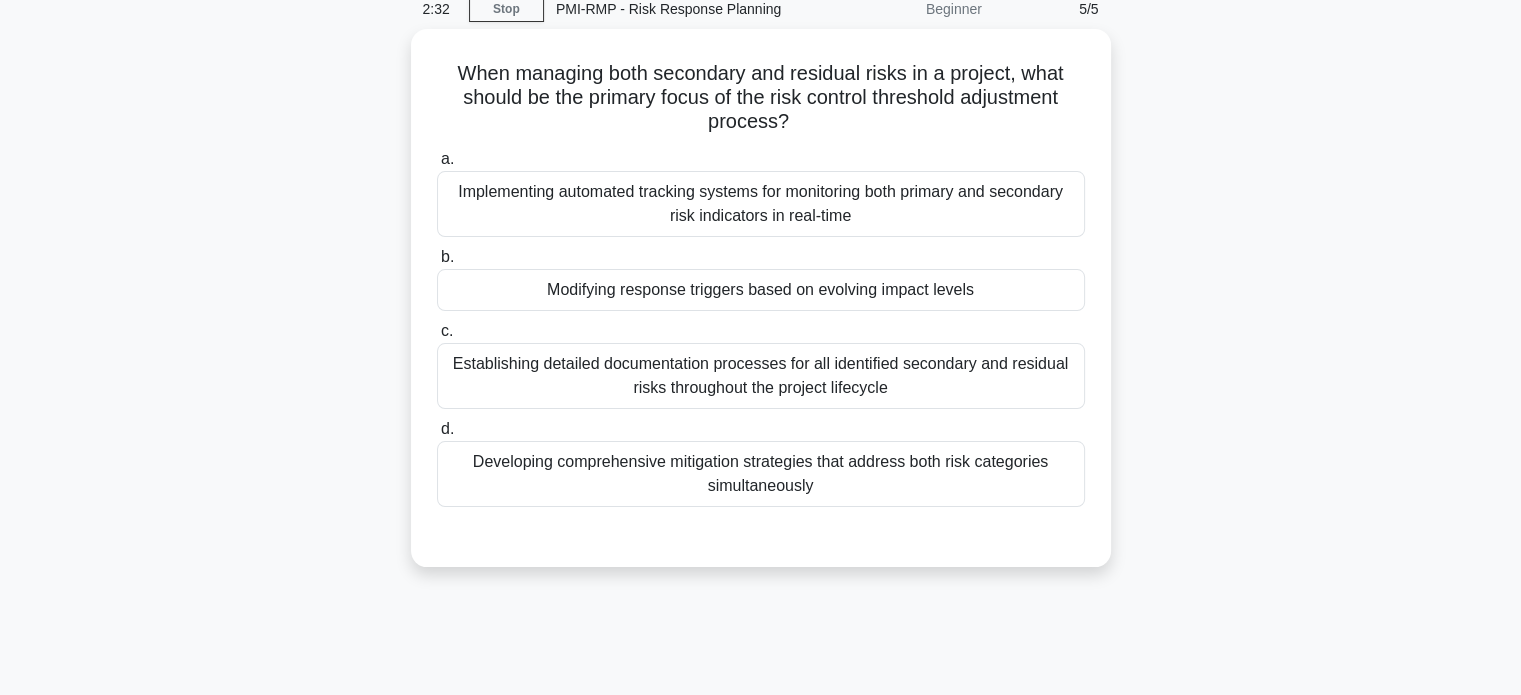 click on "Modifying response triggers based on evolving impact levels" at bounding box center [761, 290] 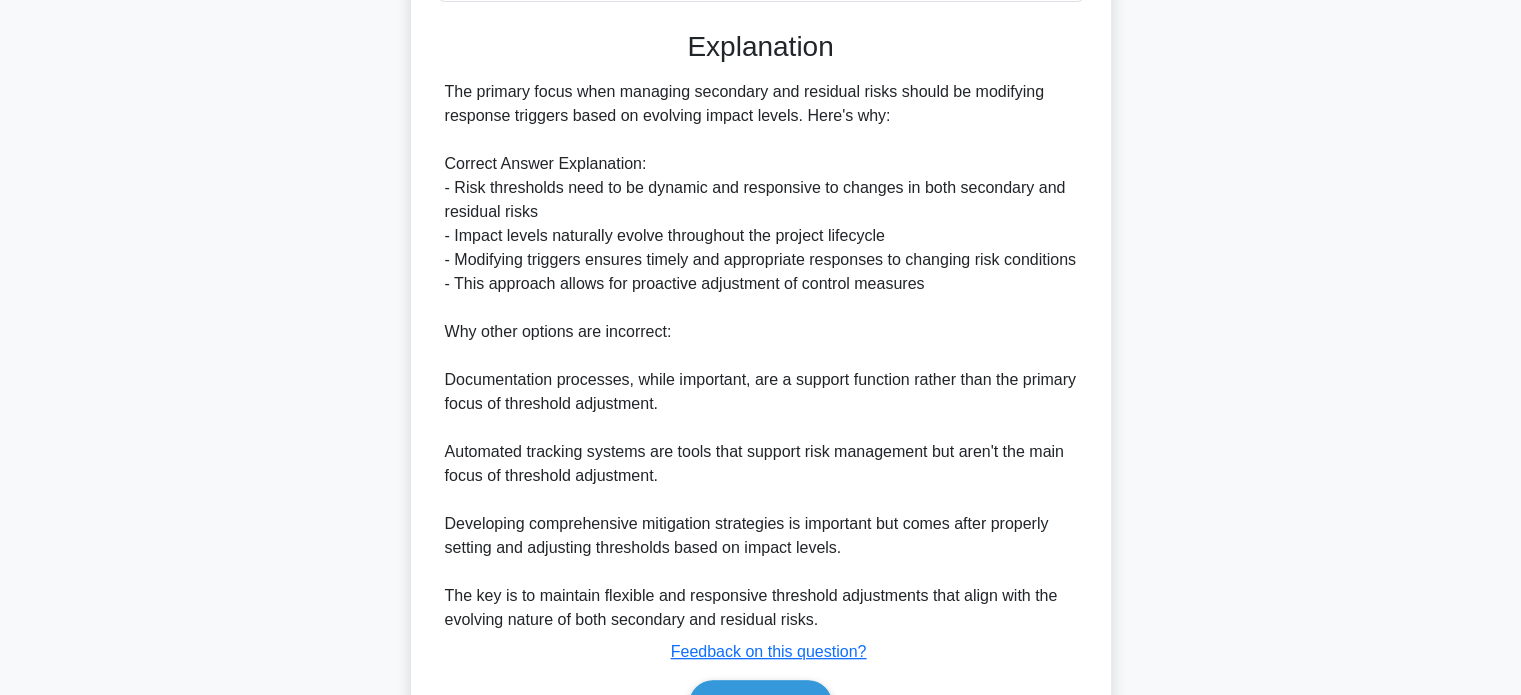 scroll, scrollTop: 728, scrollLeft: 0, axis: vertical 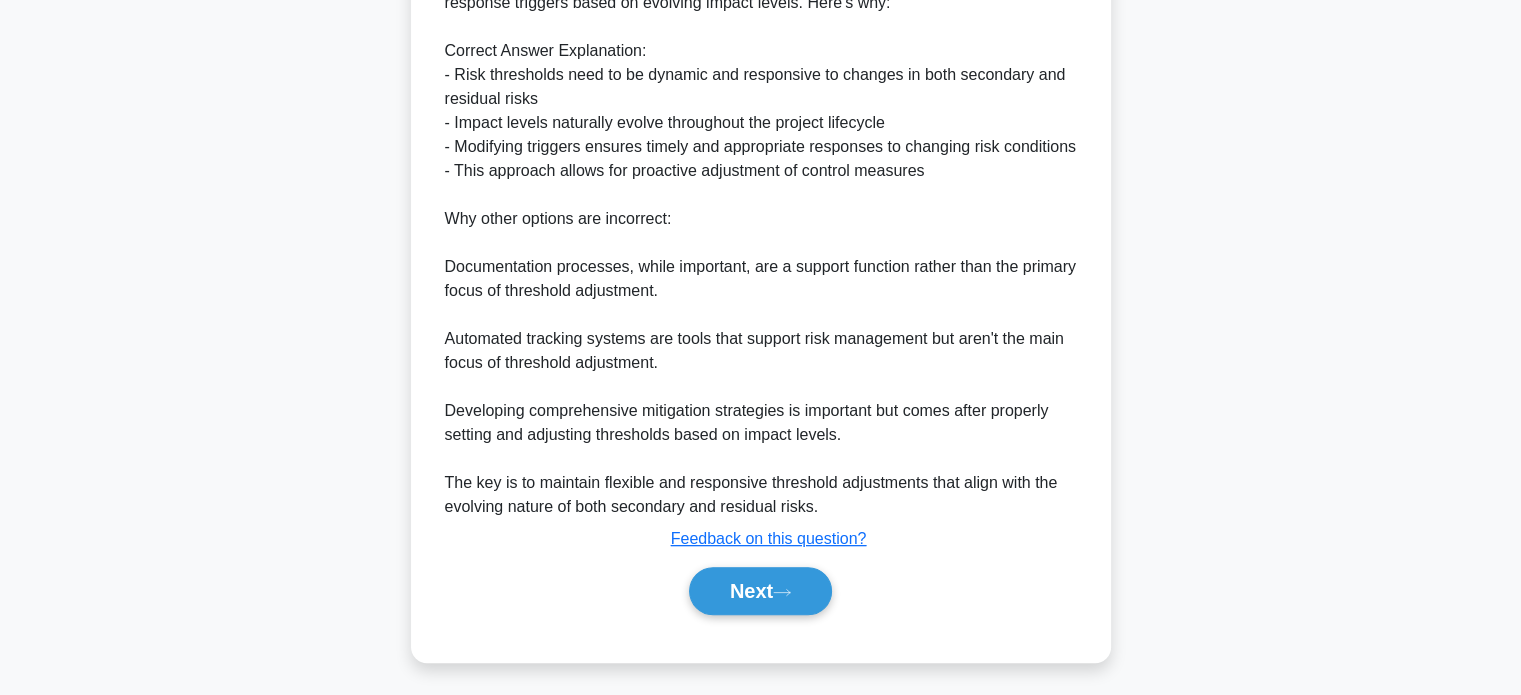 click on "Next" at bounding box center (760, 591) 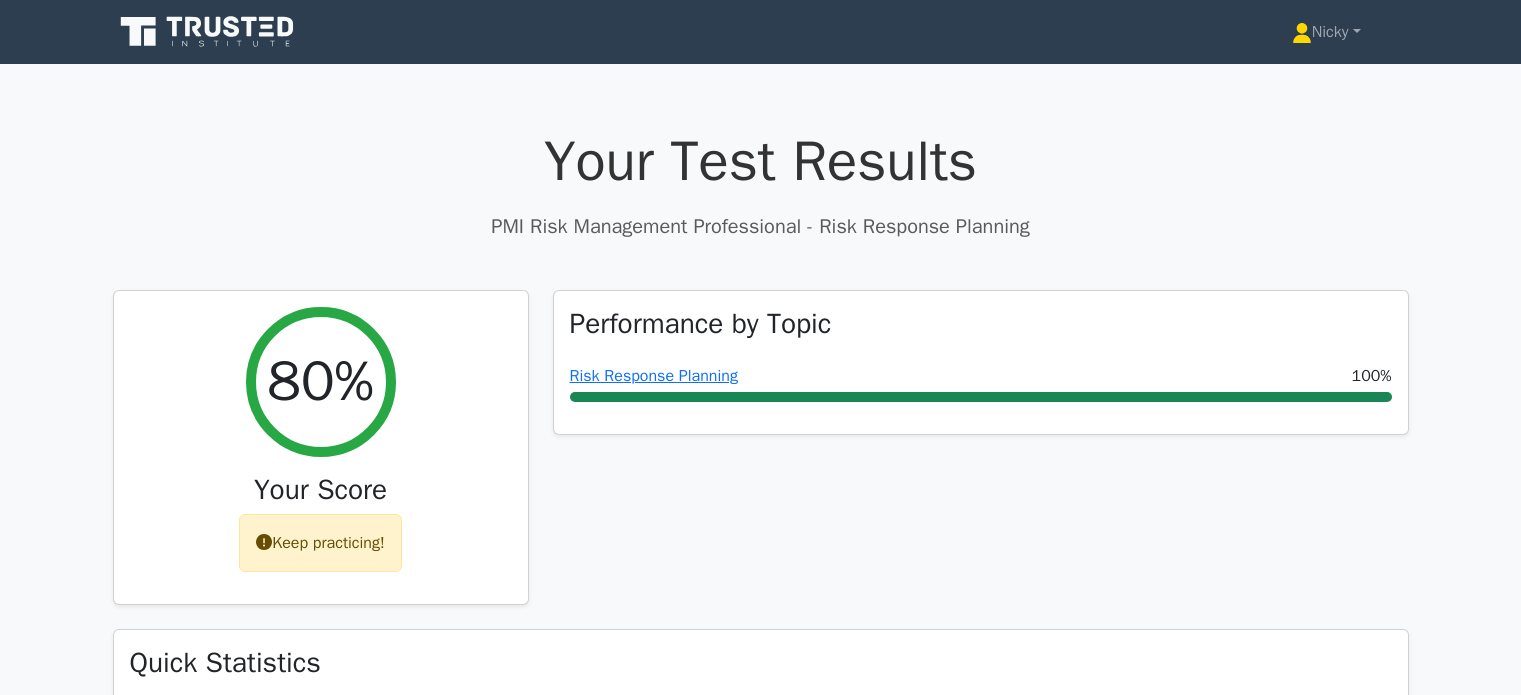 scroll, scrollTop: 0, scrollLeft: 0, axis: both 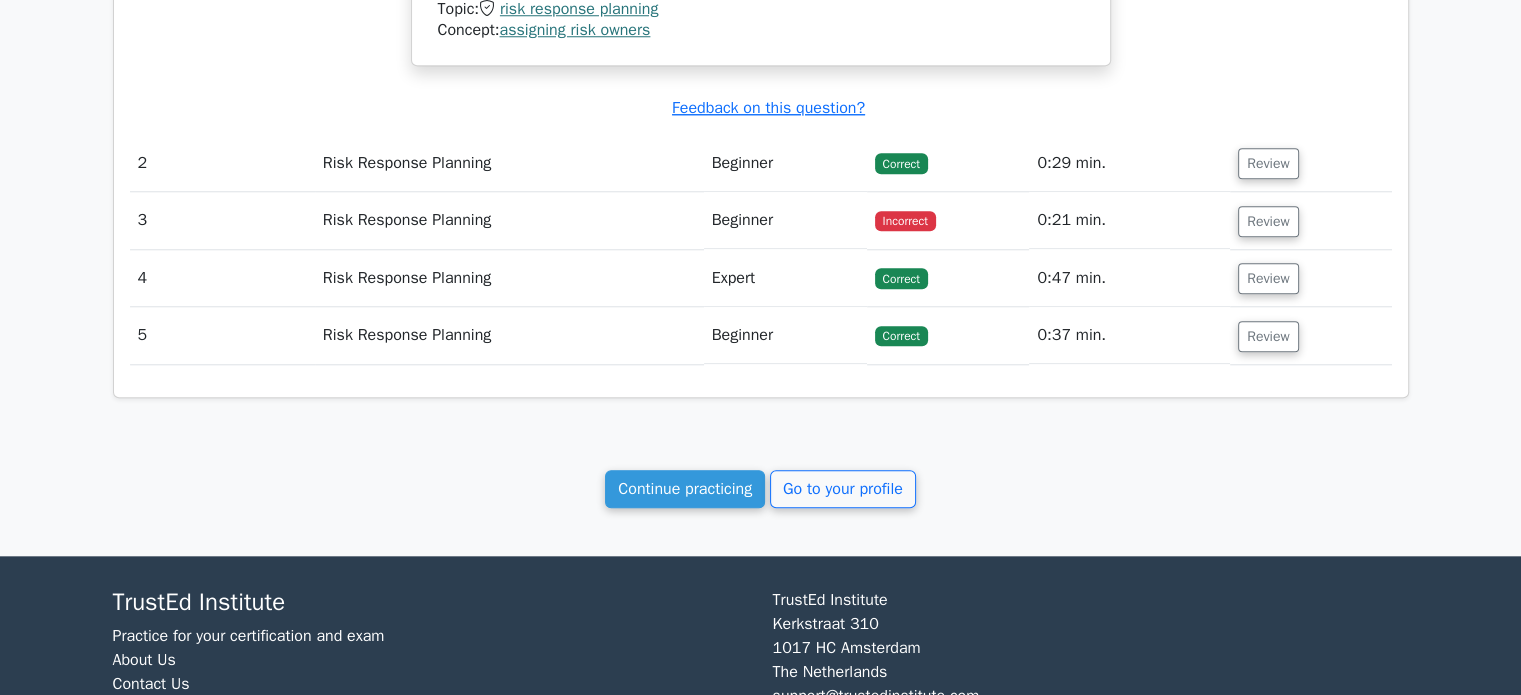 click on "Go to your profile" at bounding box center (843, 489) 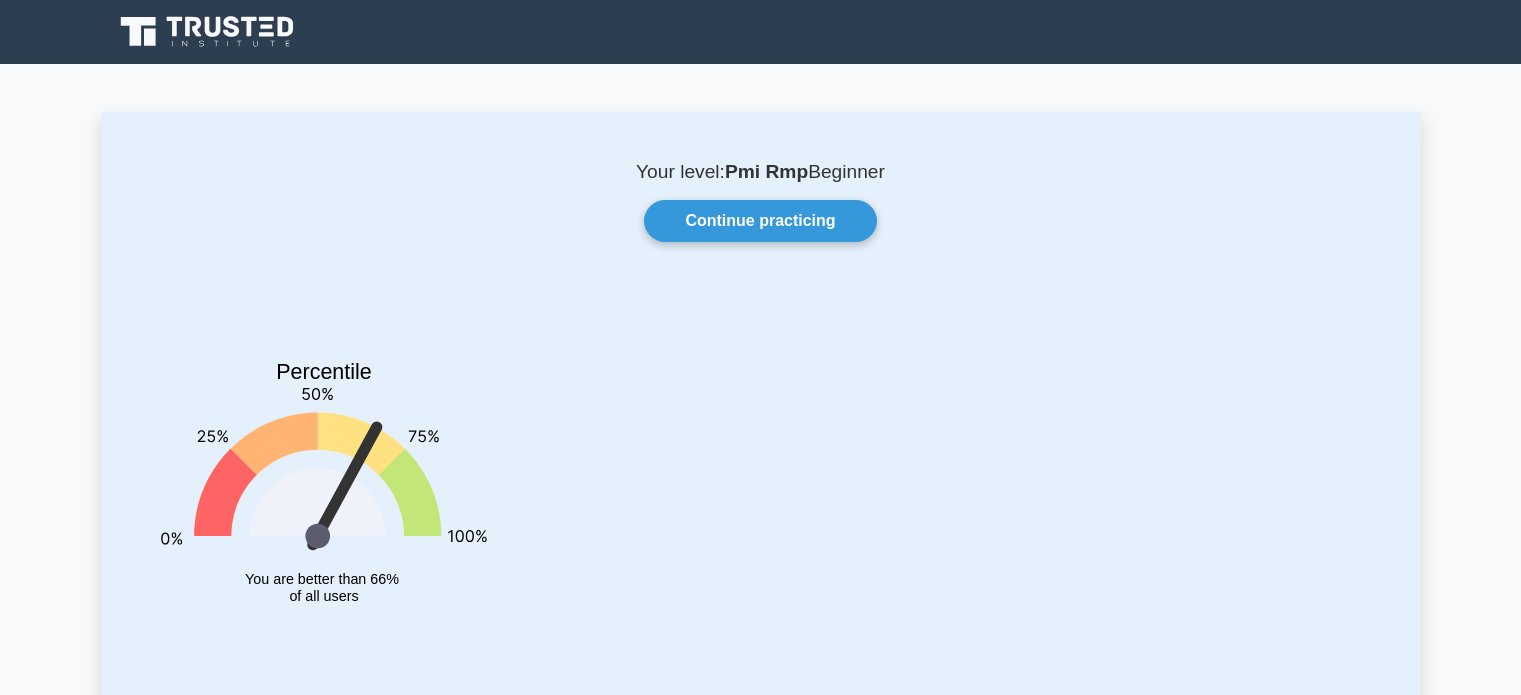 scroll, scrollTop: 0, scrollLeft: 0, axis: both 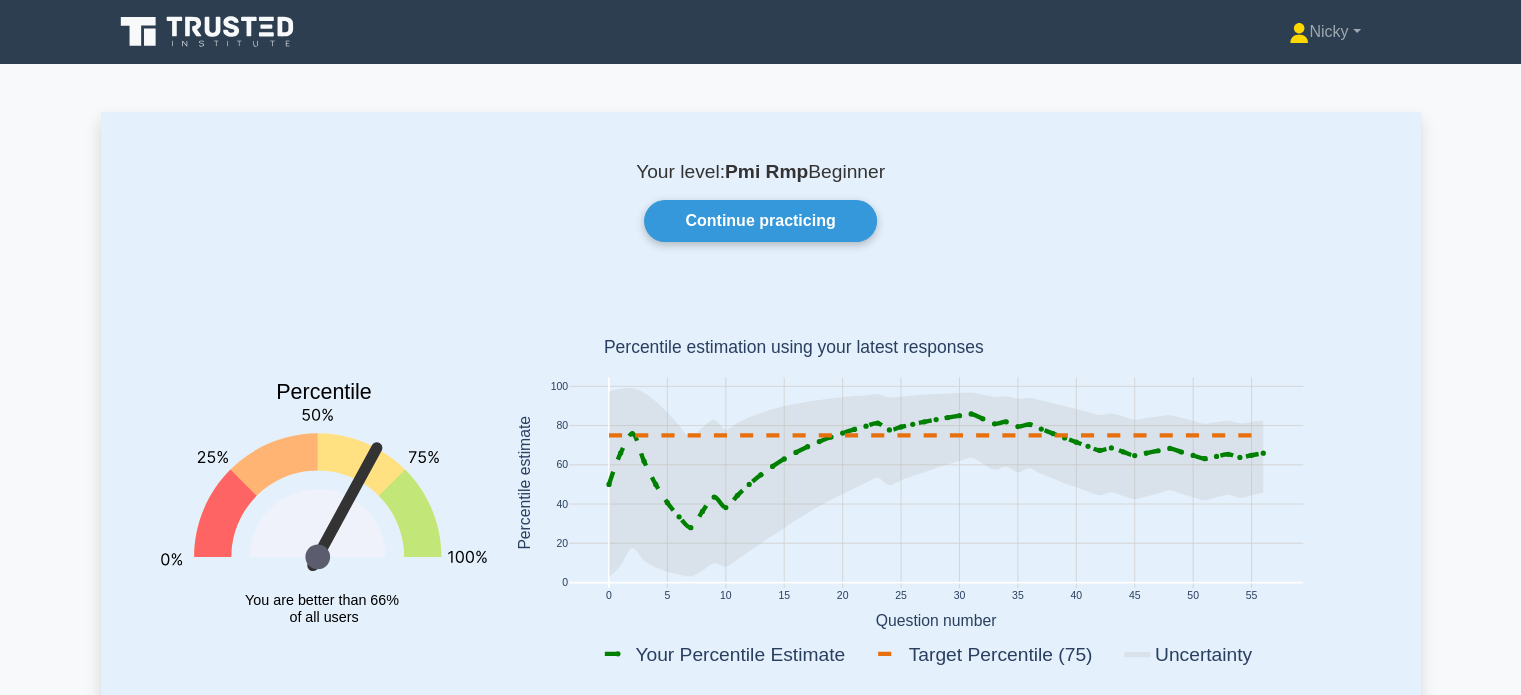 click on "Continue practicing" at bounding box center (760, 221) 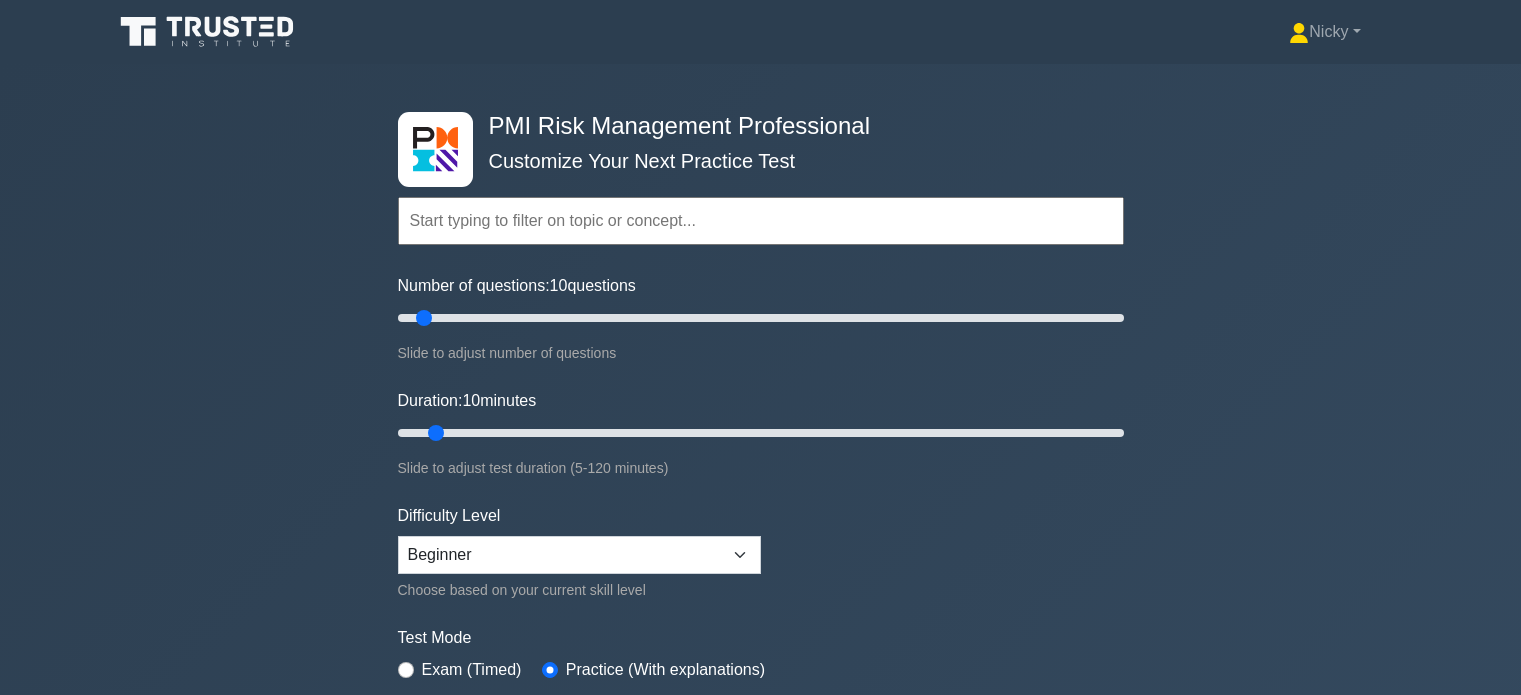 scroll, scrollTop: 0, scrollLeft: 0, axis: both 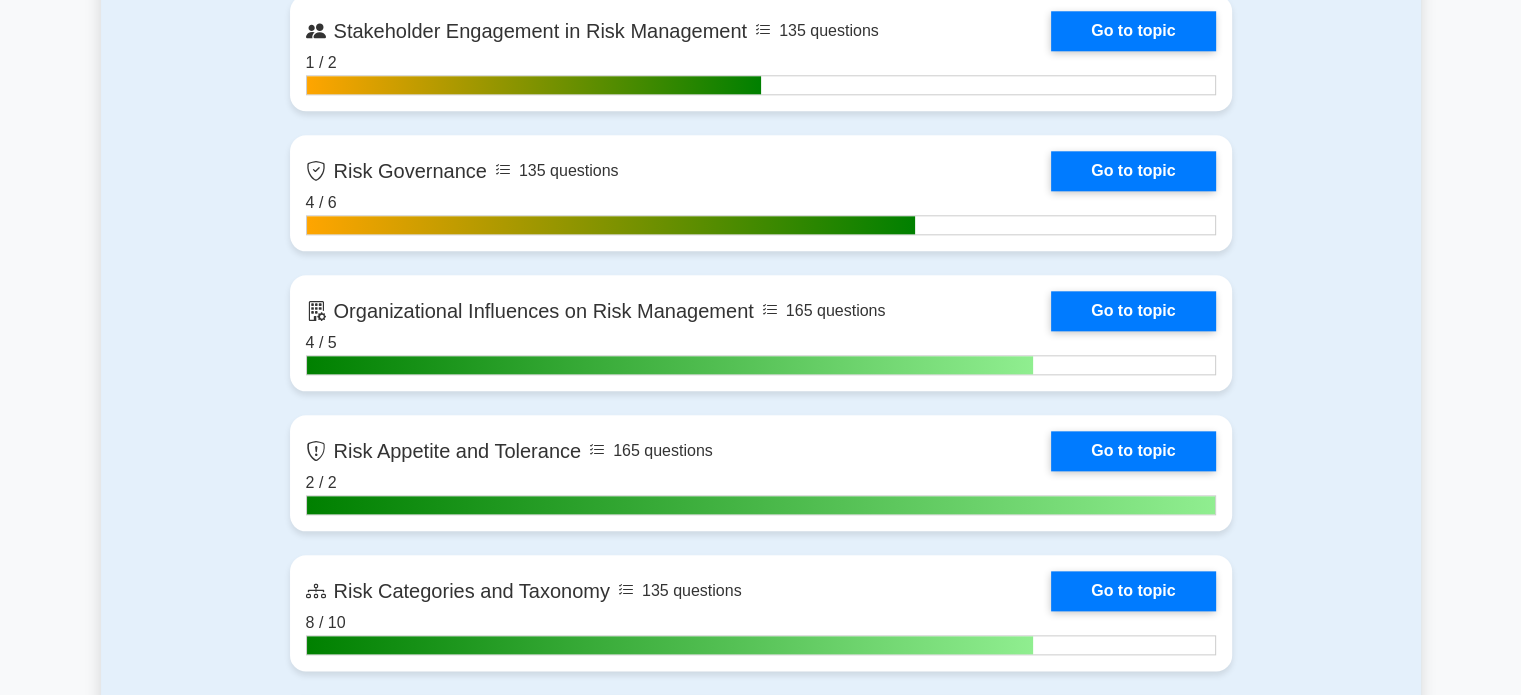 click on "Go to topic" at bounding box center (1133, 171) 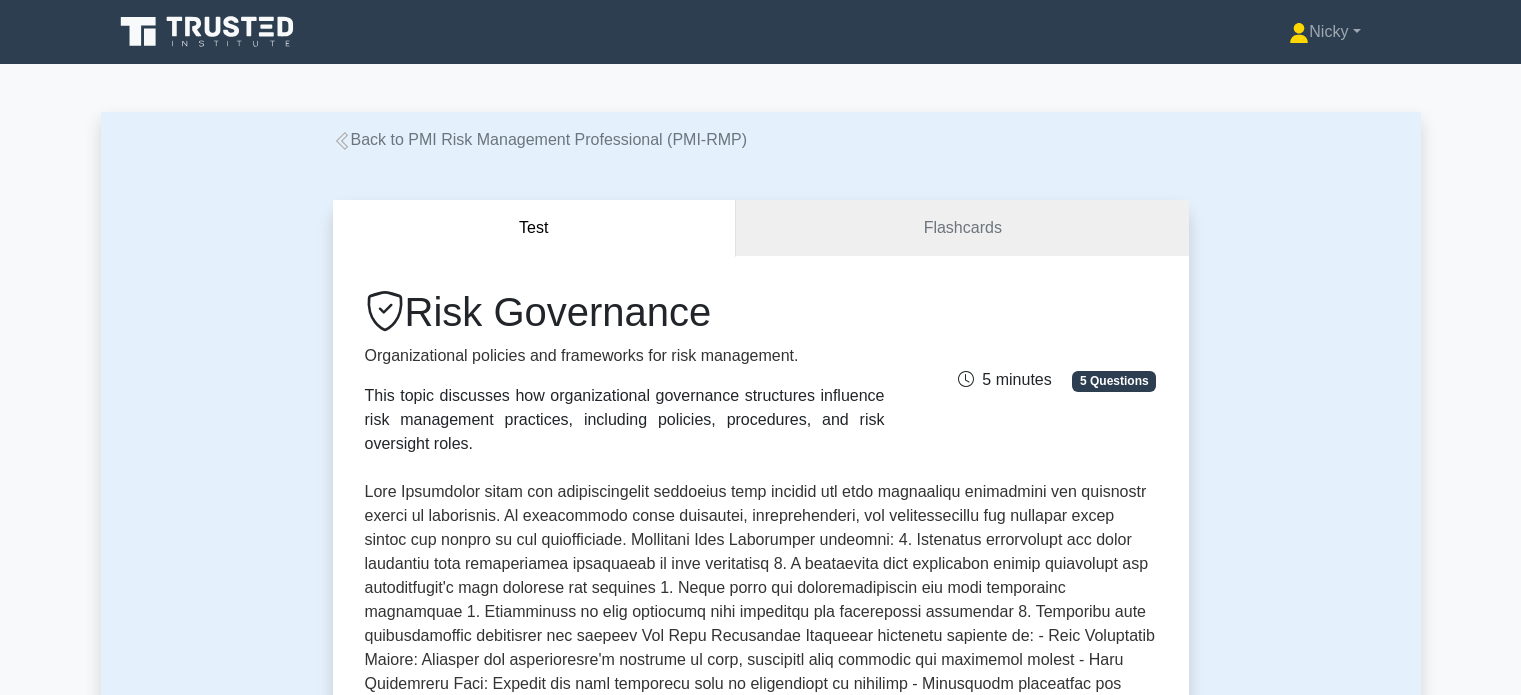scroll, scrollTop: 0, scrollLeft: 0, axis: both 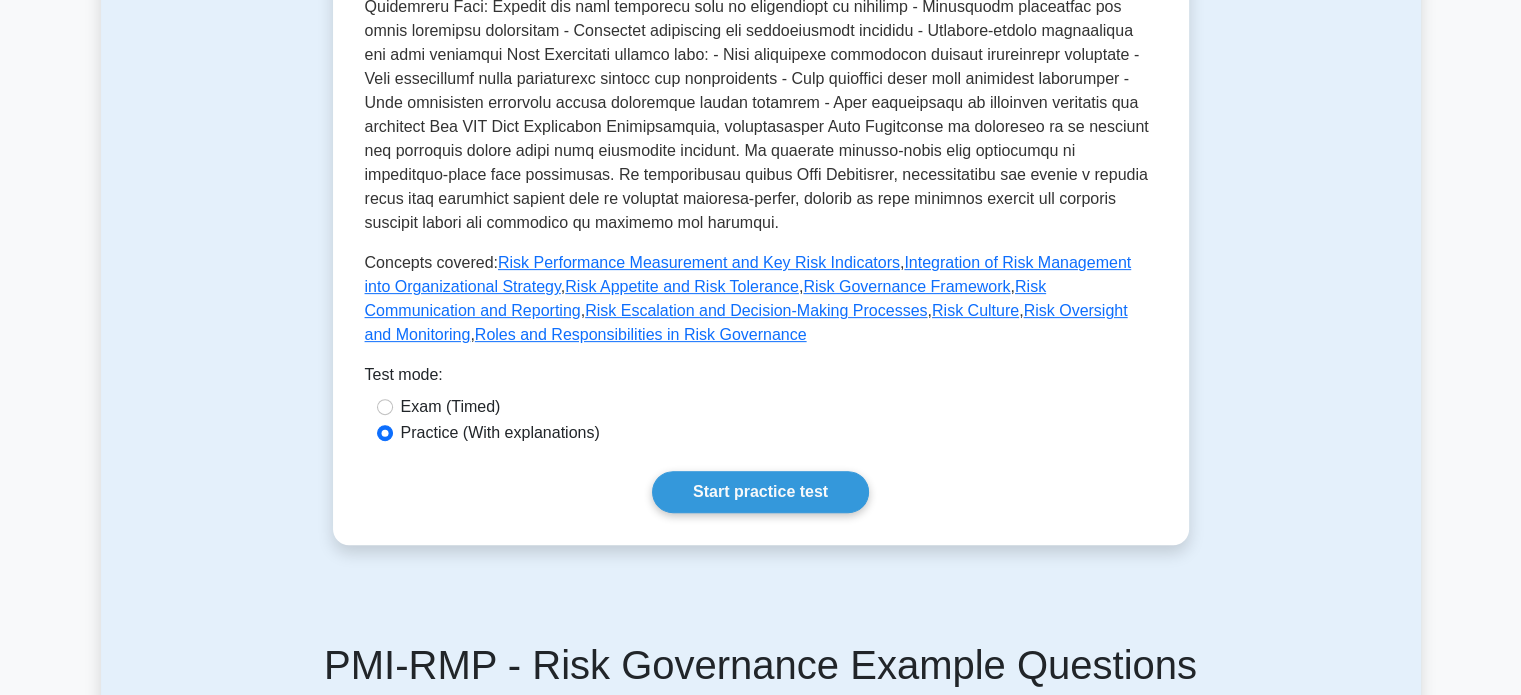 click on "Start practice test" at bounding box center (760, 492) 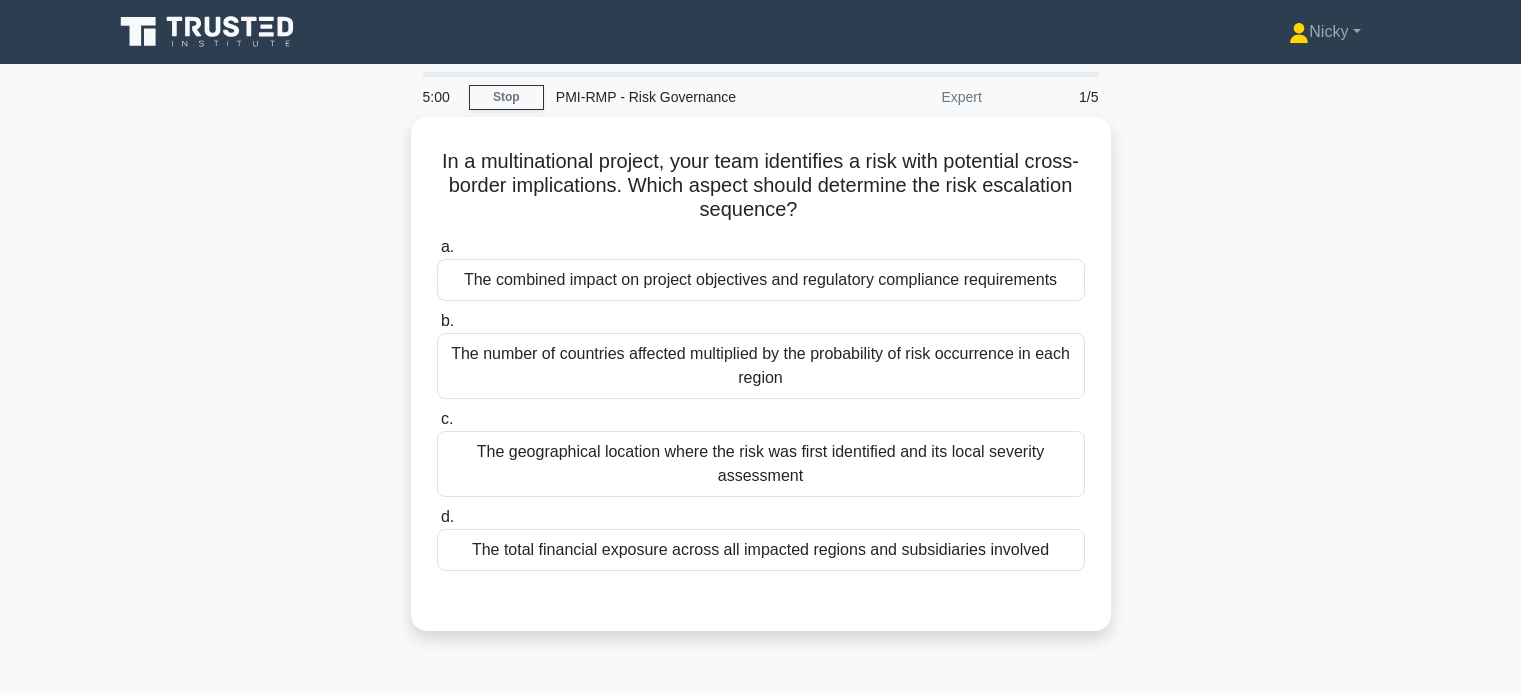scroll, scrollTop: 0, scrollLeft: 0, axis: both 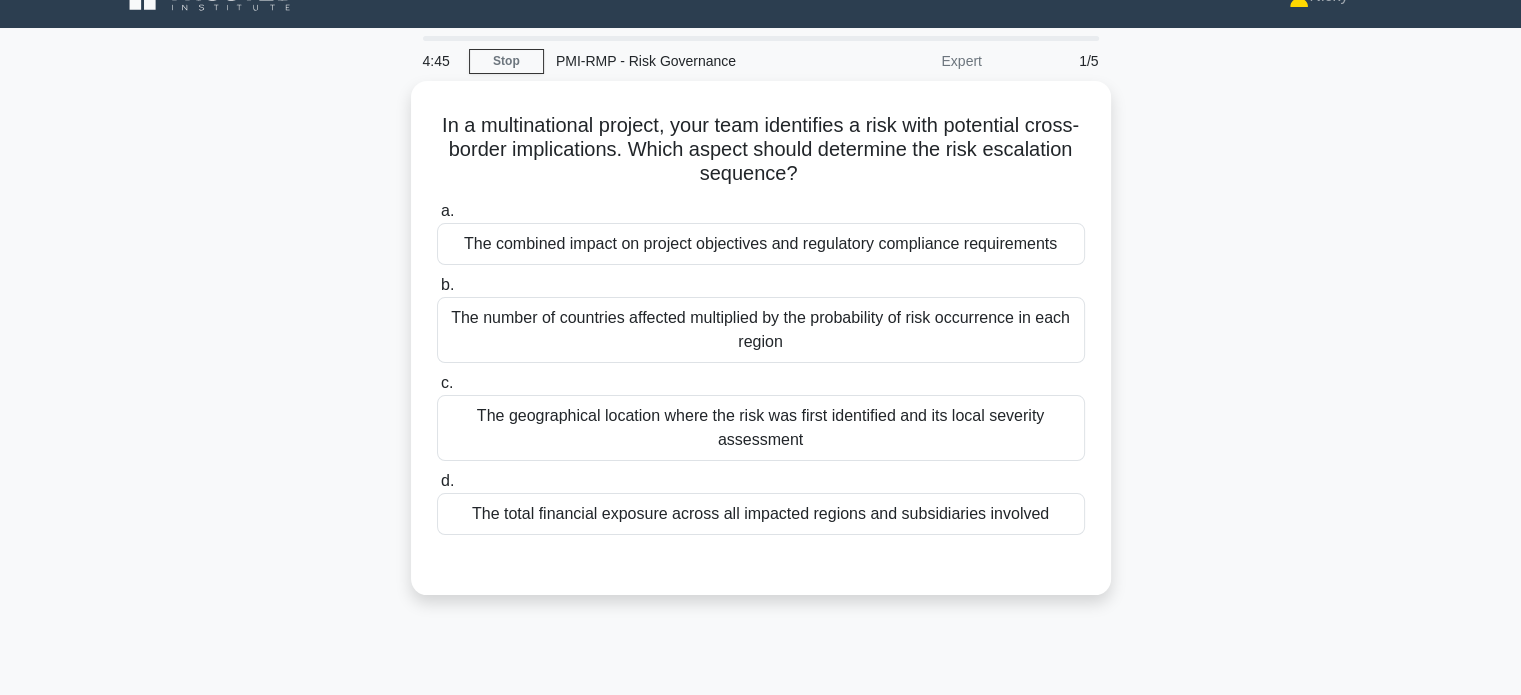 click on "The combined impact on project objectives and regulatory compliance requirements" at bounding box center [761, 244] 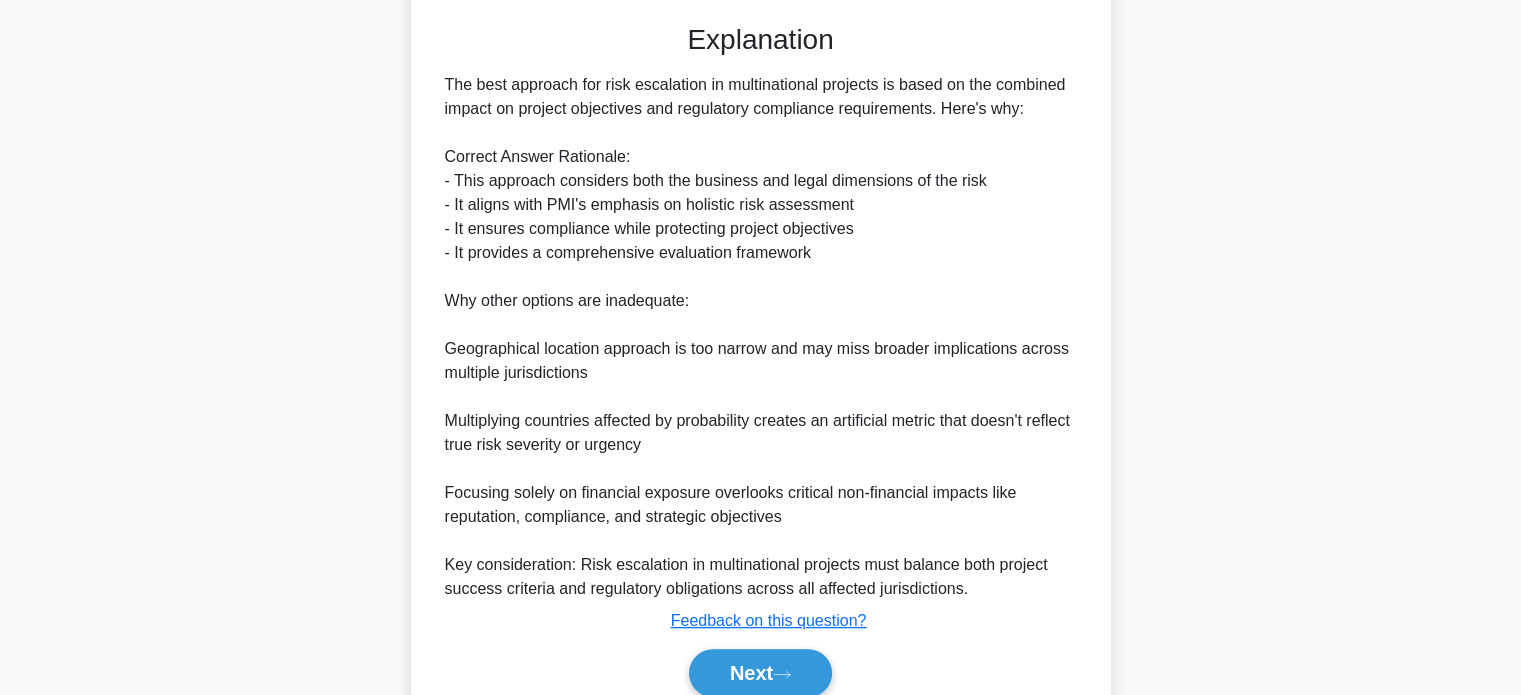 scroll, scrollTop: 656, scrollLeft: 0, axis: vertical 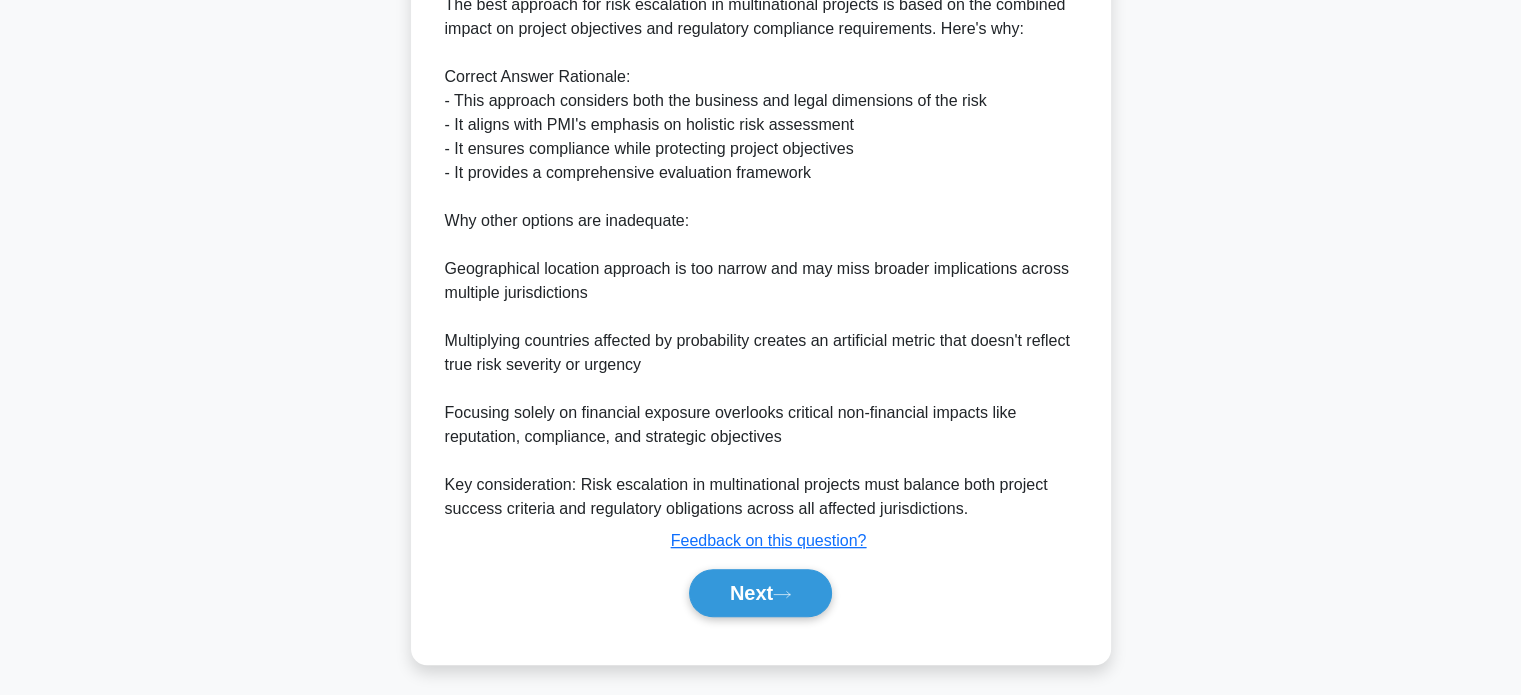 click on "Next" at bounding box center [760, 593] 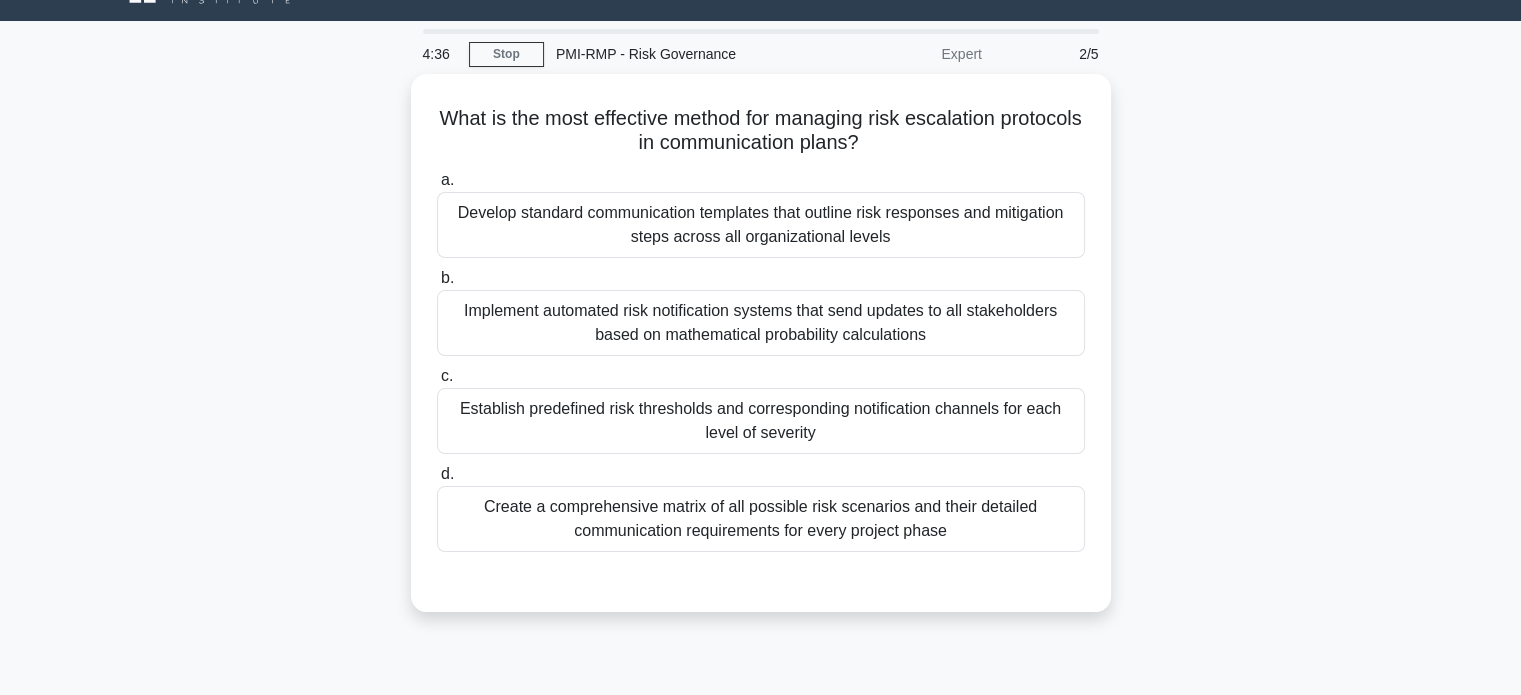 scroll, scrollTop: 44, scrollLeft: 0, axis: vertical 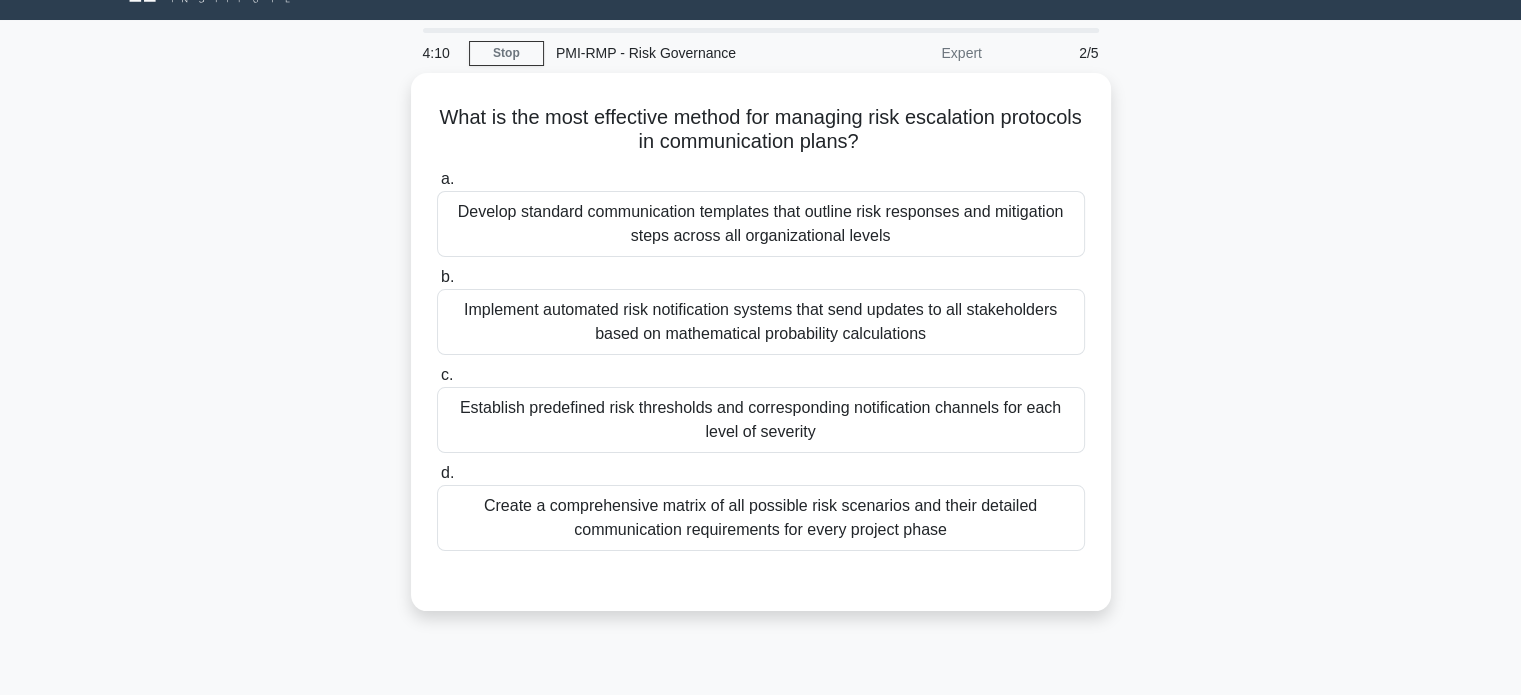 click on "Establish predefined risk thresholds and corresponding notification channels for each level of severity" at bounding box center [761, 420] 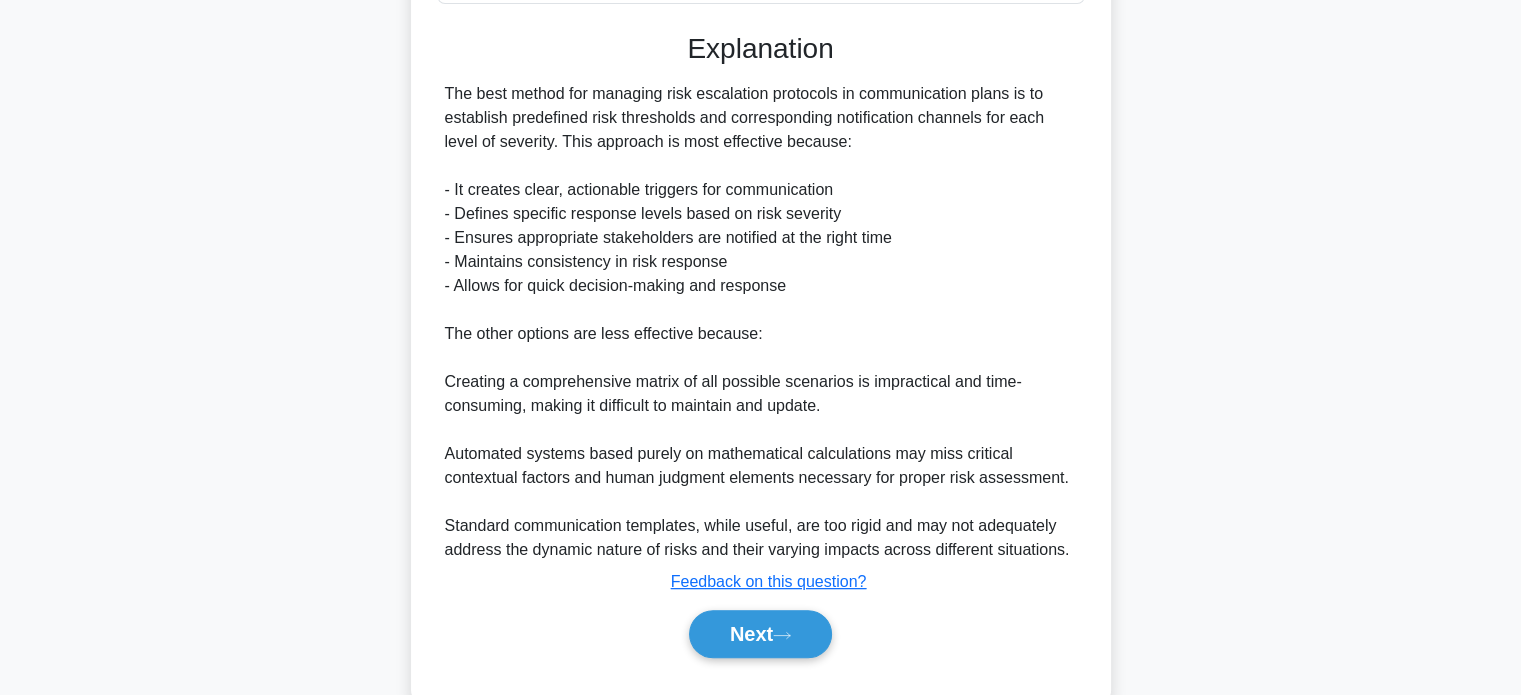 scroll, scrollTop: 632, scrollLeft: 0, axis: vertical 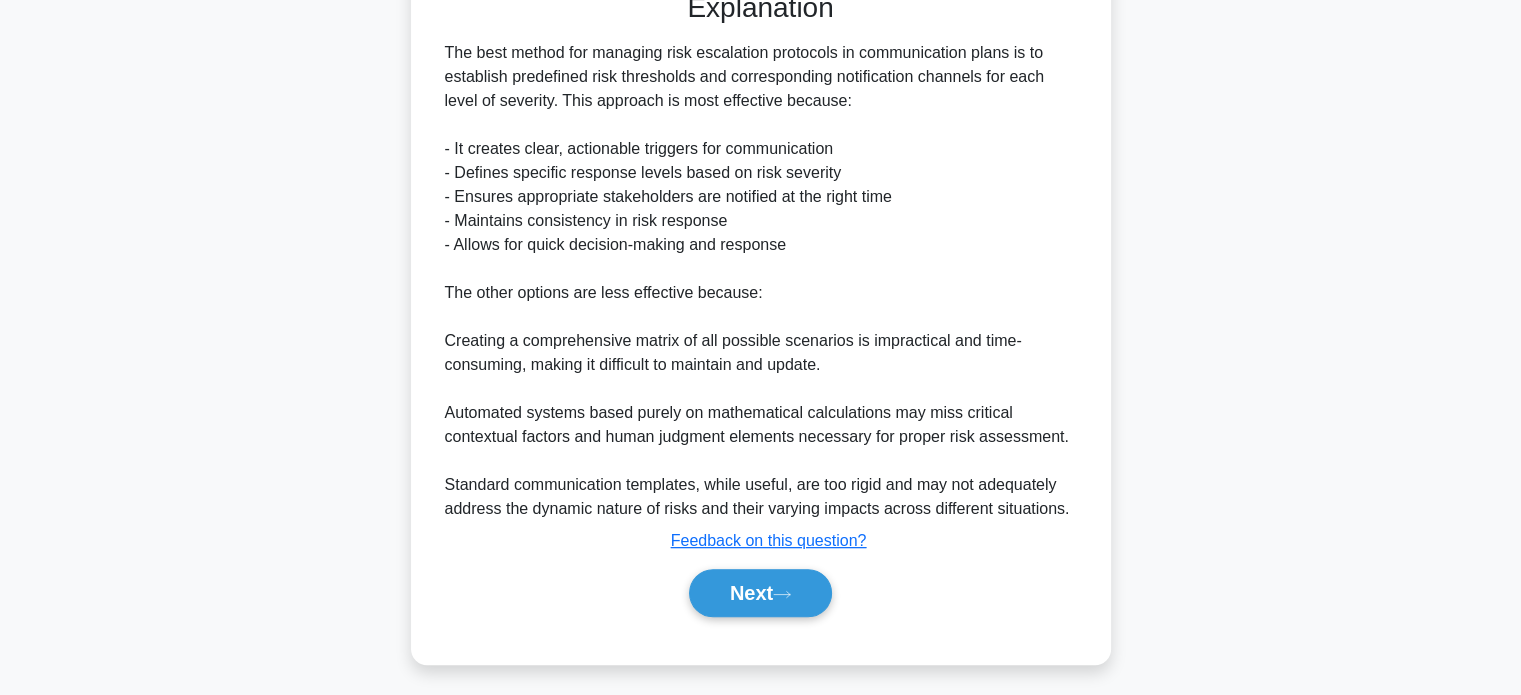 click on "Next" at bounding box center [760, 593] 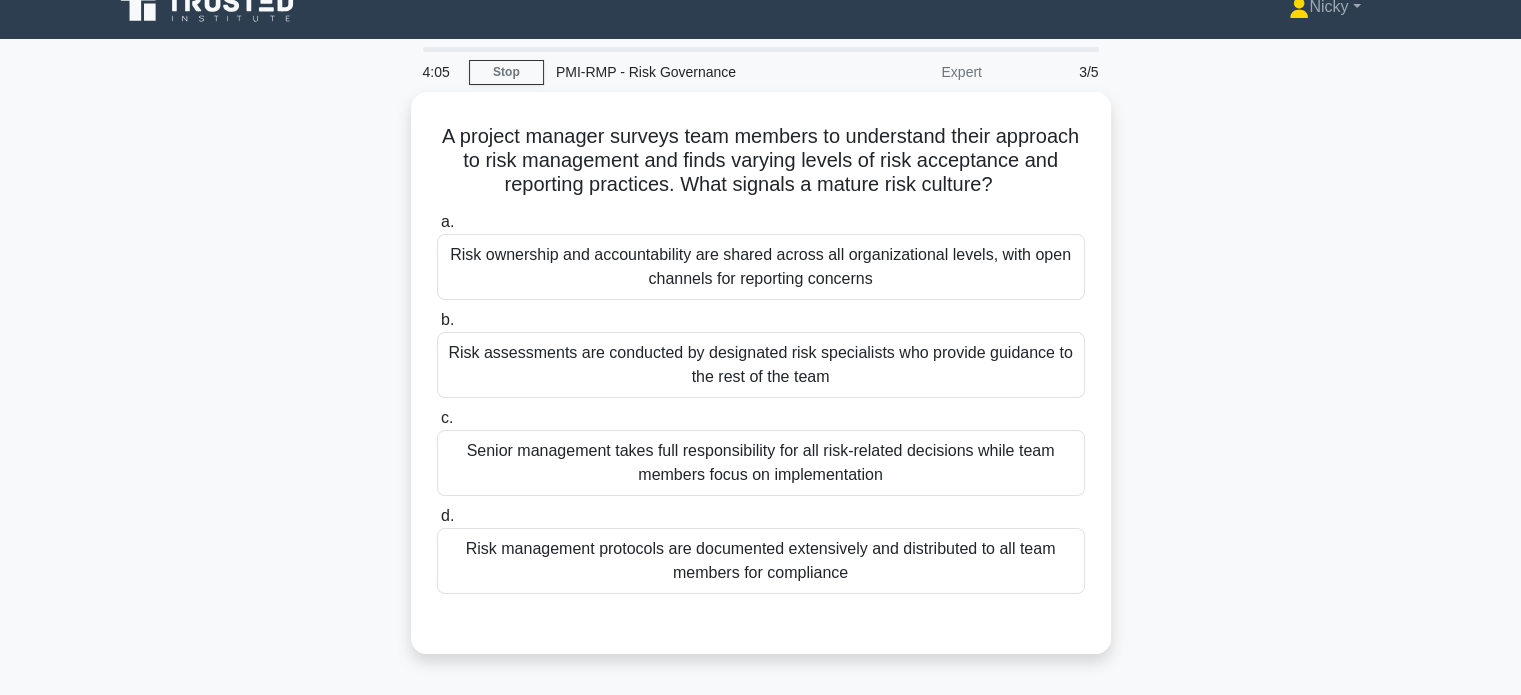 scroll, scrollTop: 24, scrollLeft: 0, axis: vertical 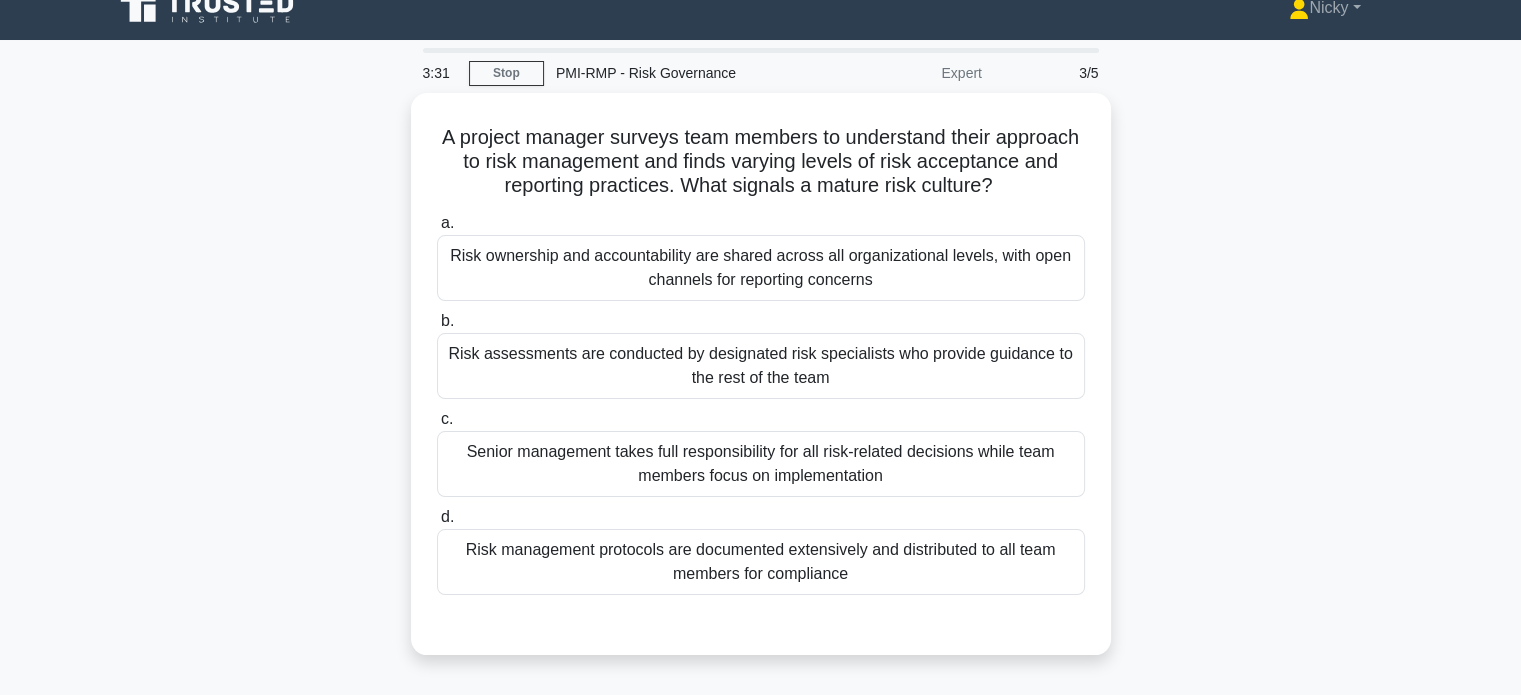 click on "Risk ownership and accountability are shared across all organizational levels, with open channels for reporting concerns" at bounding box center [761, 268] 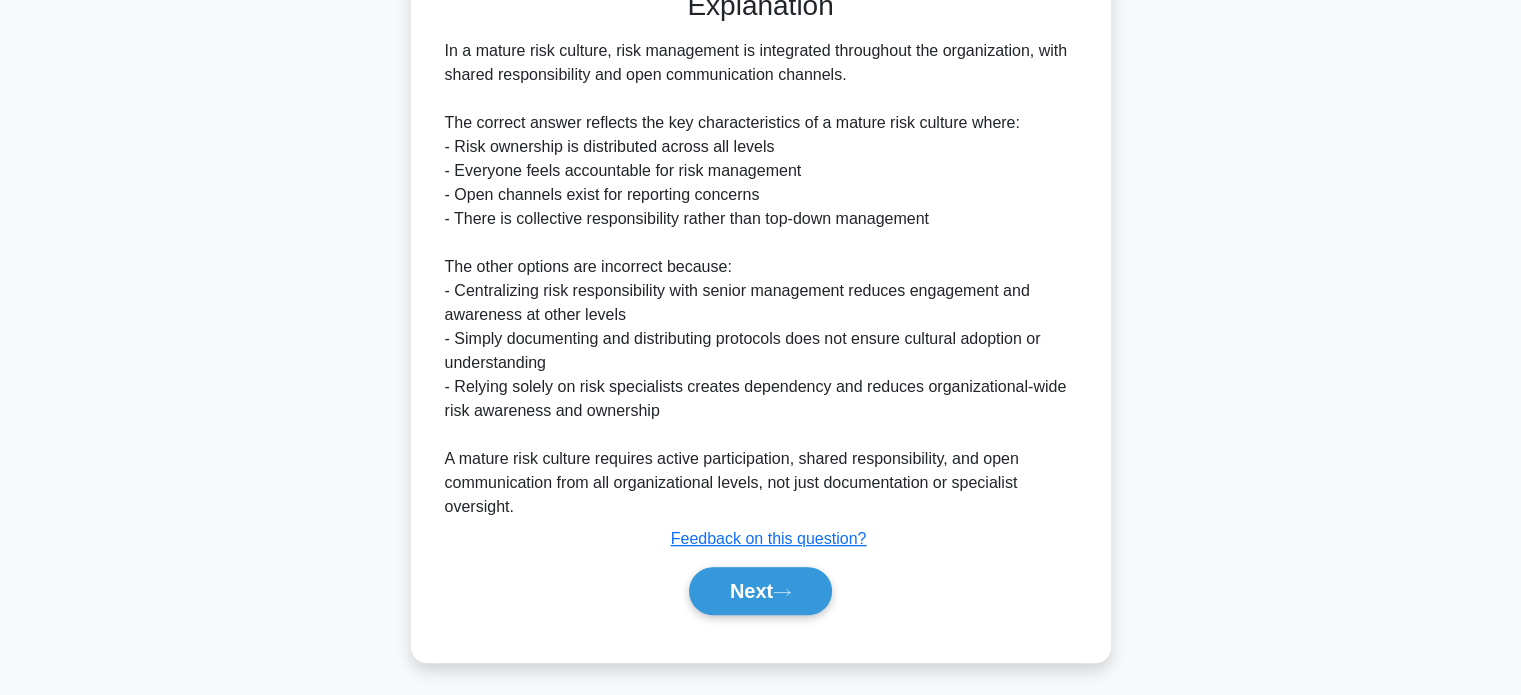 scroll, scrollTop: 680, scrollLeft: 0, axis: vertical 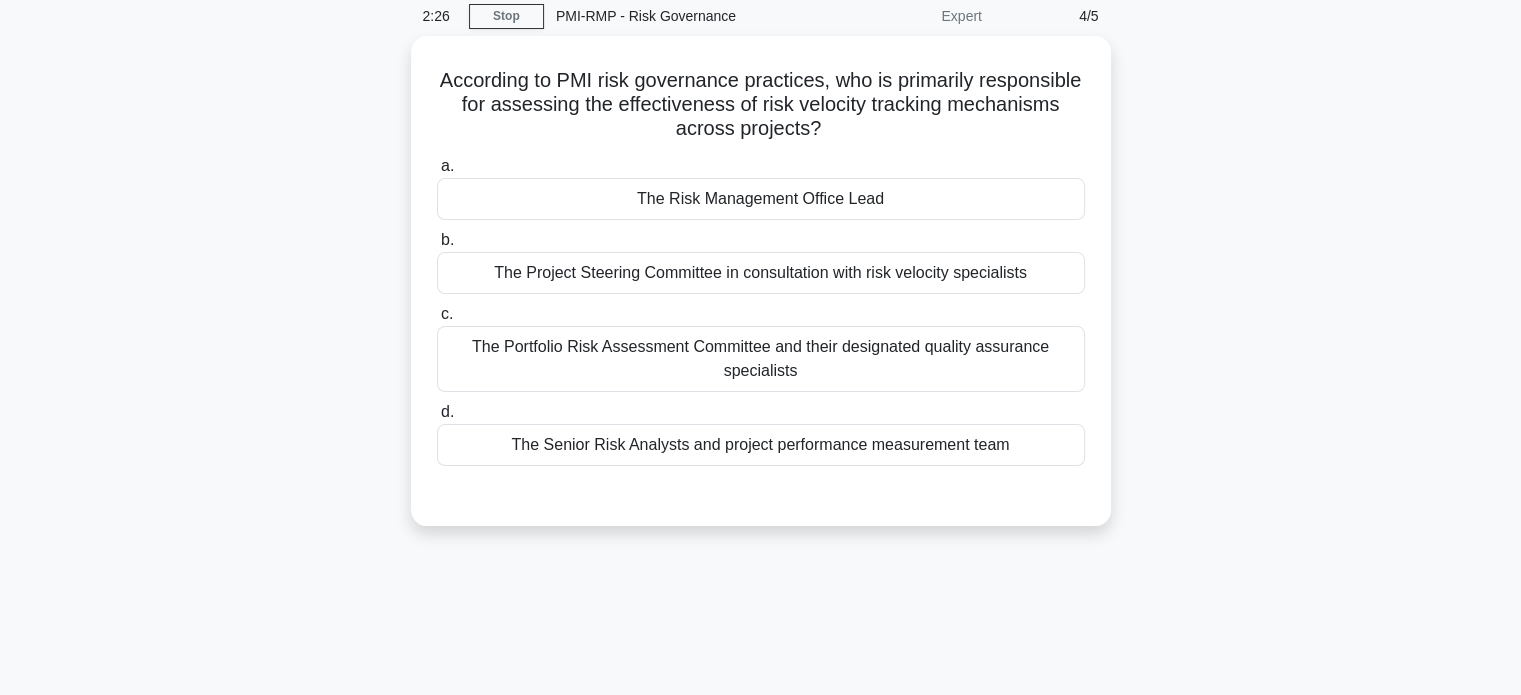 click on "The Risk Management Office Lead" at bounding box center (761, 199) 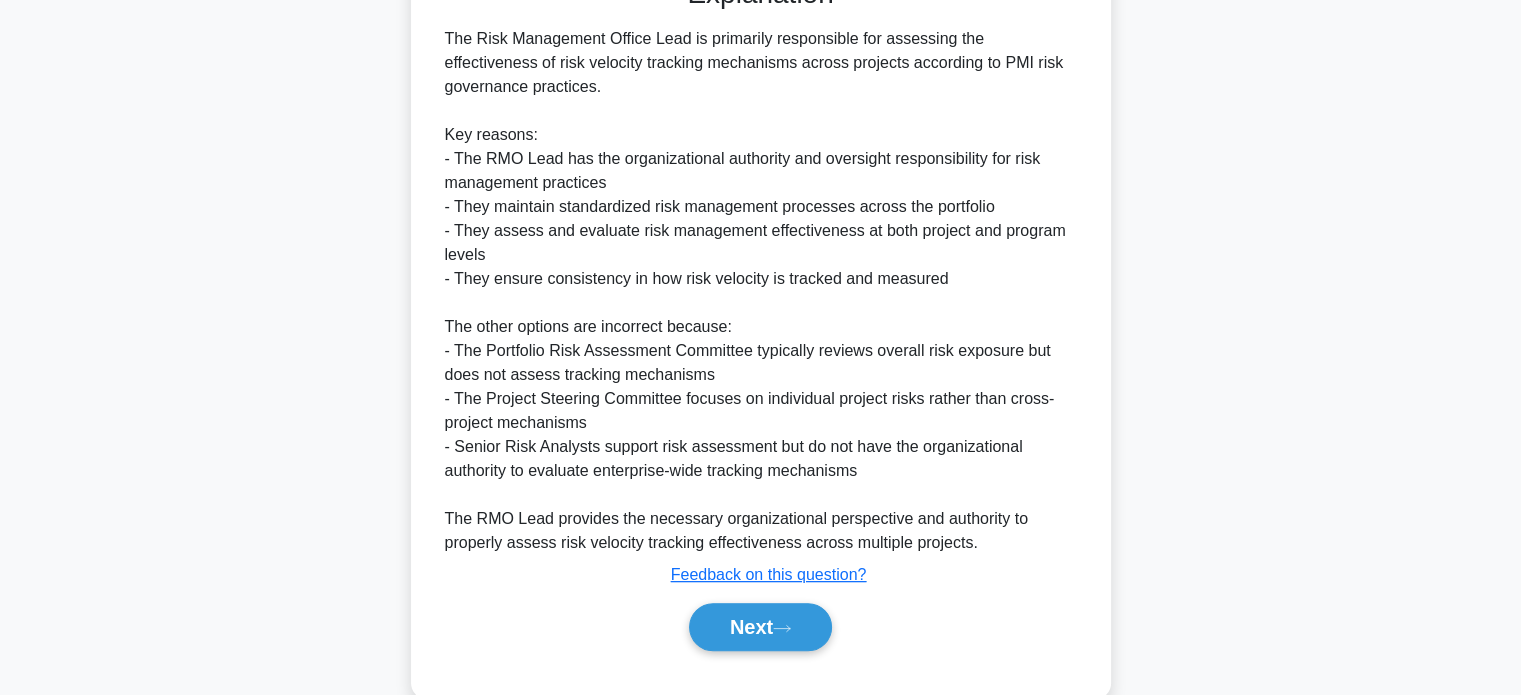 scroll, scrollTop: 632, scrollLeft: 0, axis: vertical 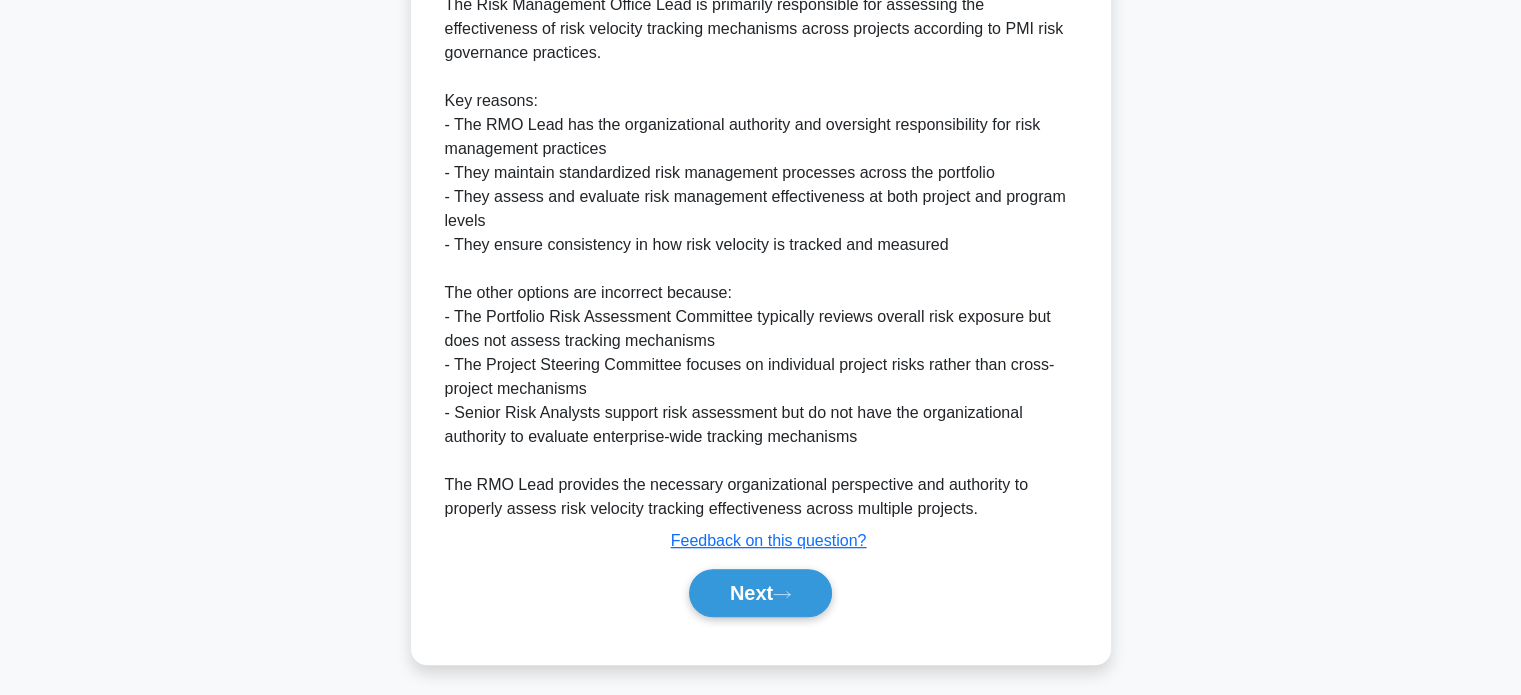 click on "Next" at bounding box center (760, 593) 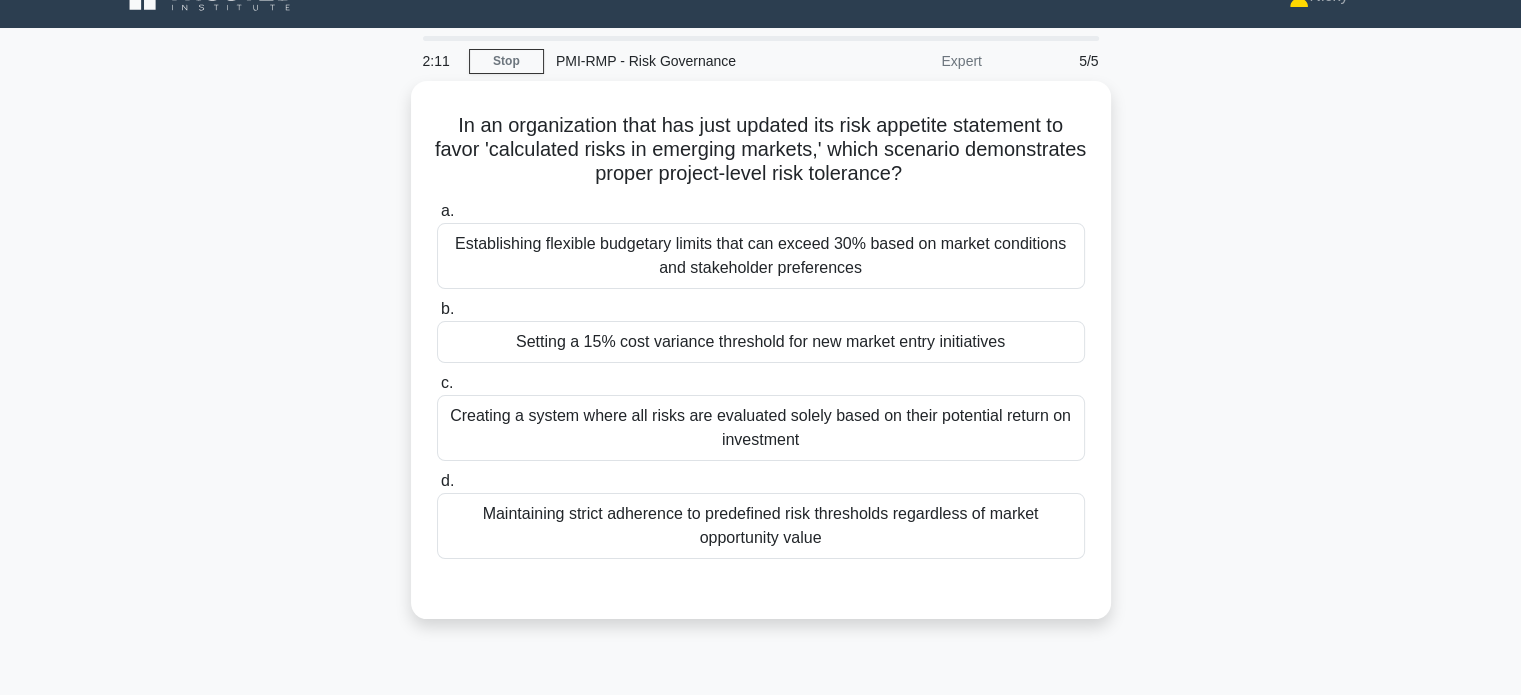 scroll, scrollTop: 35, scrollLeft: 0, axis: vertical 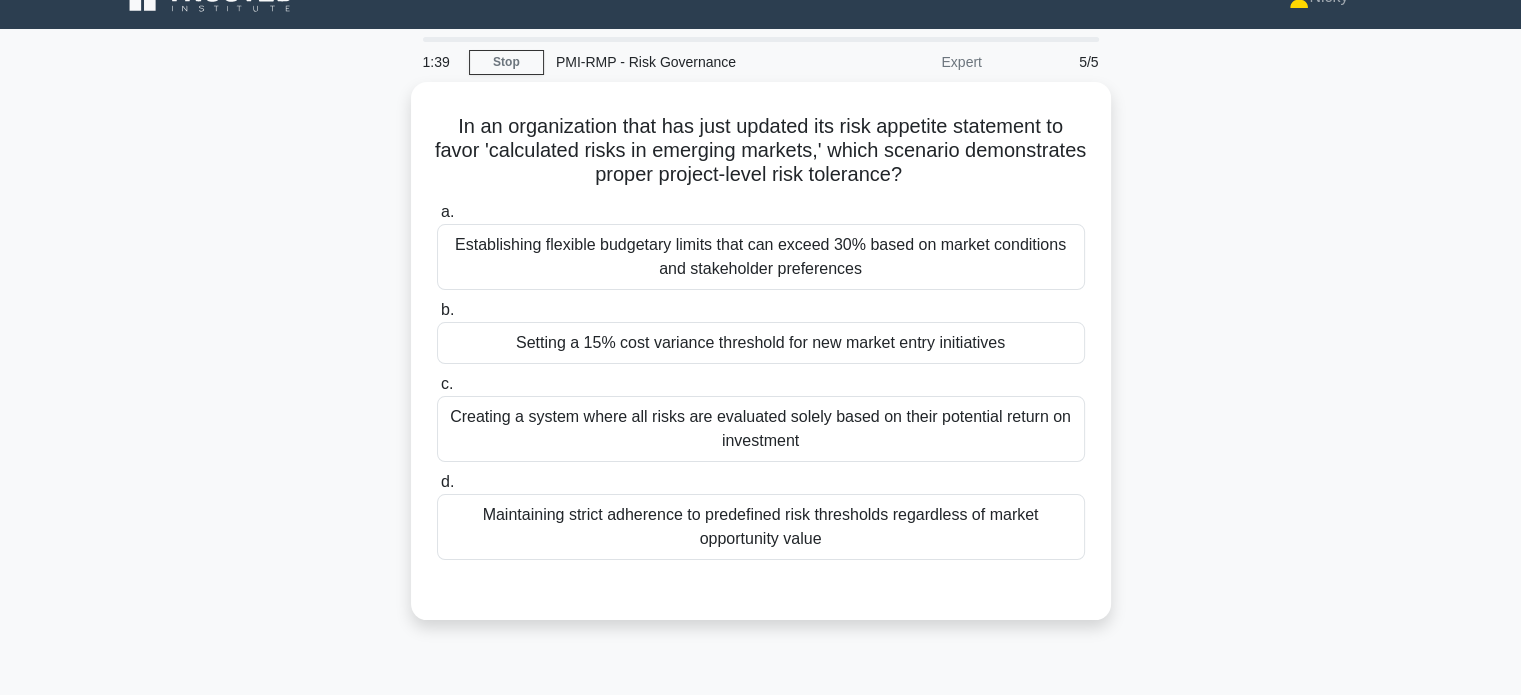 click on "Setting a 15% cost variance threshold for new market entry initiatives" at bounding box center [761, 343] 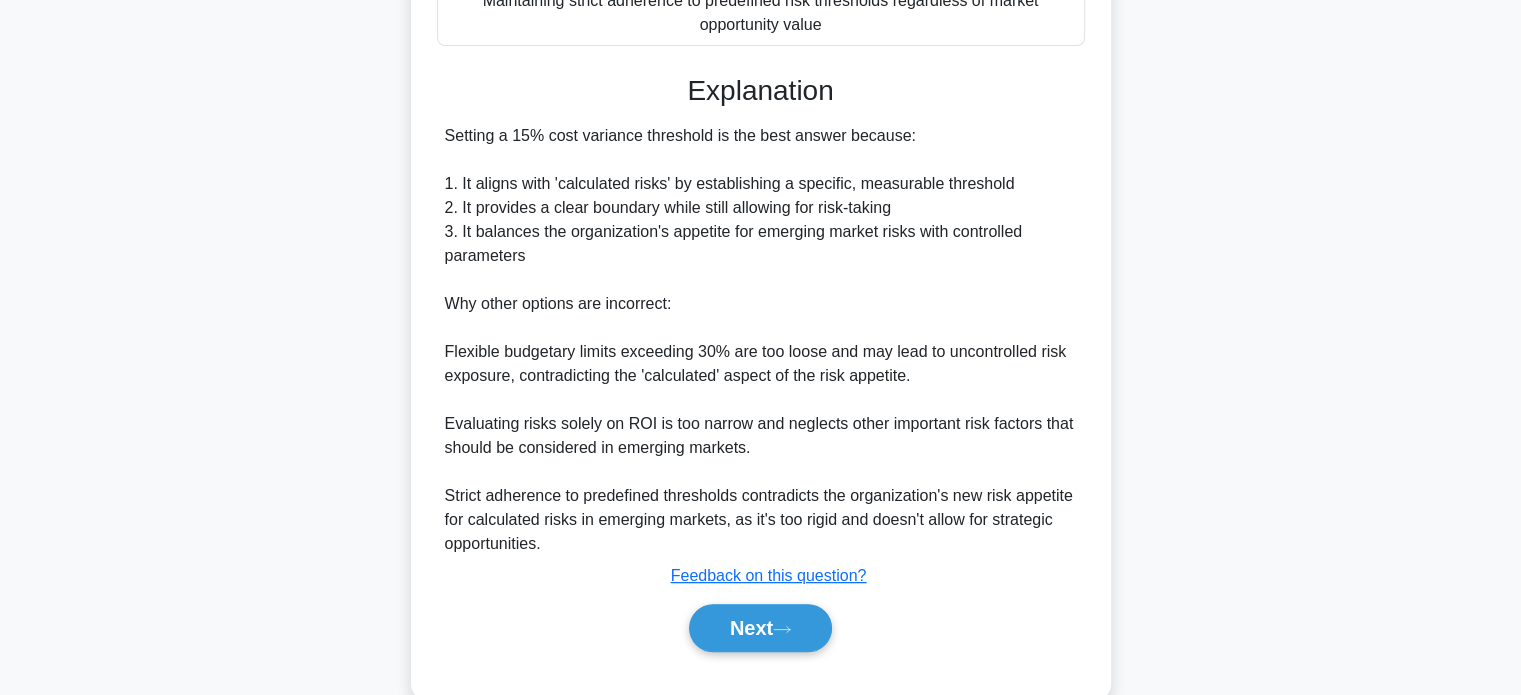 scroll, scrollTop: 584, scrollLeft: 0, axis: vertical 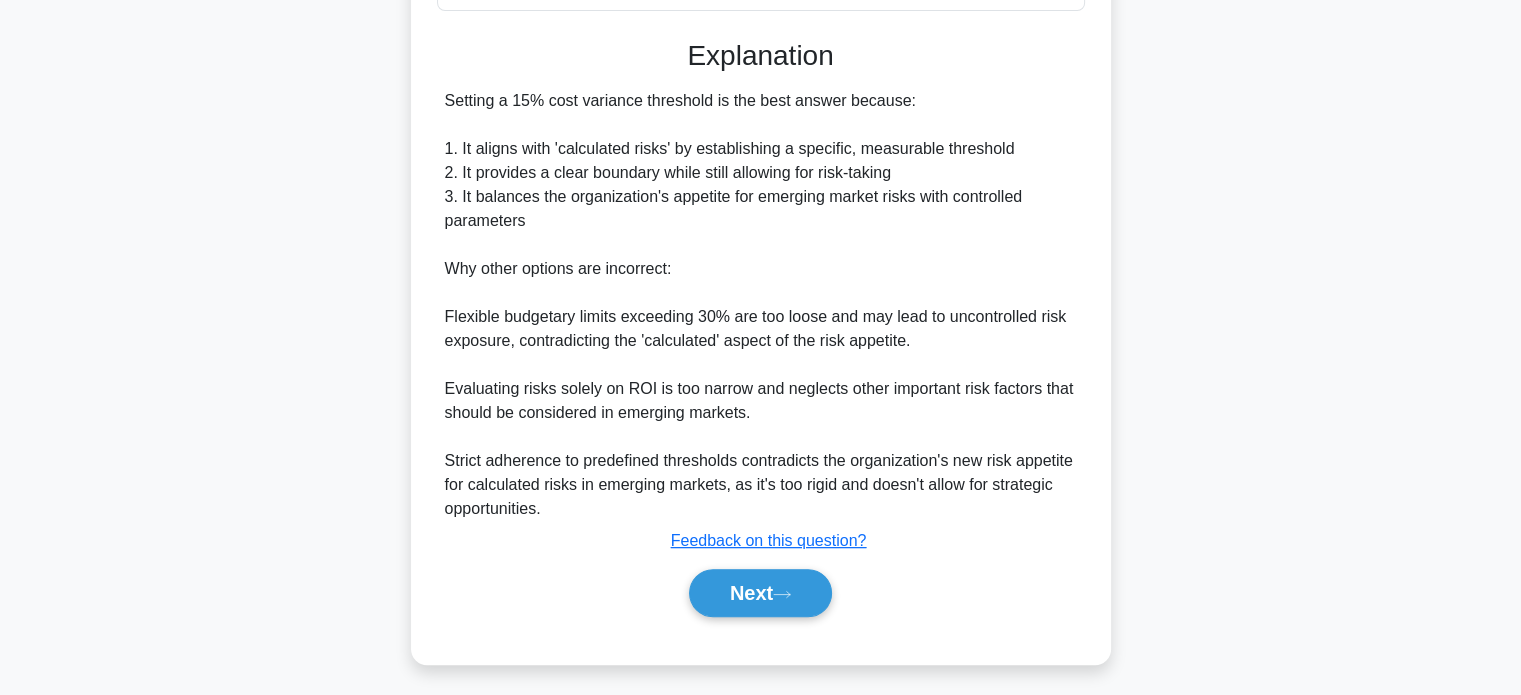 click on "Next" at bounding box center (760, 593) 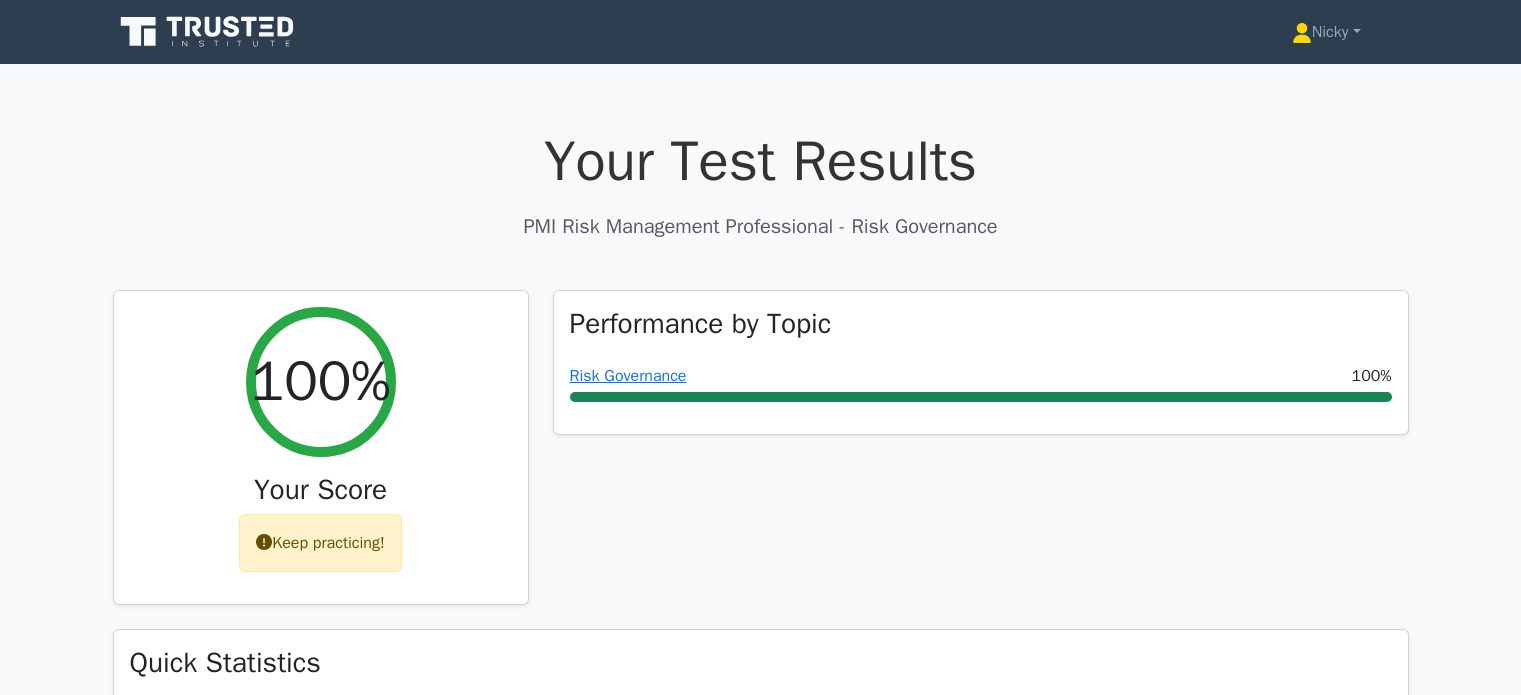 scroll, scrollTop: 0, scrollLeft: 0, axis: both 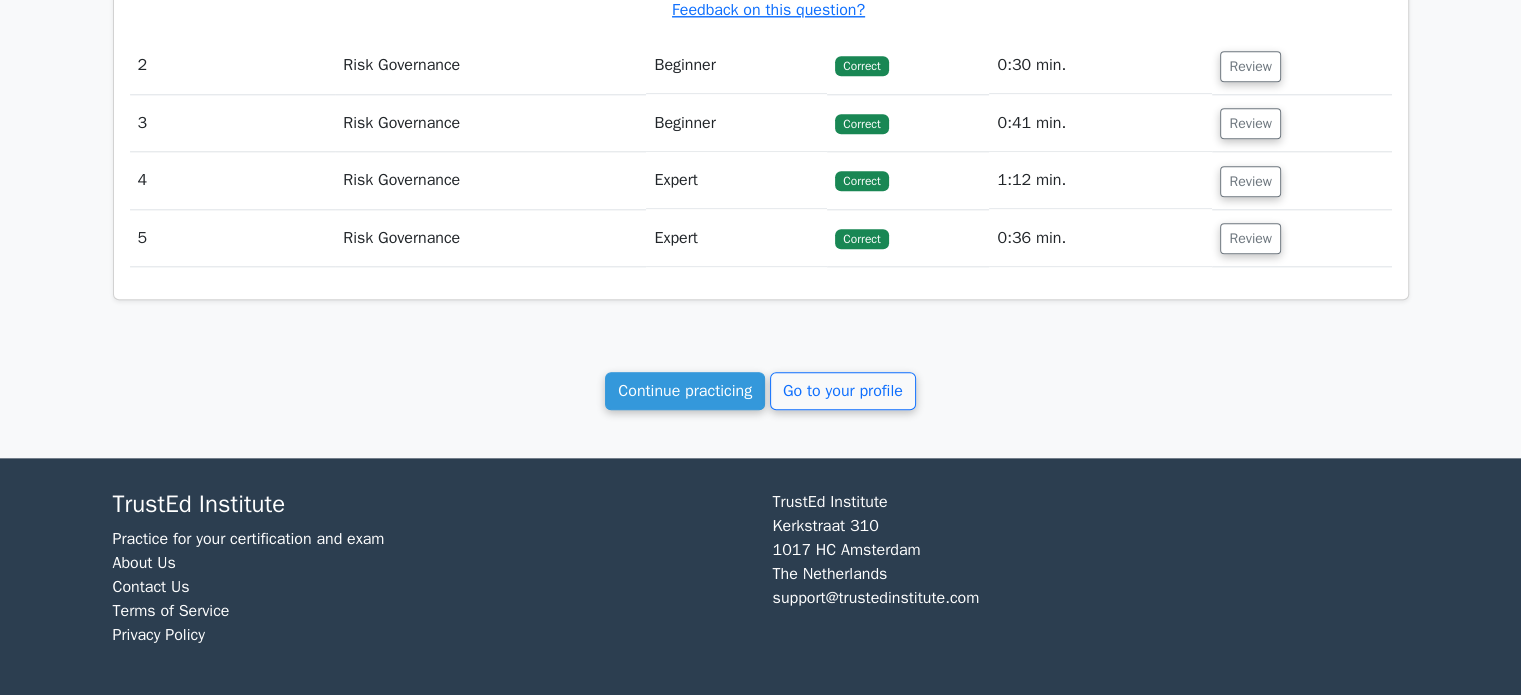 click on "Go to your profile" at bounding box center [843, 391] 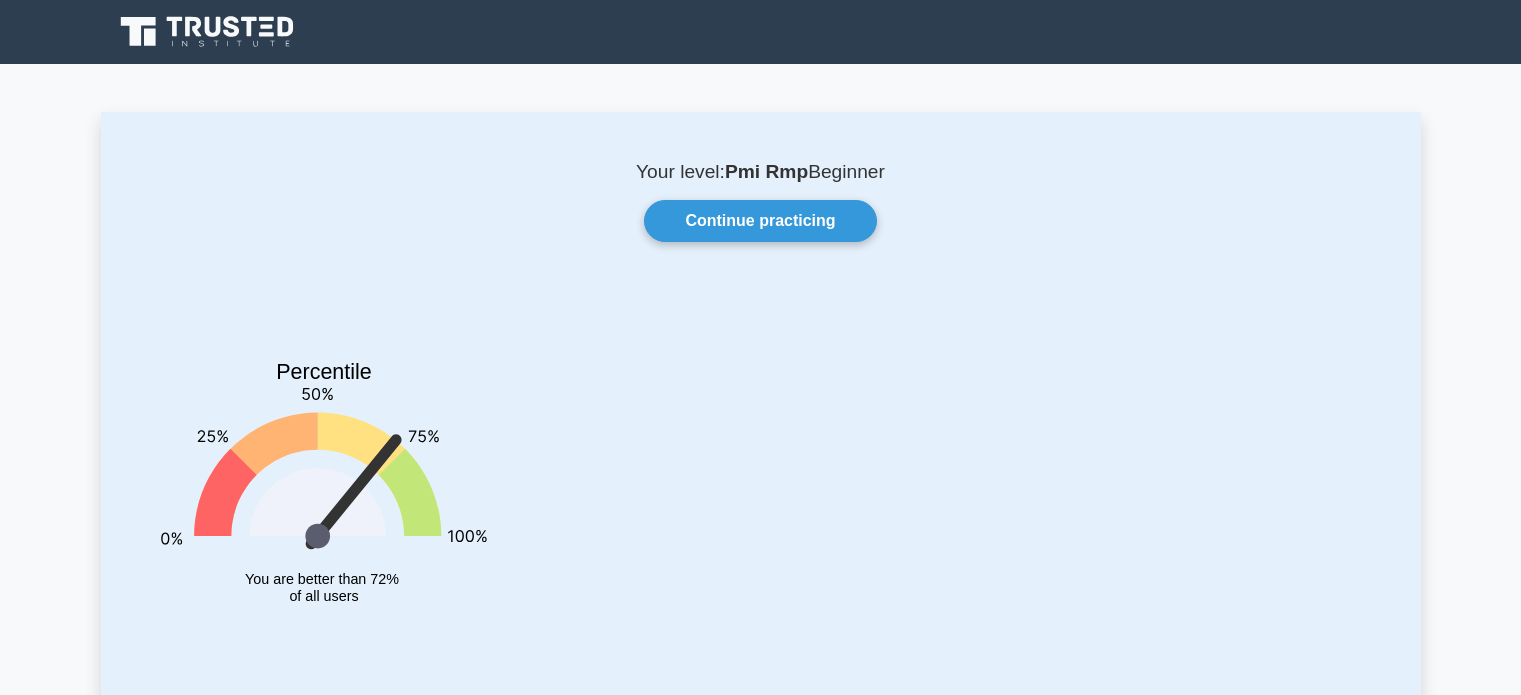 scroll, scrollTop: 0, scrollLeft: 0, axis: both 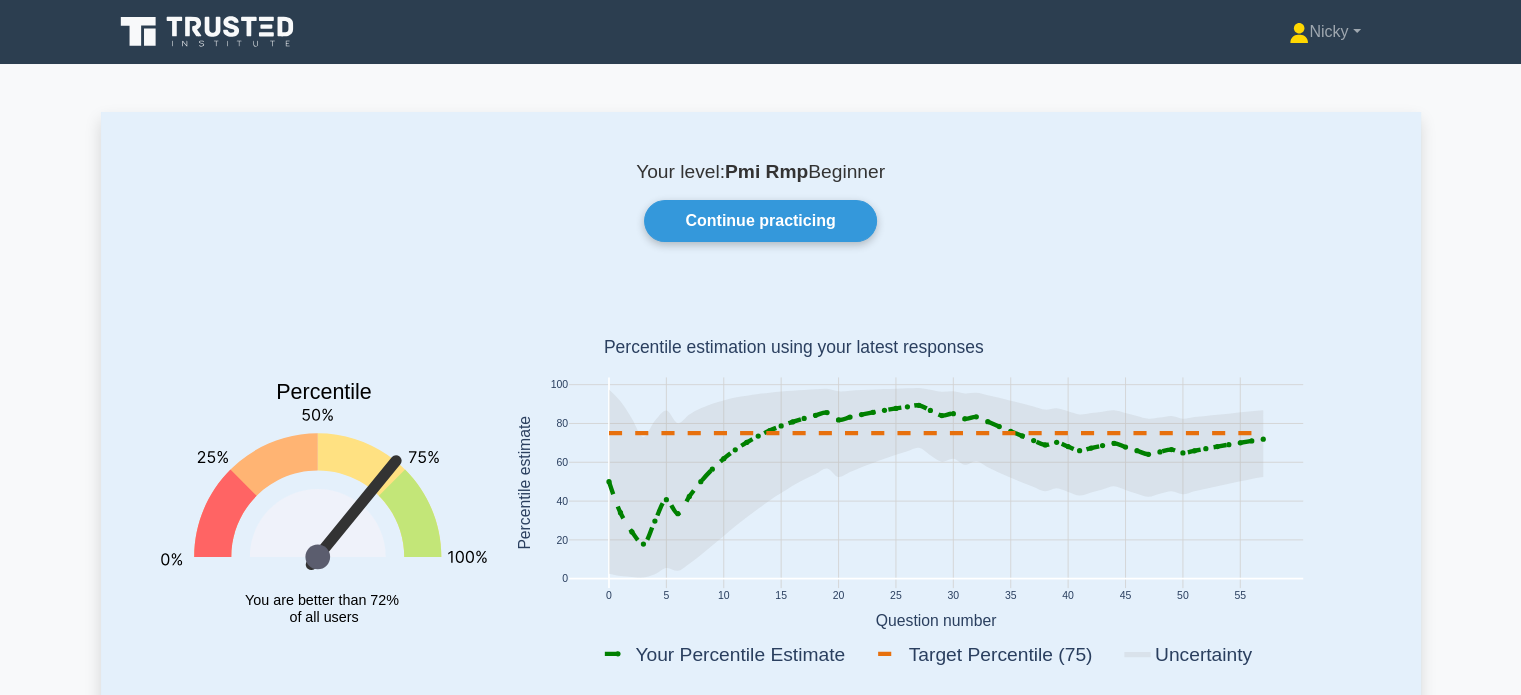 click on "Continue practicing" at bounding box center [760, 221] 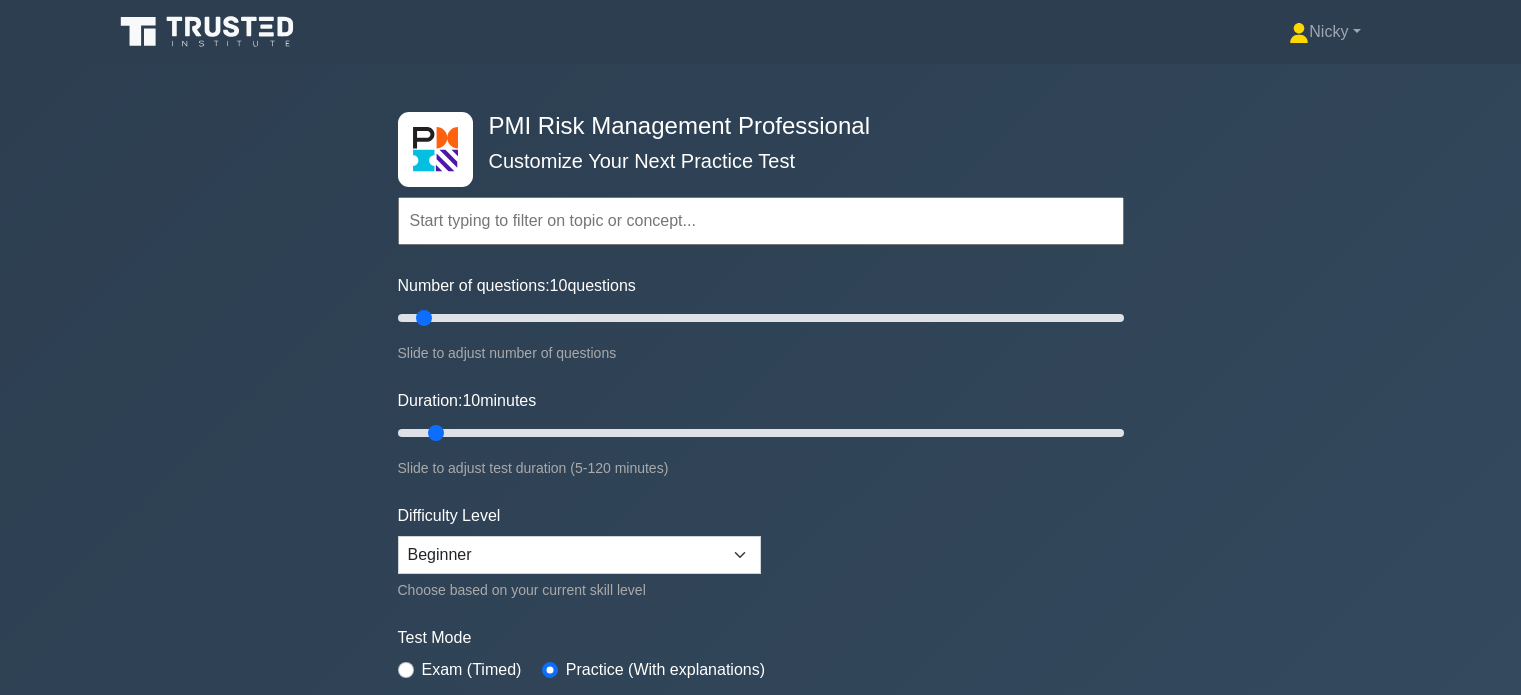 scroll, scrollTop: 0, scrollLeft: 0, axis: both 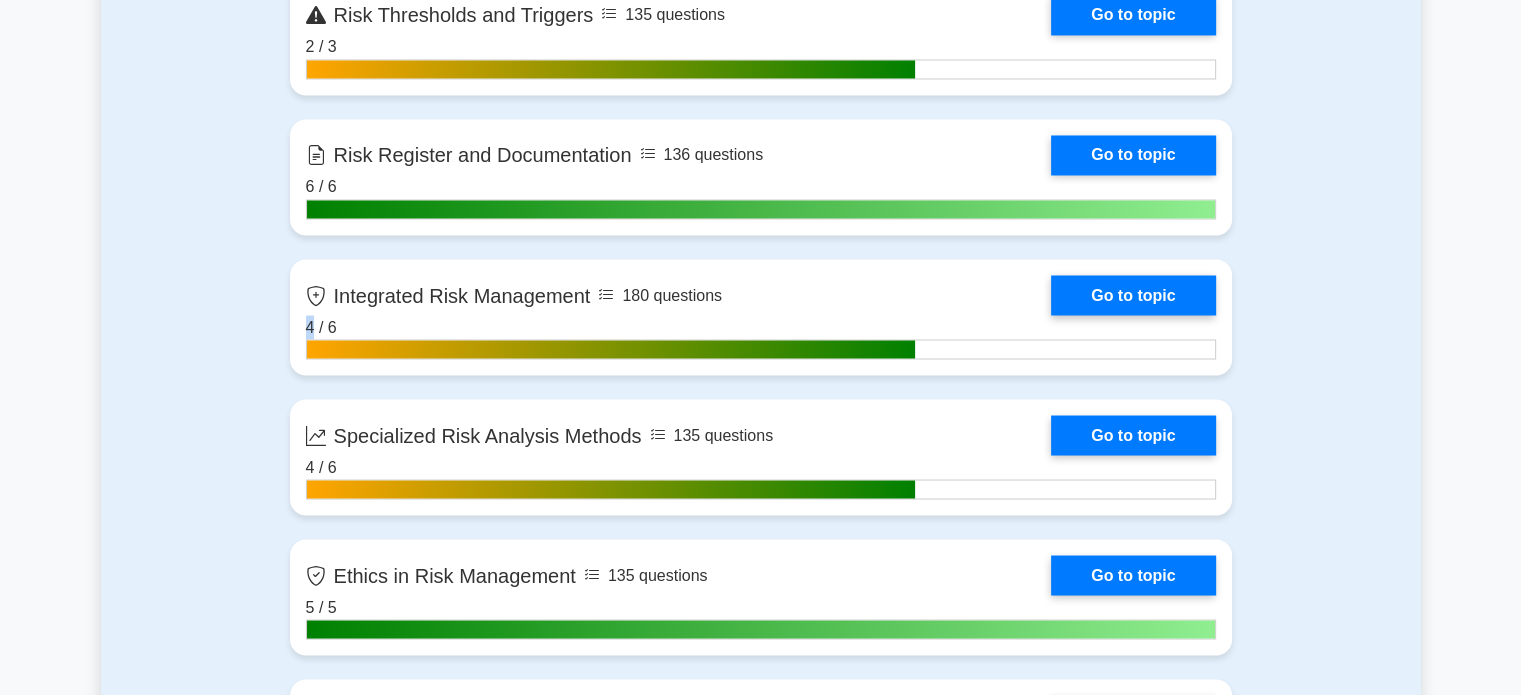 click on "Contents of the PMI Risk Management Professional package
3223 PMI-RMP questions grouped in 26 topics and 271 concepts
Introduction to Risk Management
135 questions
Go to topic
16 / 19
5 / 9" at bounding box center (761, -776) 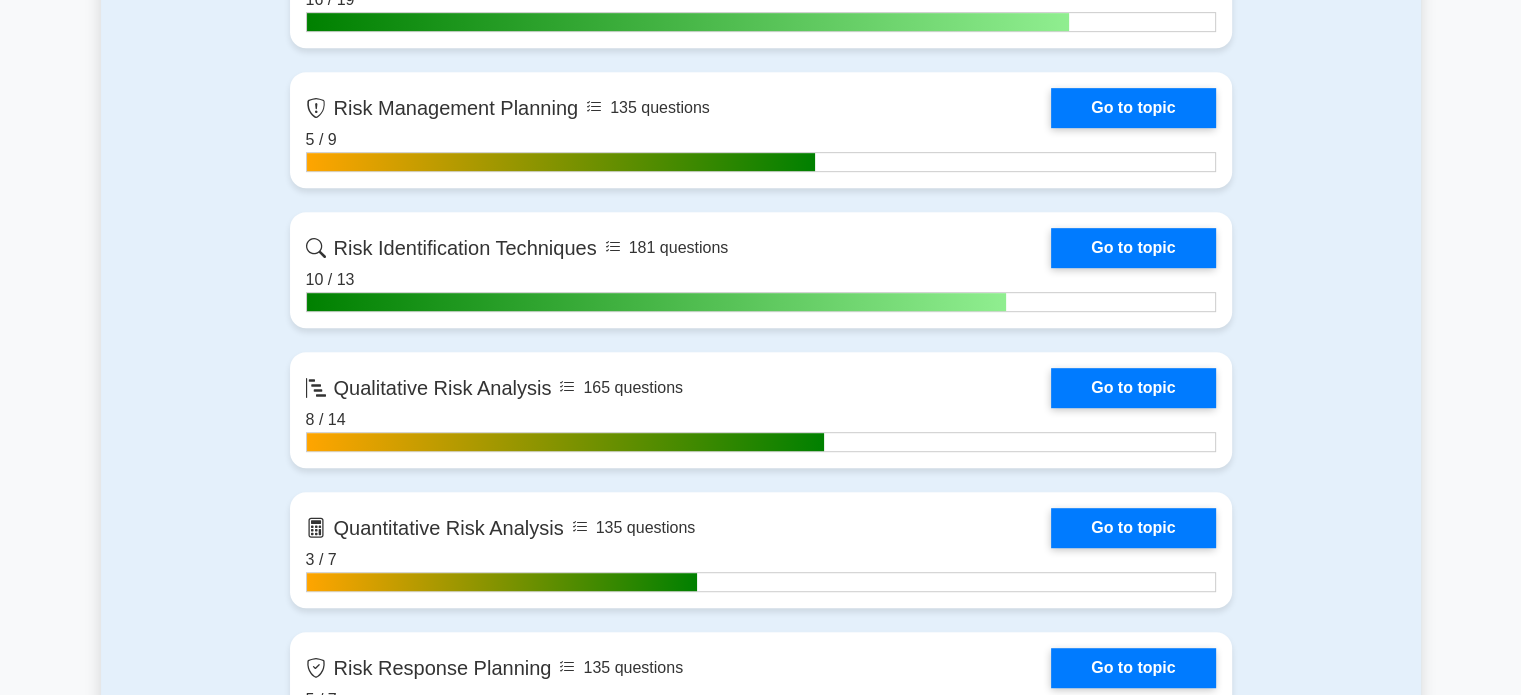 scroll, scrollTop: 1045, scrollLeft: 0, axis: vertical 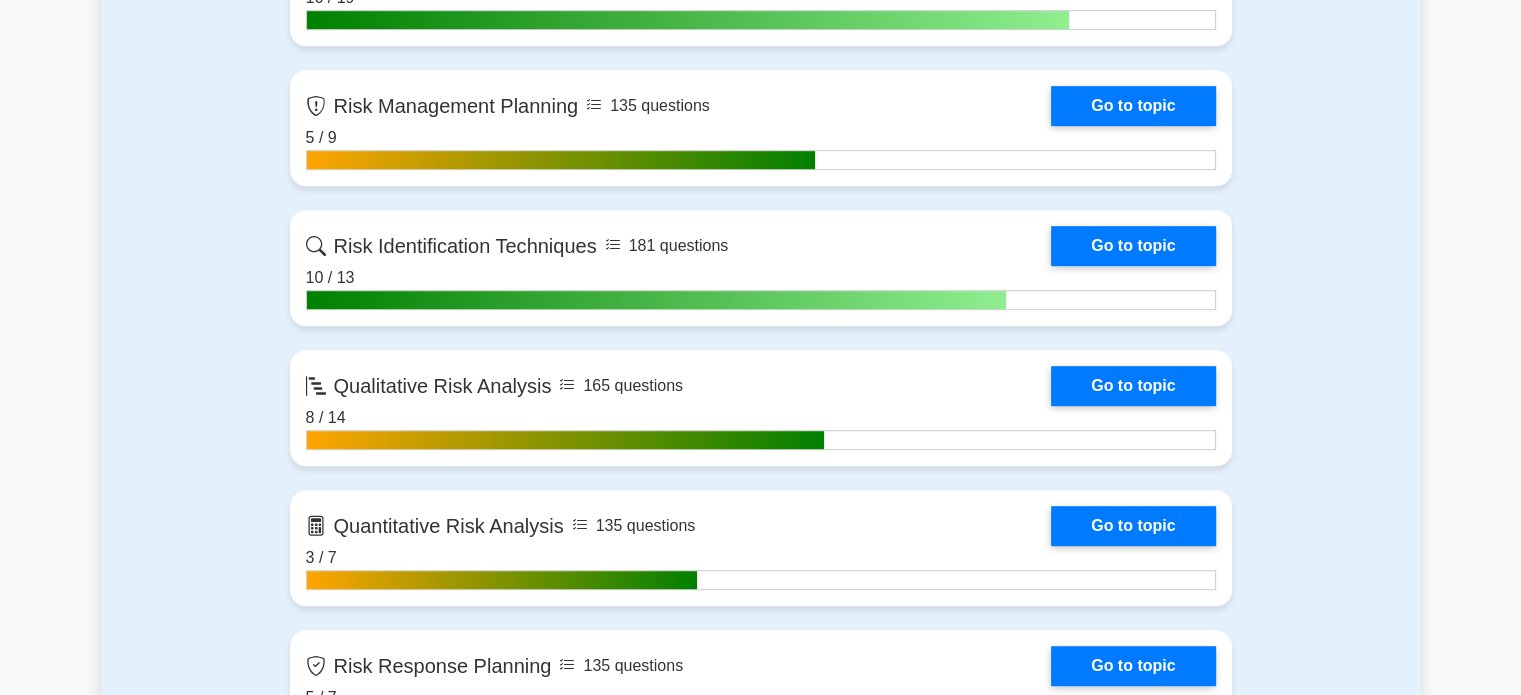 click on "Go to topic" at bounding box center (1133, 106) 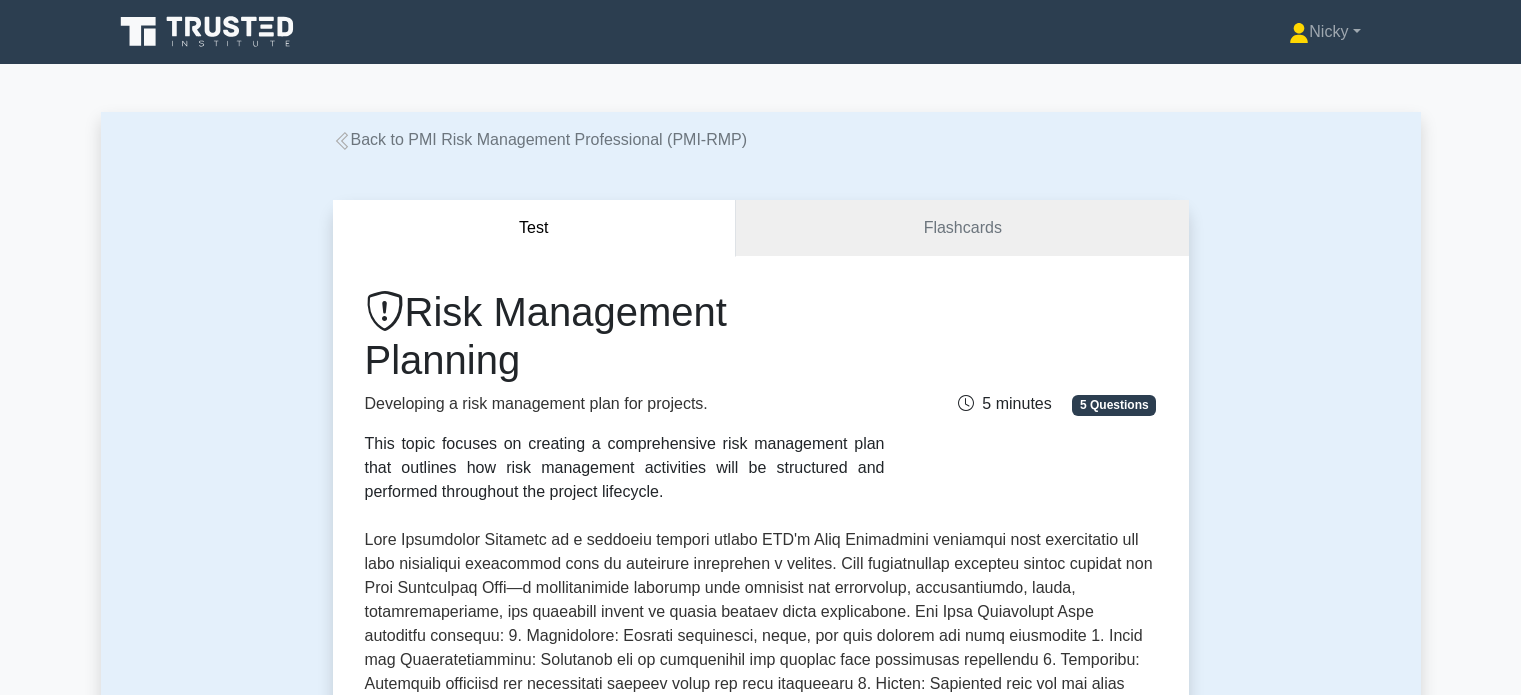 scroll, scrollTop: 114, scrollLeft: 0, axis: vertical 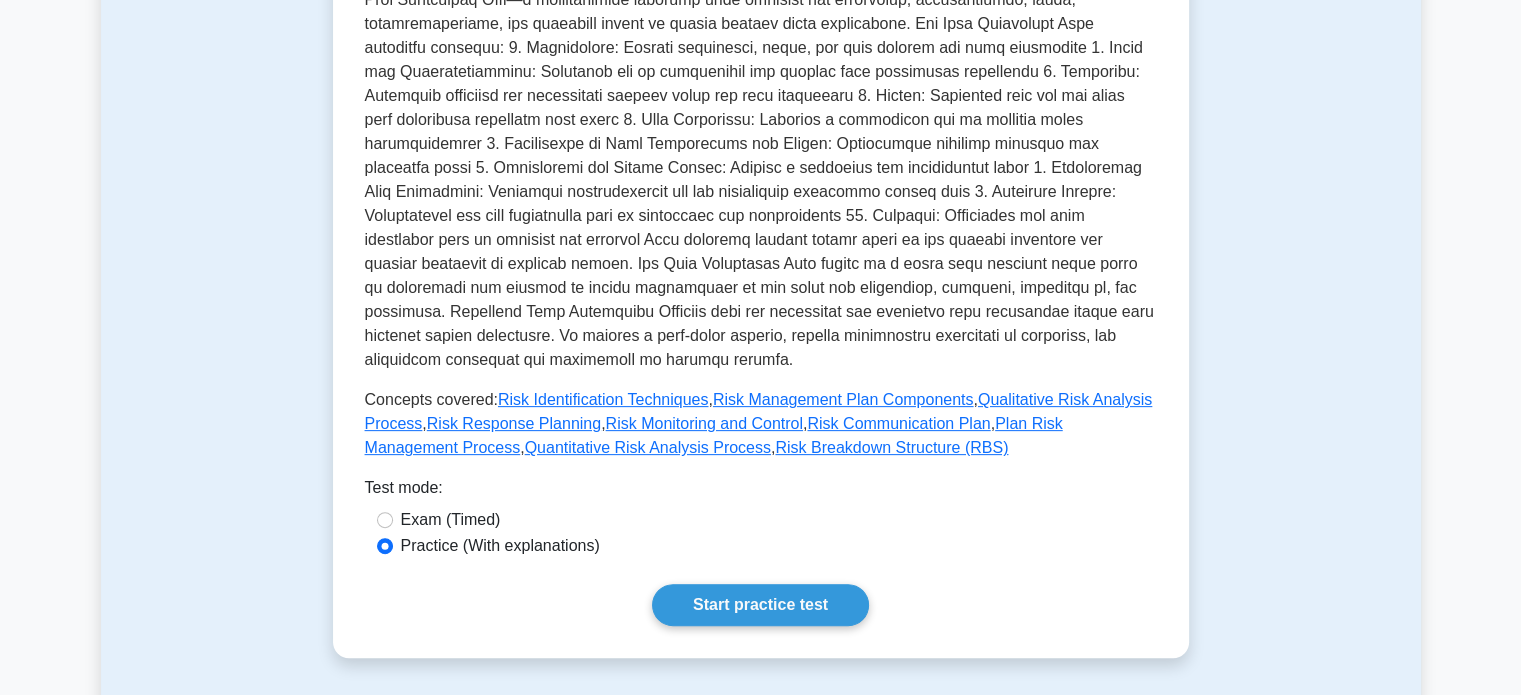 click on "Risk Breakdown Structure (RBS)" at bounding box center [891, 447] 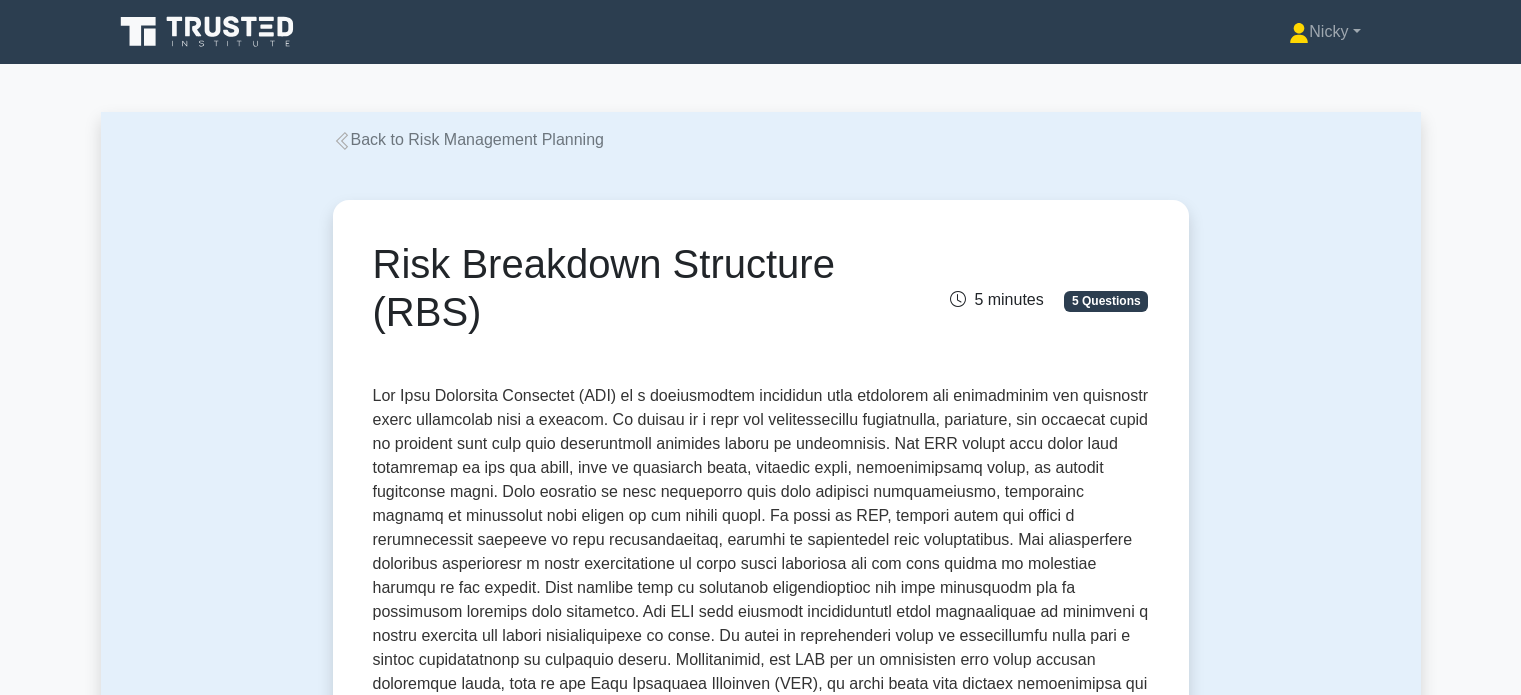 scroll, scrollTop: 0, scrollLeft: 0, axis: both 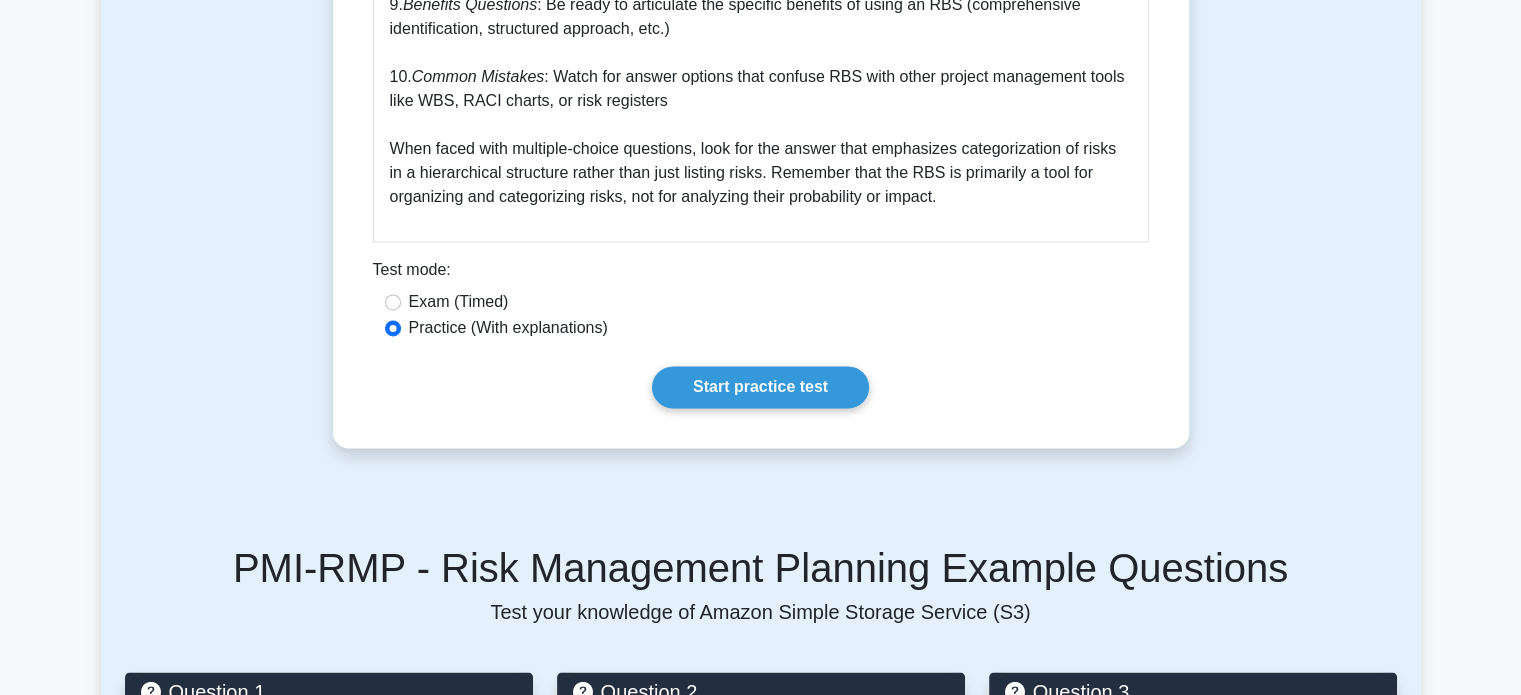 click on "Start practice test" at bounding box center (760, 387) 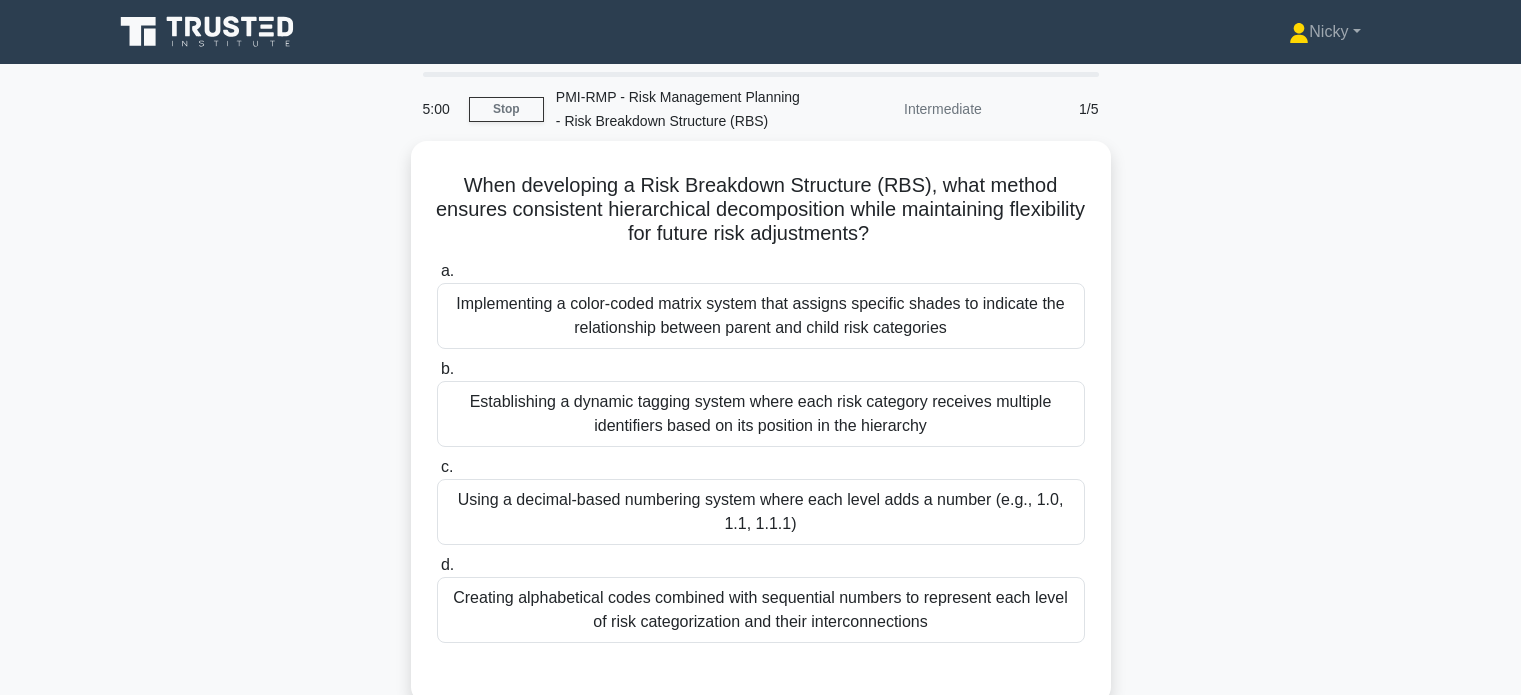 scroll, scrollTop: 0, scrollLeft: 0, axis: both 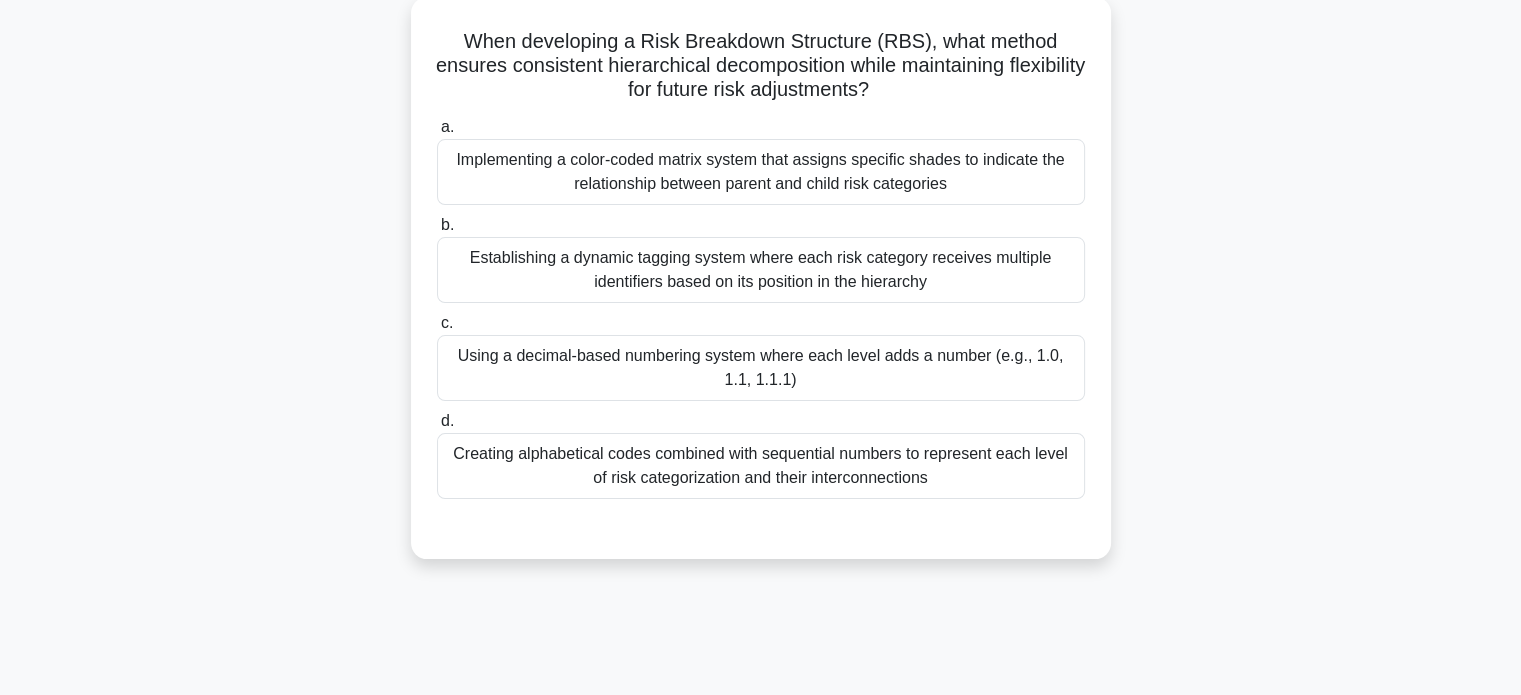 click on "Using a decimal-based numbering system where each level adds a number (e.g., 1.0, 1.1, 1.1.1)" at bounding box center (761, 368) 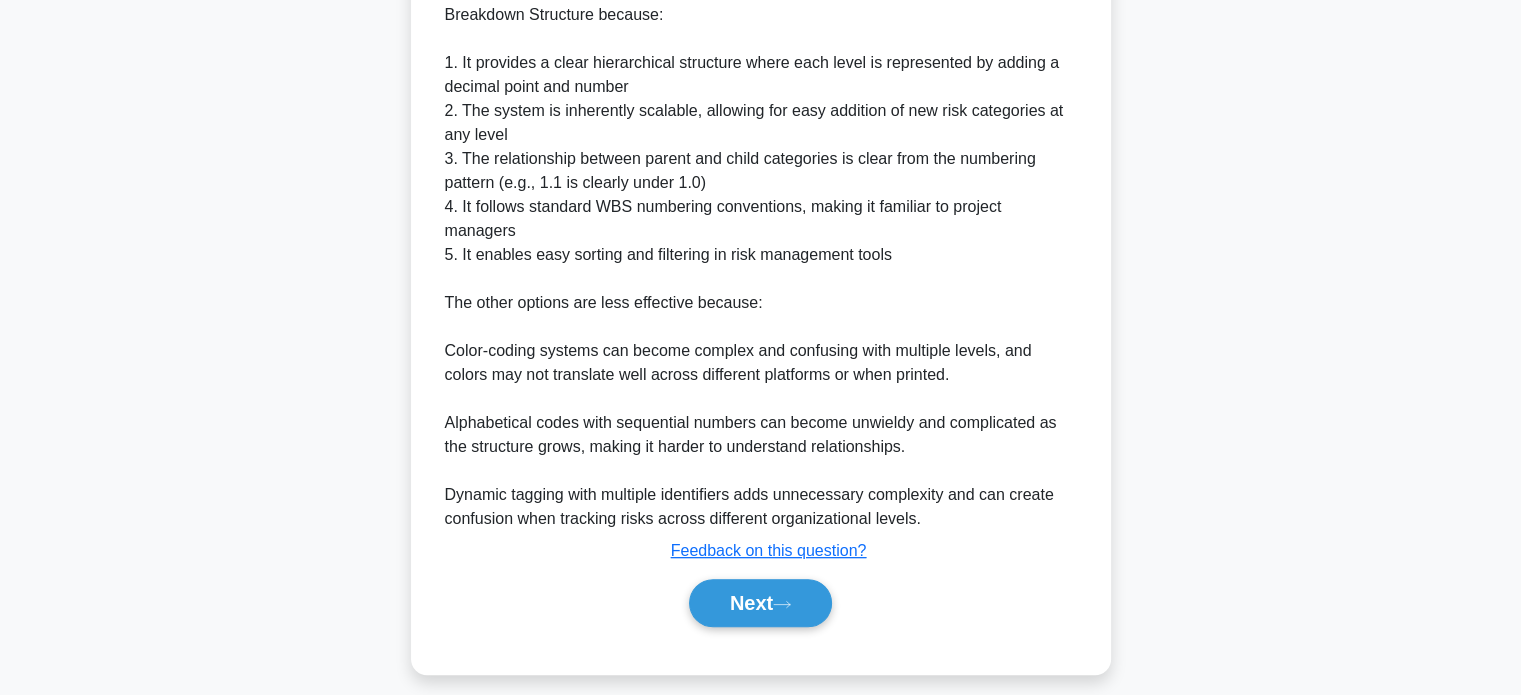 scroll, scrollTop: 752, scrollLeft: 0, axis: vertical 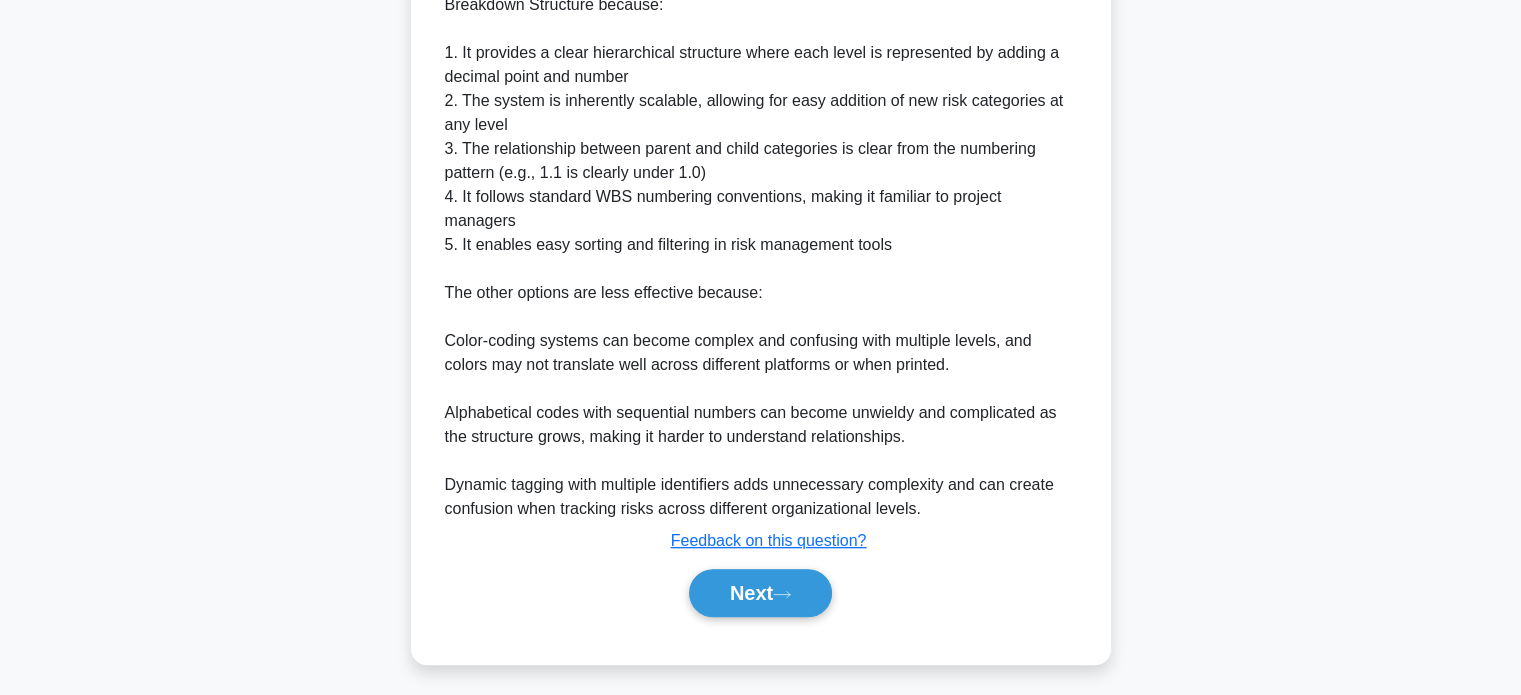 click on "Next" at bounding box center [760, 593] 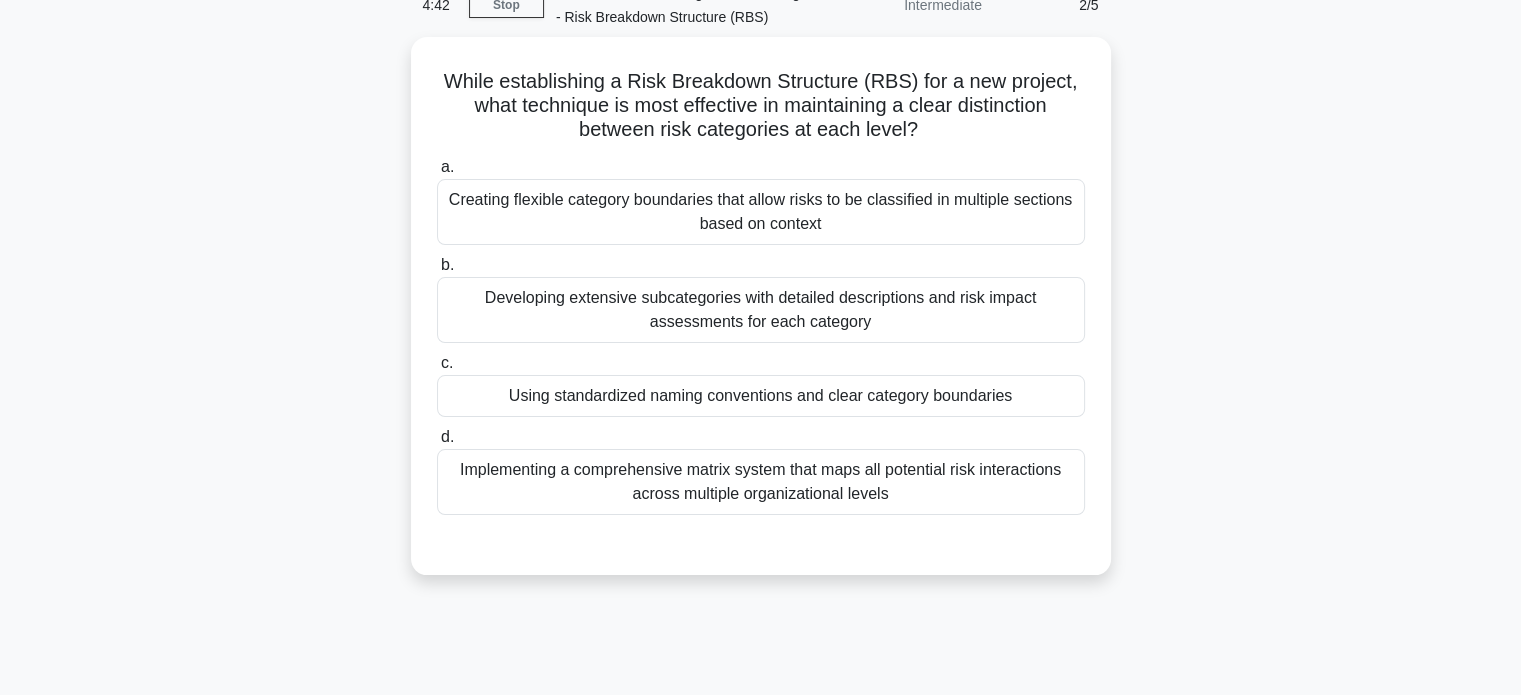 scroll, scrollTop: 89, scrollLeft: 0, axis: vertical 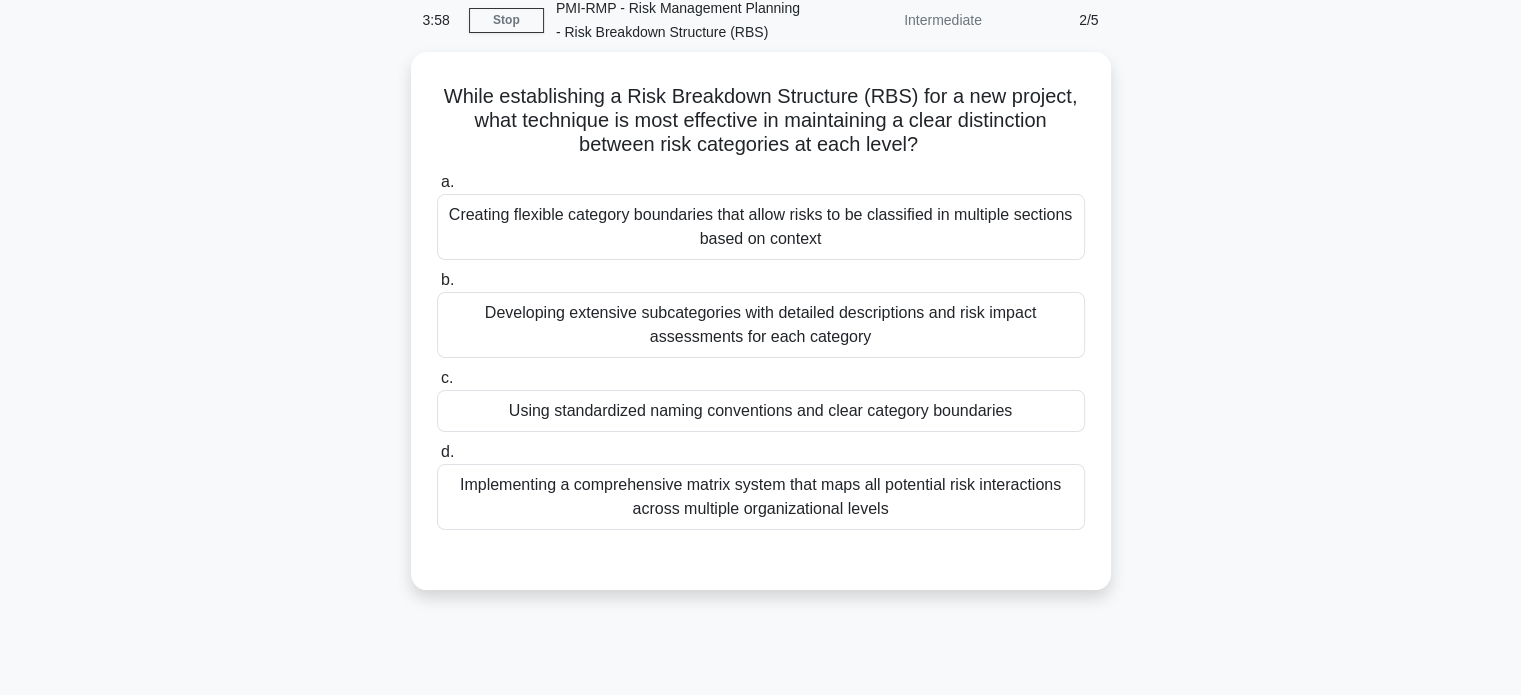 click on "Developing extensive subcategories with detailed descriptions and risk impact assessments for each category" at bounding box center [761, 325] 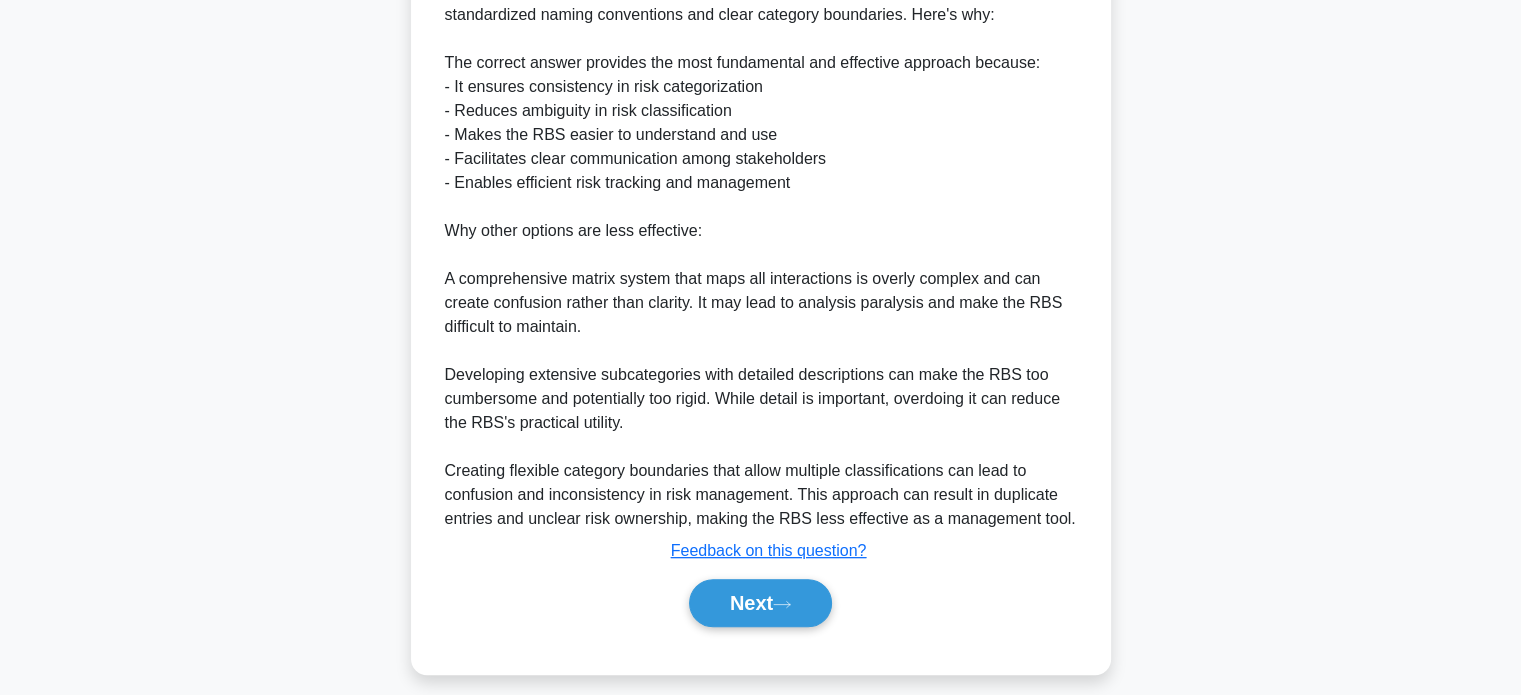 scroll, scrollTop: 730, scrollLeft: 0, axis: vertical 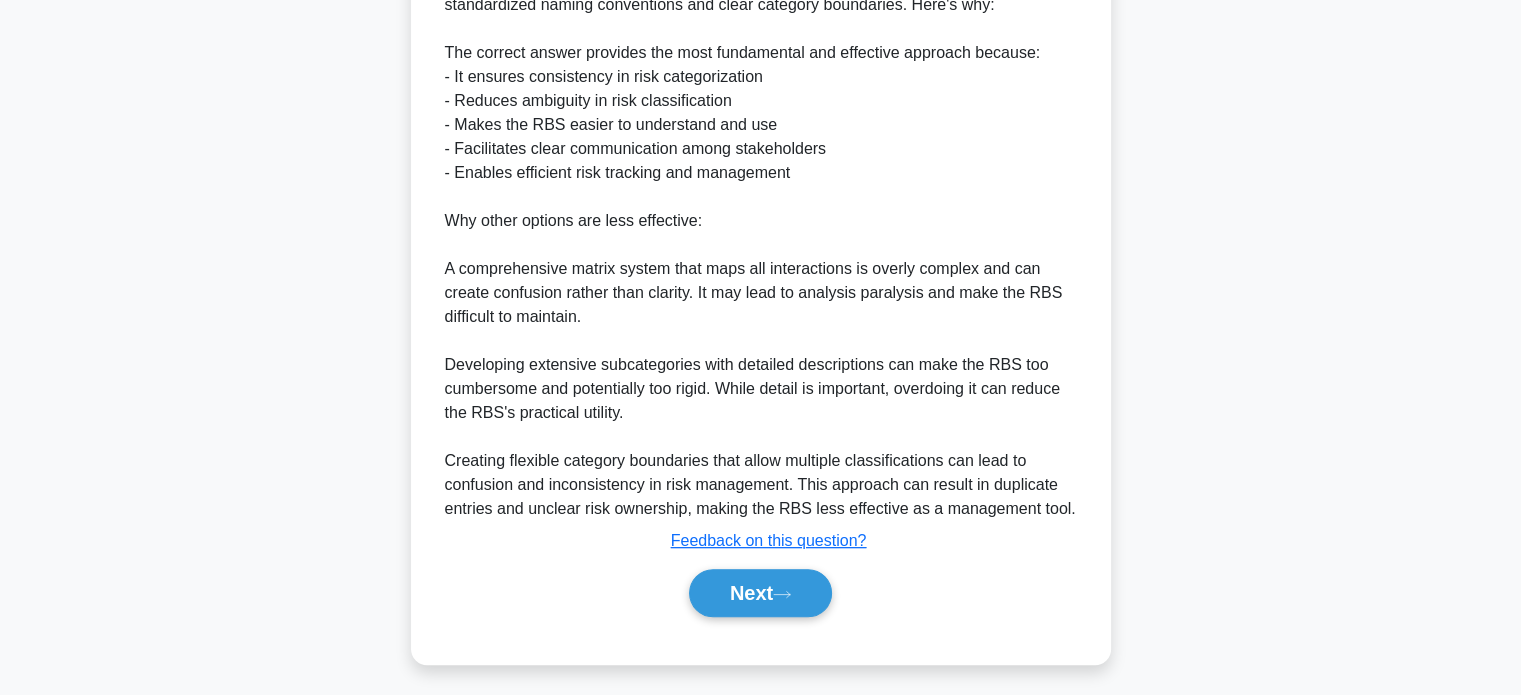 click on "Next" at bounding box center [760, 593] 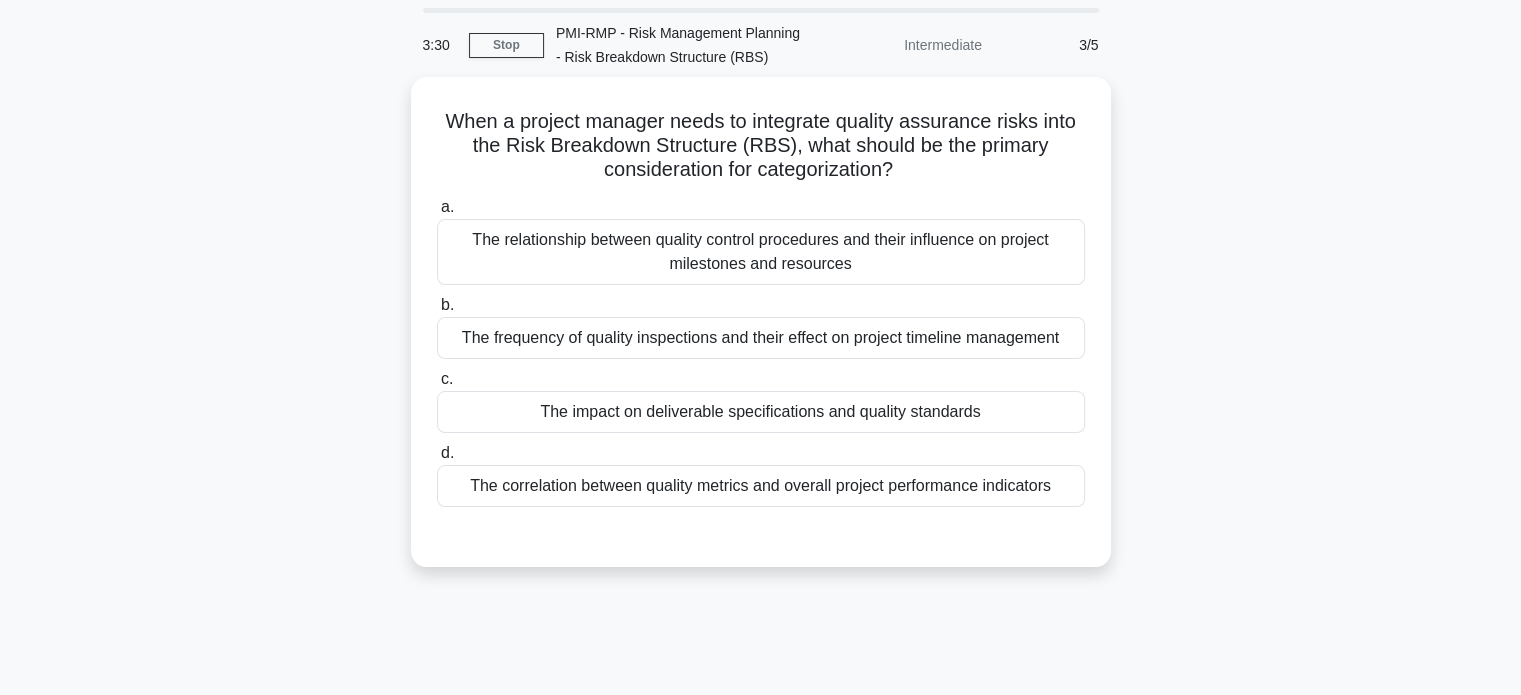 scroll, scrollTop: 67, scrollLeft: 0, axis: vertical 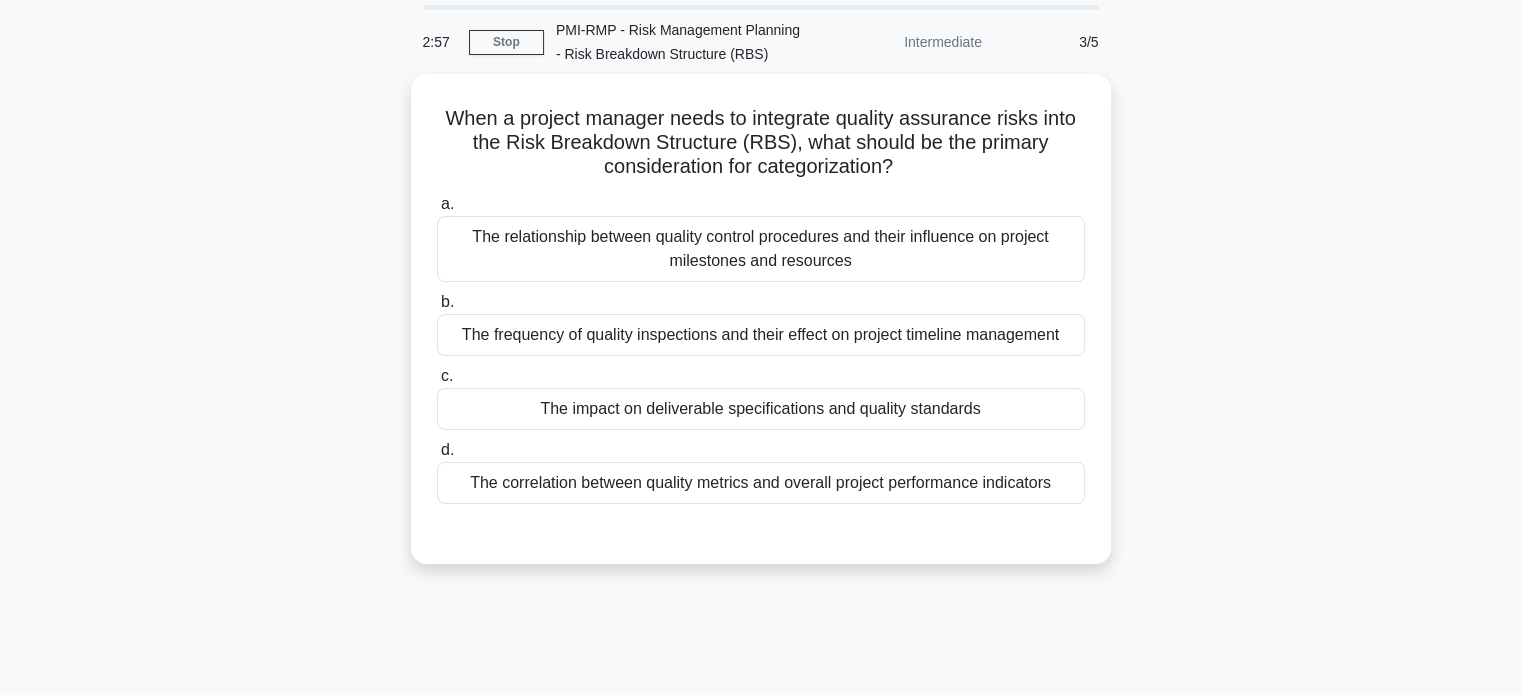 click on "The impact on deliverable specifications and quality standards" at bounding box center (761, 409) 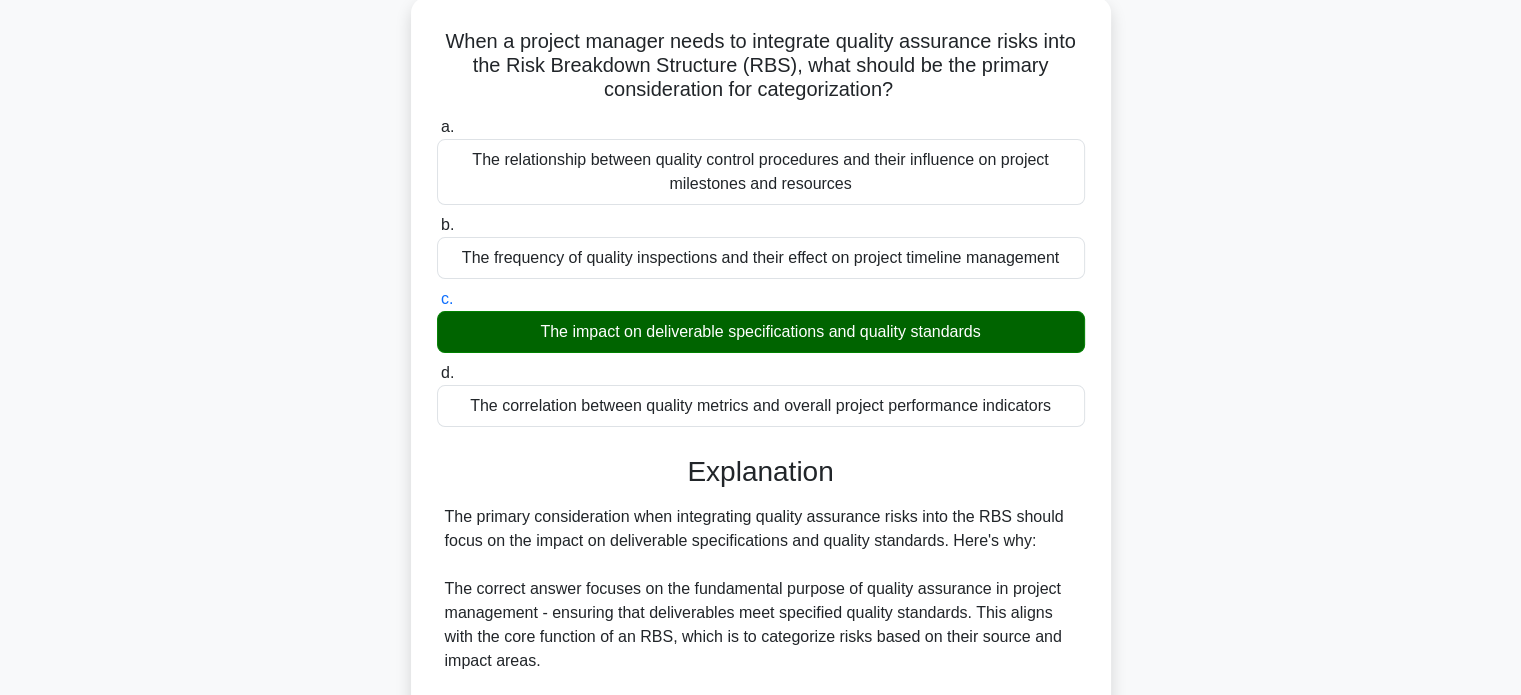 scroll, scrollTop: 188, scrollLeft: 0, axis: vertical 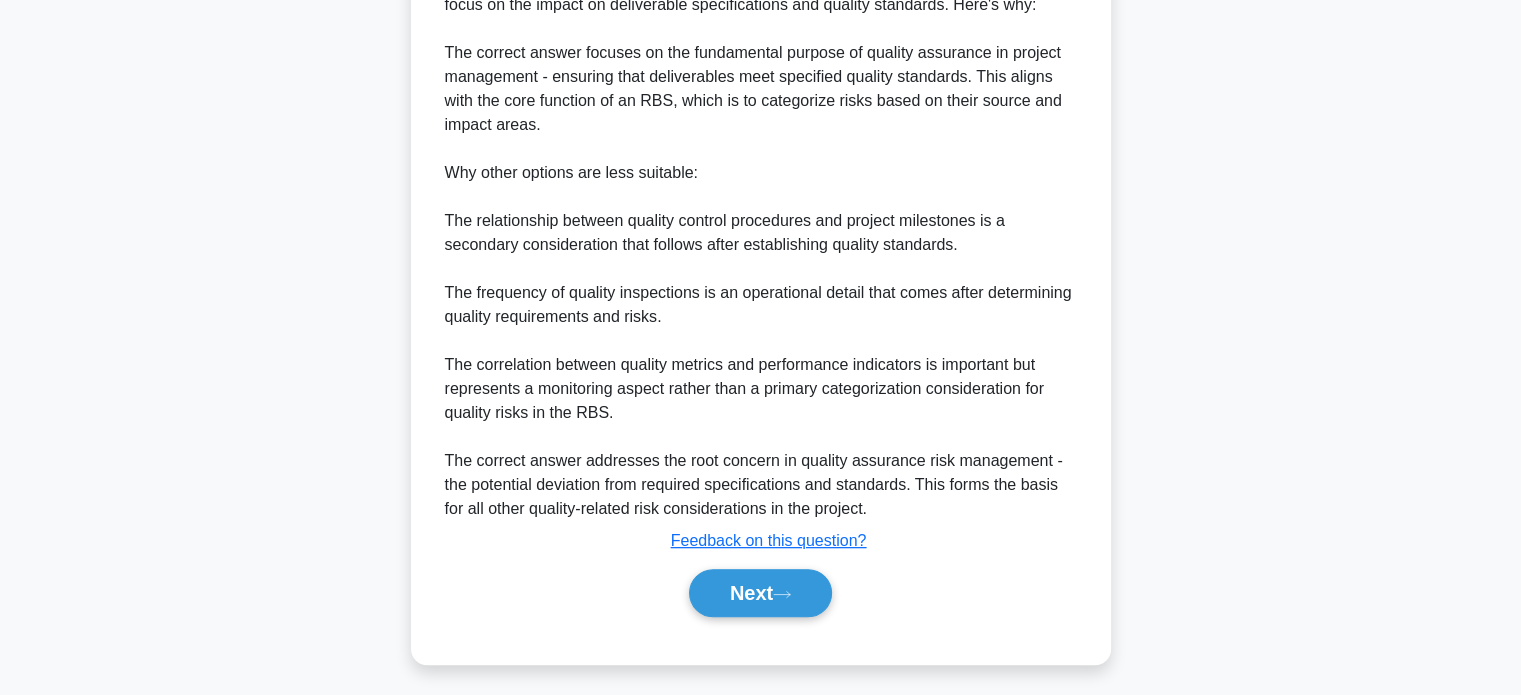 click on "Next" at bounding box center (760, 593) 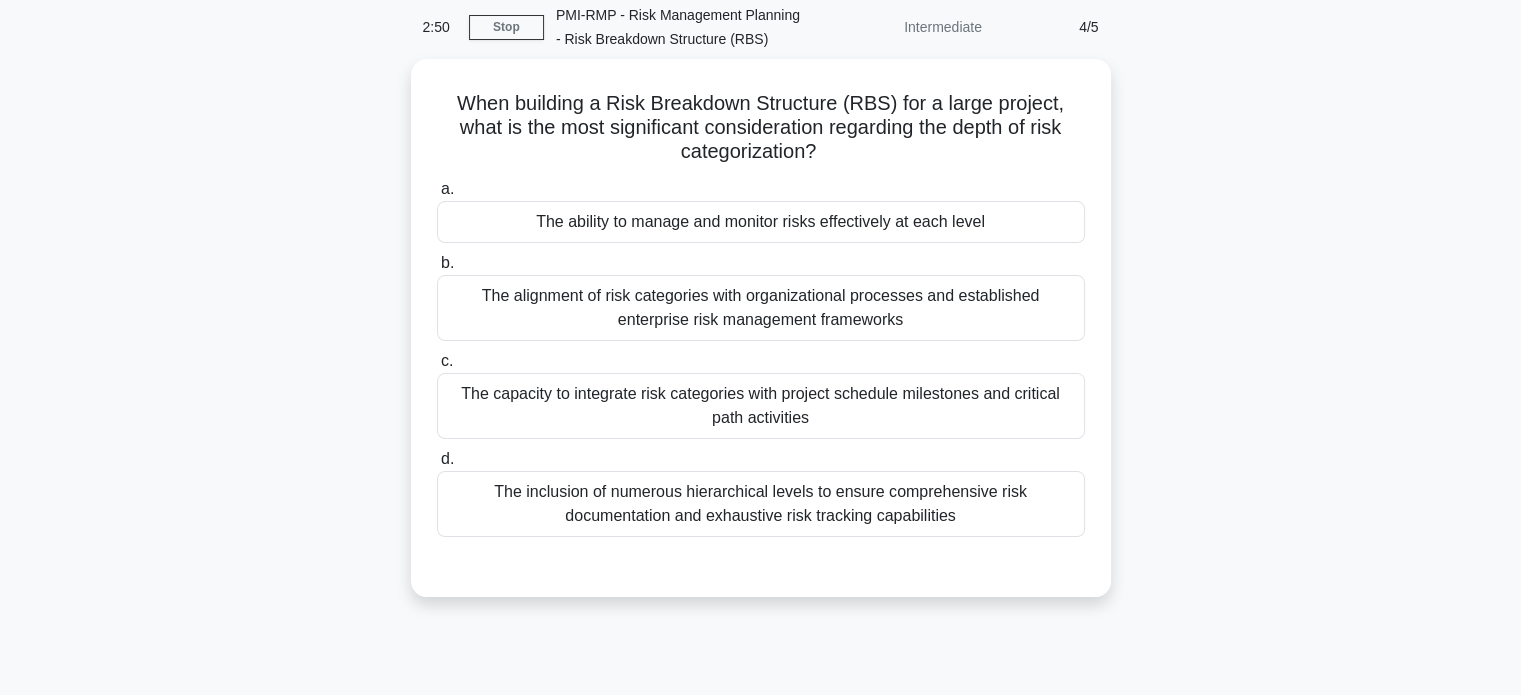 scroll, scrollTop: 71, scrollLeft: 0, axis: vertical 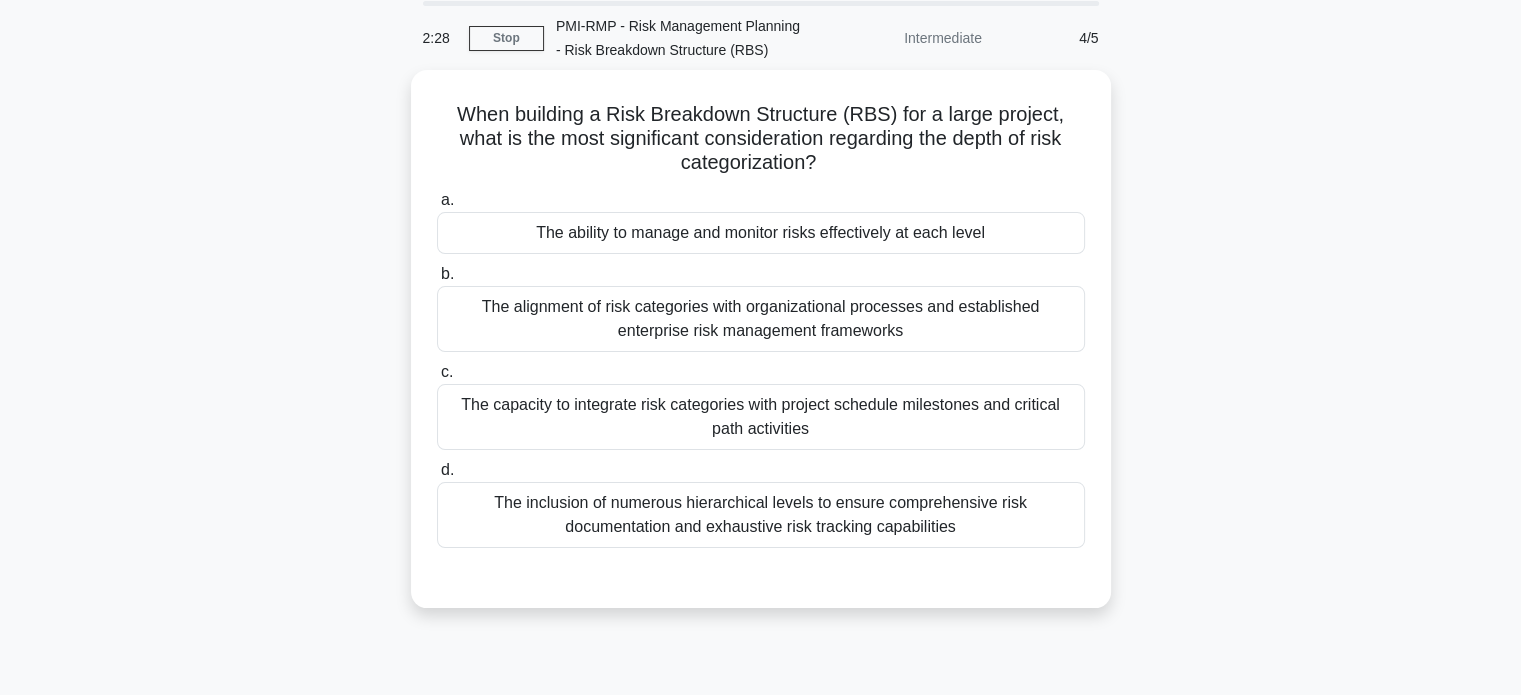 click on "The ability to manage and monitor risks effectively at each level" at bounding box center (761, 233) 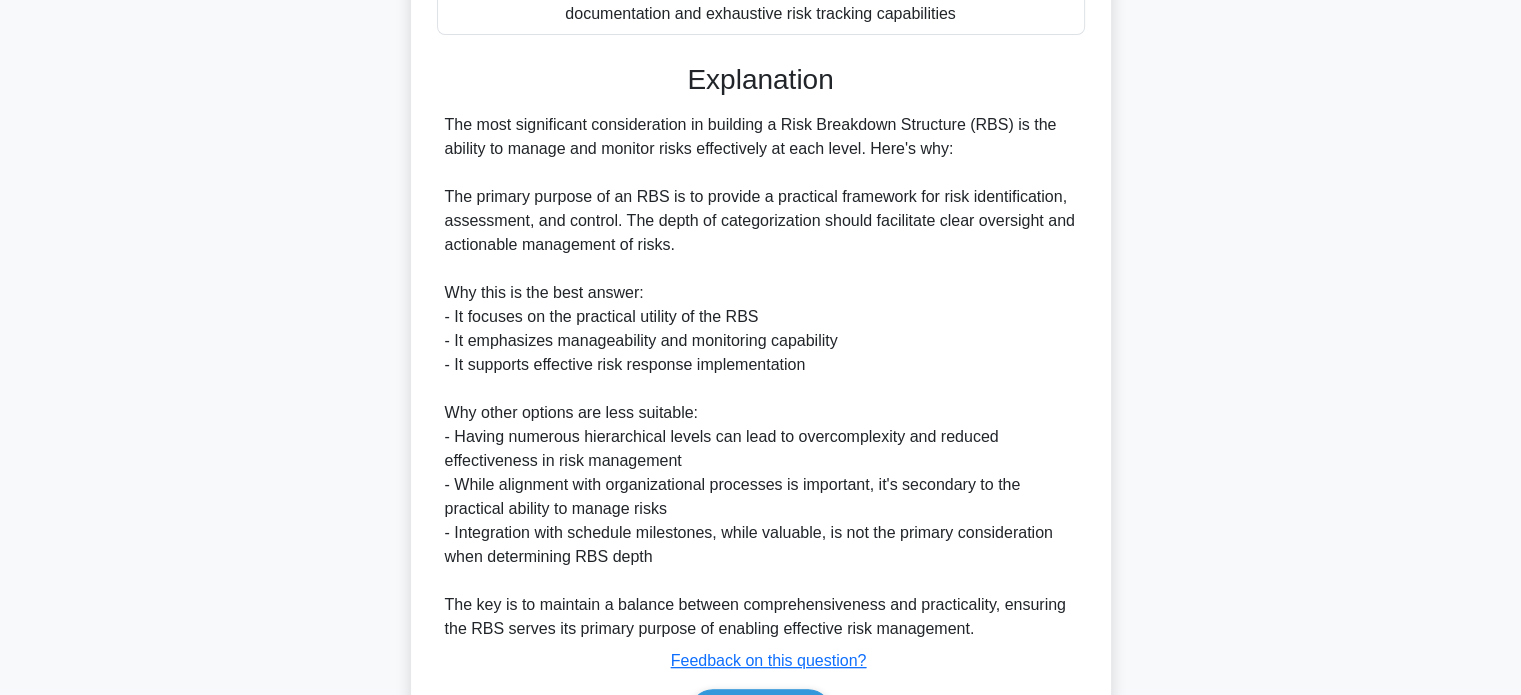 scroll, scrollTop: 704, scrollLeft: 0, axis: vertical 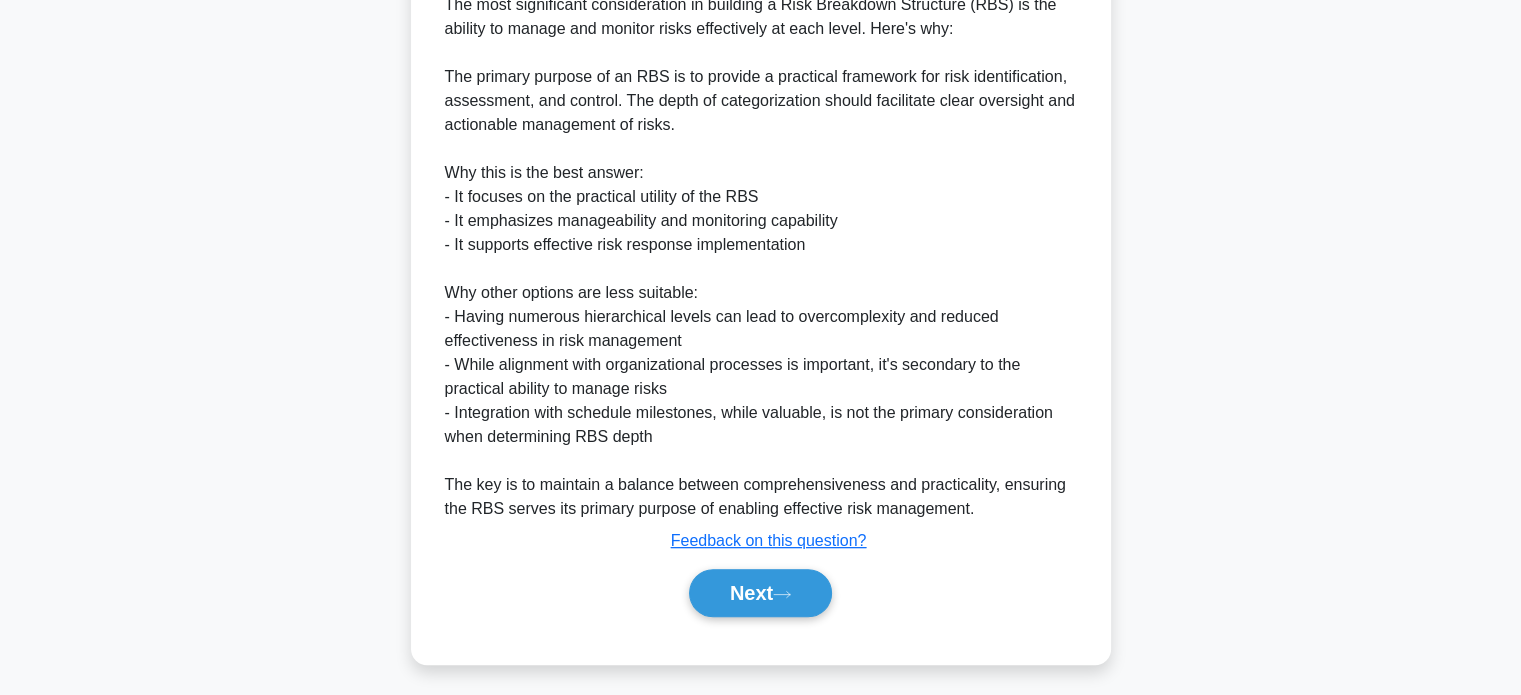 click on "Next" at bounding box center [760, 593] 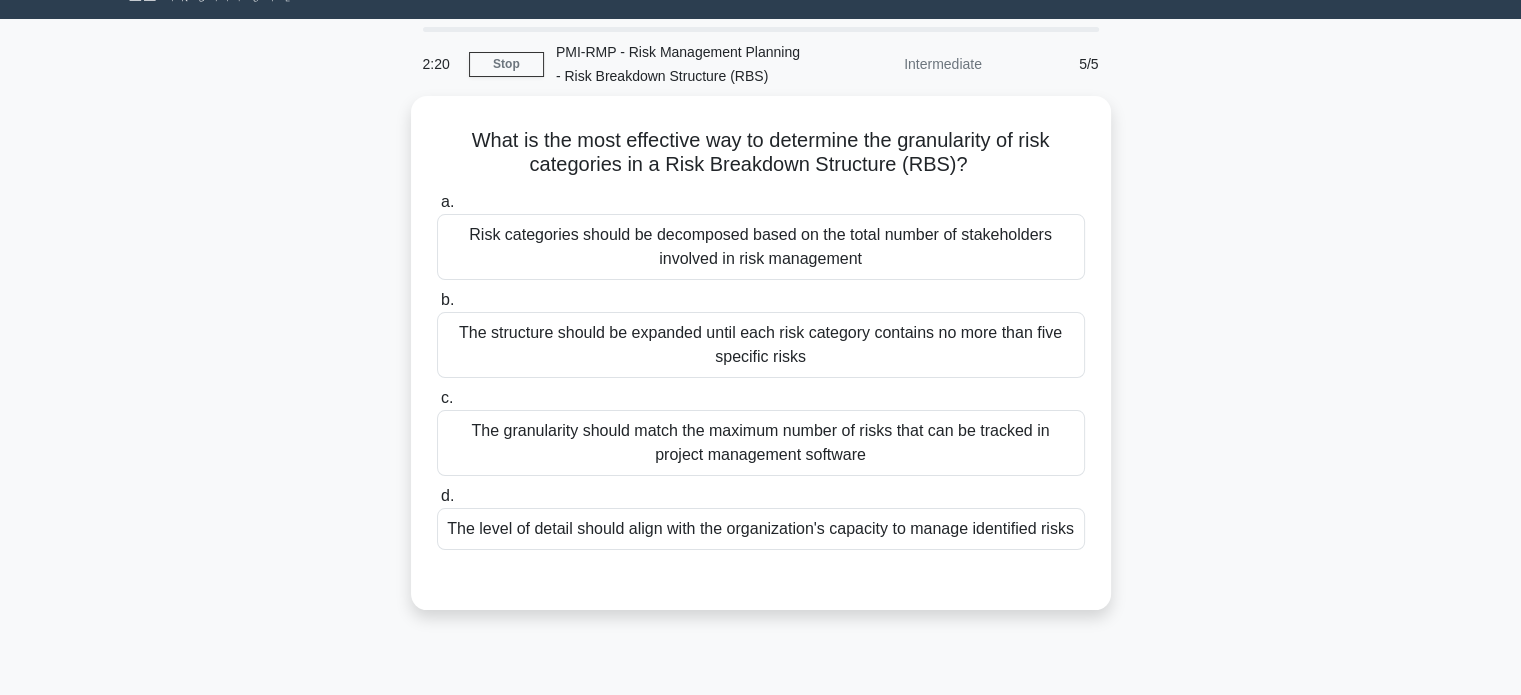 scroll, scrollTop: 44, scrollLeft: 0, axis: vertical 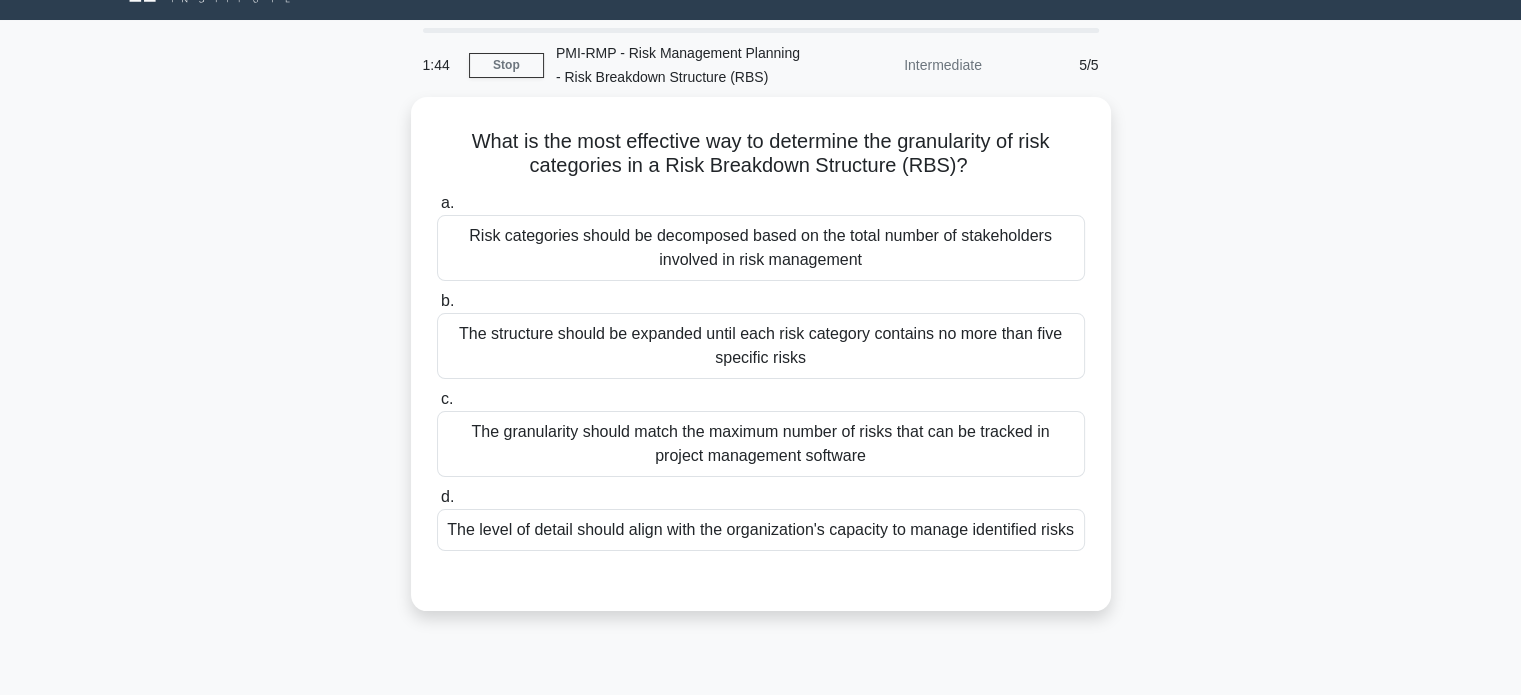 click on "The level of detail should align with the organization's capacity to manage identified risks" at bounding box center (761, 530) 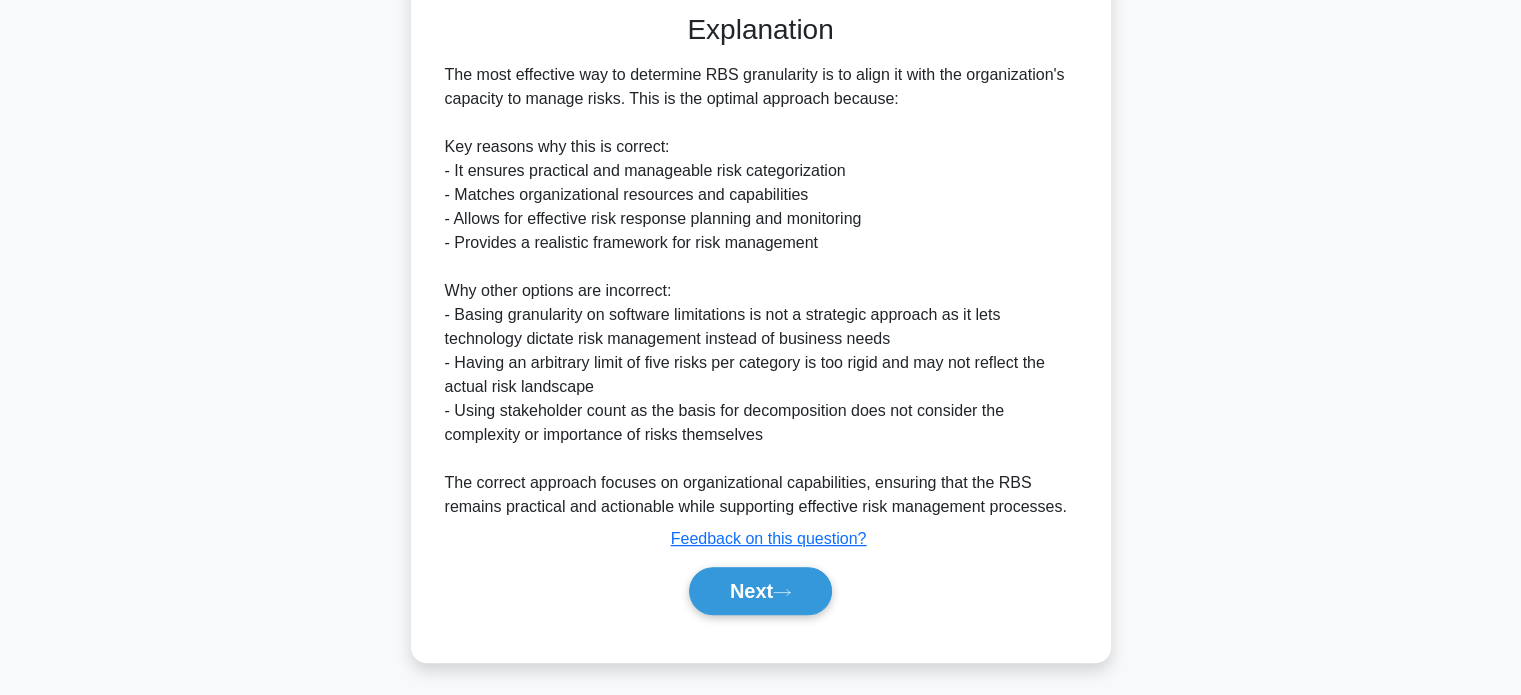 scroll, scrollTop: 632, scrollLeft: 0, axis: vertical 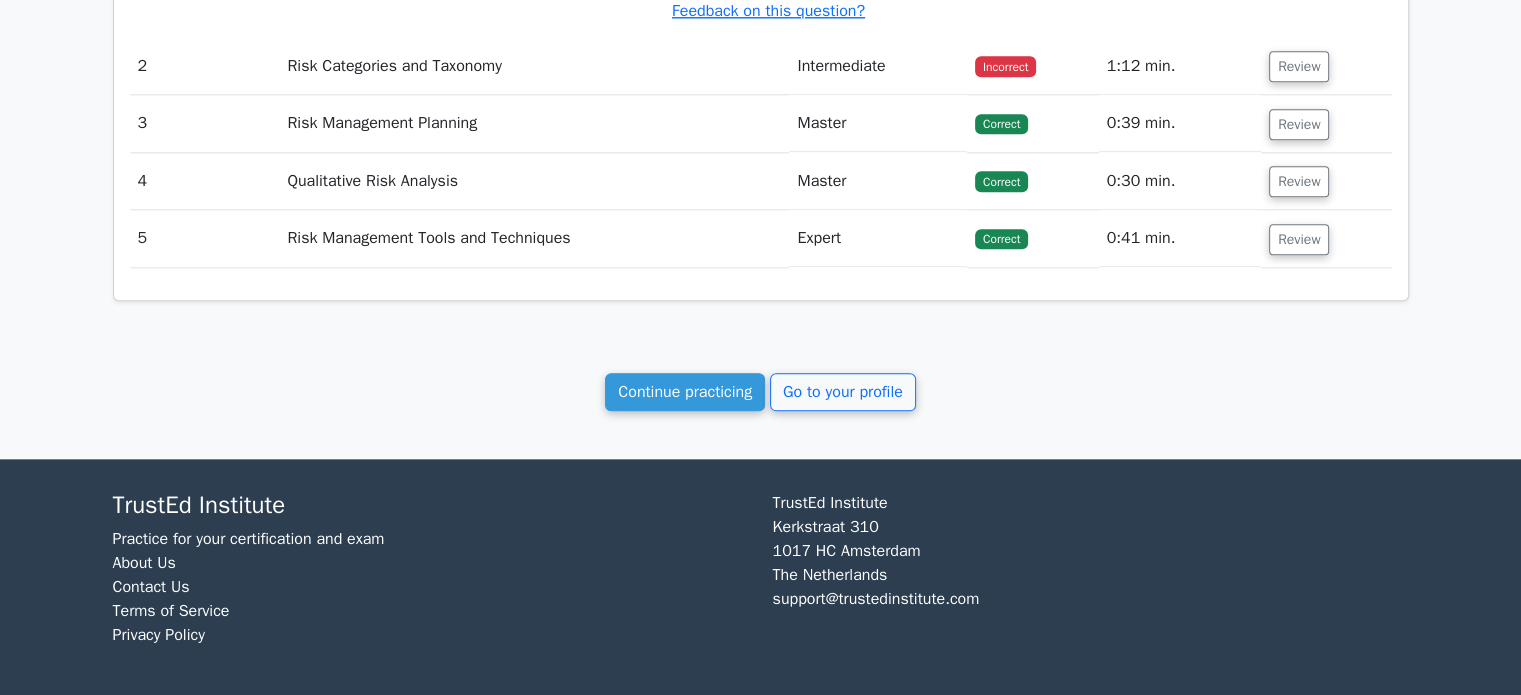 click on "Go to your profile" at bounding box center [843, 392] 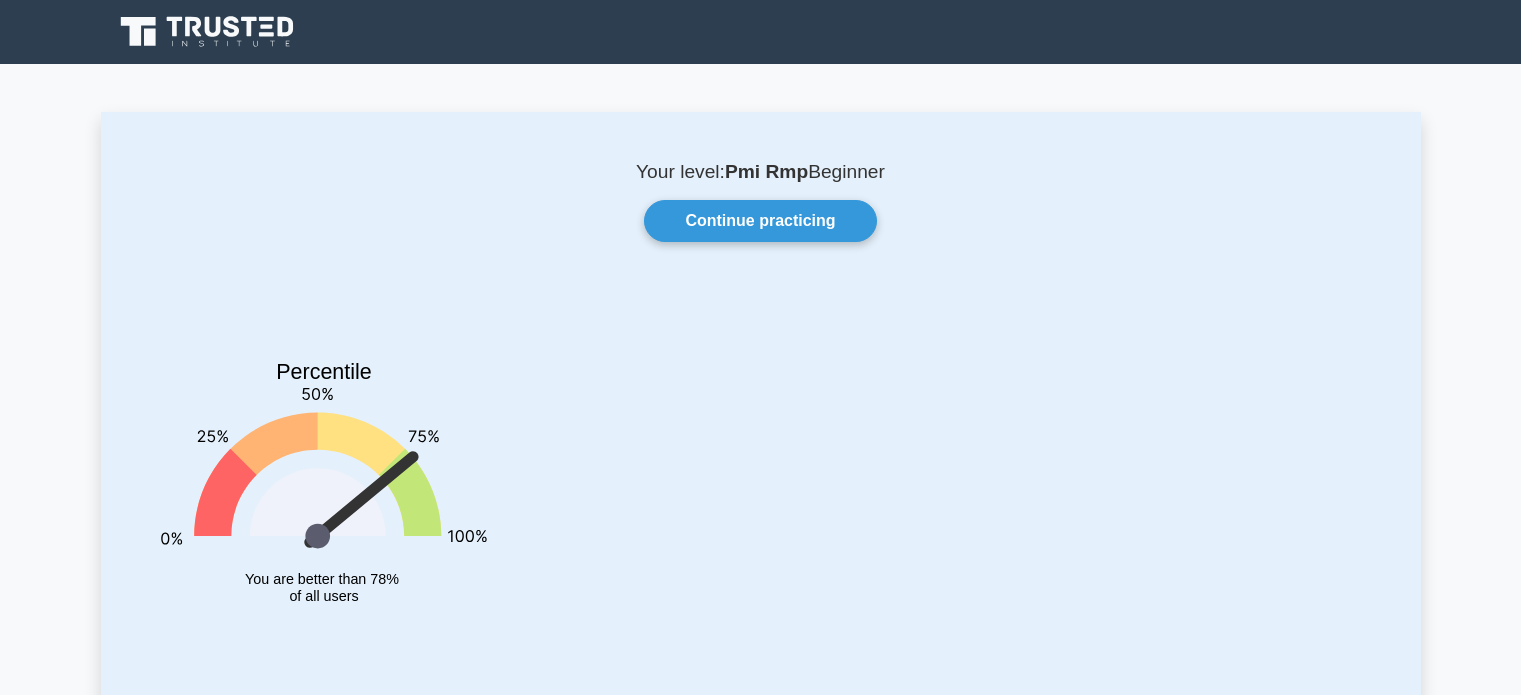 scroll, scrollTop: 0, scrollLeft: 0, axis: both 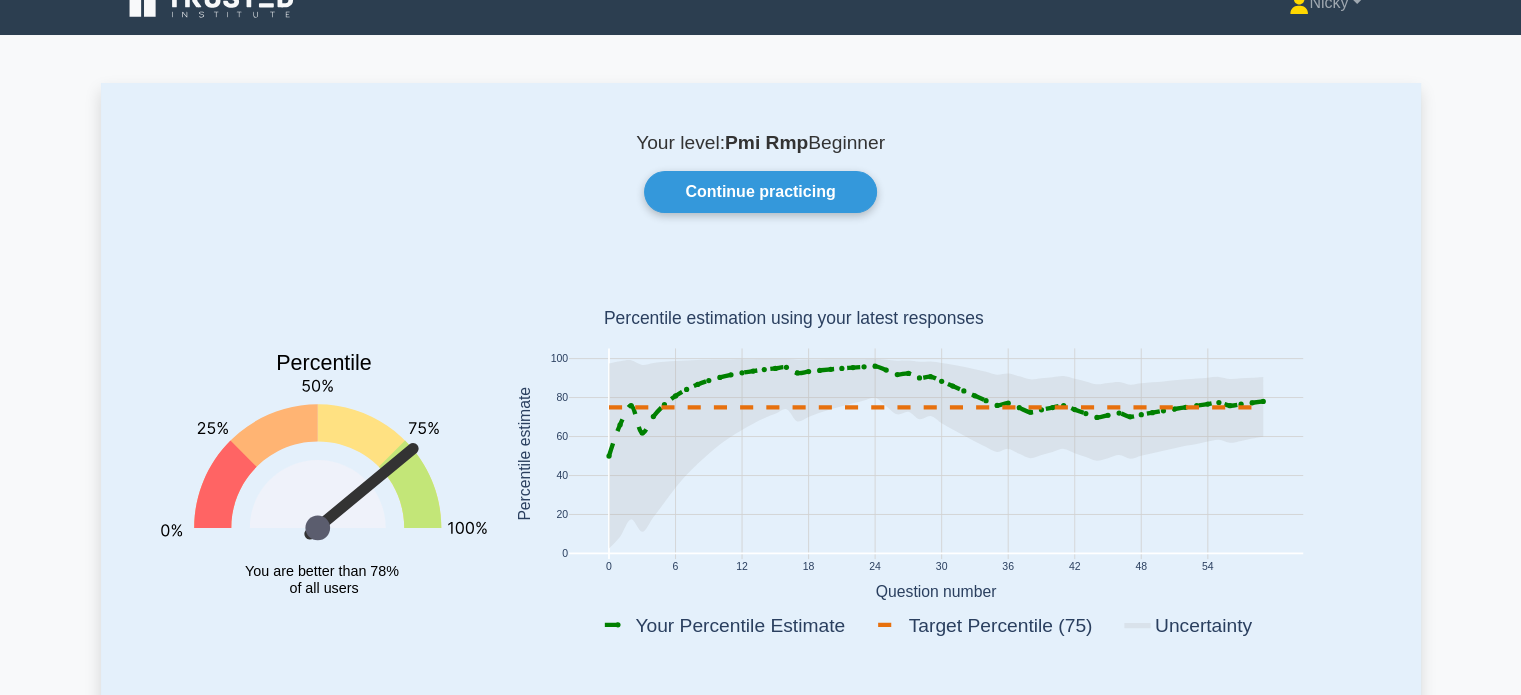 click on "Continue practicing" at bounding box center [760, 192] 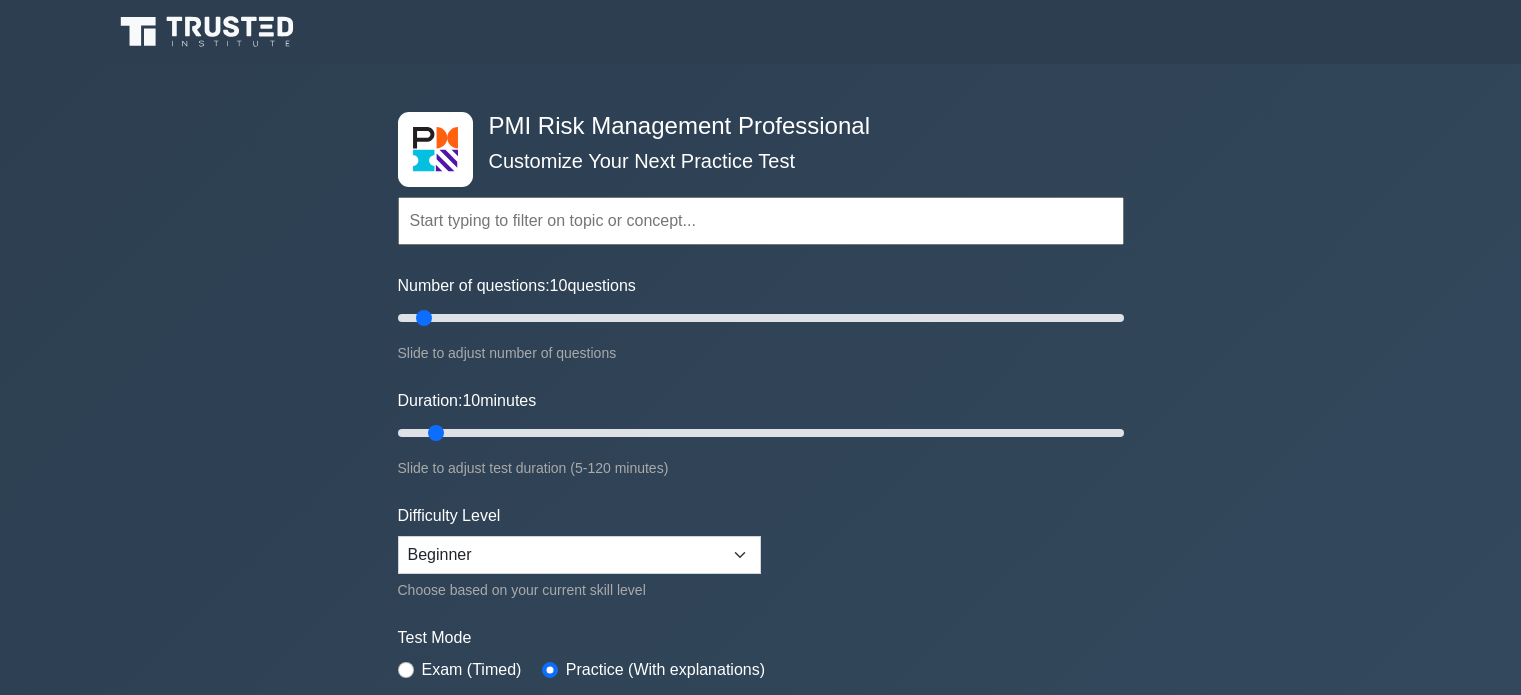scroll, scrollTop: 0, scrollLeft: 0, axis: both 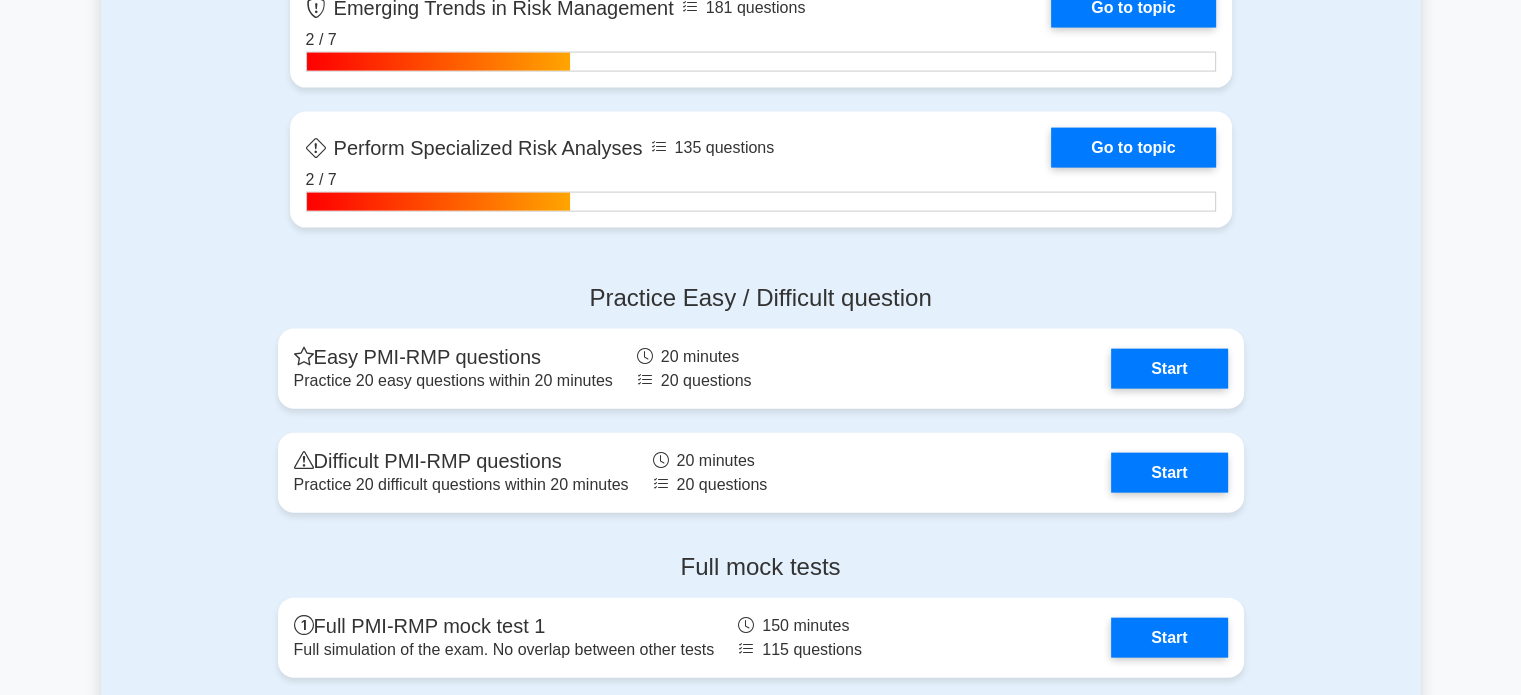 click on "Start" at bounding box center (1169, 369) 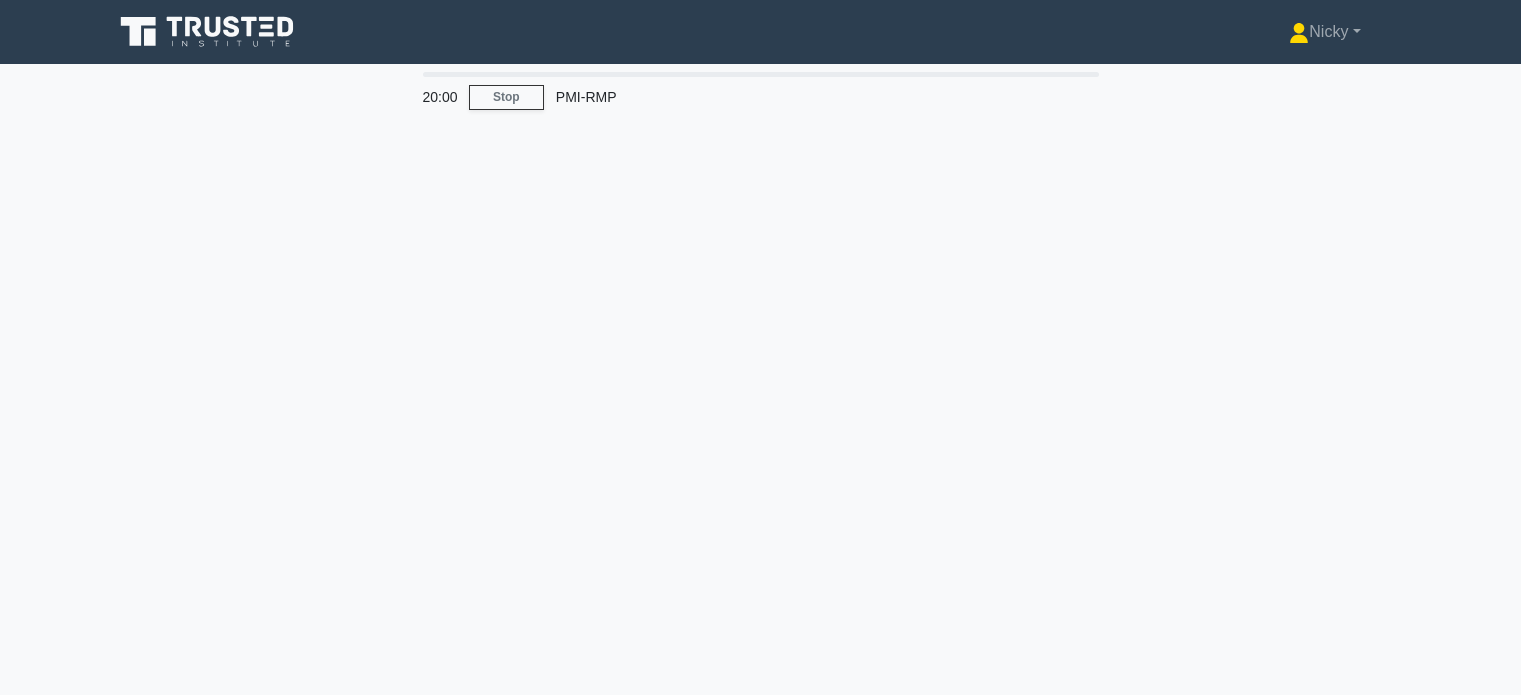 scroll, scrollTop: 0, scrollLeft: 0, axis: both 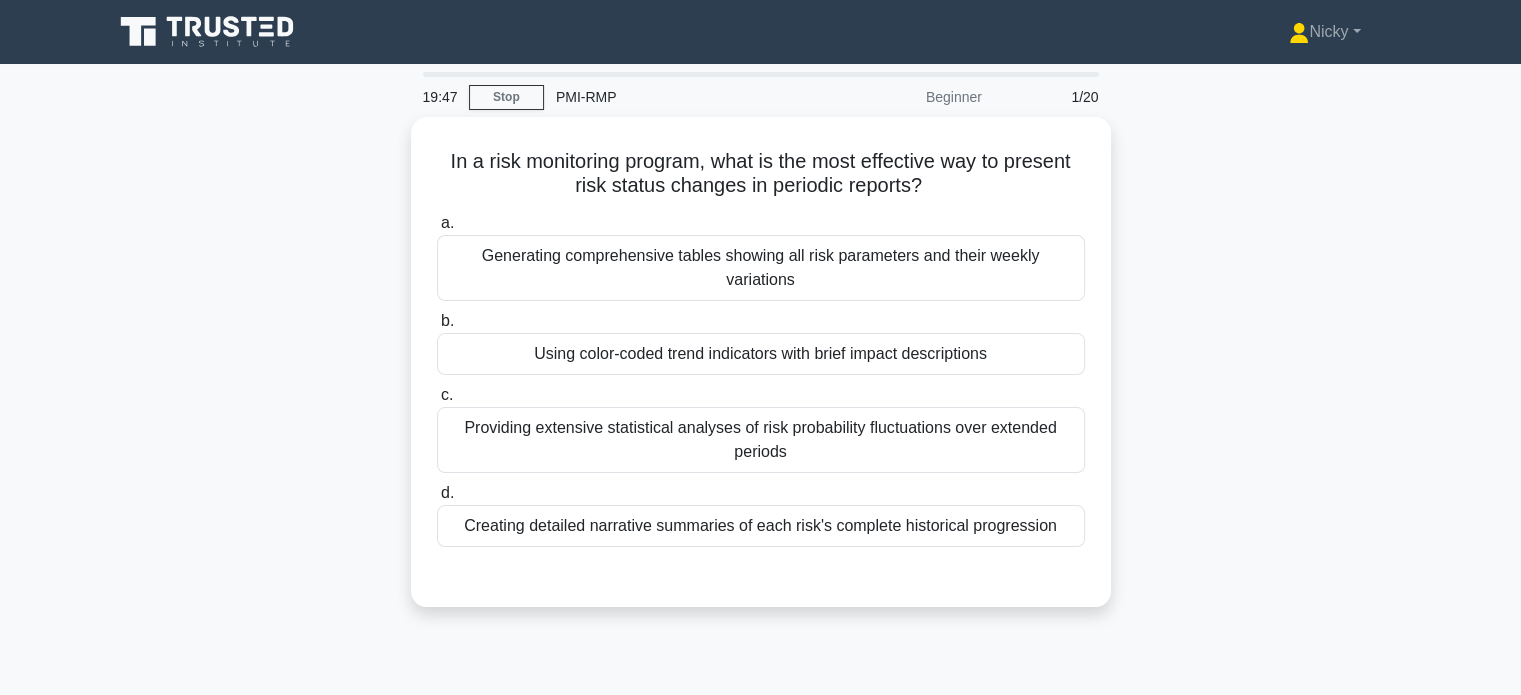 click on "Using color-coded trend indicators with brief impact descriptions" at bounding box center (761, 354) 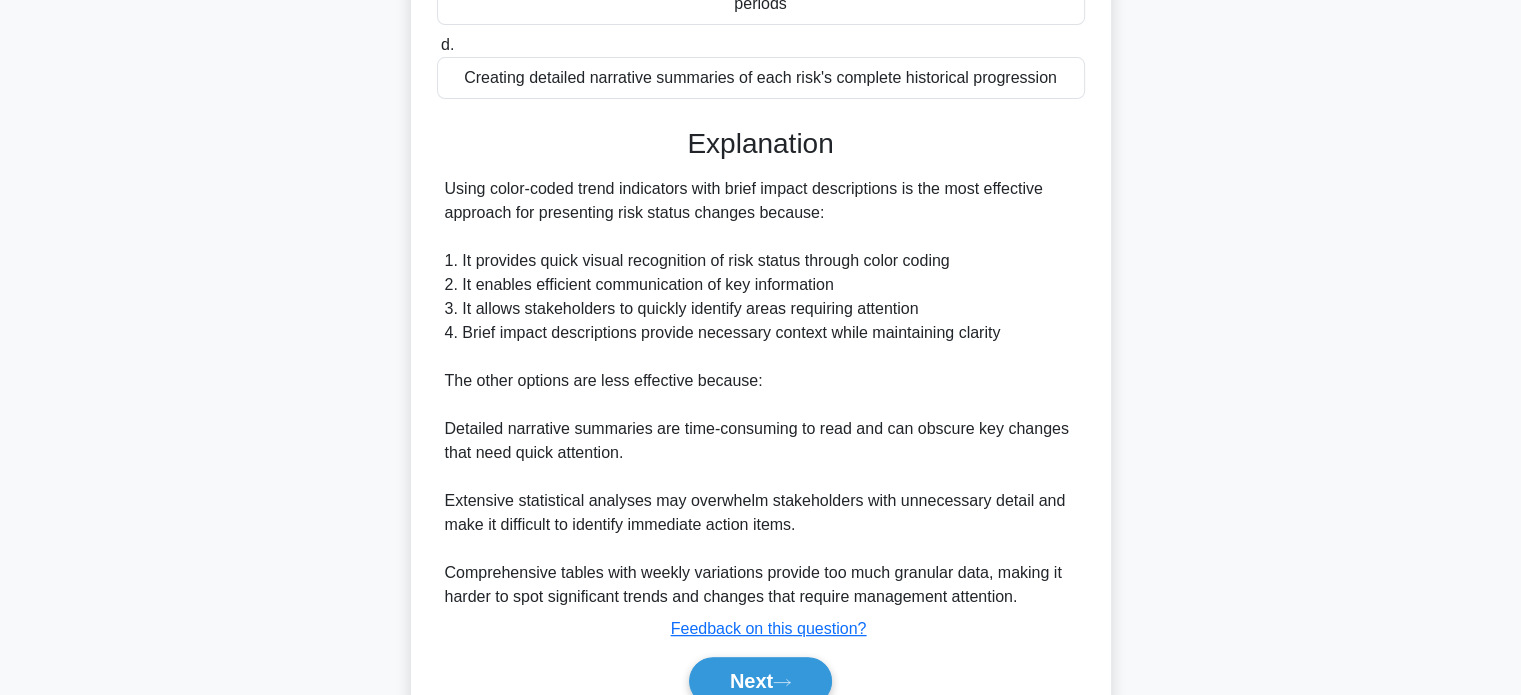 scroll, scrollTop: 512, scrollLeft: 0, axis: vertical 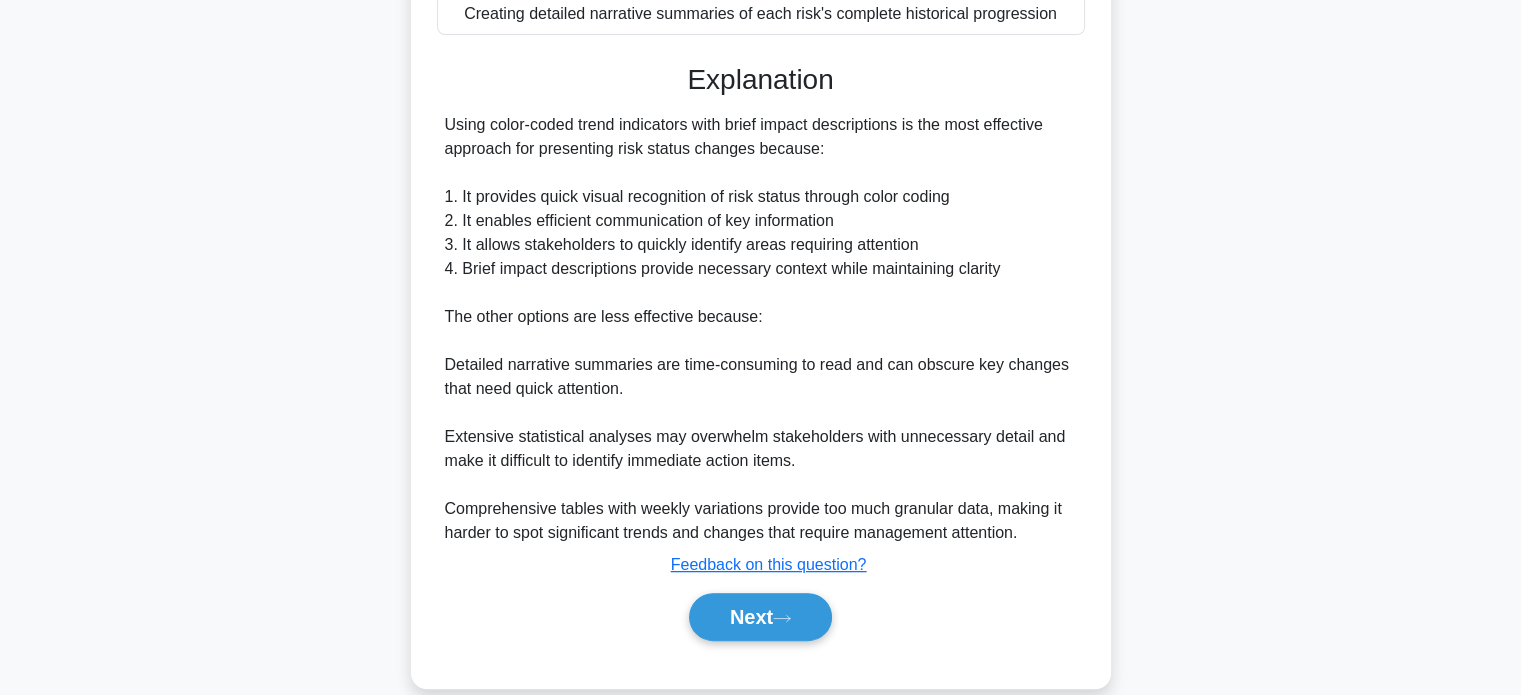 click on "Next" at bounding box center [760, 617] 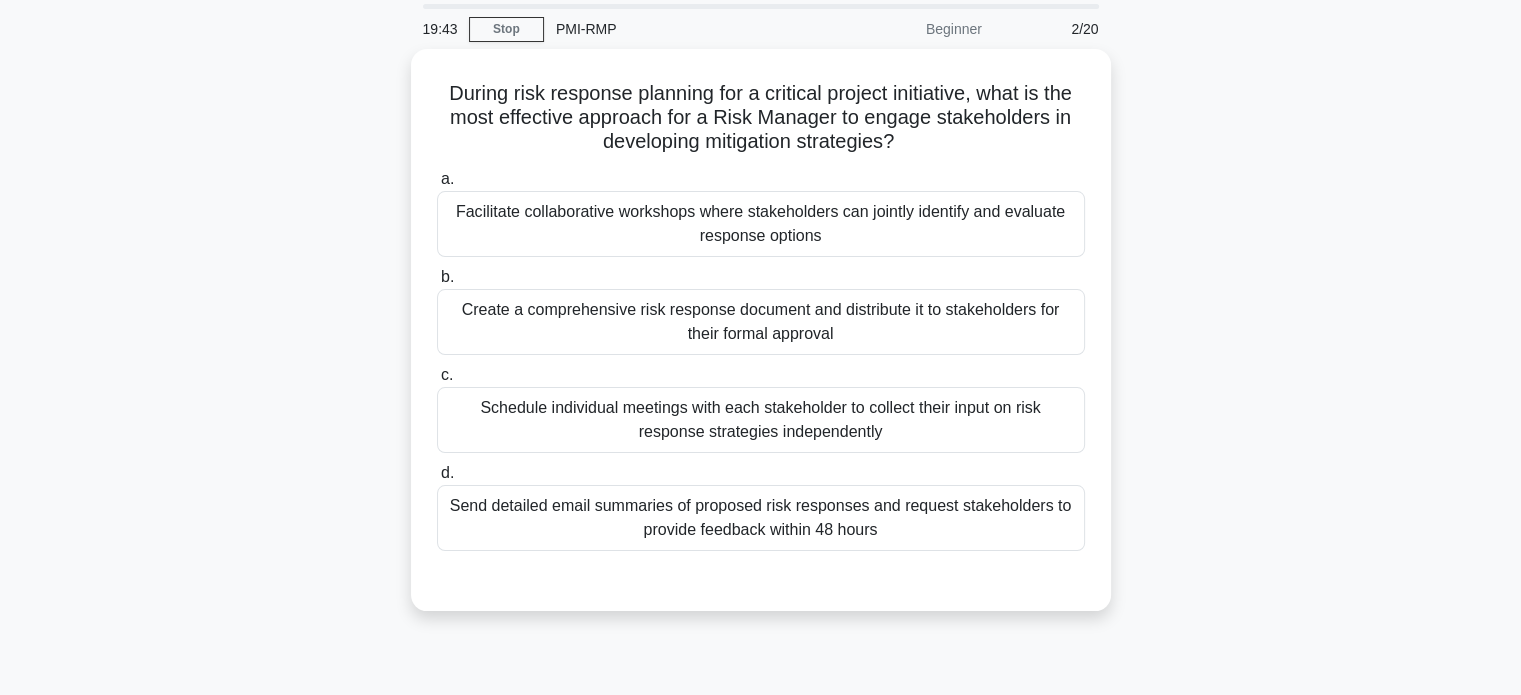 scroll, scrollTop: 55, scrollLeft: 0, axis: vertical 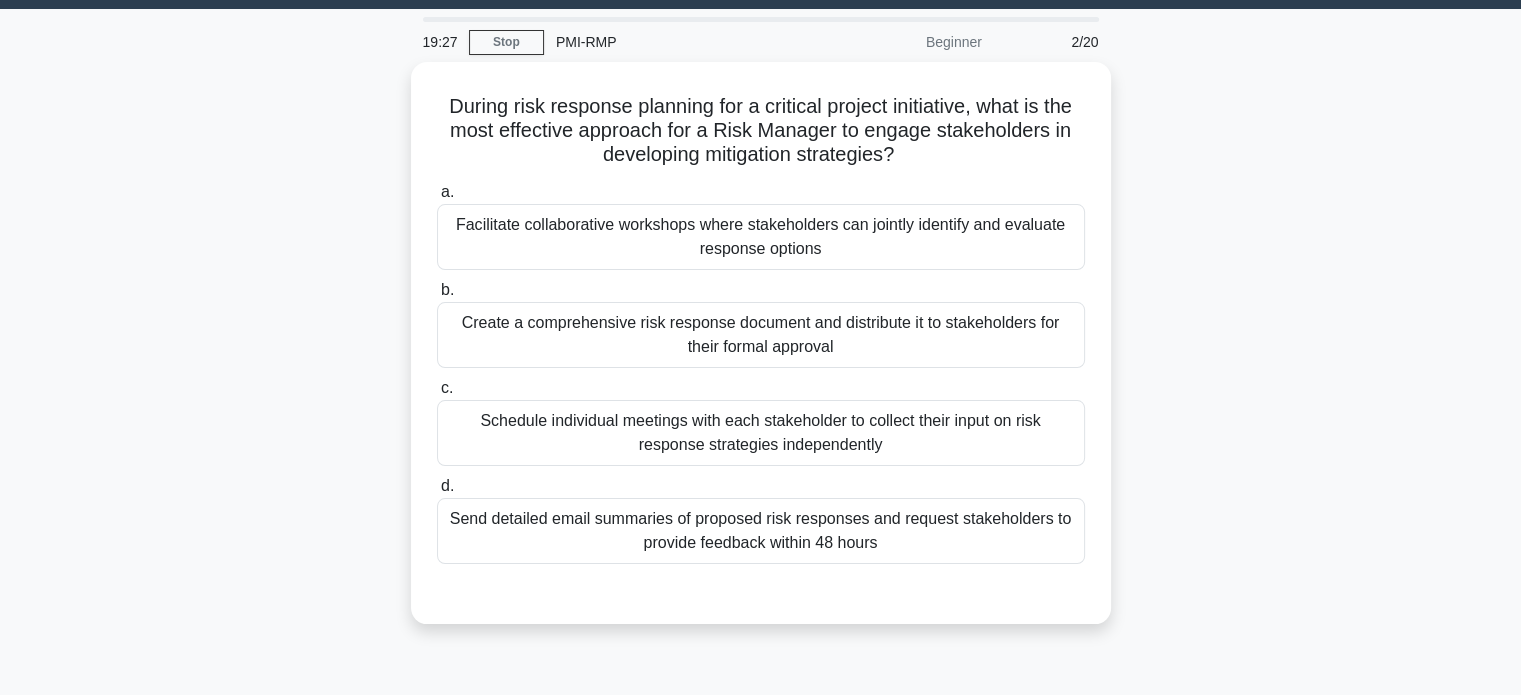 click on "Facilitate collaborative workshops where stakeholders can jointly identify and evaluate response options" at bounding box center [761, 237] 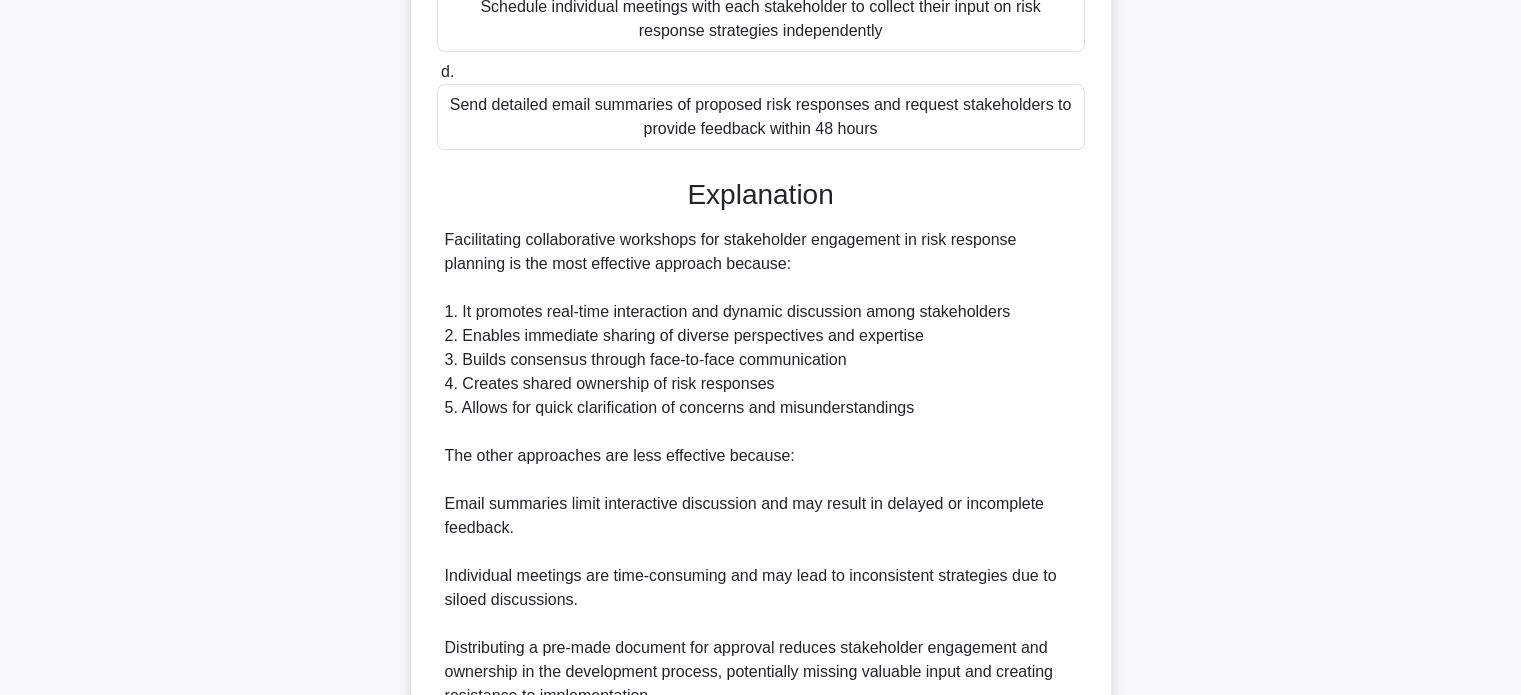 scroll, scrollTop: 656, scrollLeft: 0, axis: vertical 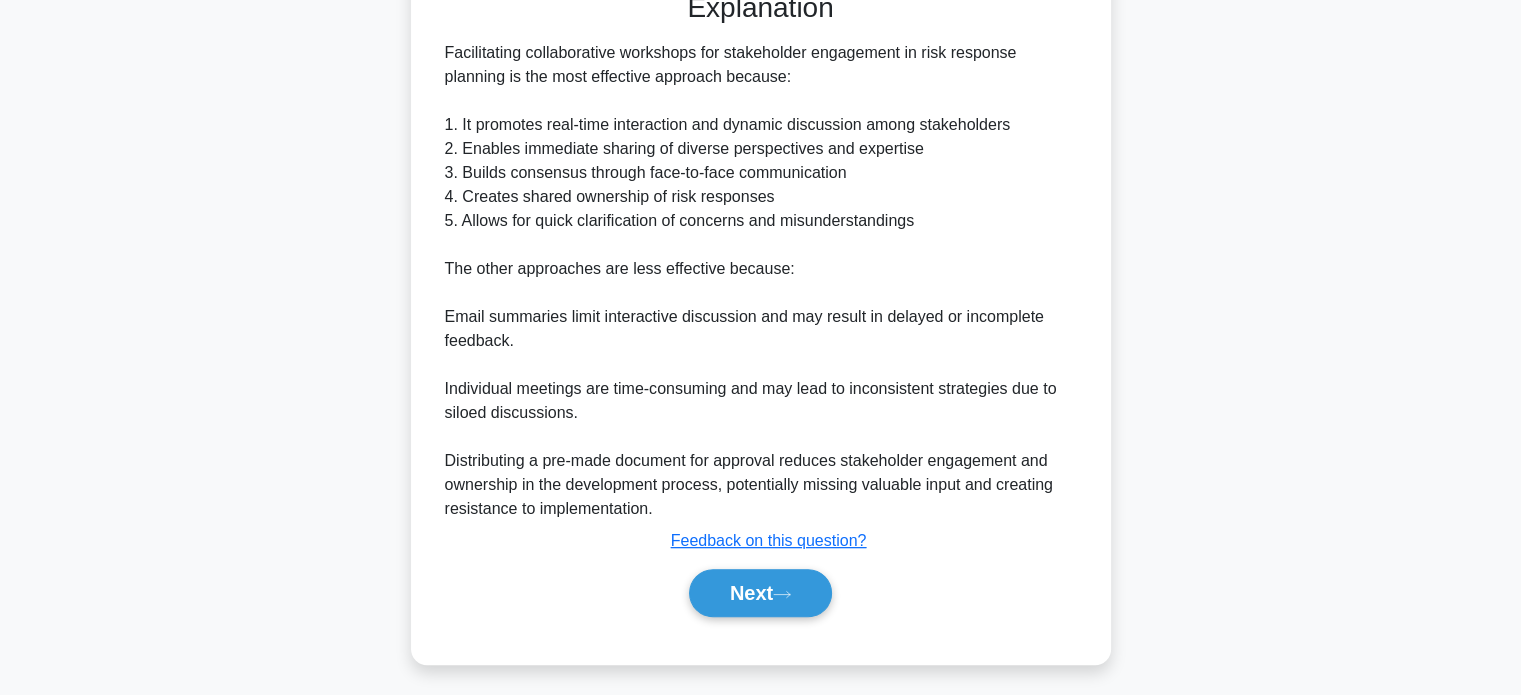 click on "Next" at bounding box center [760, 593] 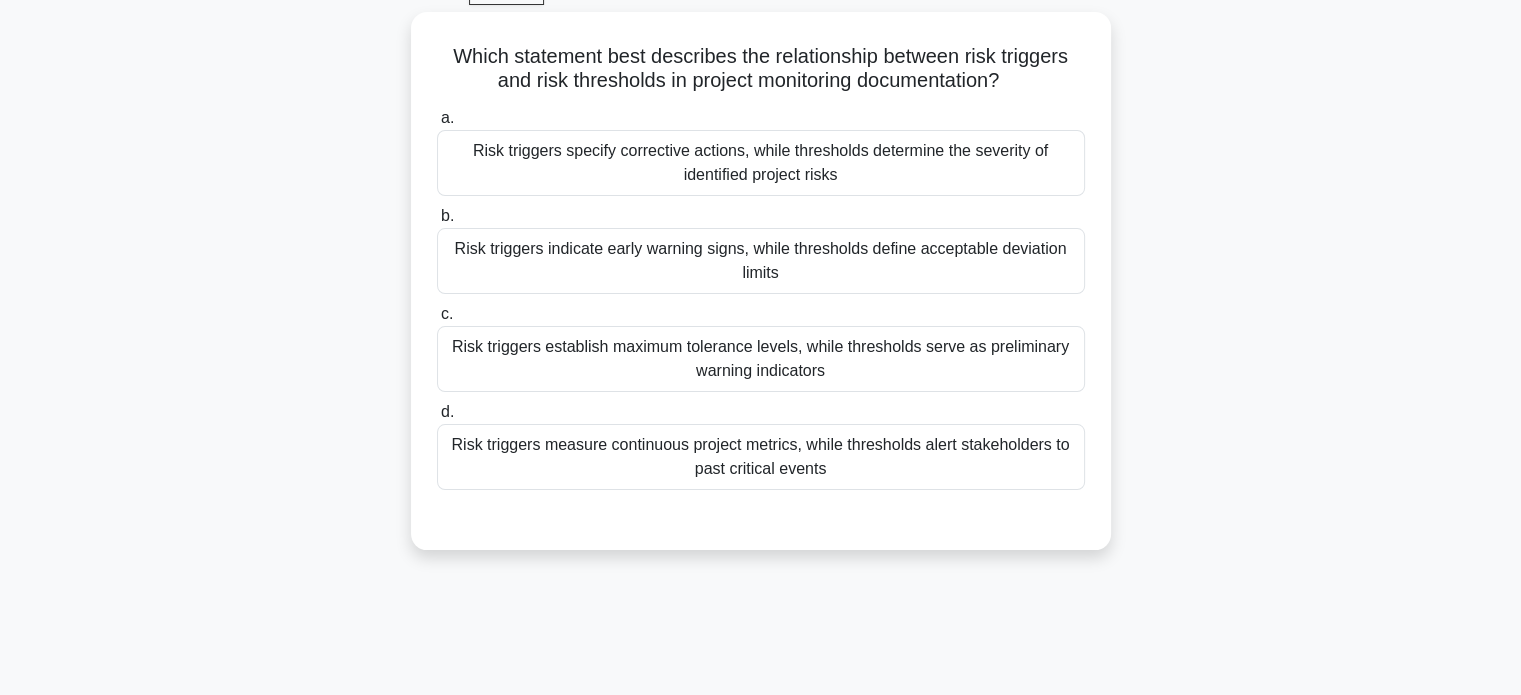 scroll, scrollTop: 91, scrollLeft: 0, axis: vertical 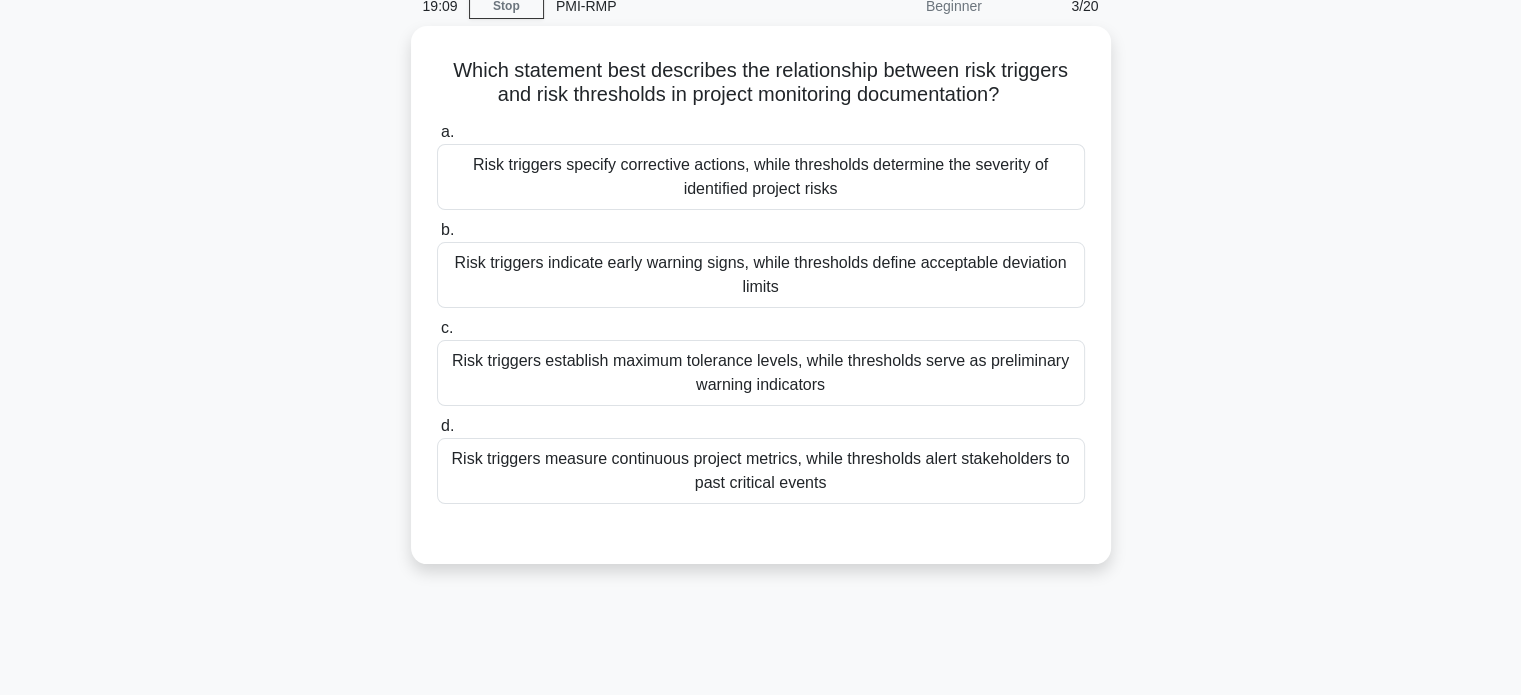 click on "Risk triggers indicate early warning signs, while thresholds define acceptable deviation limits" at bounding box center [761, 275] 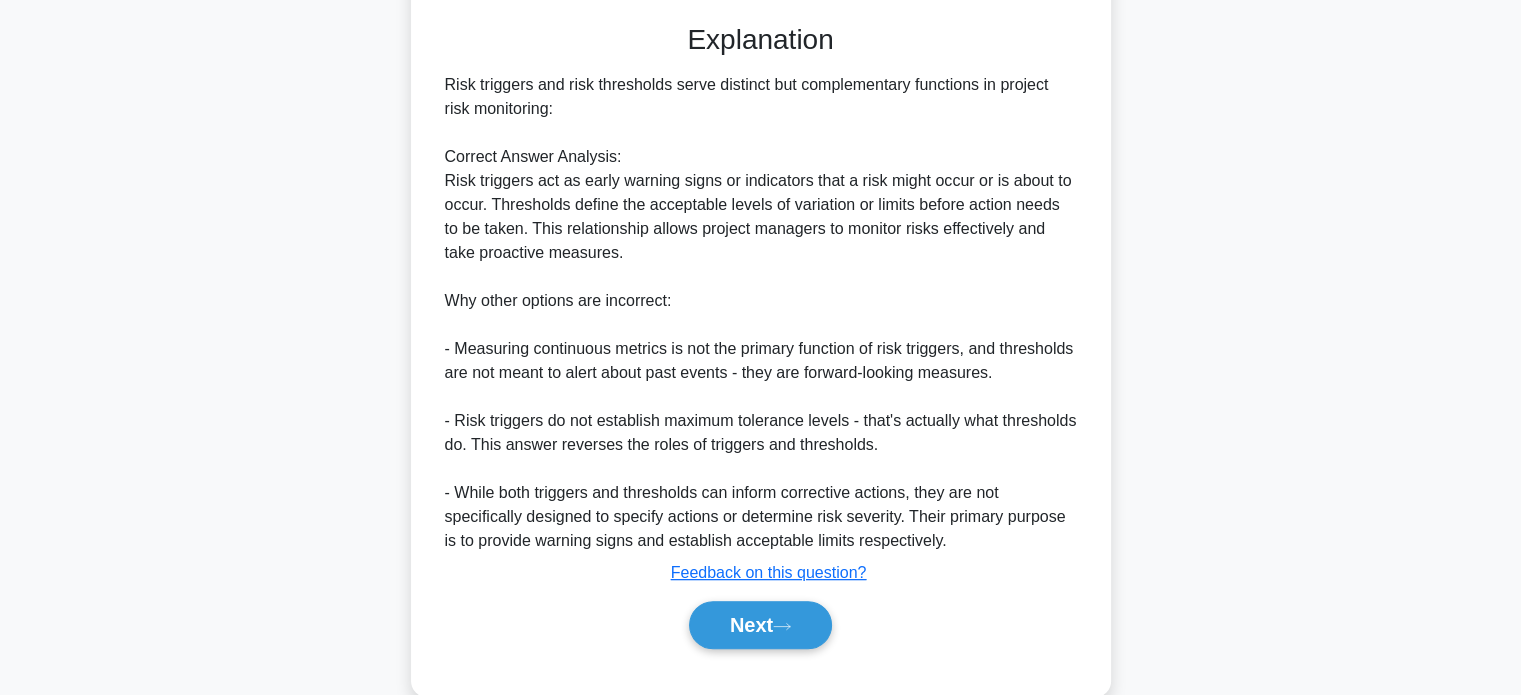 scroll, scrollTop: 632, scrollLeft: 0, axis: vertical 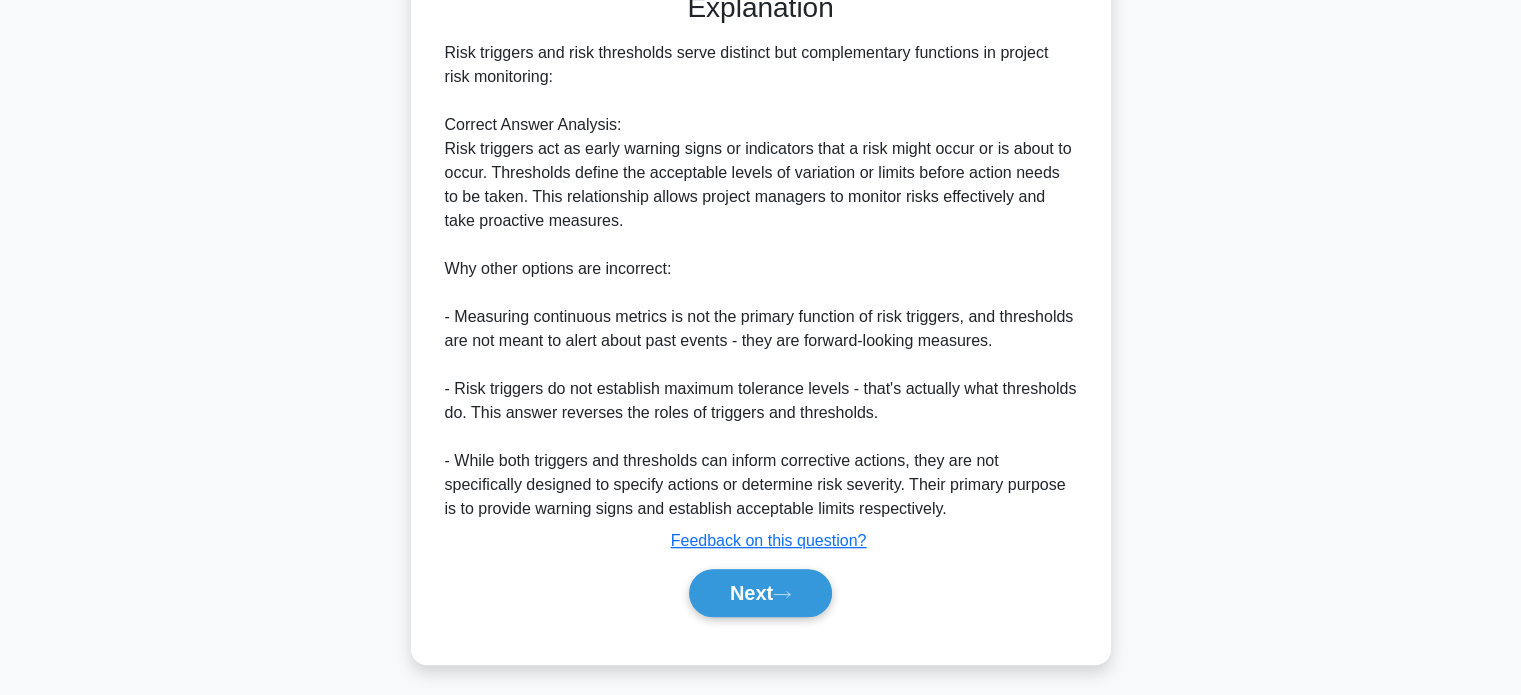 click on "Next" at bounding box center (760, 593) 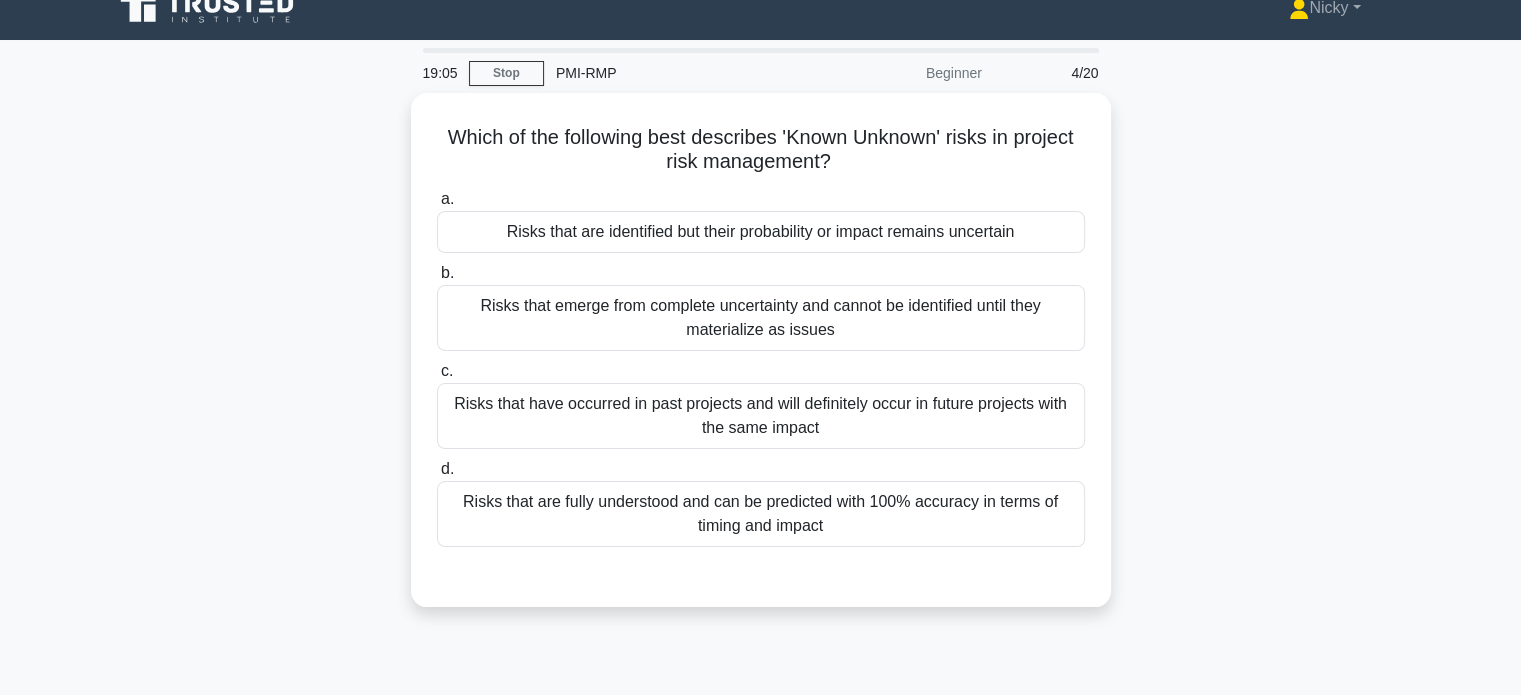 scroll, scrollTop: 13, scrollLeft: 0, axis: vertical 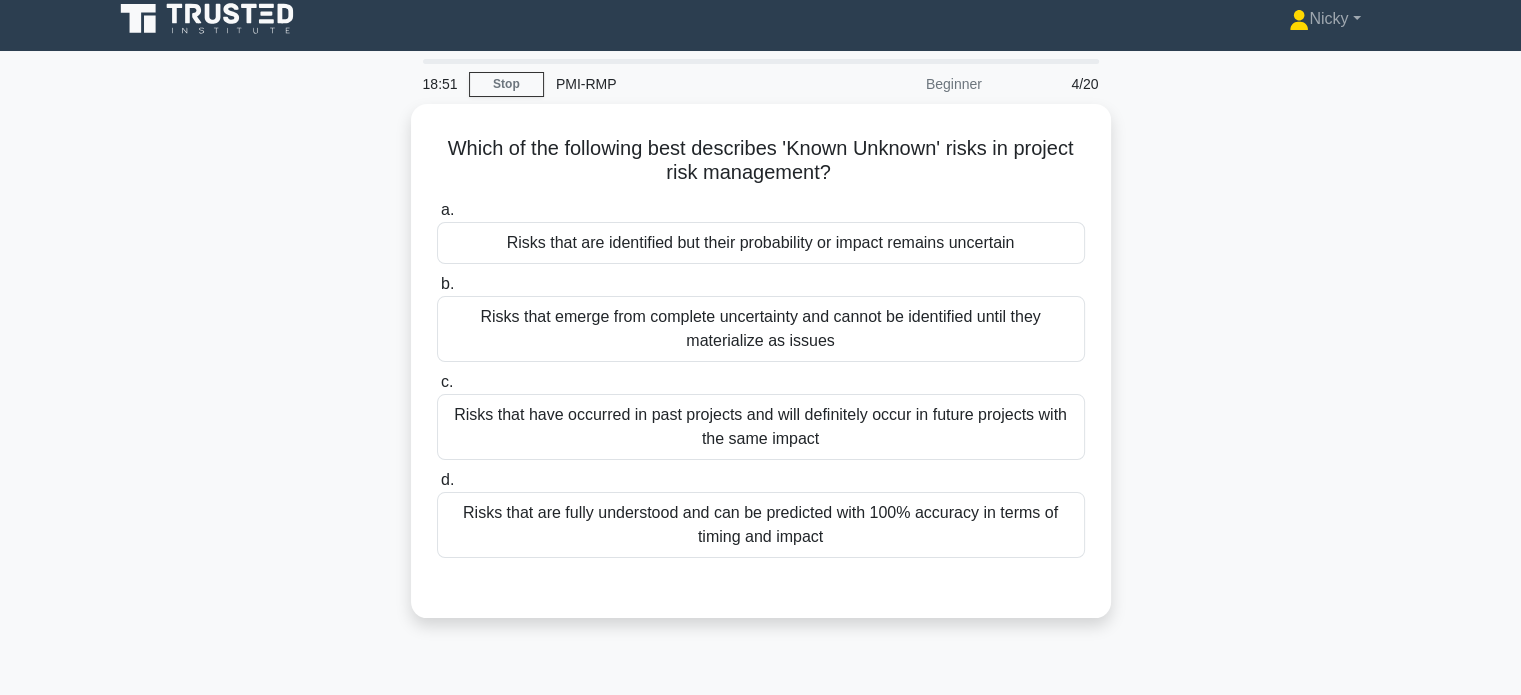 click on "Risks that are identified but their probability or impact remains uncertain" at bounding box center [761, 243] 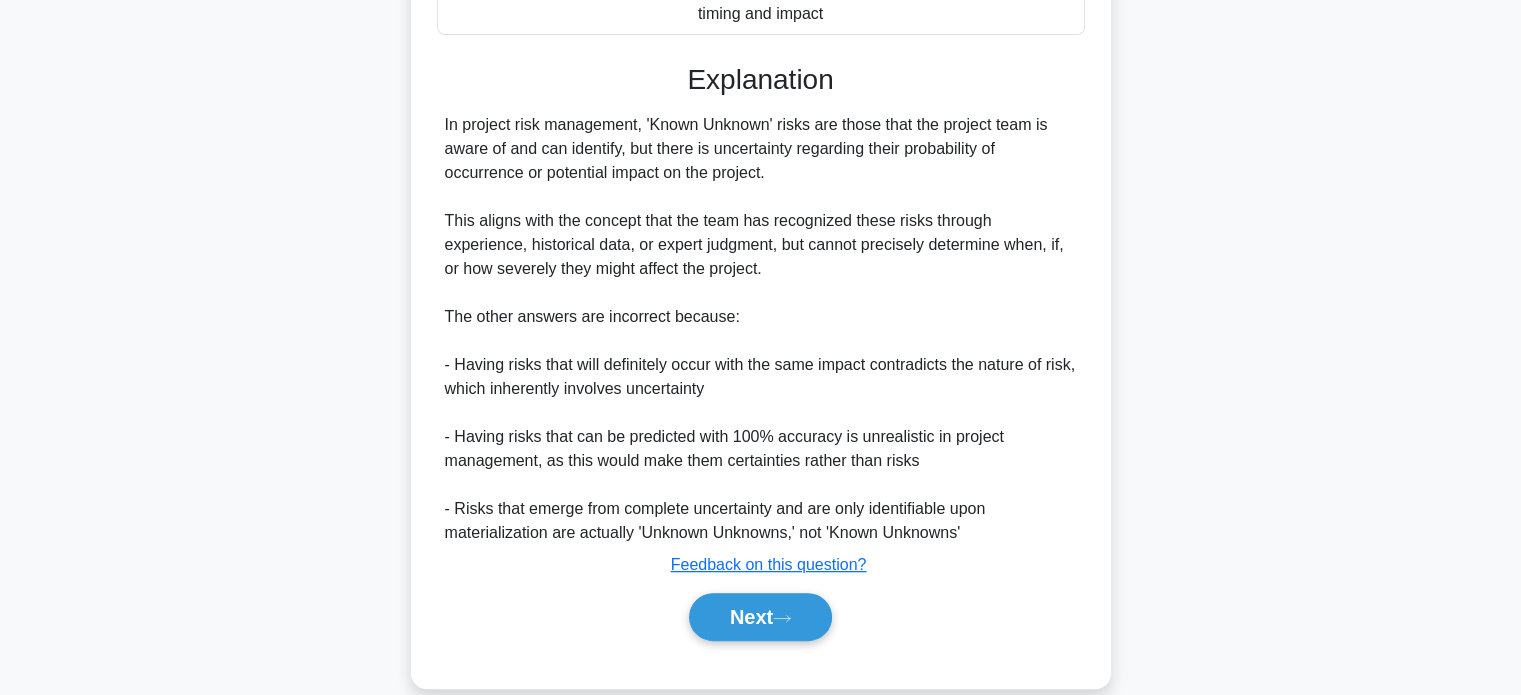 scroll, scrollTop: 560, scrollLeft: 0, axis: vertical 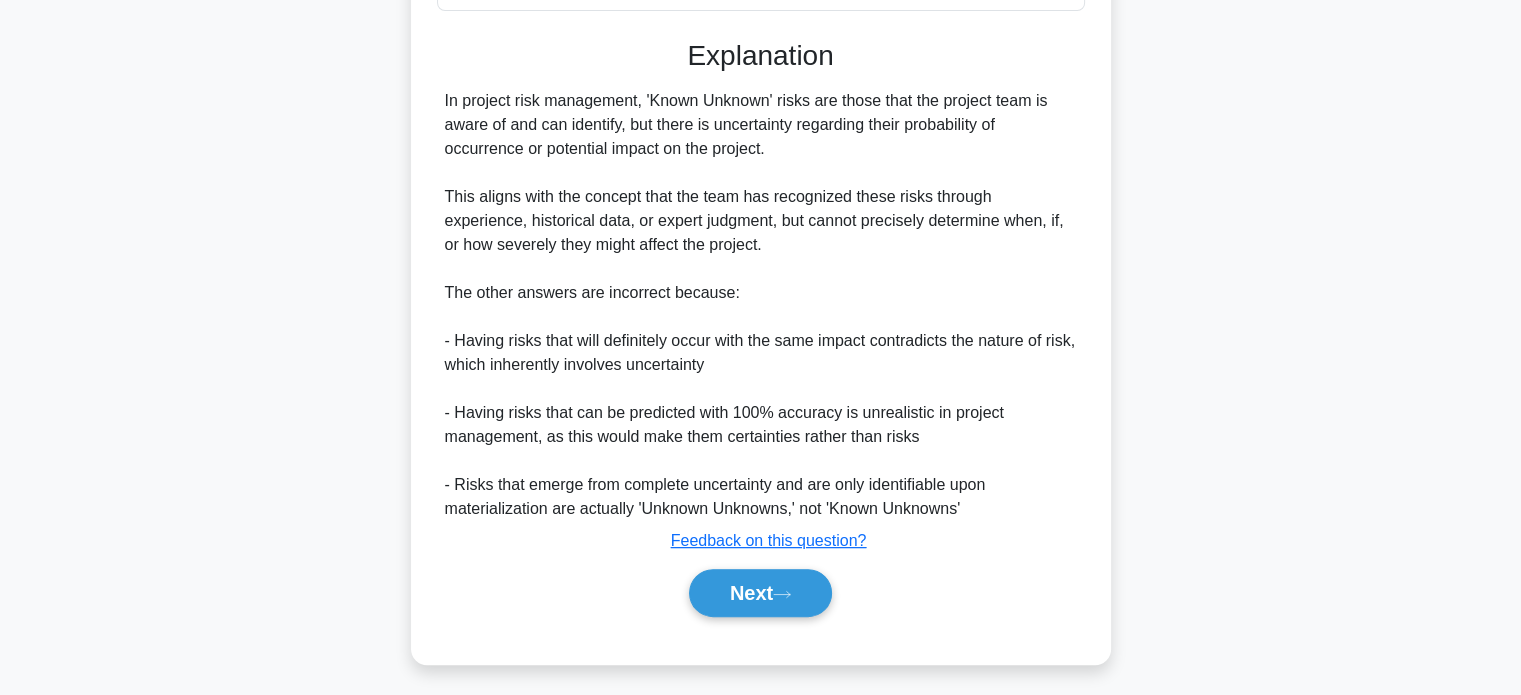 click on "Next" at bounding box center (760, 593) 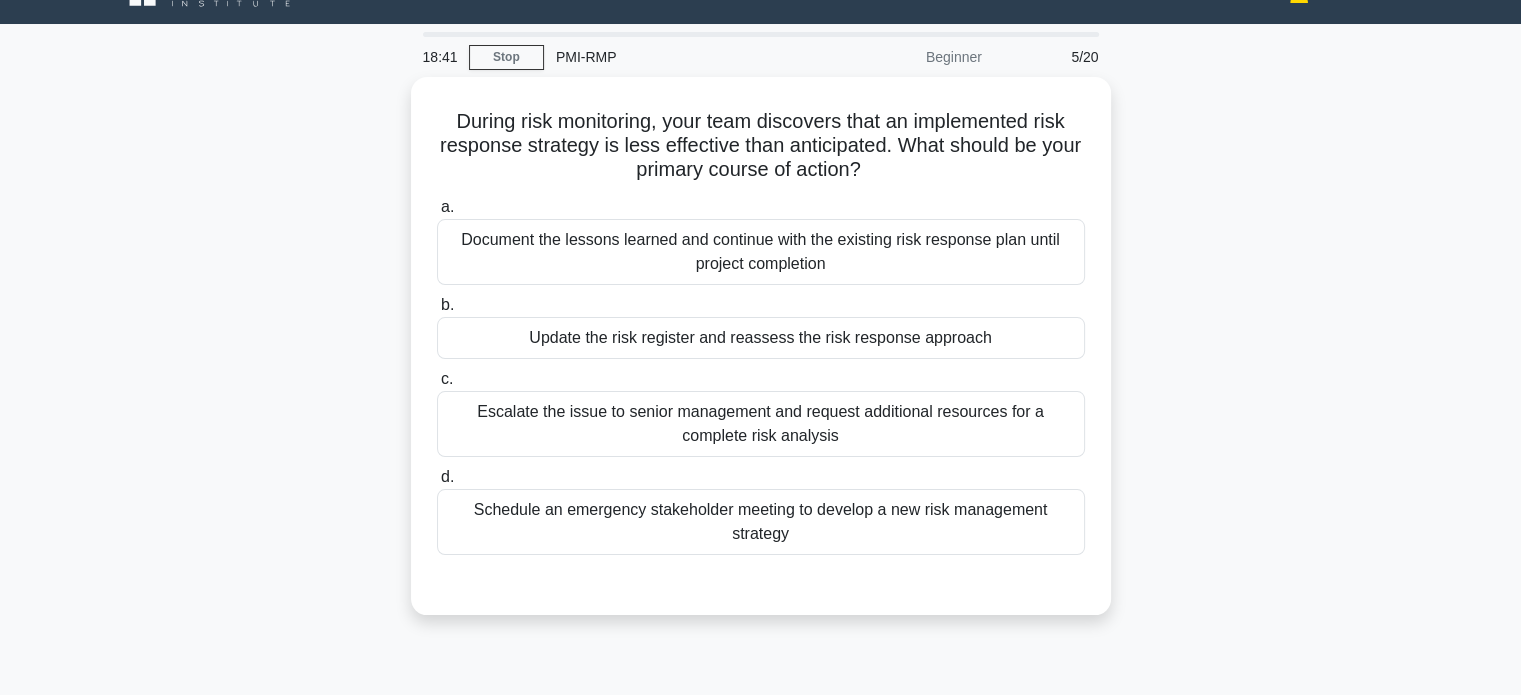 scroll, scrollTop: 39, scrollLeft: 0, axis: vertical 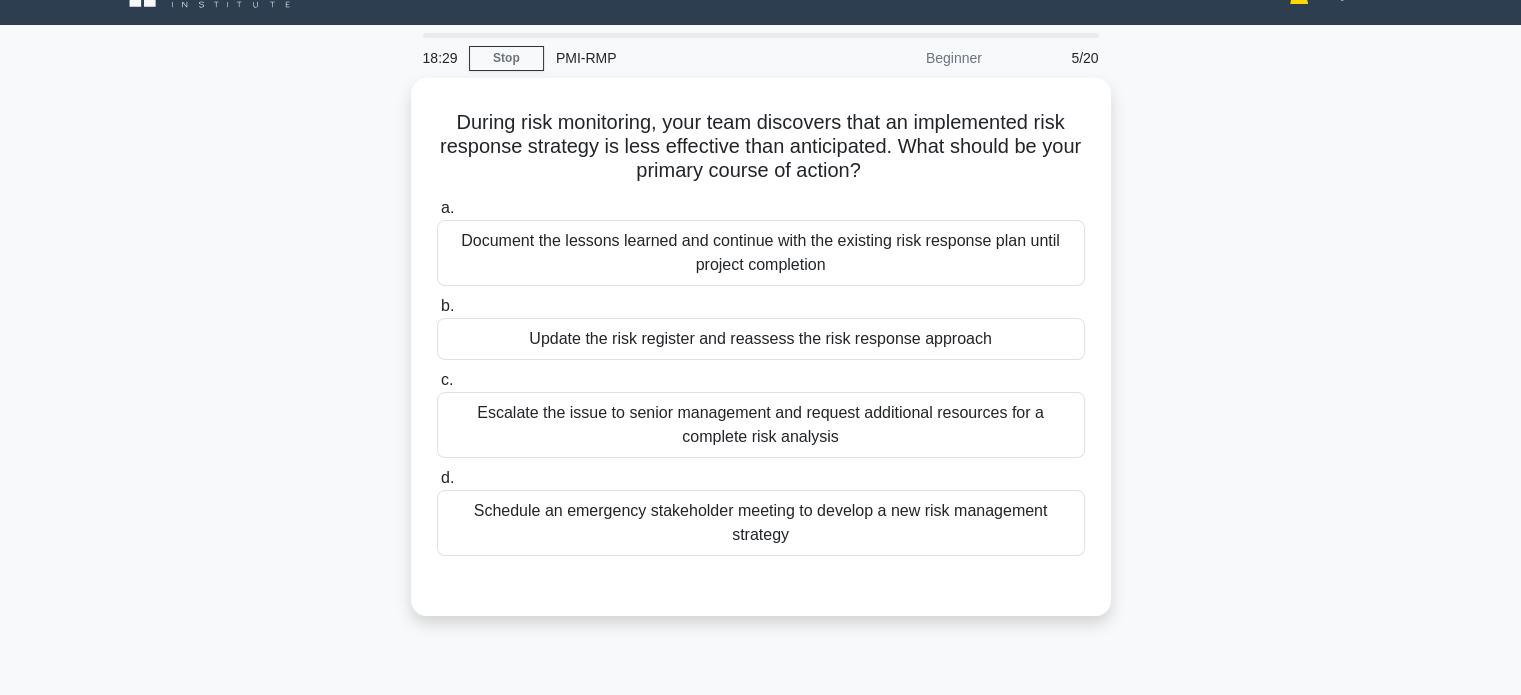 click on "Update the risk register and reassess the risk response approach" at bounding box center [761, 339] 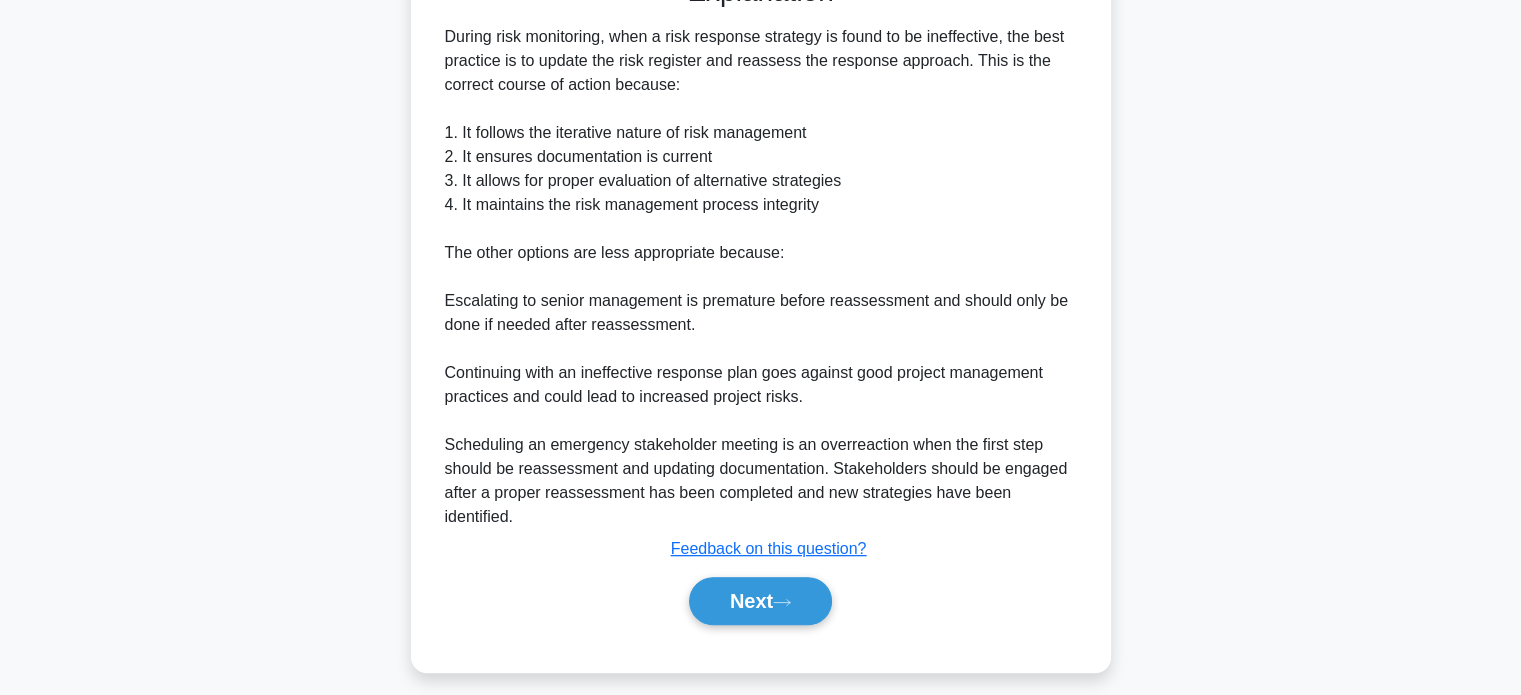 scroll, scrollTop: 656, scrollLeft: 0, axis: vertical 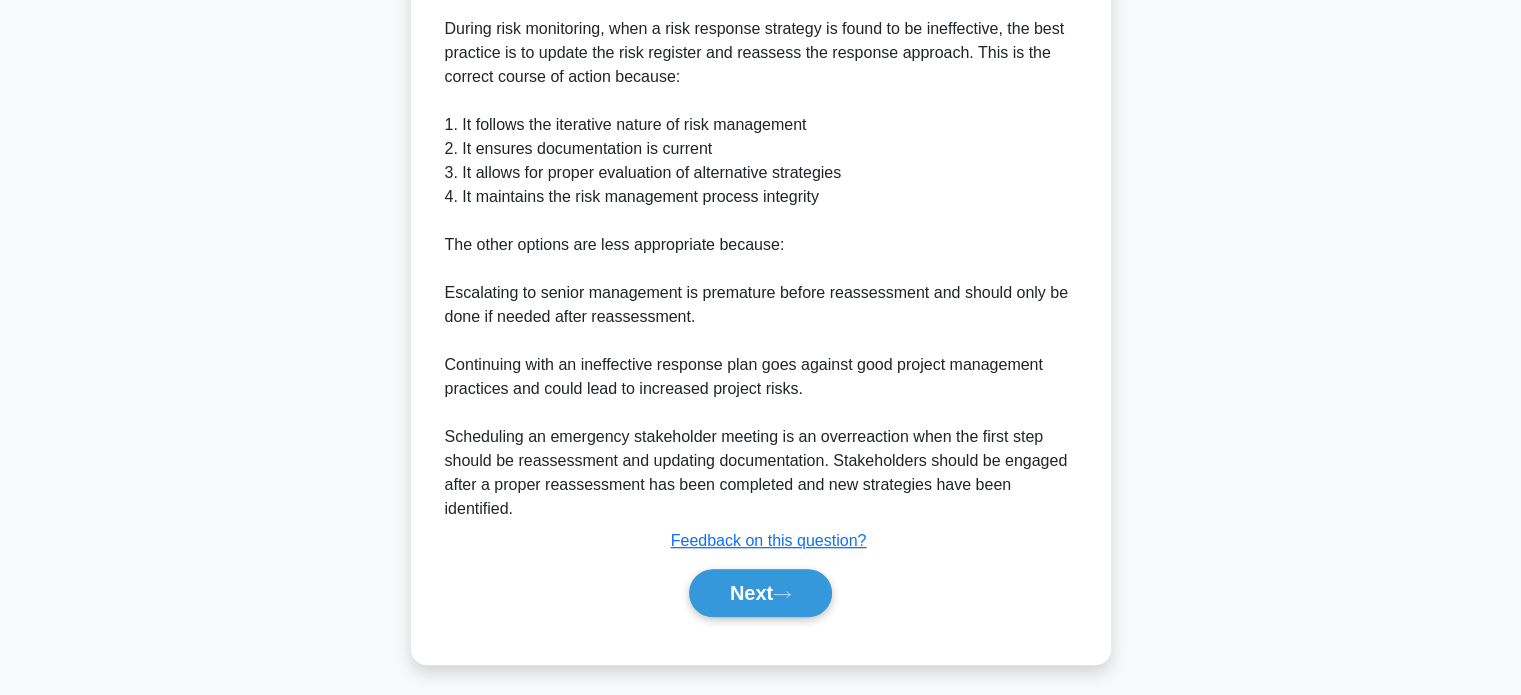 click on "Next" at bounding box center (760, 593) 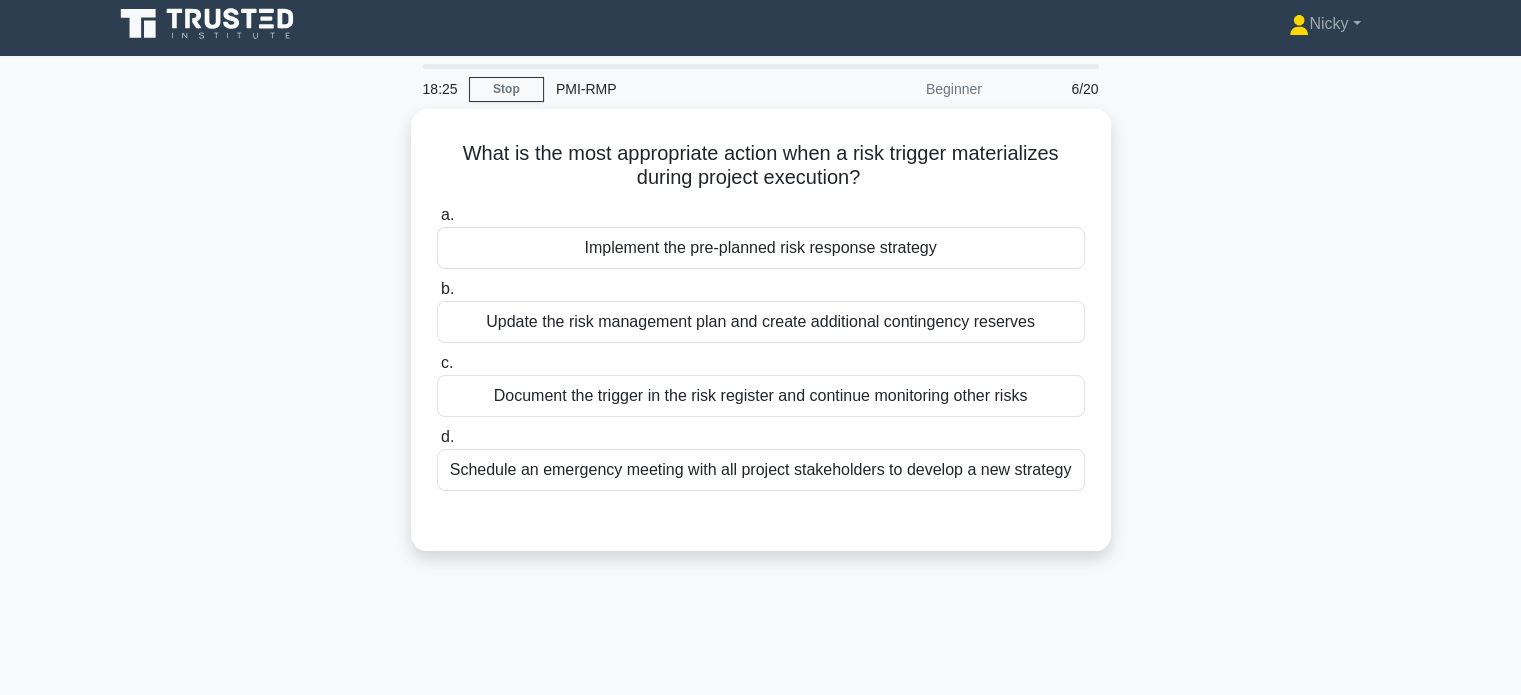 scroll, scrollTop: 4, scrollLeft: 0, axis: vertical 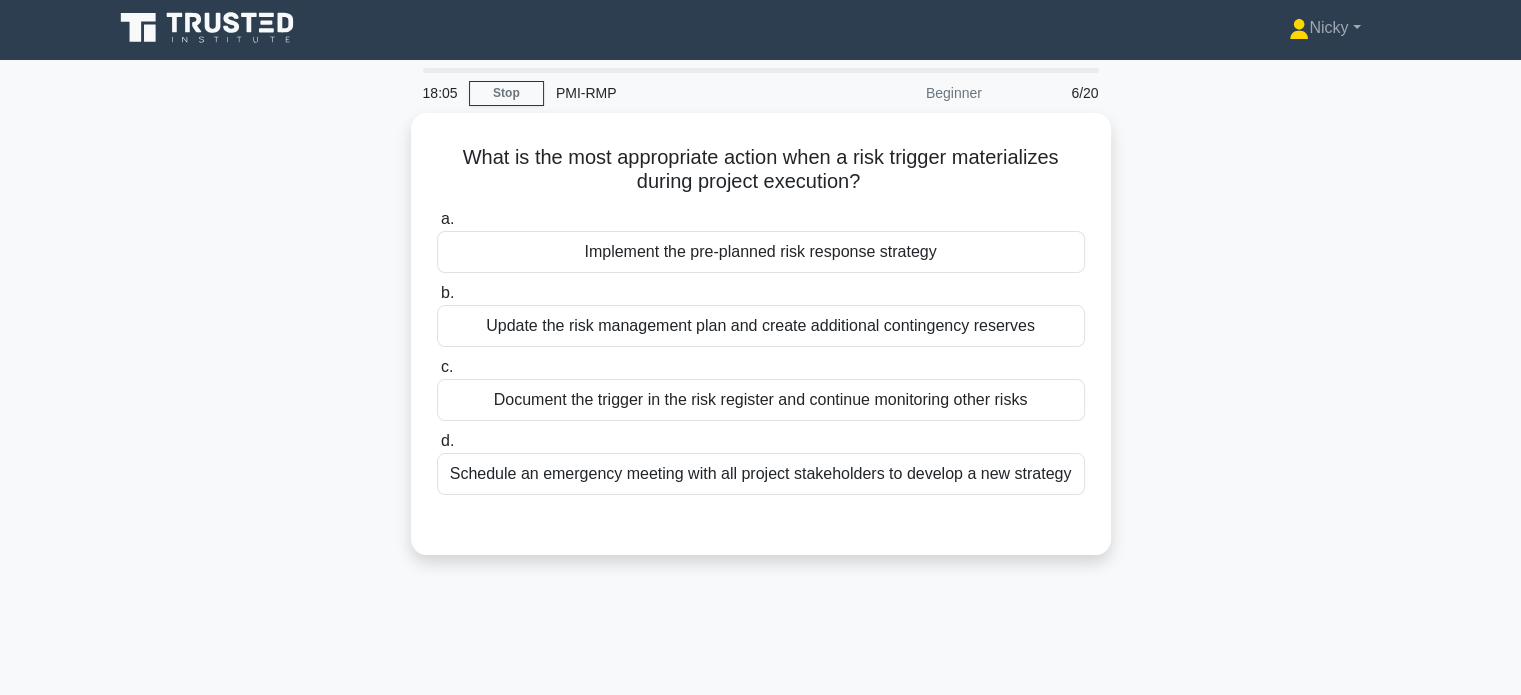 click on "Implement the pre-planned risk response strategy" at bounding box center (761, 252) 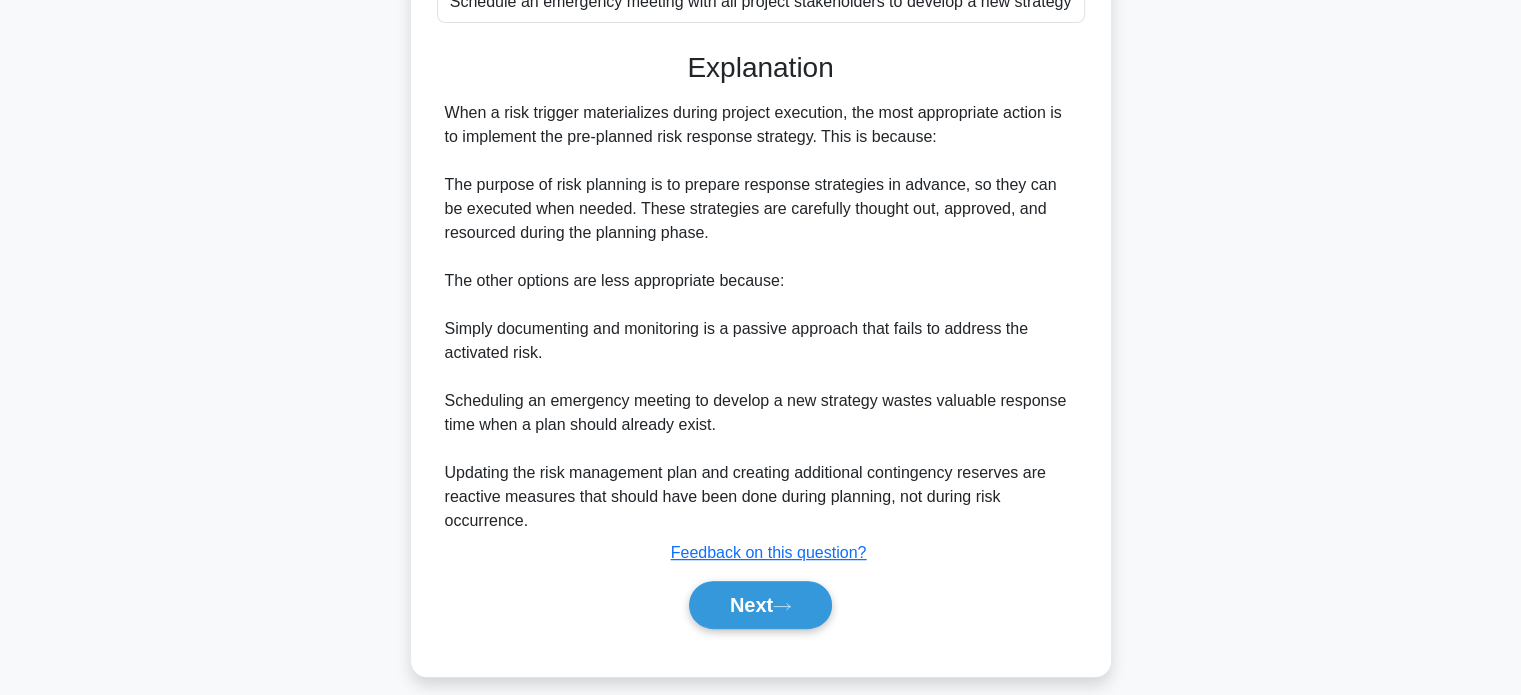 scroll, scrollTop: 488, scrollLeft: 0, axis: vertical 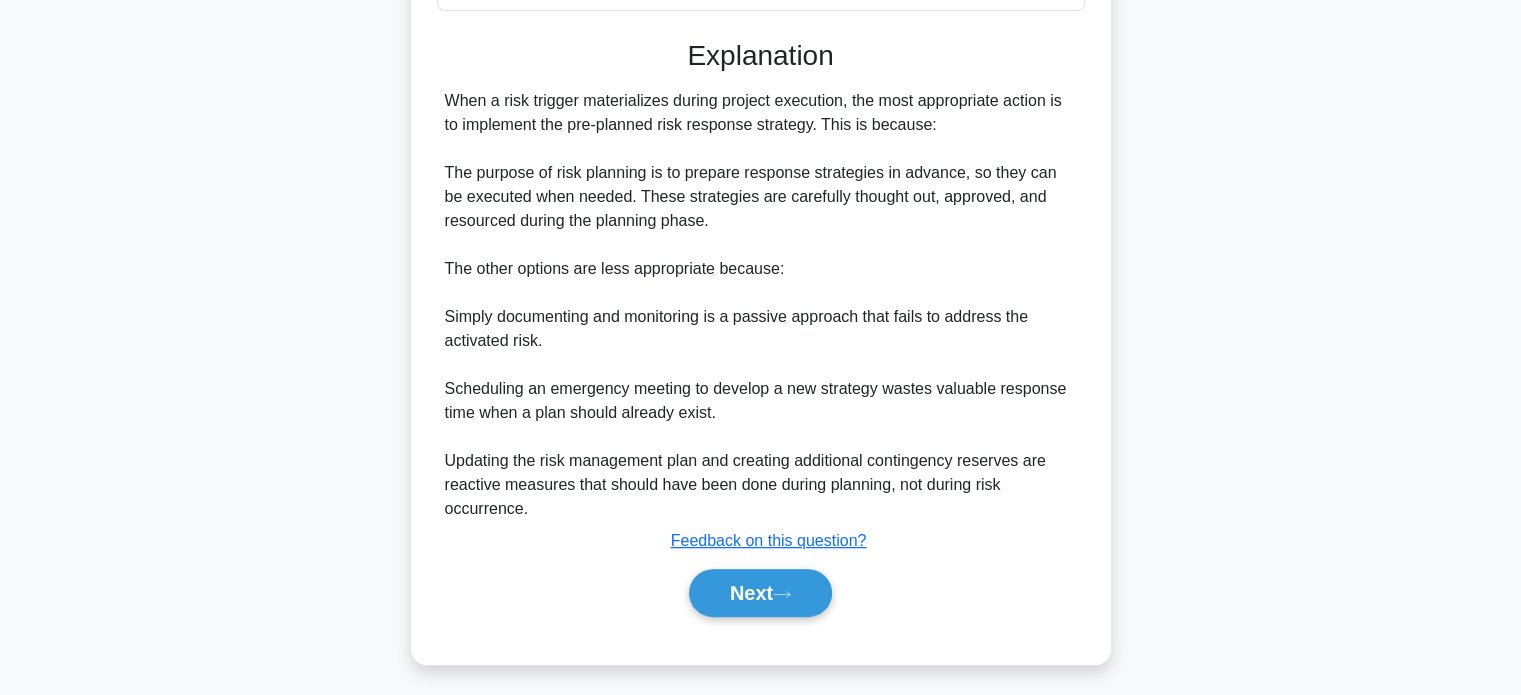 click on "Next" at bounding box center (760, 593) 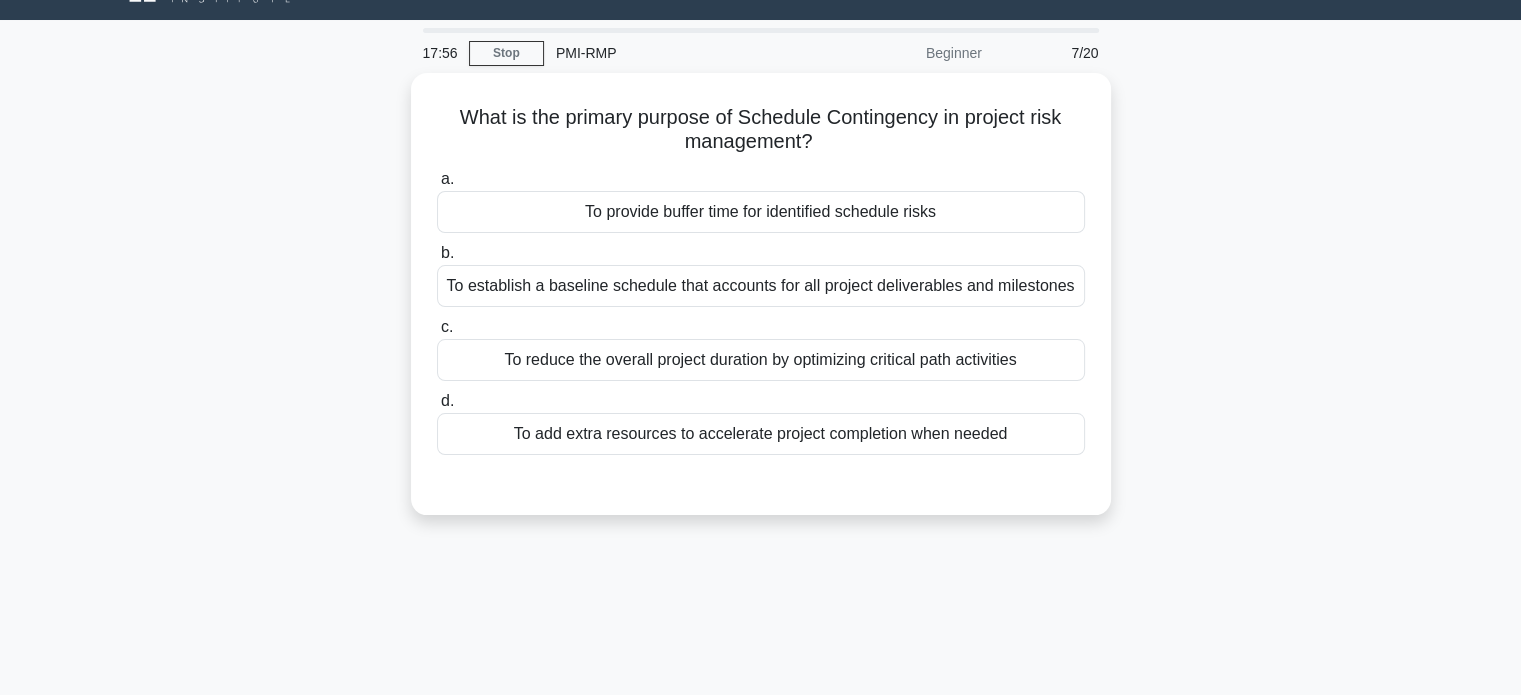 scroll, scrollTop: 0, scrollLeft: 0, axis: both 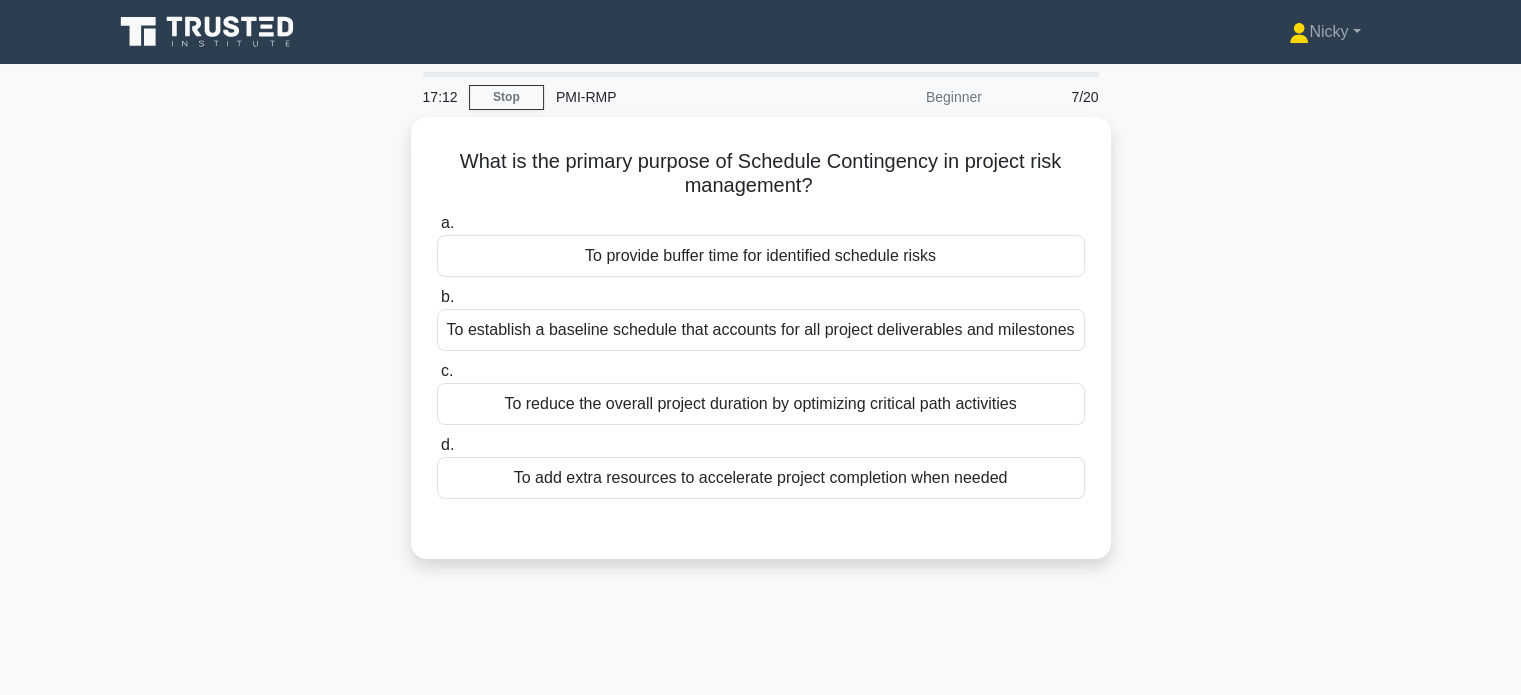 click on "To provide buffer time for identified schedule risks" at bounding box center (761, 256) 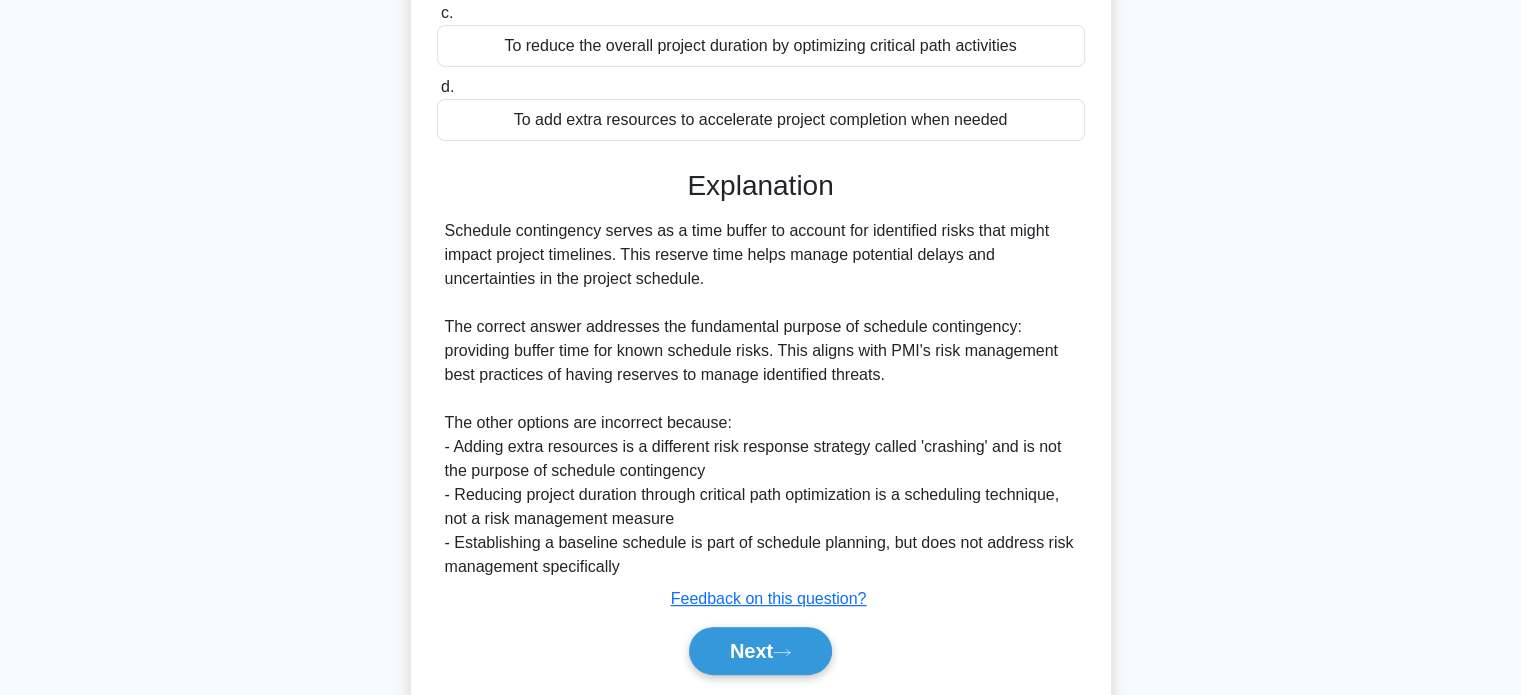 scroll, scrollTop: 416, scrollLeft: 0, axis: vertical 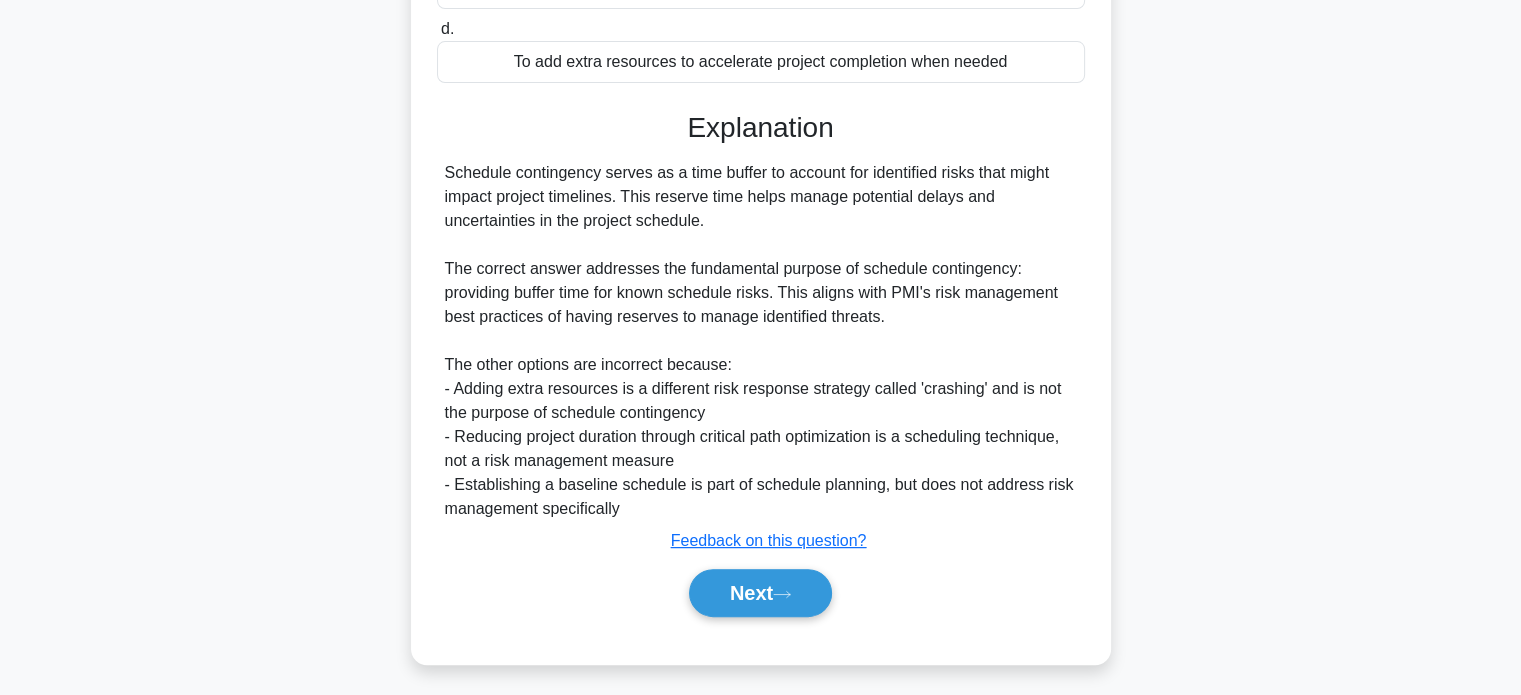click on "Next" at bounding box center [760, 593] 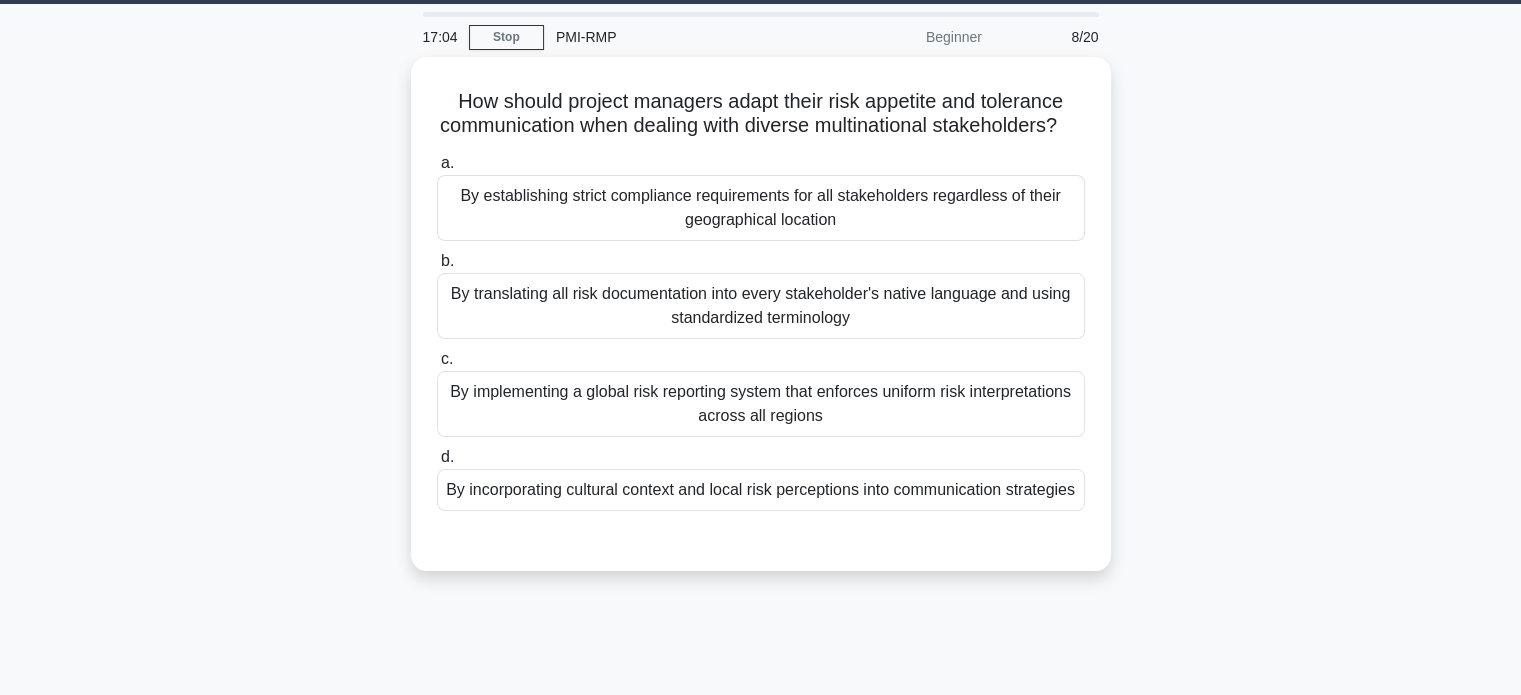 scroll, scrollTop: 48, scrollLeft: 0, axis: vertical 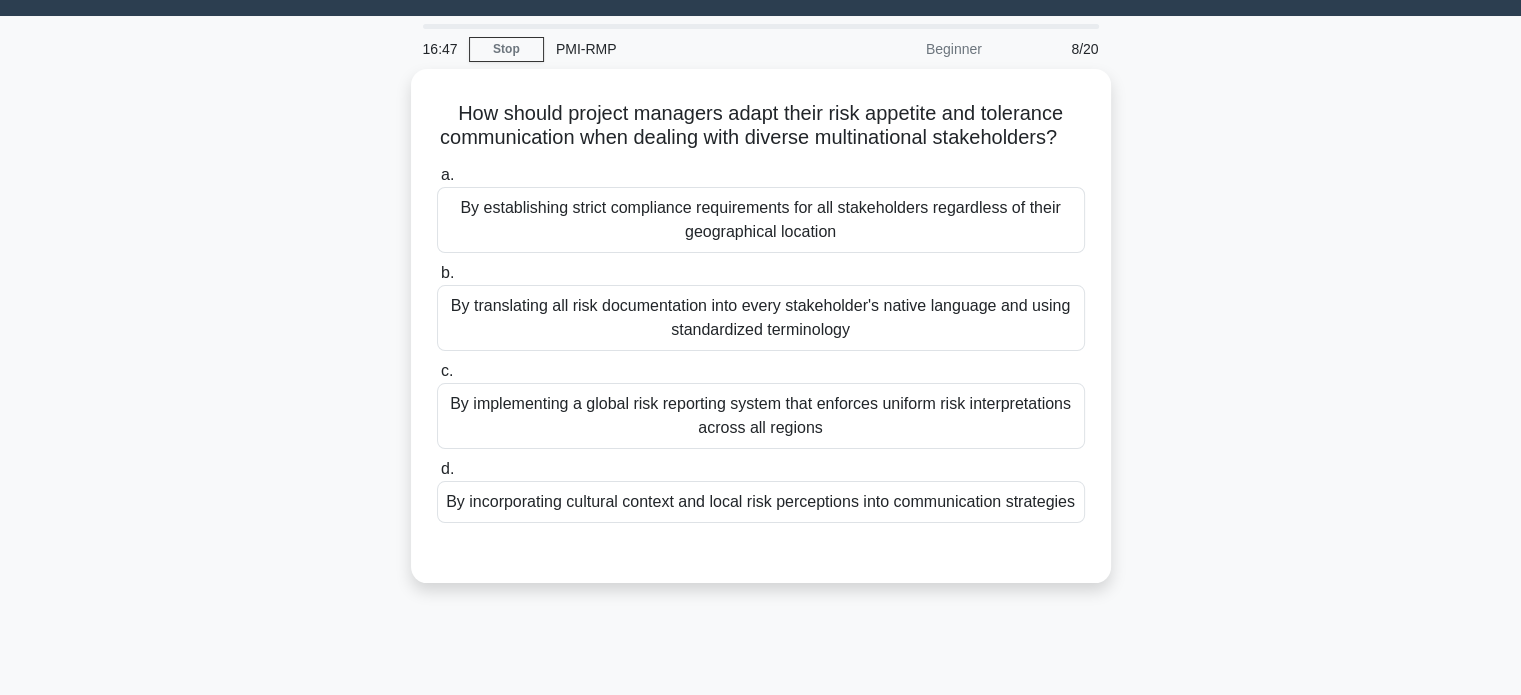 click on "By incorporating cultural context and local risk perceptions into communication strategies" at bounding box center (761, 502) 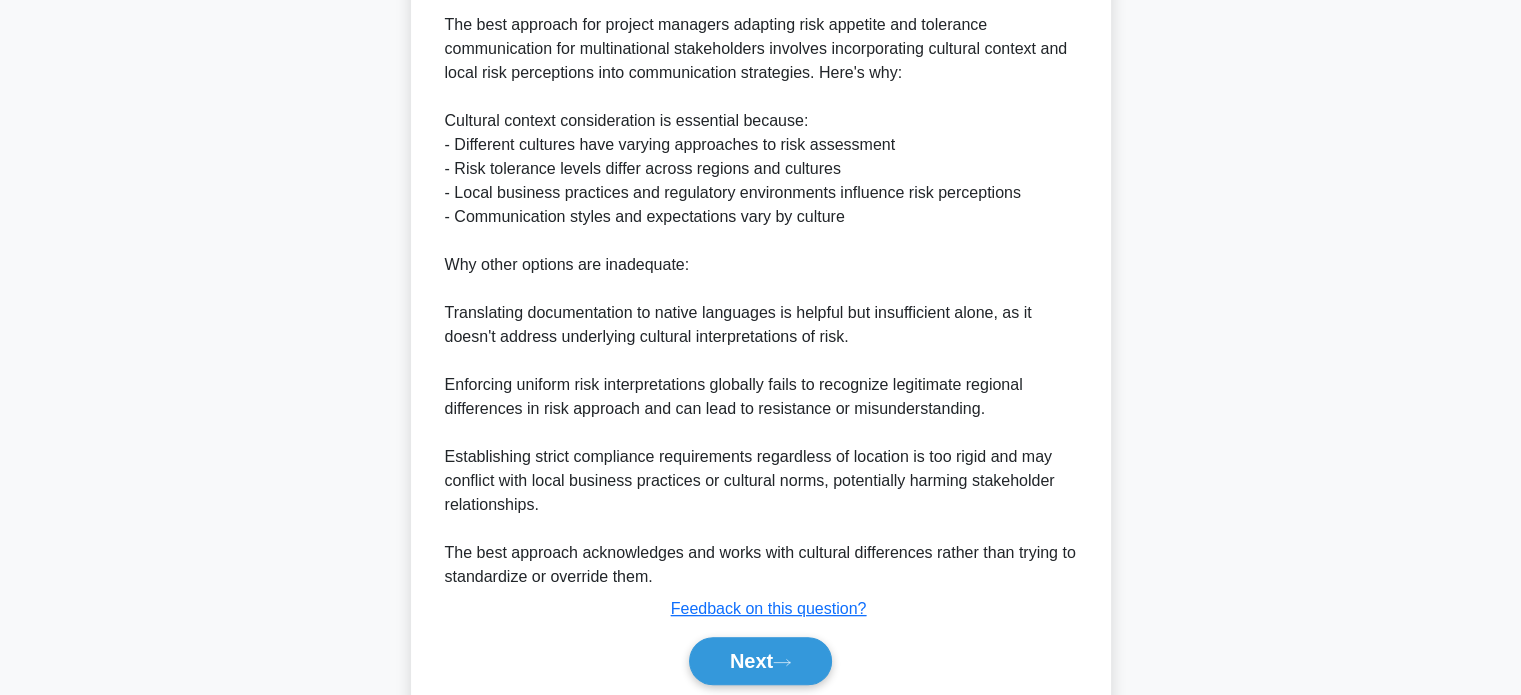scroll, scrollTop: 752, scrollLeft: 0, axis: vertical 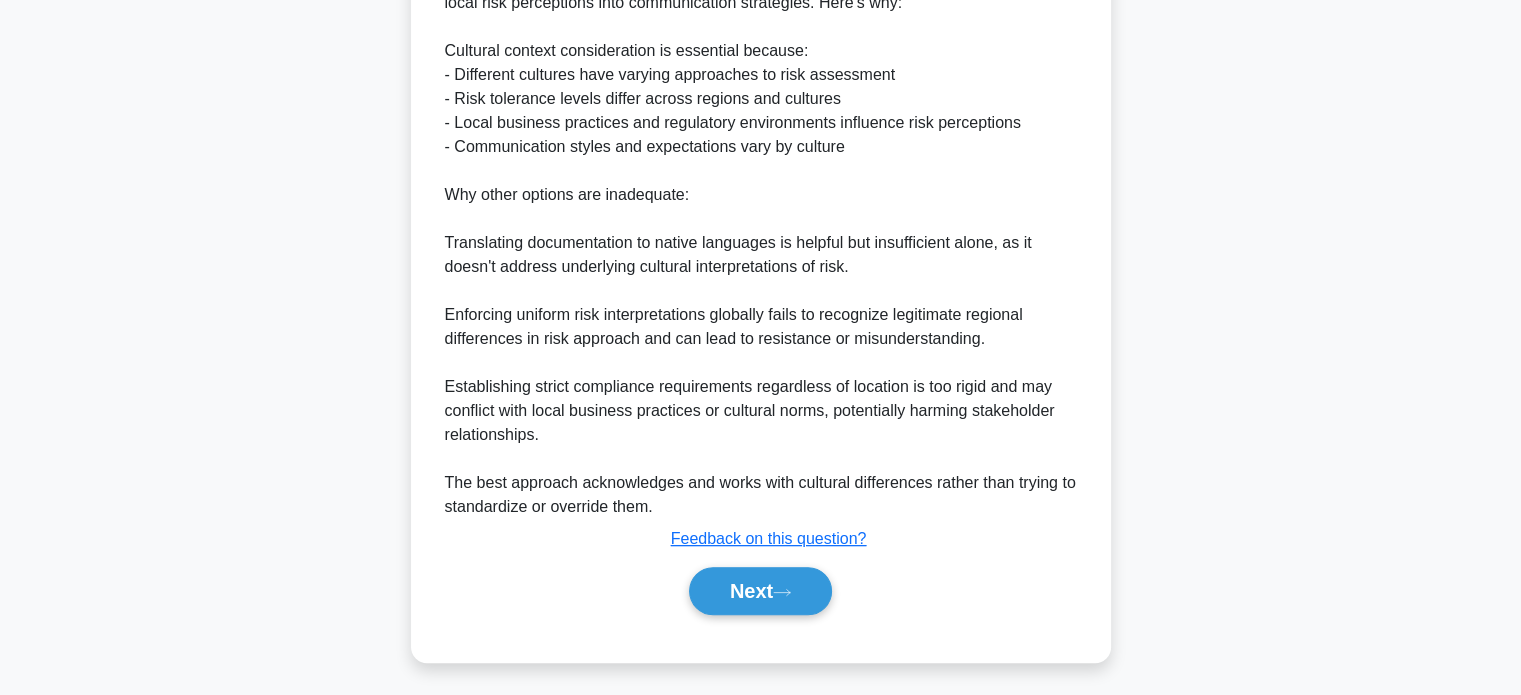 click on "Next" at bounding box center (760, 591) 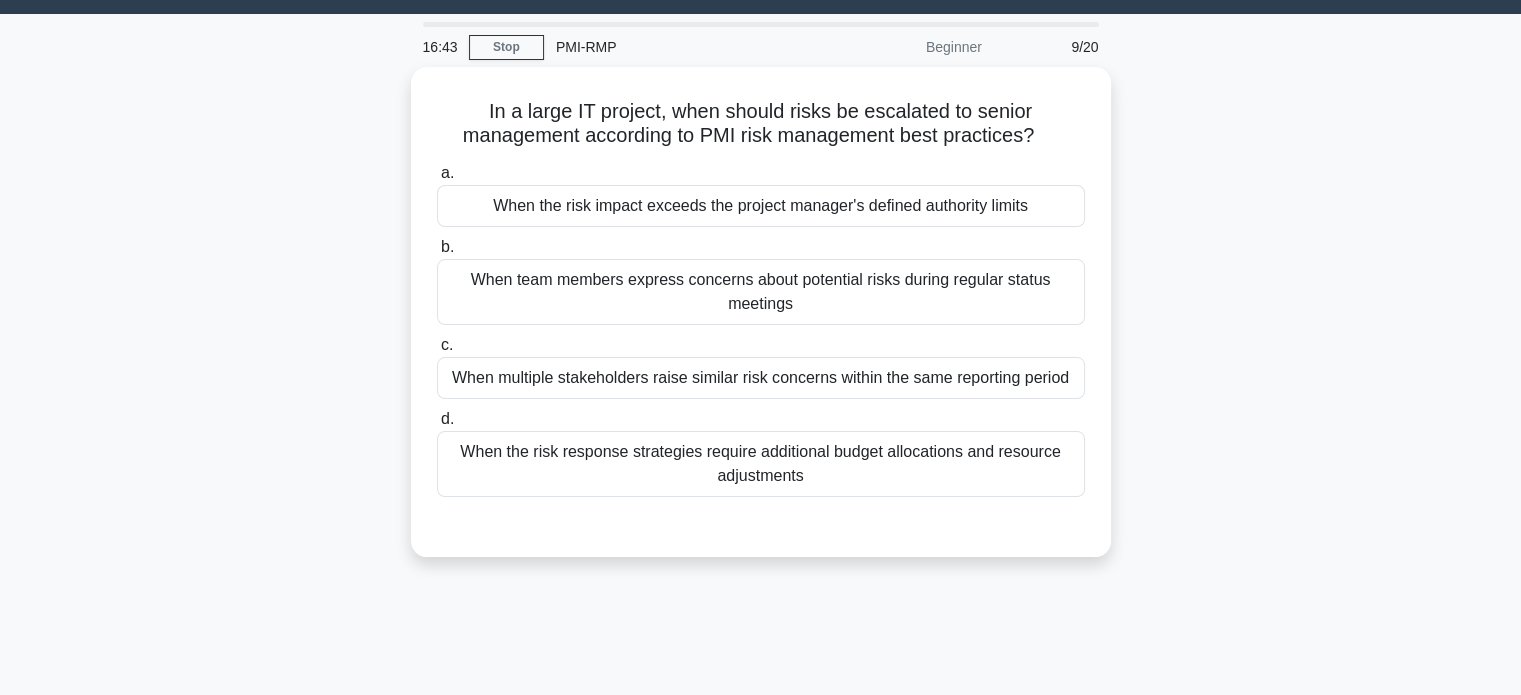 scroll, scrollTop: 49, scrollLeft: 0, axis: vertical 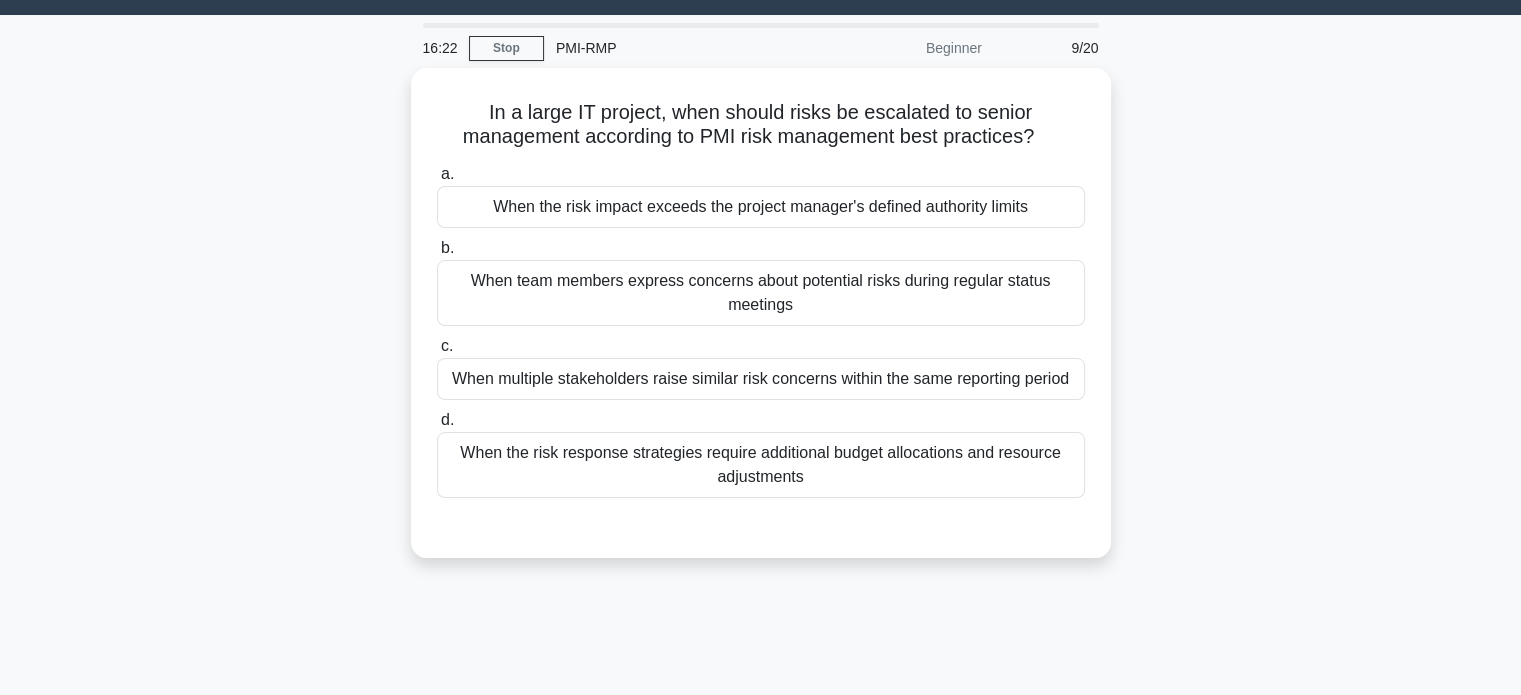 click on "When the risk impact exceeds the project manager's defined authority limits" at bounding box center [761, 207] 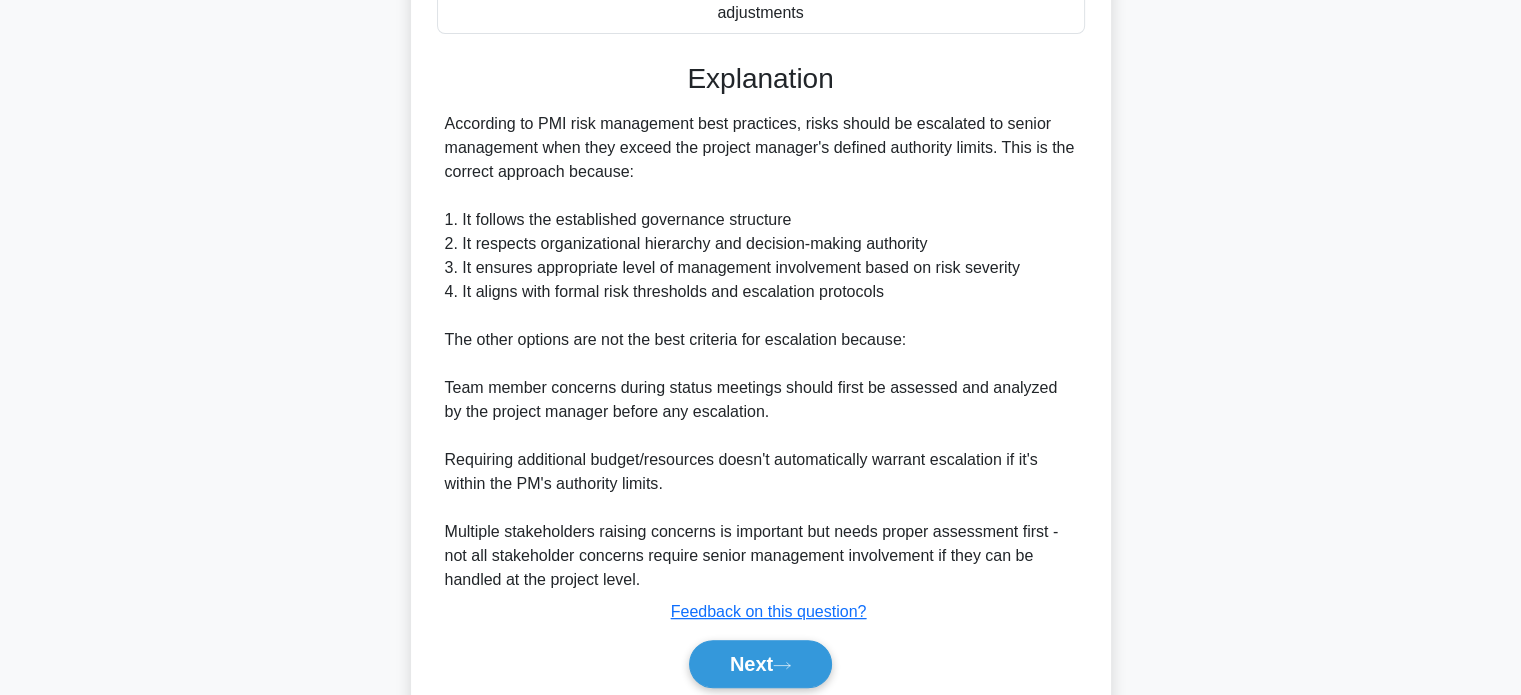 scroll, scrollTop: 584, scrollLeft: 0, axis: vertical 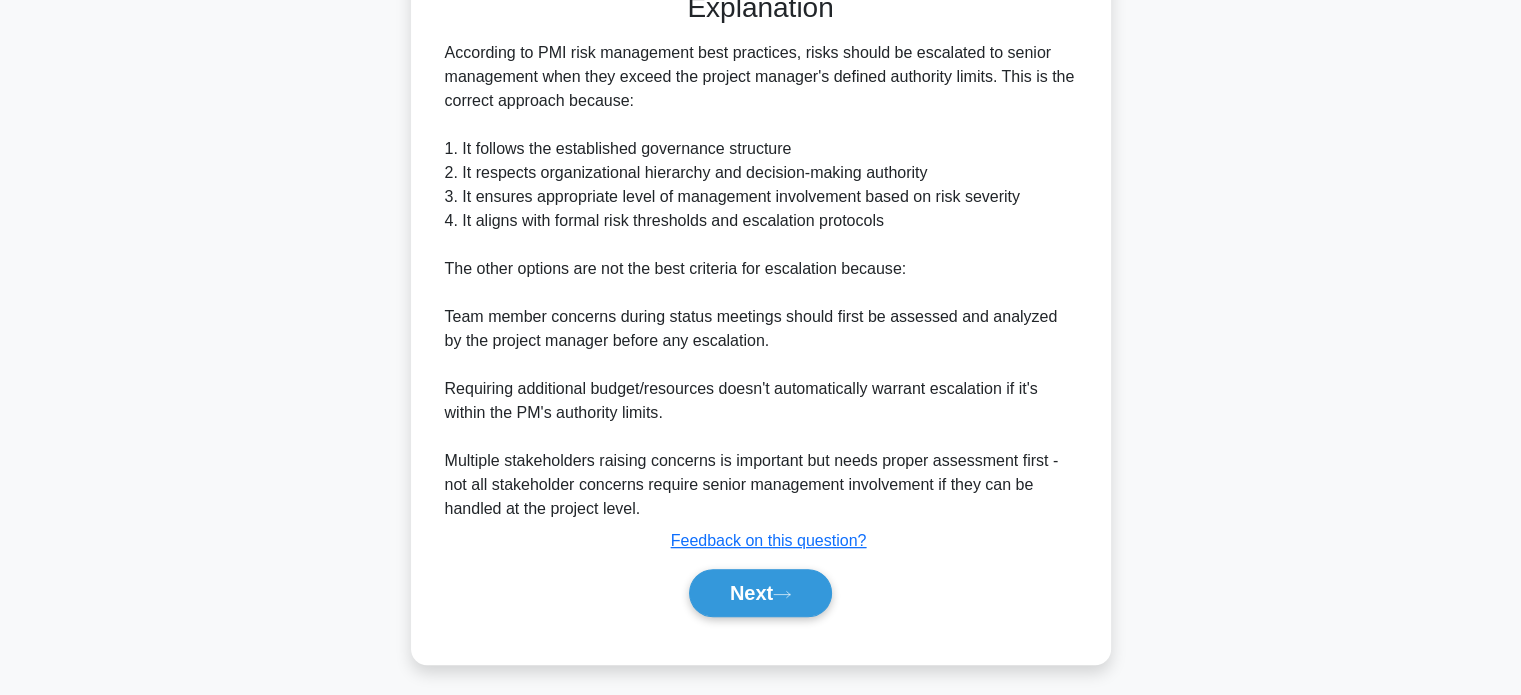 click on "Next" at bounding box center (760, 593) 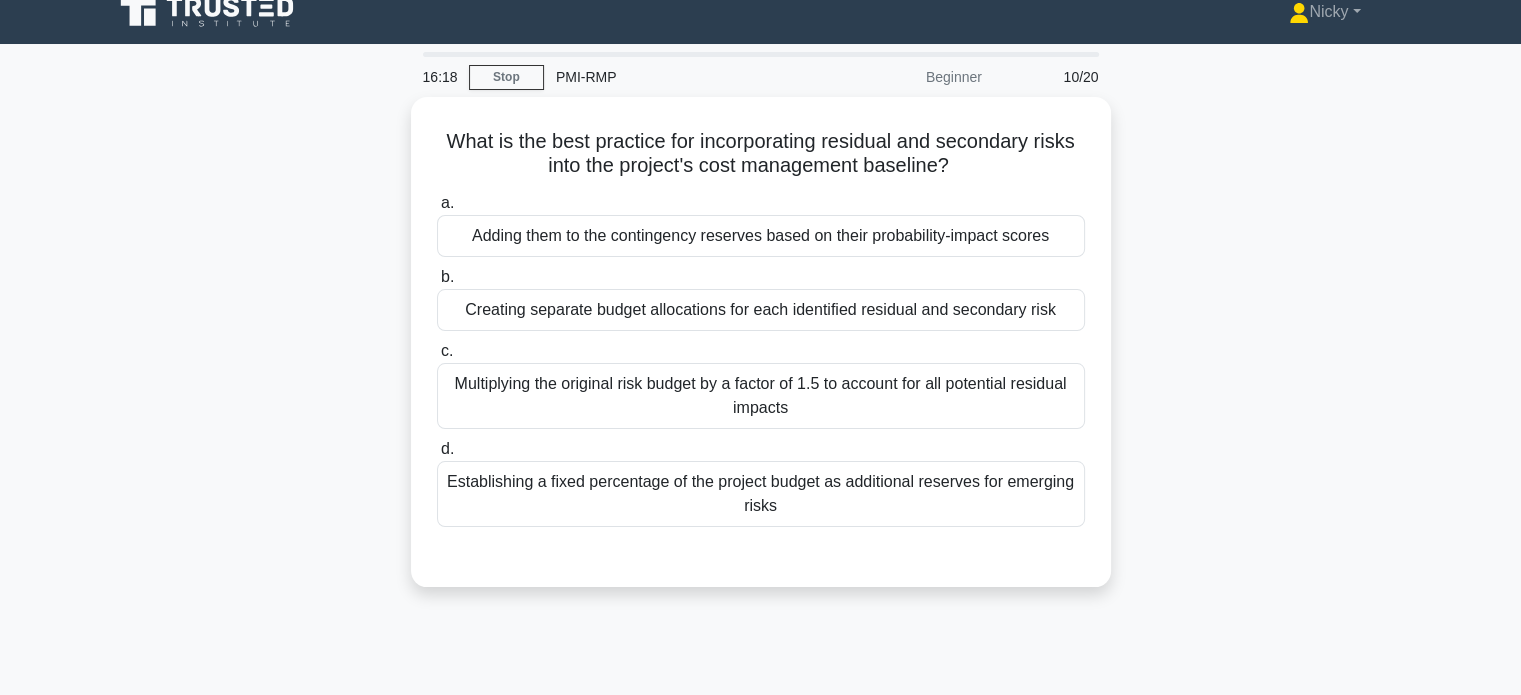 scroll, scrollTop: 10, scrollLeft: 0, axis: vertical 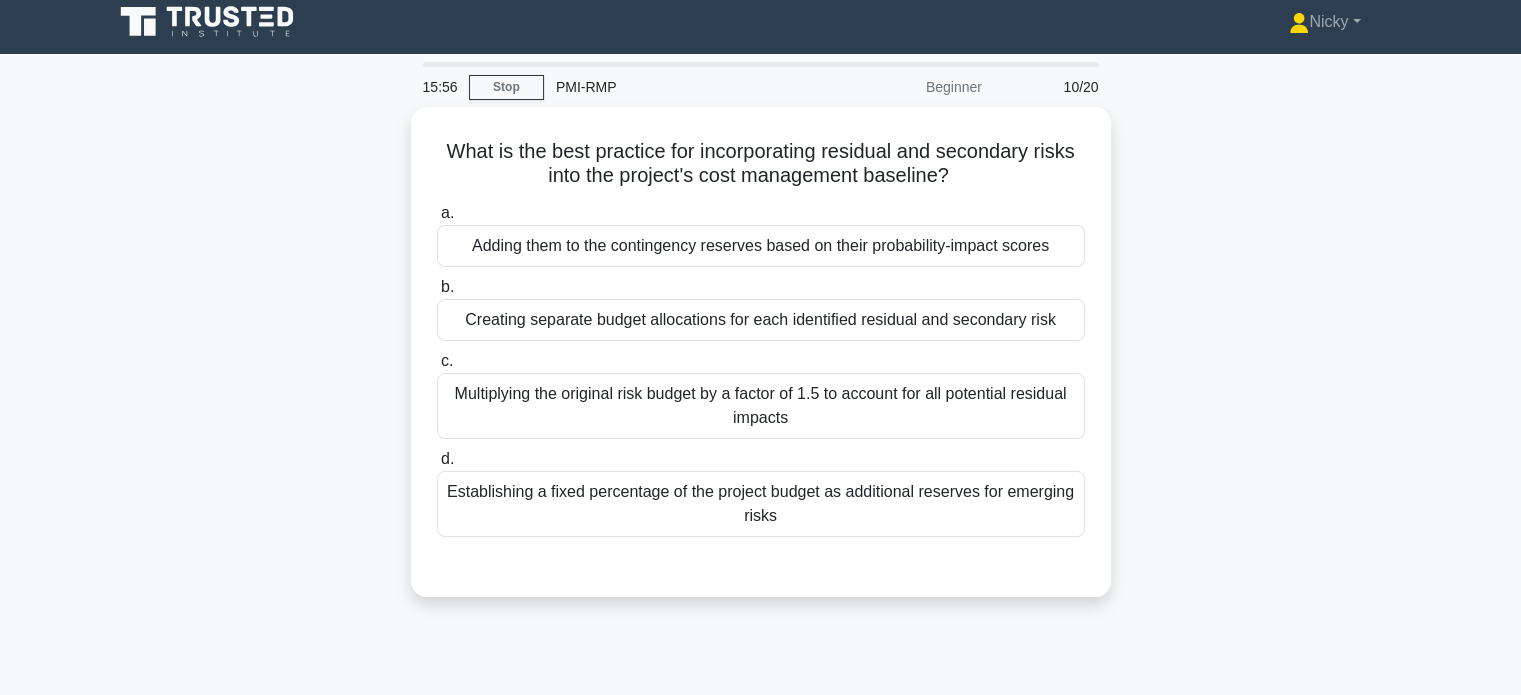 click on "Adding them to the contingency reserves based on their probability-impact scores" at bounding box center (761, 246) 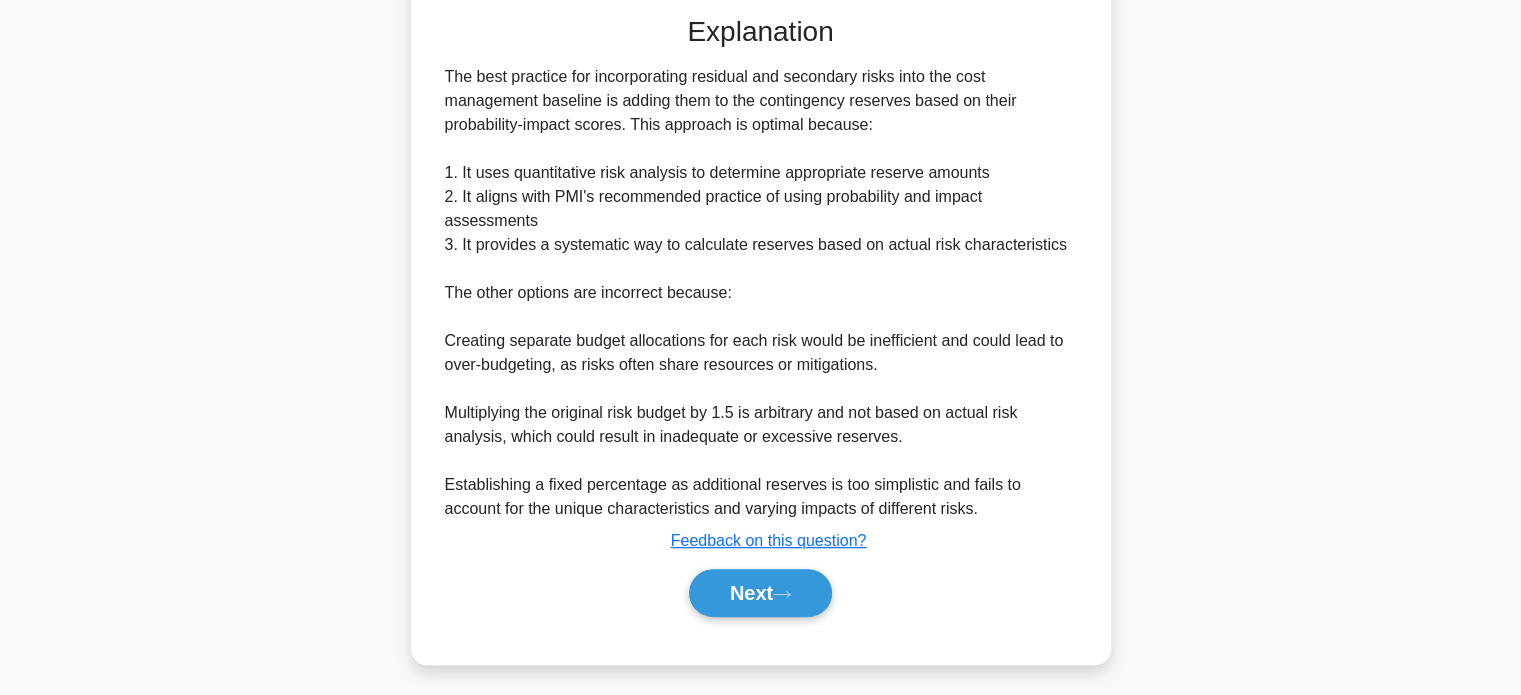 scroll, scrollTop: 560, scrollLeft: 0, axis: vertical 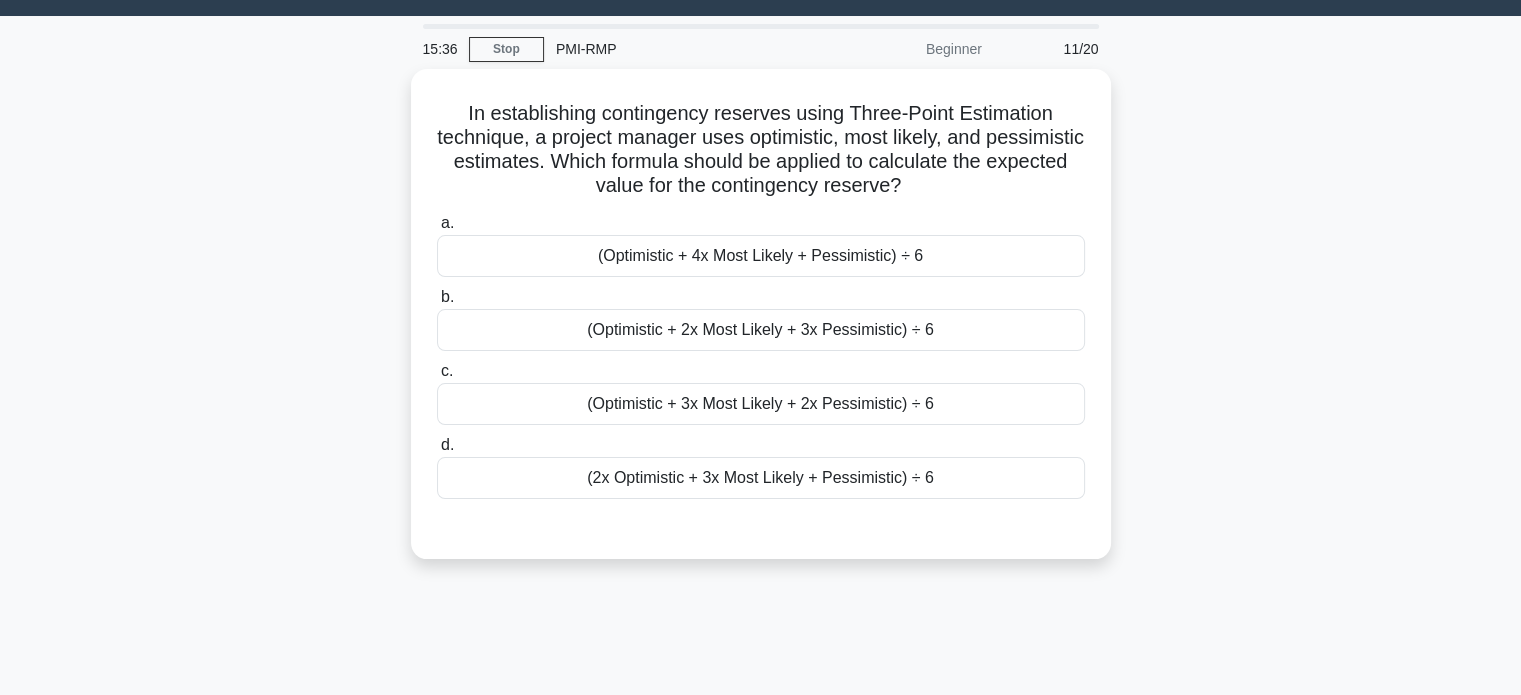 click on "(Optimistic + 3x Most Likely + 2x Pessimistic) ÷ 6" at bounding box center [761, 404] 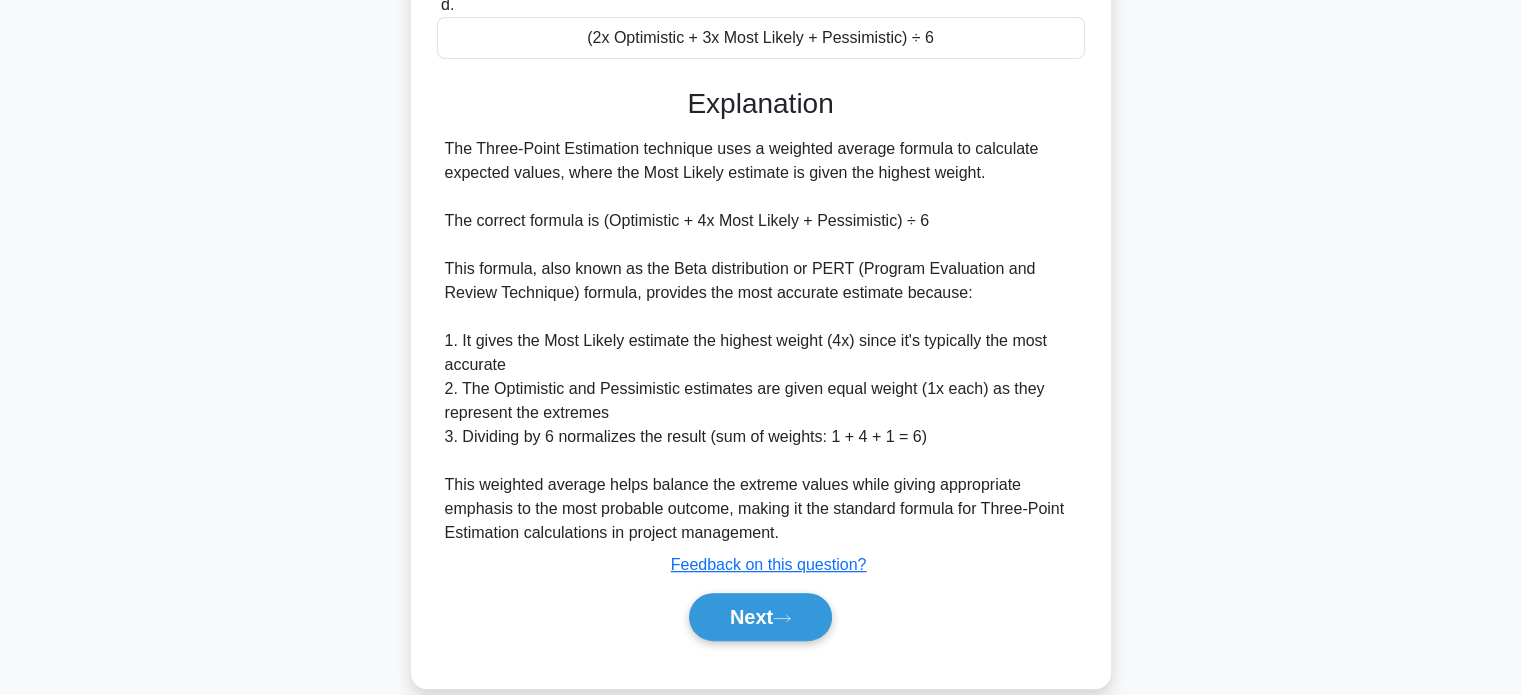scroll, scrollTop: 514, scrollLeft: 0, axis: vertical 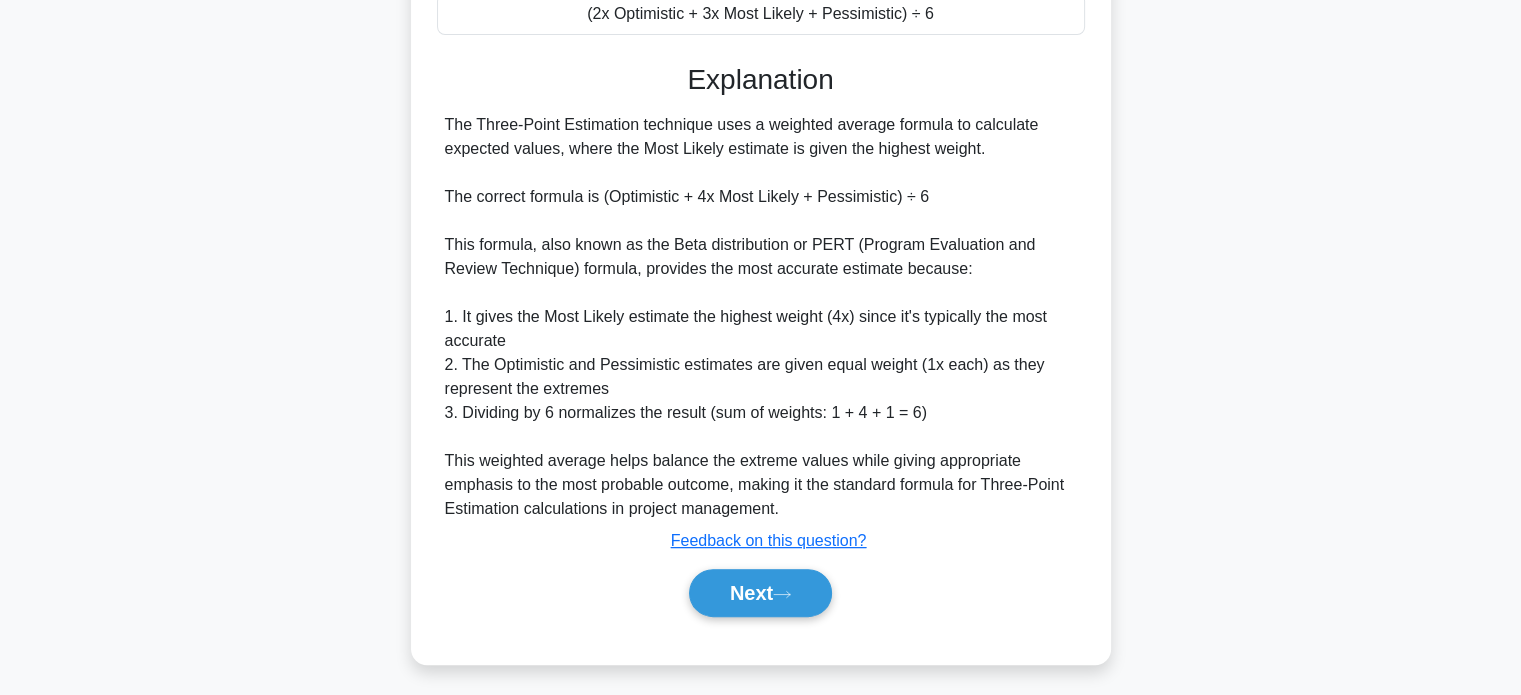 click on "Next" at bounding box center [760, 593] 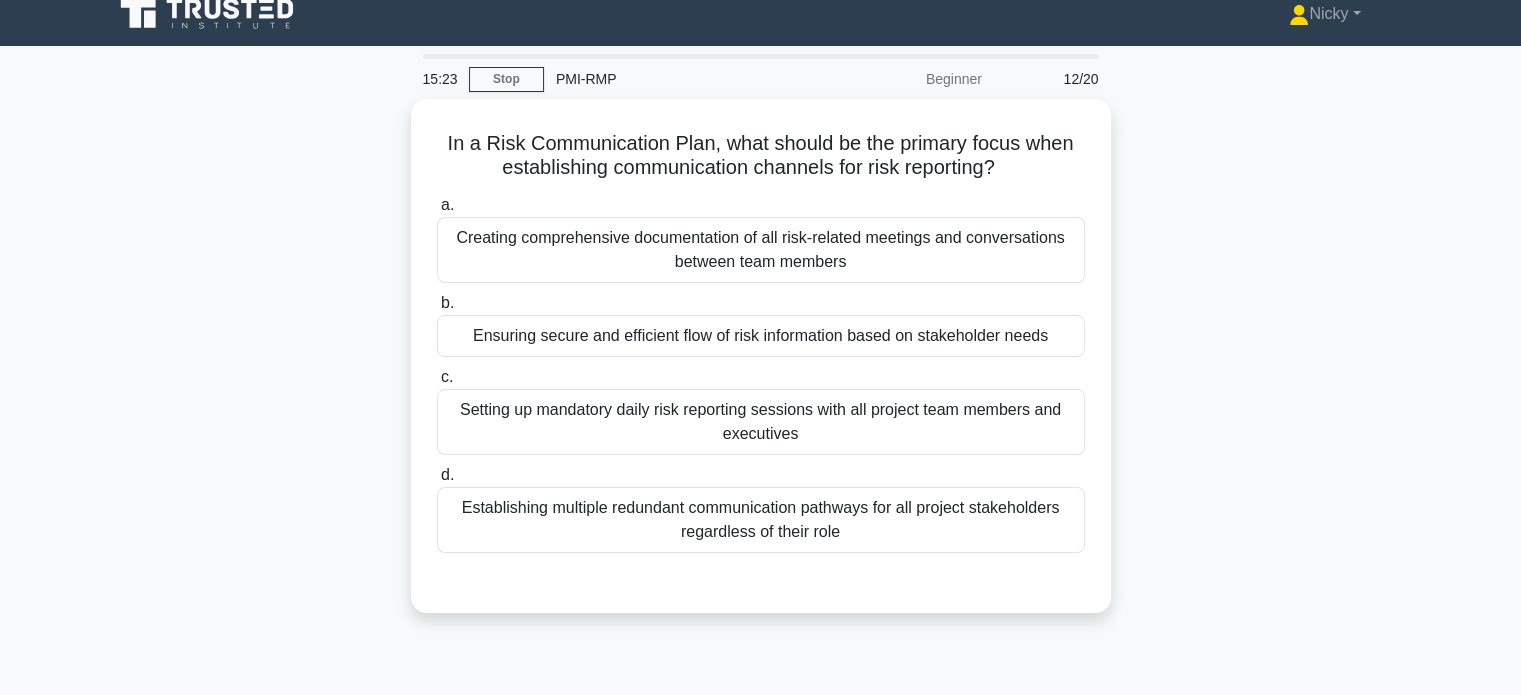 scroll, scrollTop: 0, scrollLeft: 0, axis: both 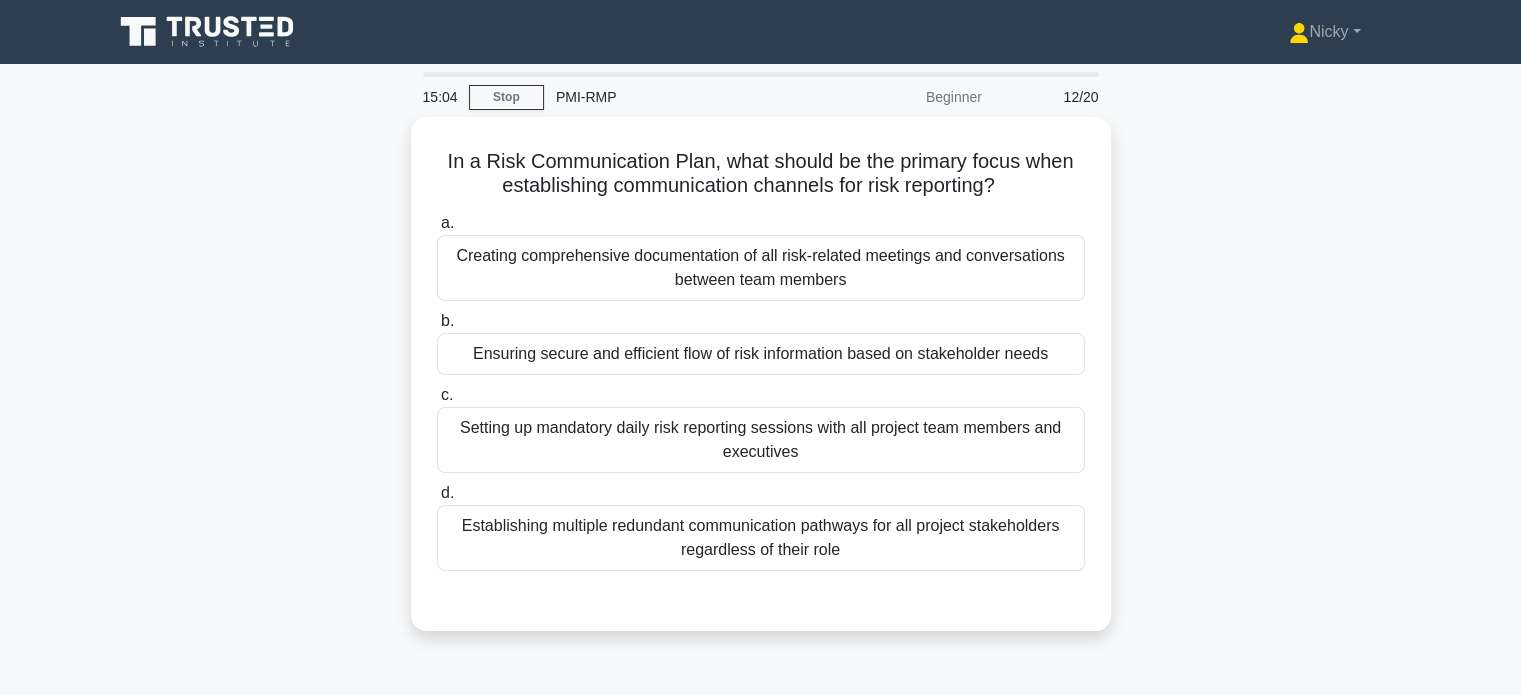 click on "Ensuring secure and efficient flow of risk information based on stakeholder needs" at bounding box center [761, 354] 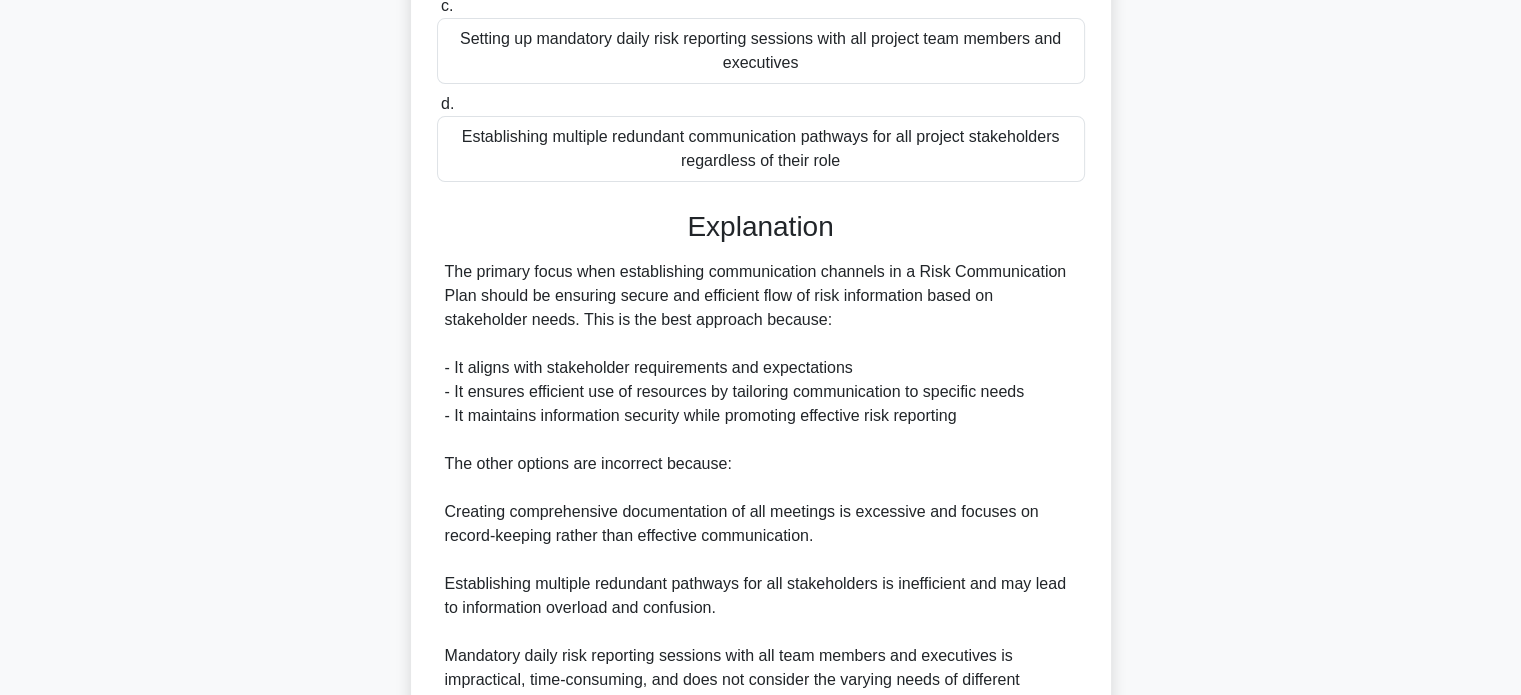 scroll, scrollTop: 584, scrollLeft: 0, axis: vertical 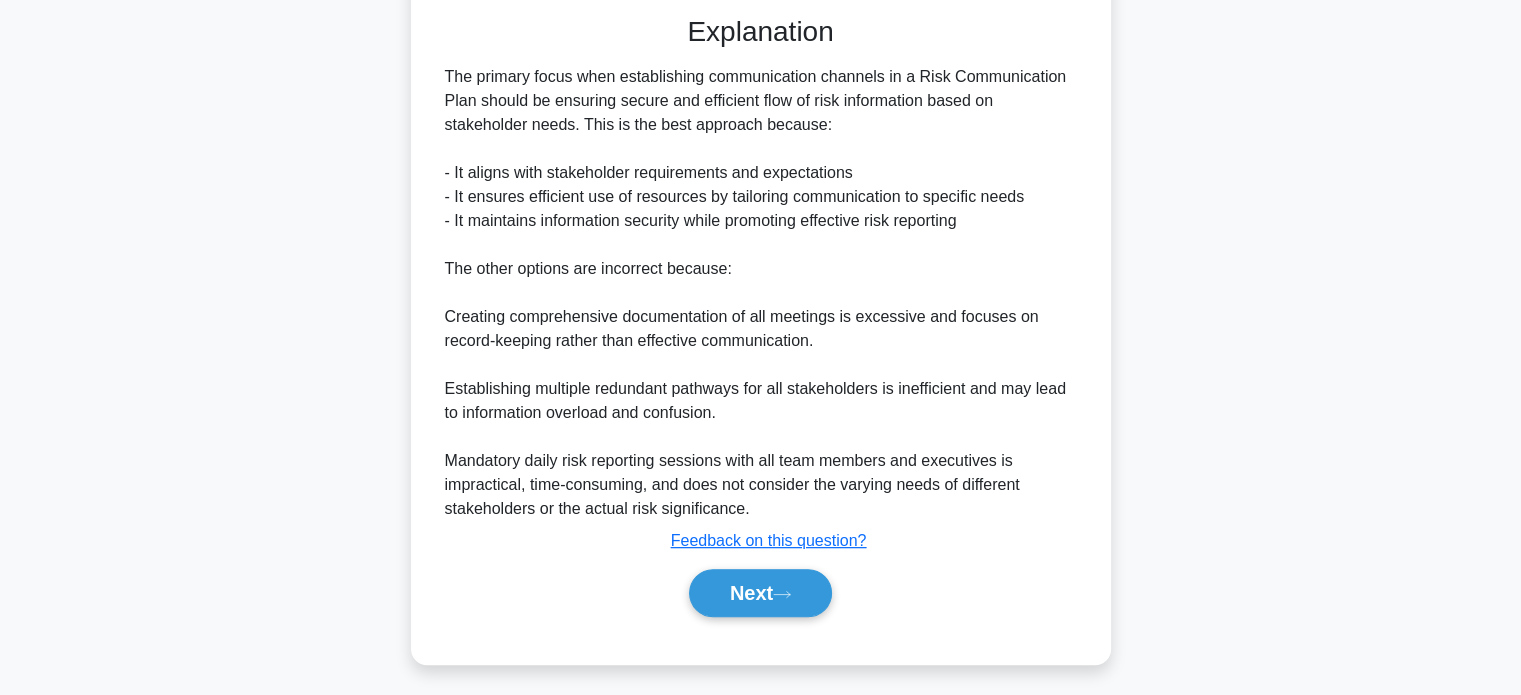click on "Next" at bounding box center [760, 593] 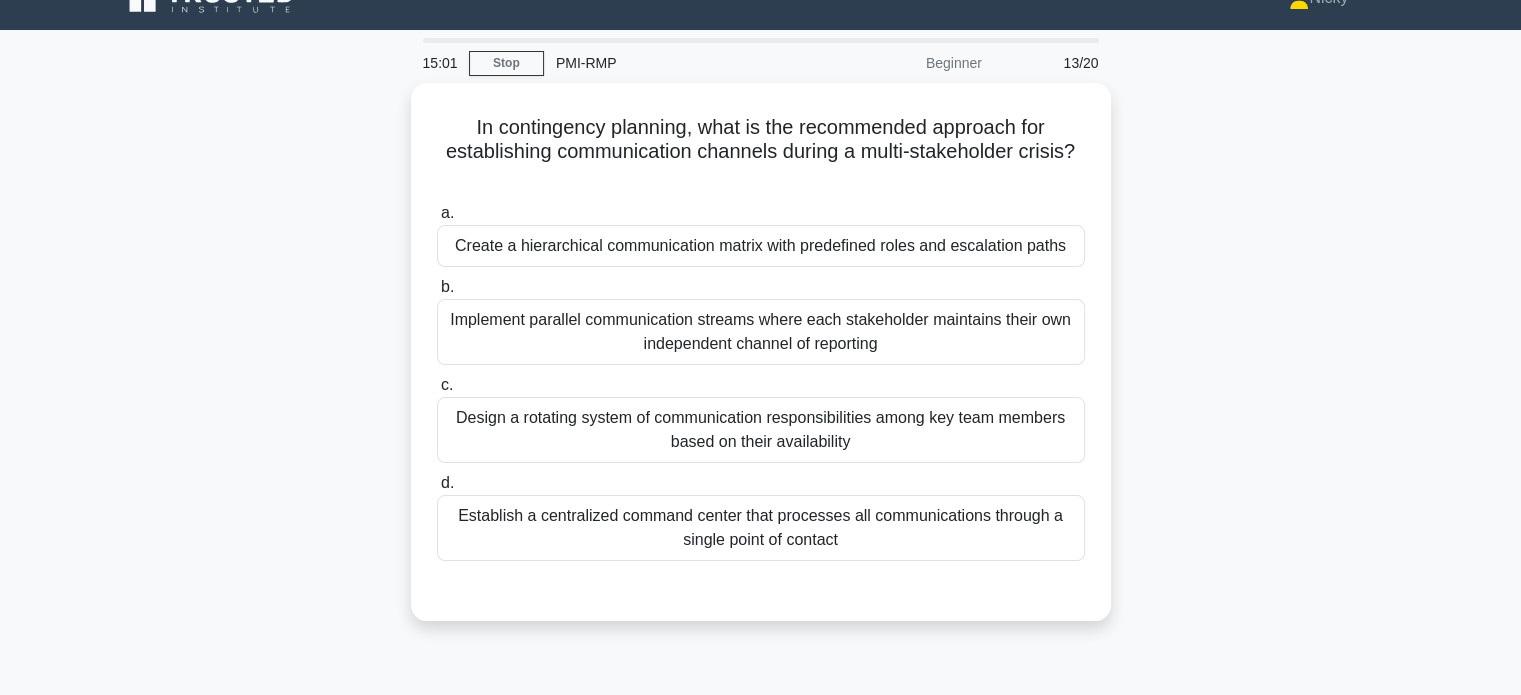 scroll, scrollTop: 8, scrollLeft: 0, axis: vertical 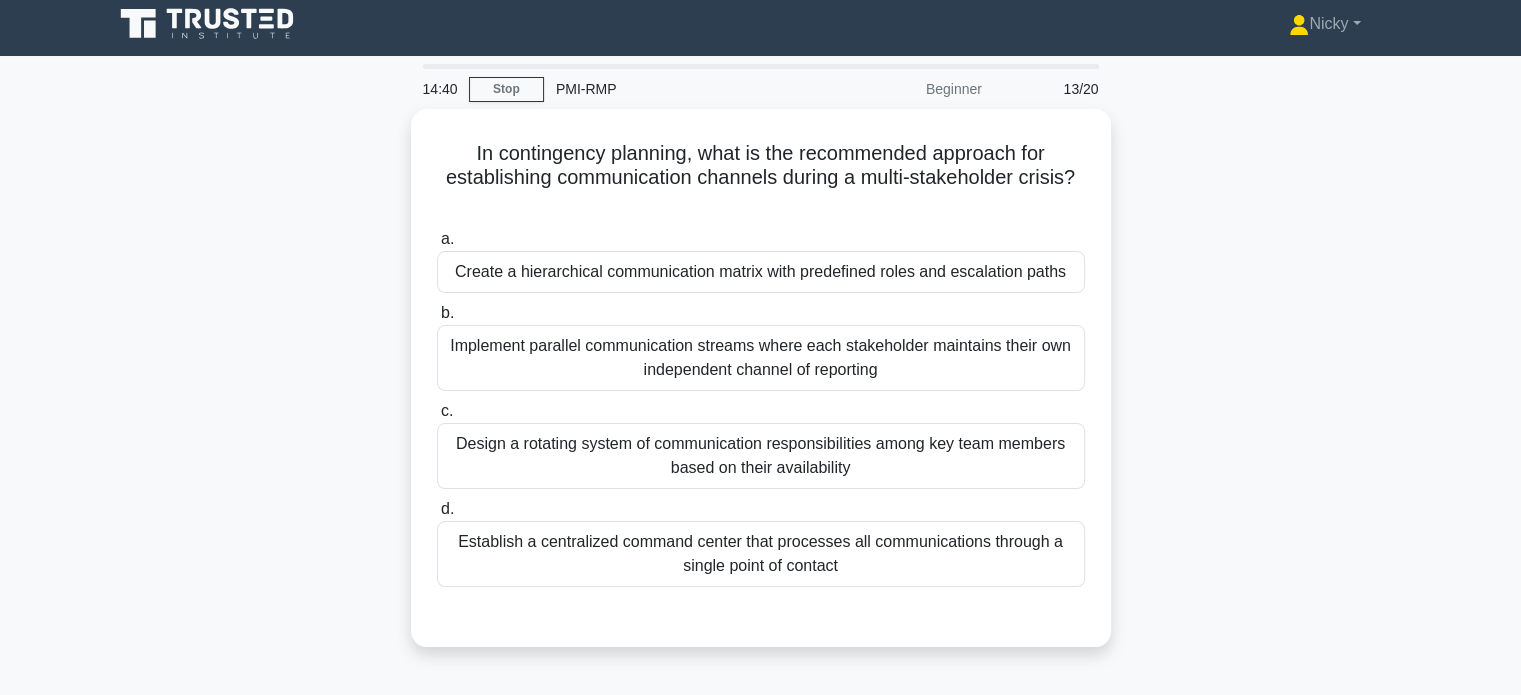 click on "Establish a centralized command center that processes all communications through a single point of contact" at bounding box center [761, 554] 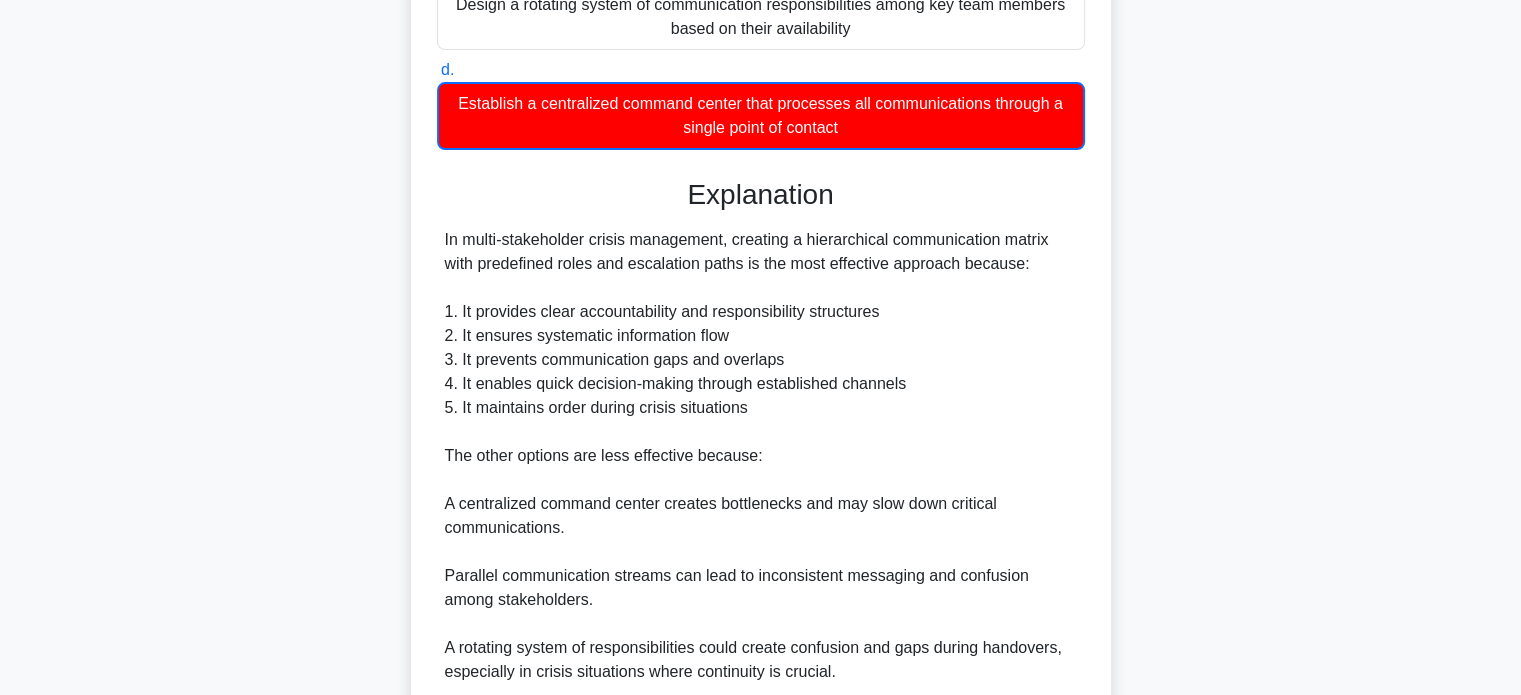 scroll, scrollTop: 682, scrollLeft: 0, axis: vertical 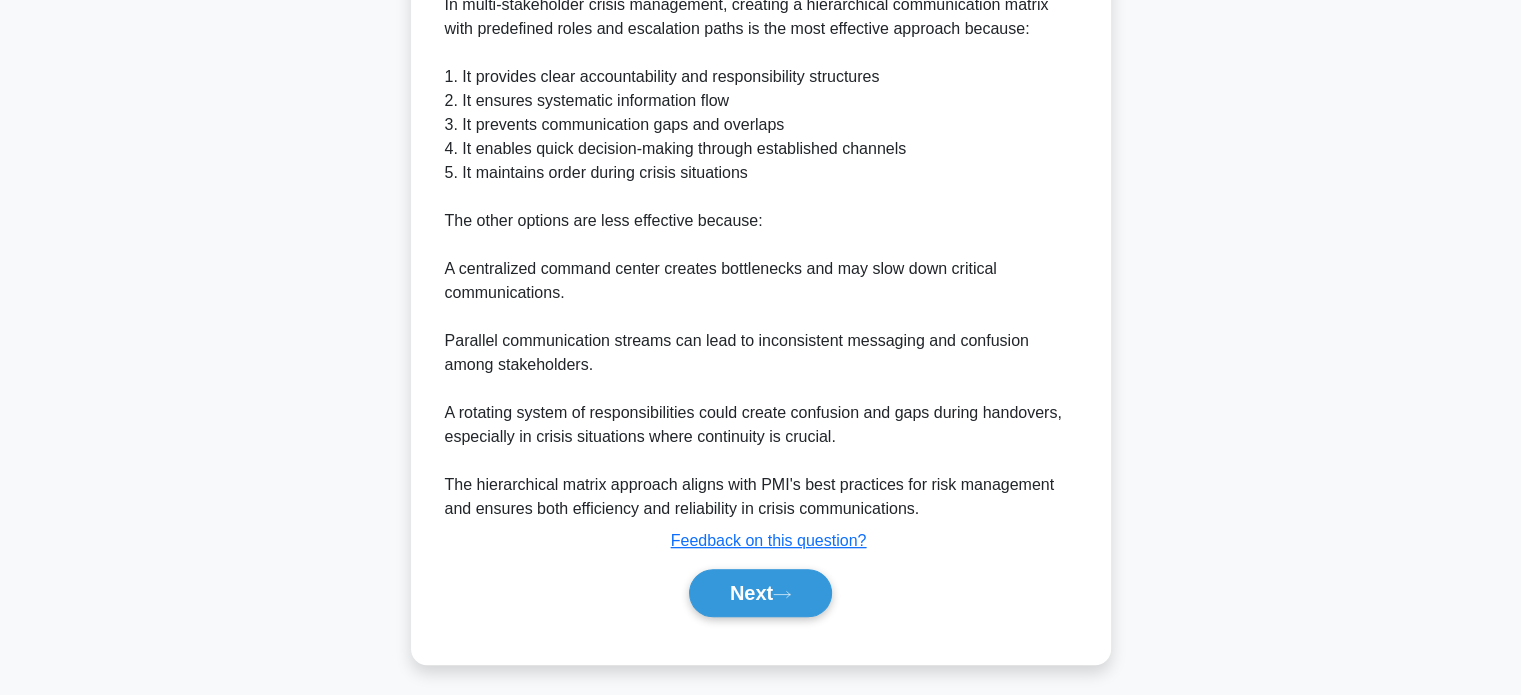 click on "Next" at bounding box center (760, 593) 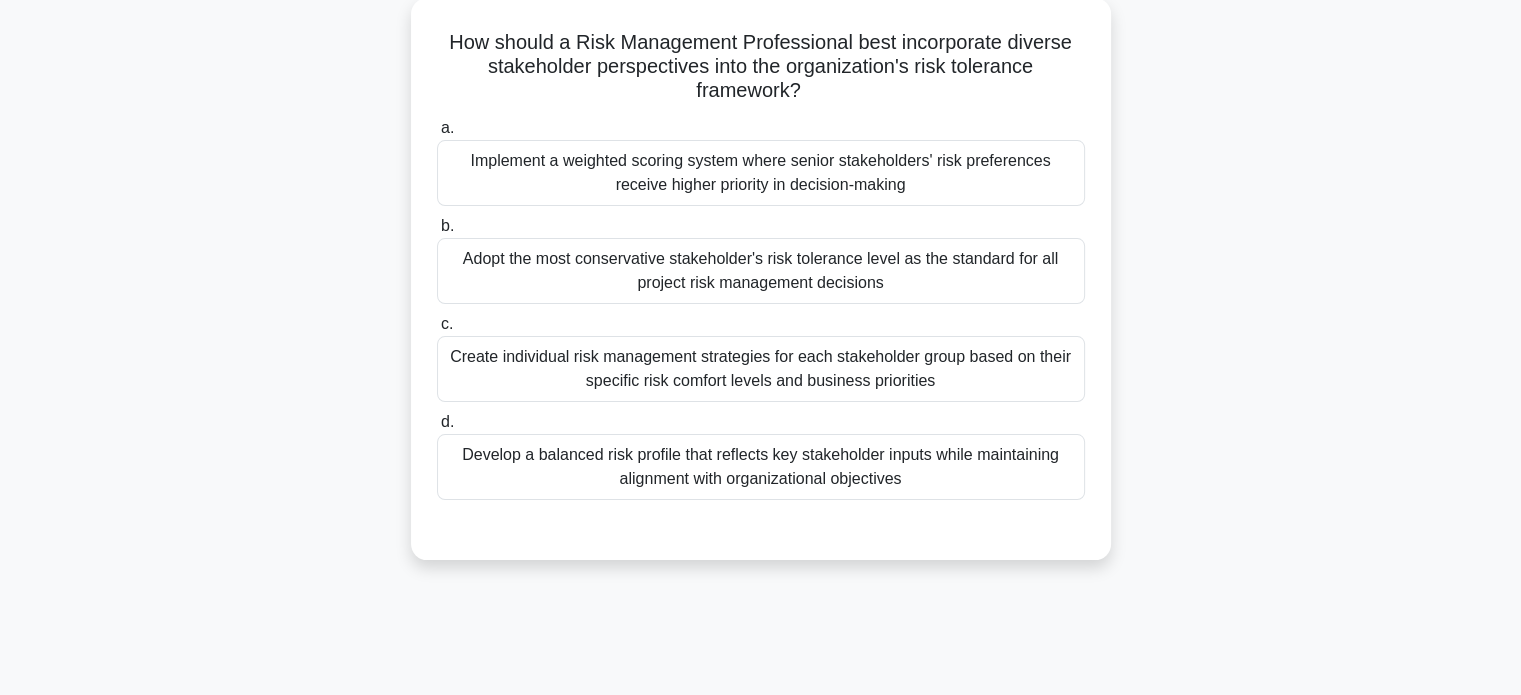 scroll, scrollTop: 45, scrollLeft: 0, axis: vertical 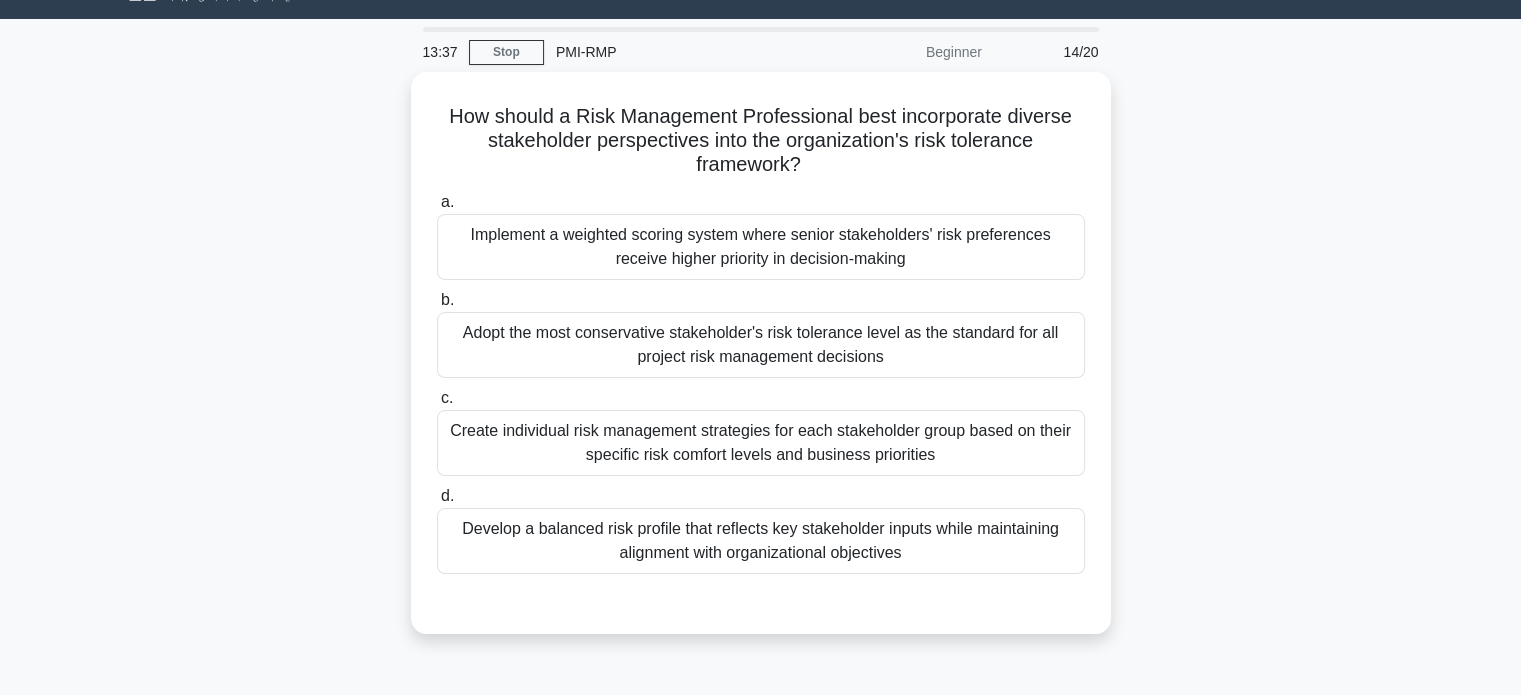 click on "Create individual risk management strategies for each stakeholder group based on their specific risk comfort levels and business priorities" at bounding box center (761, 443) 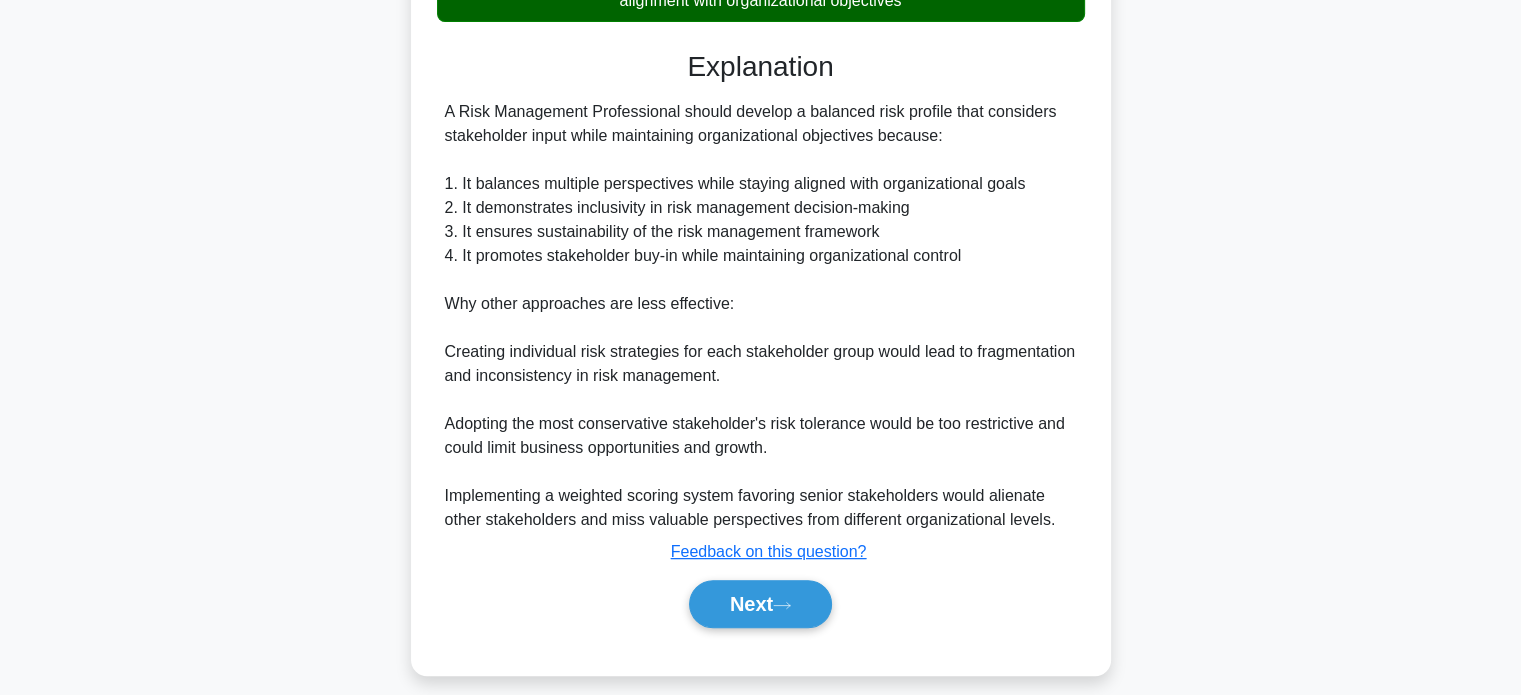 scroll, scrollTop: 607, scrollLeft: 0, axis: vertical 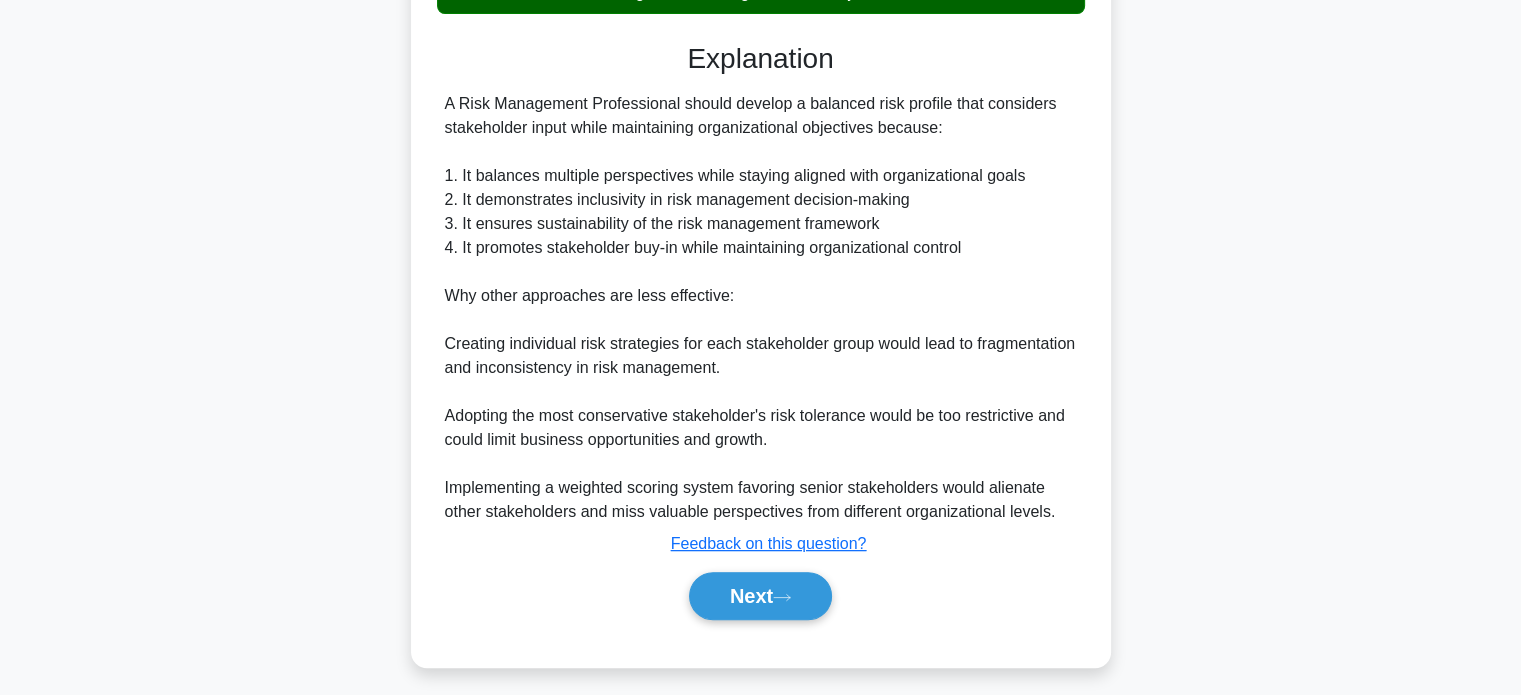 click on "Next" at bounding box center (760, 596) 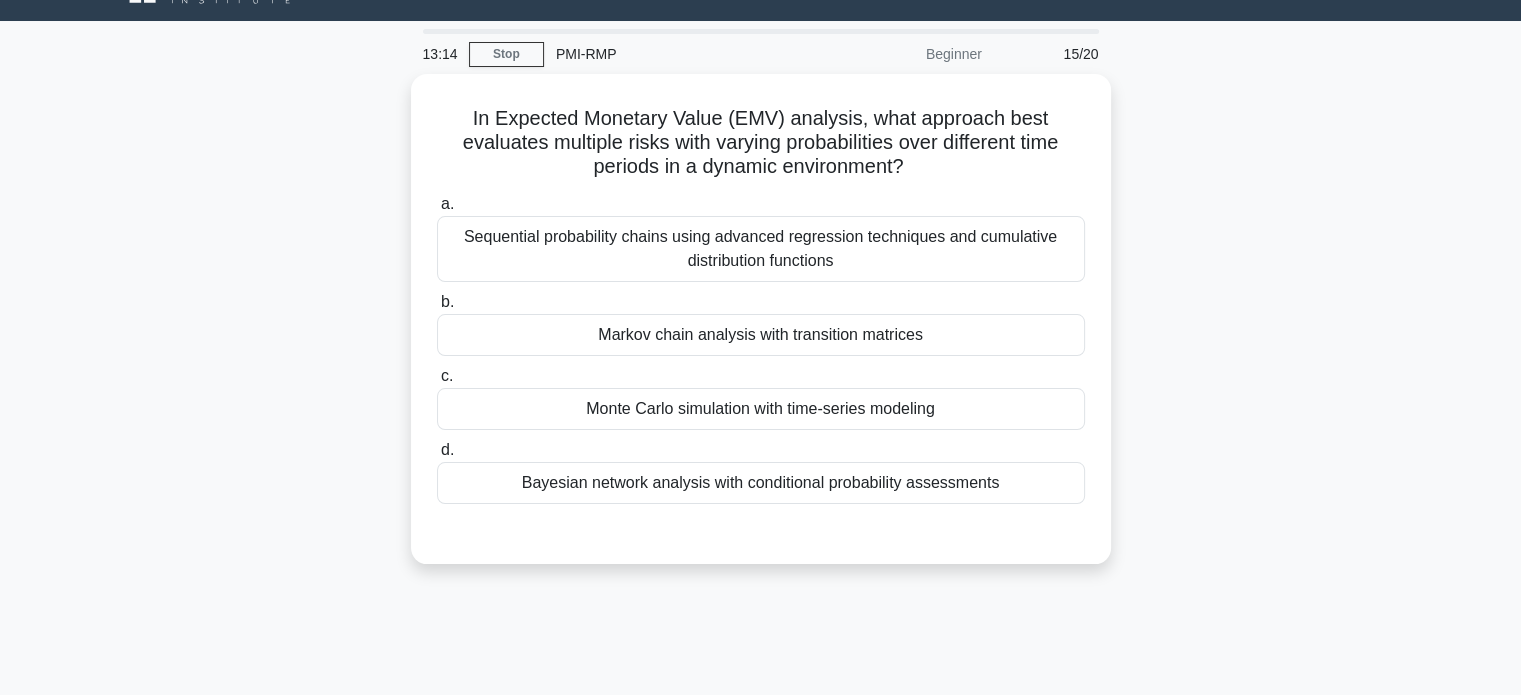 scroll, scrollTop: 42, scrollLeft: 0, axis: vertical 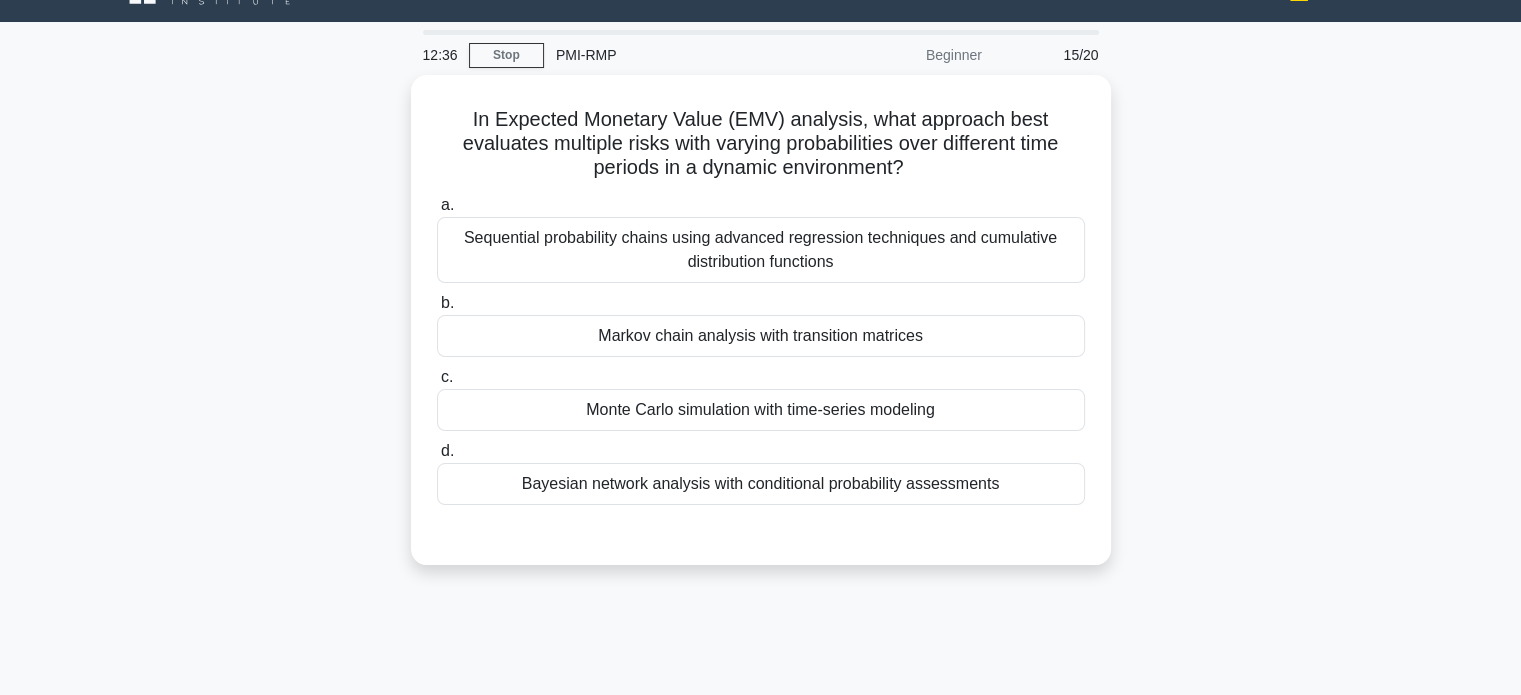 click on "Bayesian network analysis with conditional probability assessments" at bounding box center [761, 484] 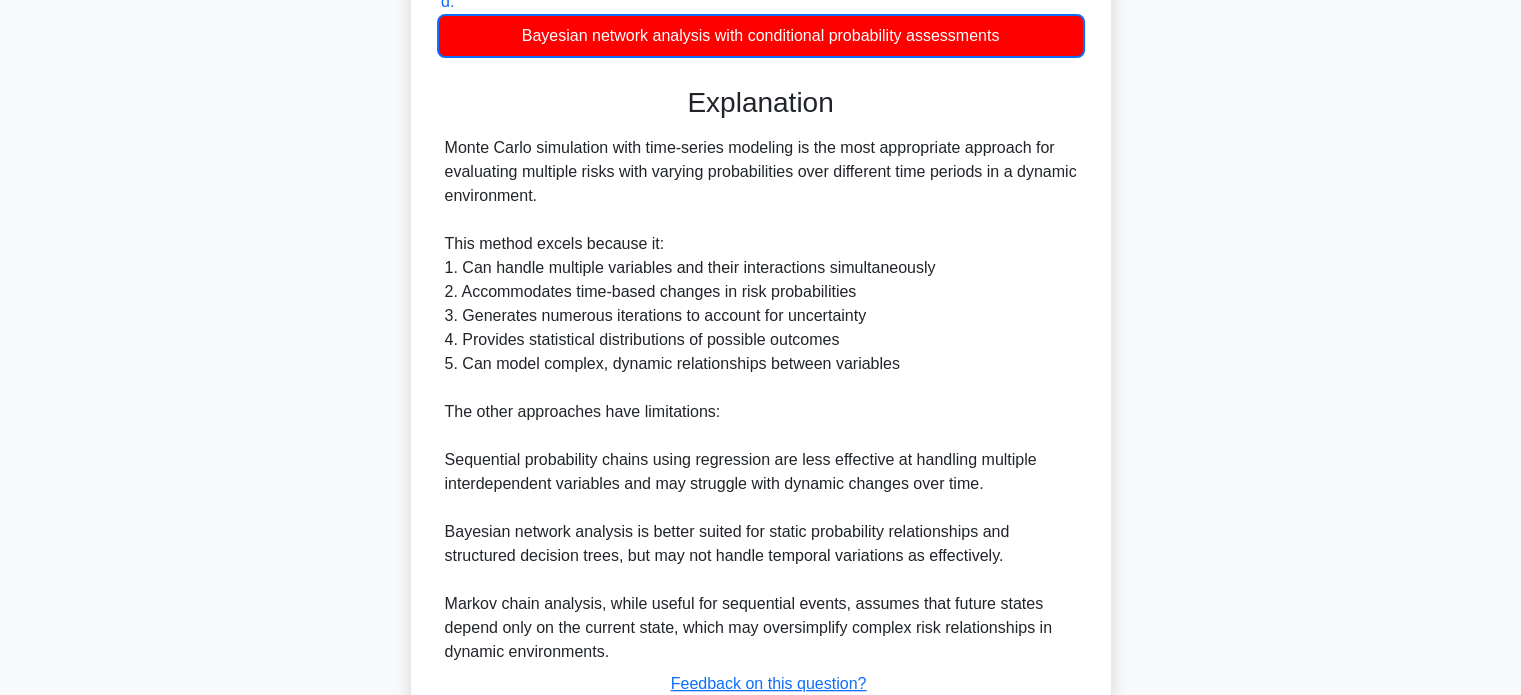scroll, scrollTop: 634, scrollLeft: 0, axis: vertical 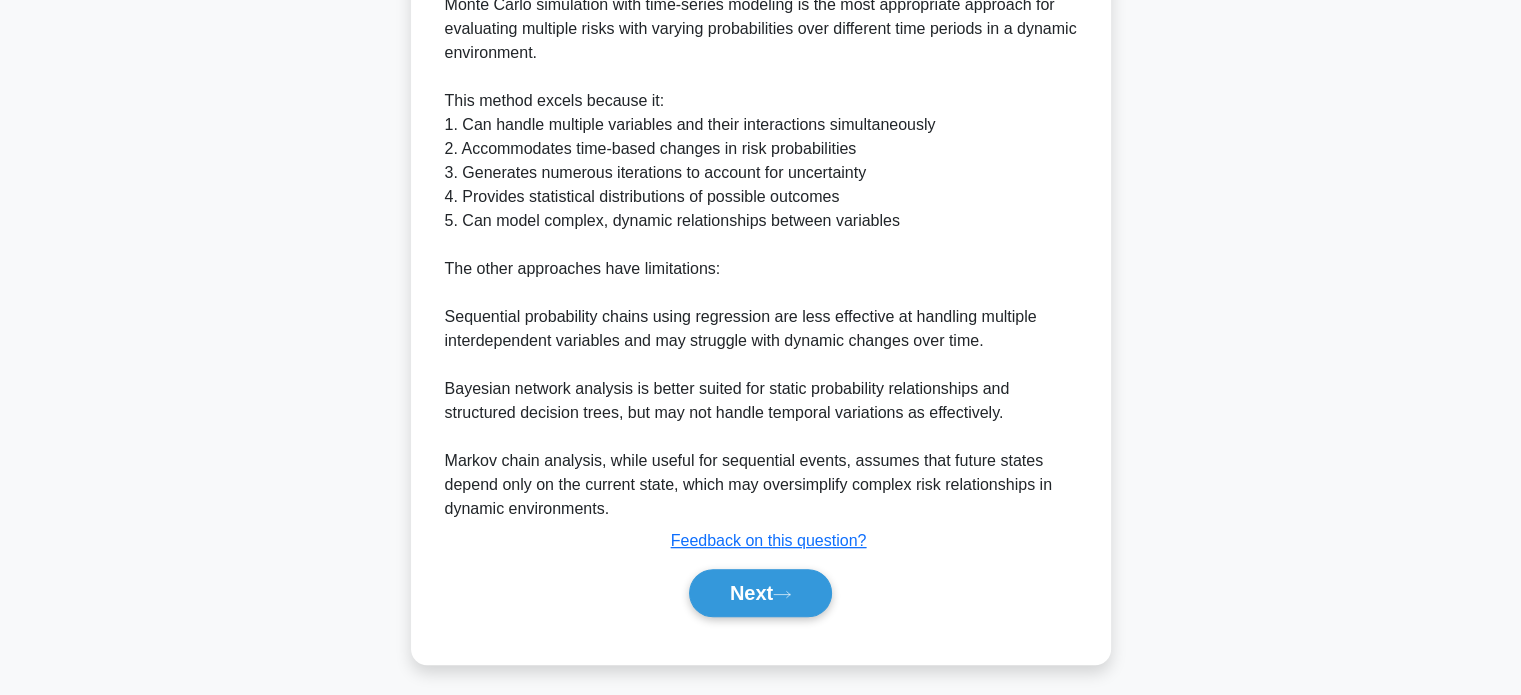 click on "Next" at bounding box center [760, 593] 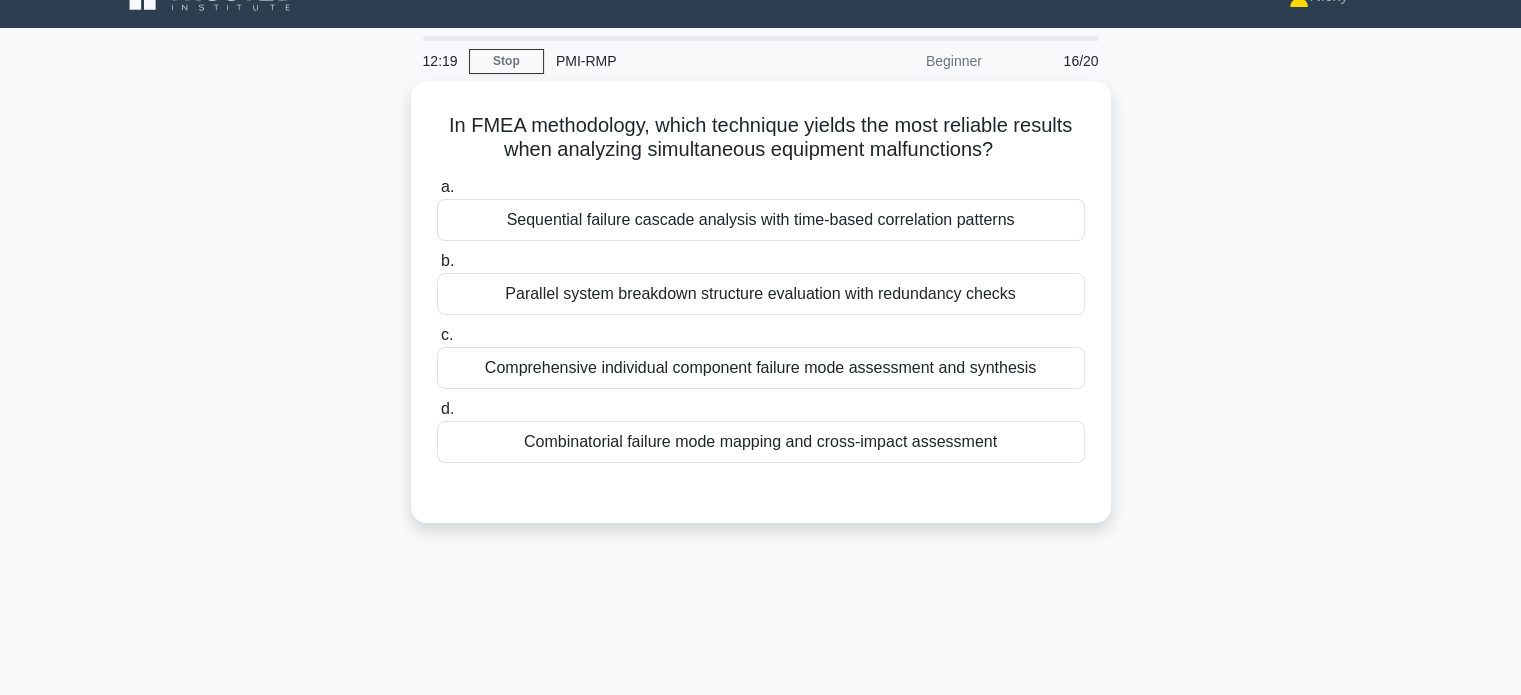 scroll, scrollTop: 13, scrollLeft: 0, axis: vertical 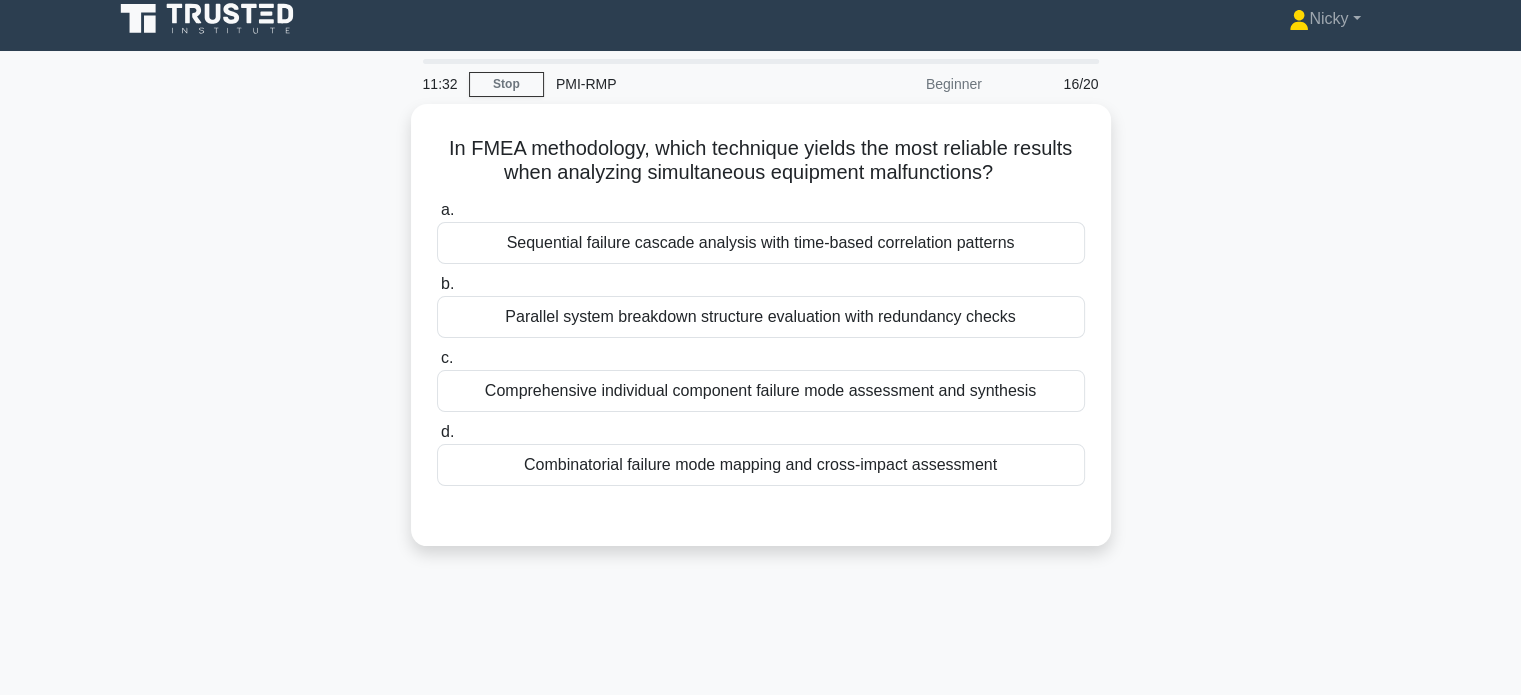 click on "Combinatorial failure mode mapping and cross-impact assessment" at bounding box center [761, 465] 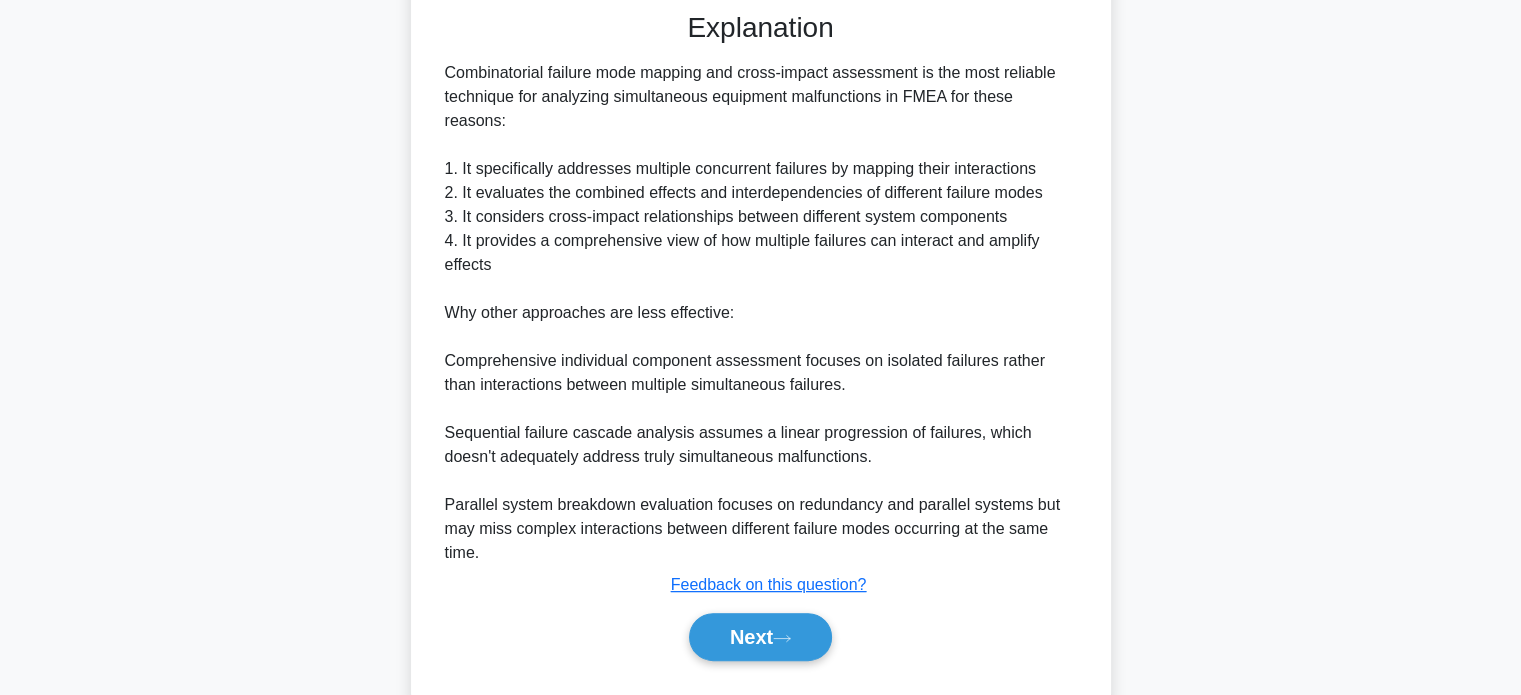 scroll, scrollTop: 536, scrollLeft: 0, axis: vertical 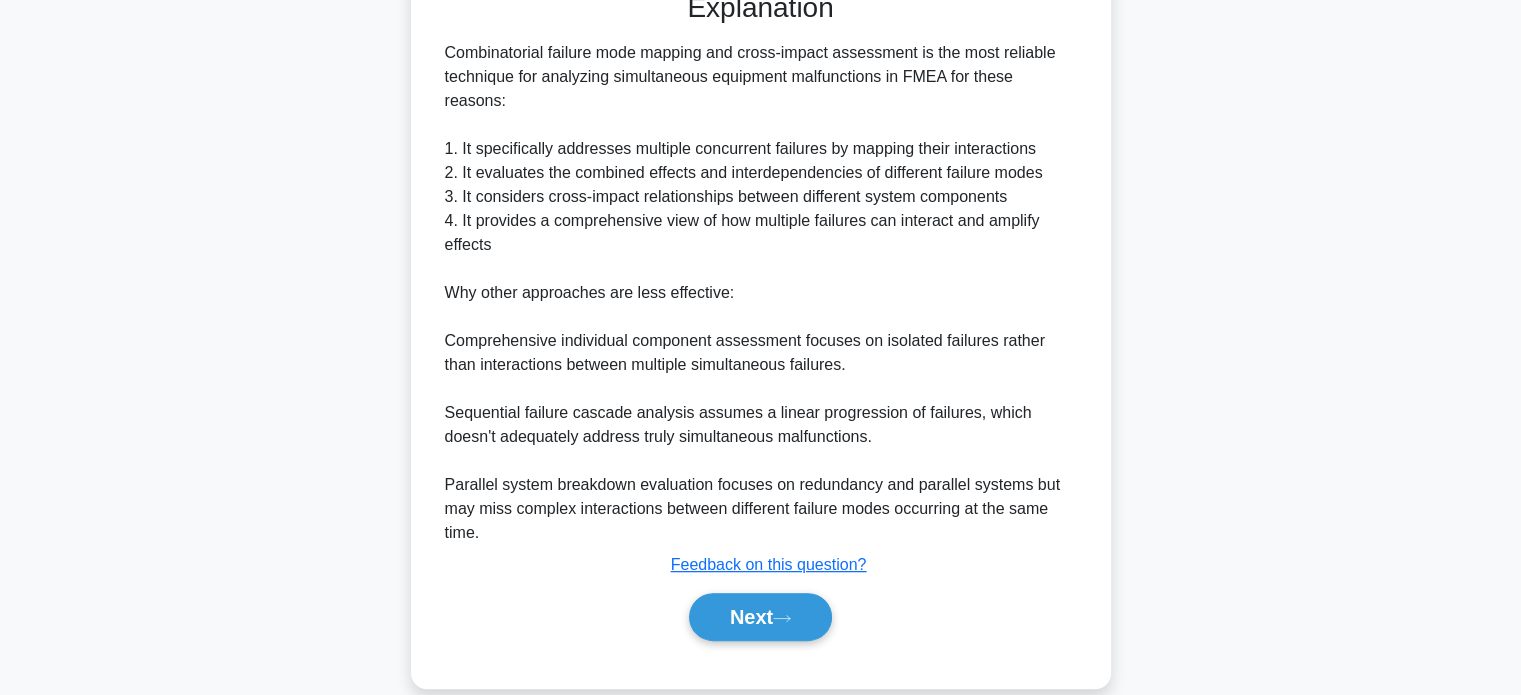 click on "Next" at bounding box center (760, 617) 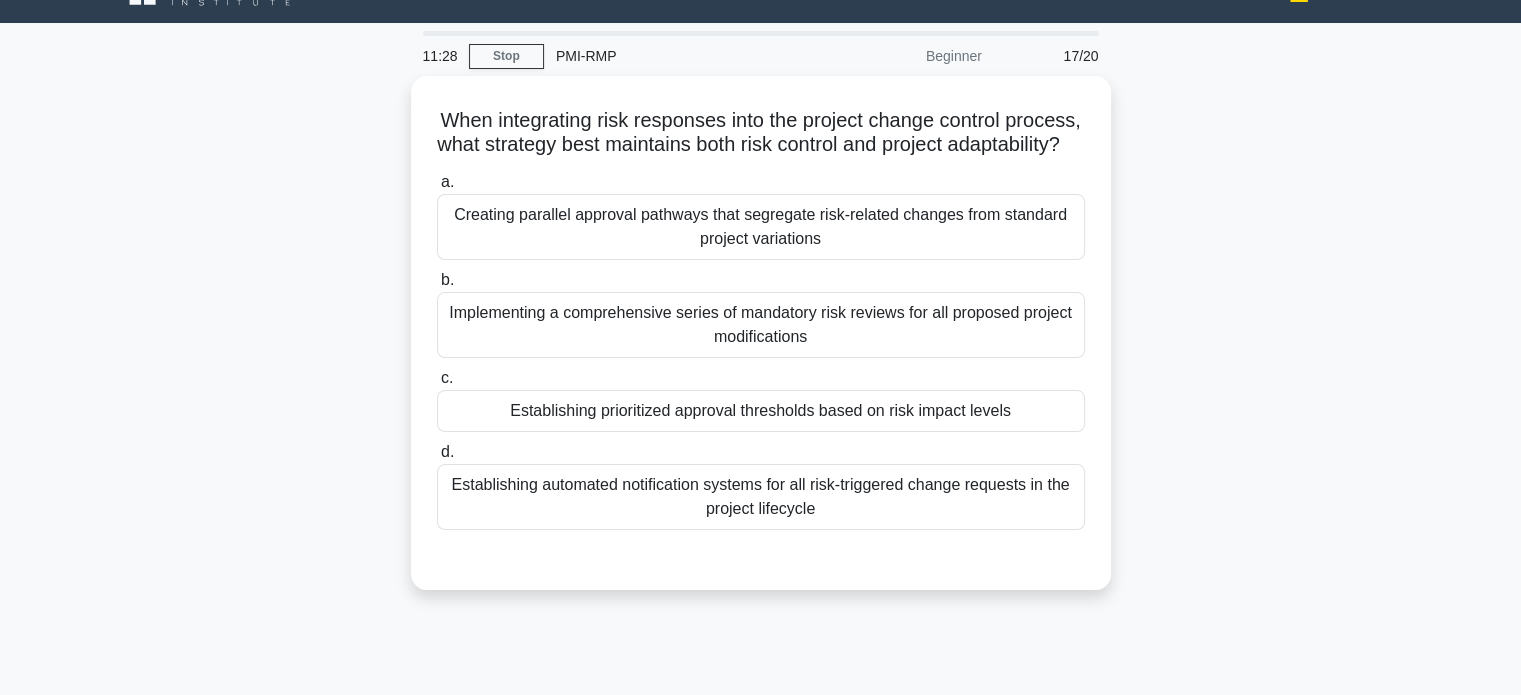 scroll, scrollTop: 34, scrollLeft: 0, axis: vertical 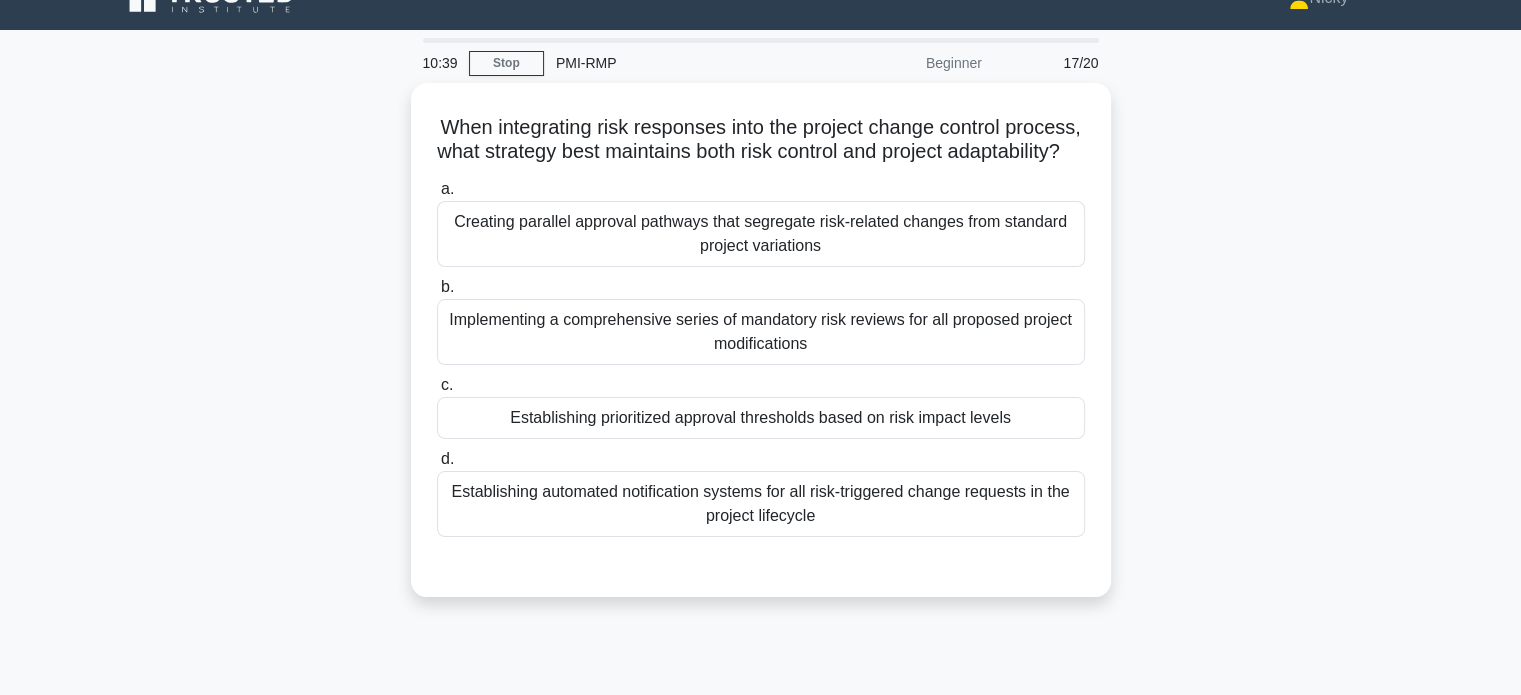 click on "Creating parallel approval pathways that segregate risk-related changes from standard project variations" at bounding box center (761, 234) 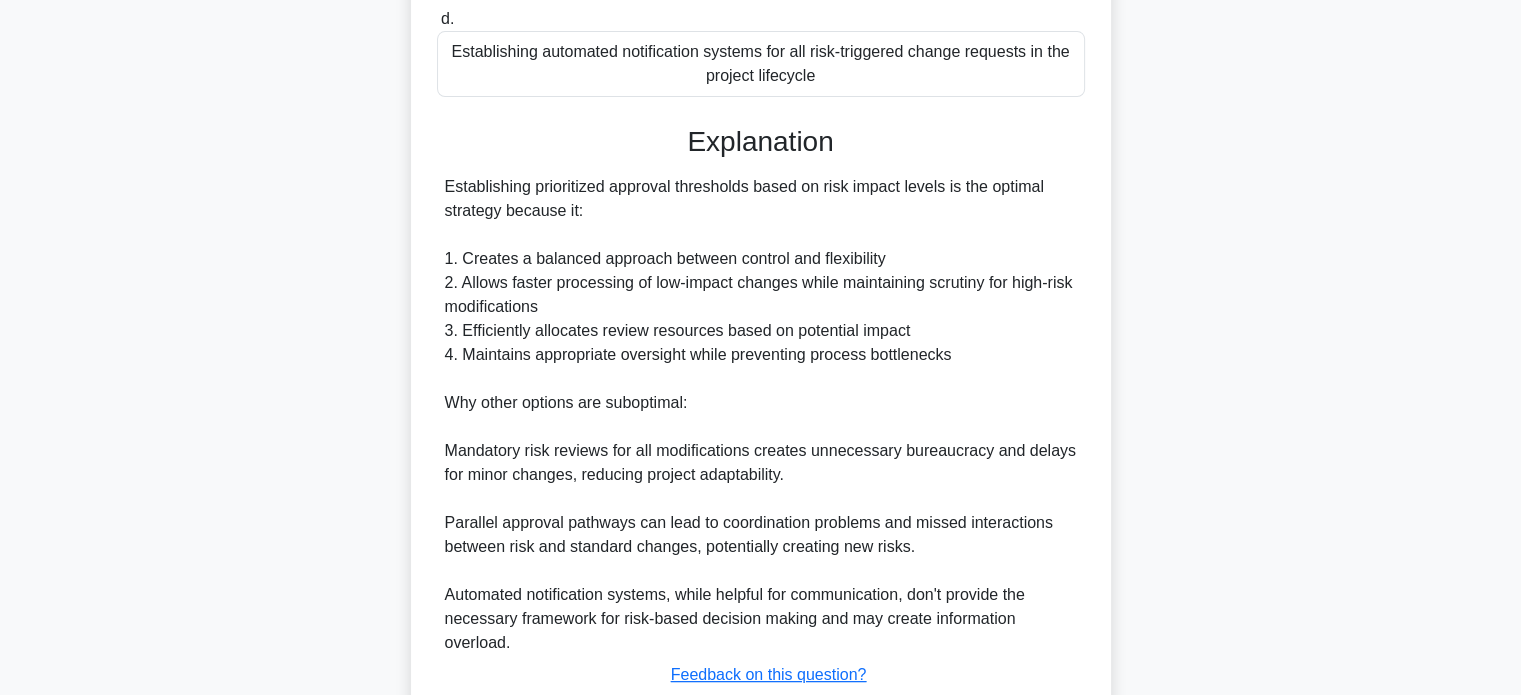 scroll, scrollTop: 634, scrollLeft: 0, axis: vertical 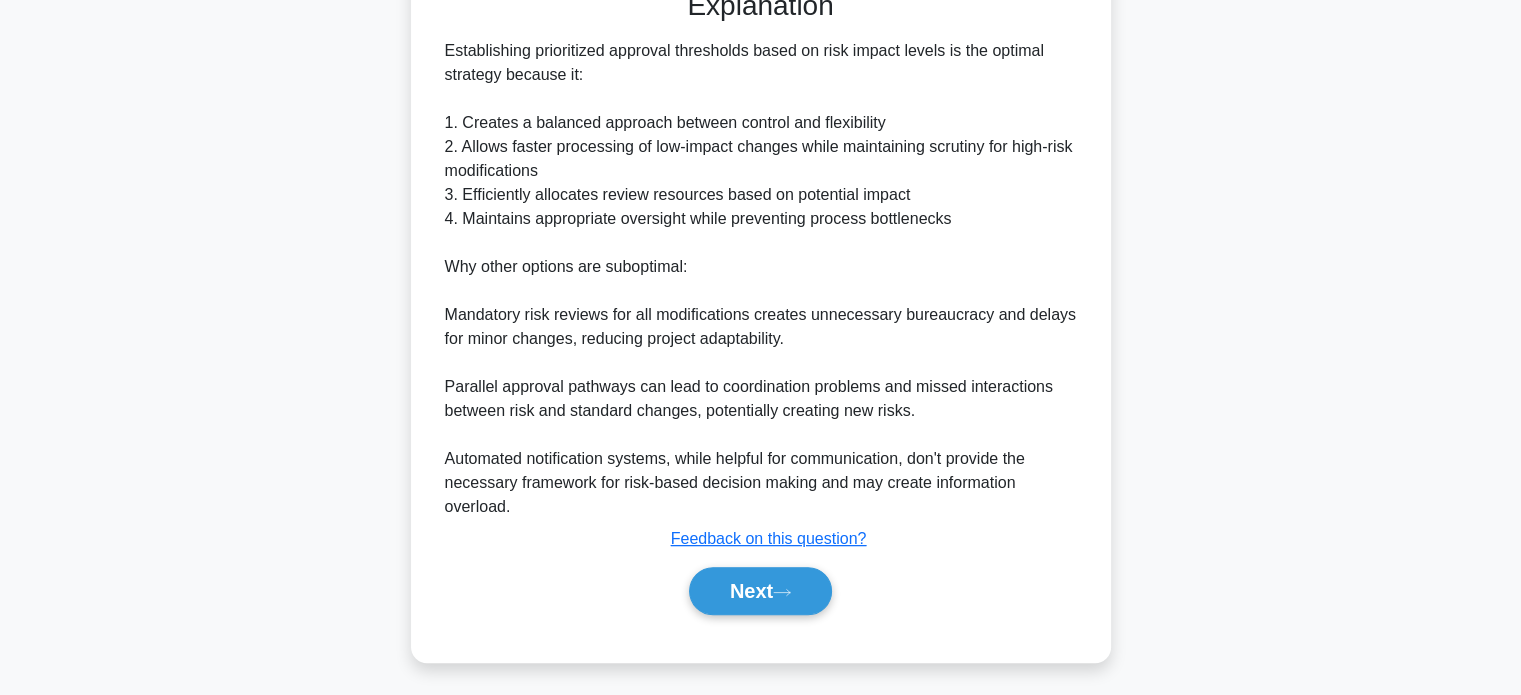 click on "Next" at bounding box center (760, 591) 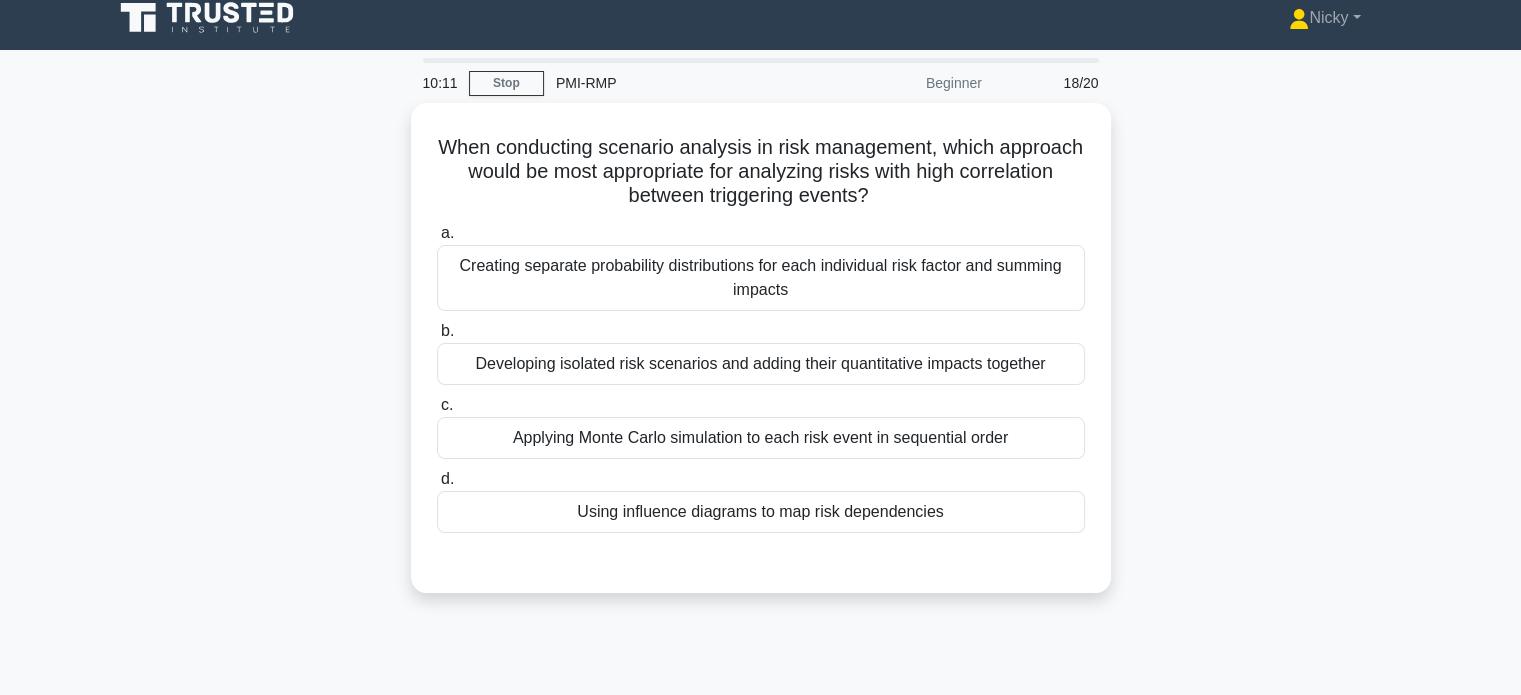 scroll, scrollTop: 0, scrollLeft: 0, axis: both 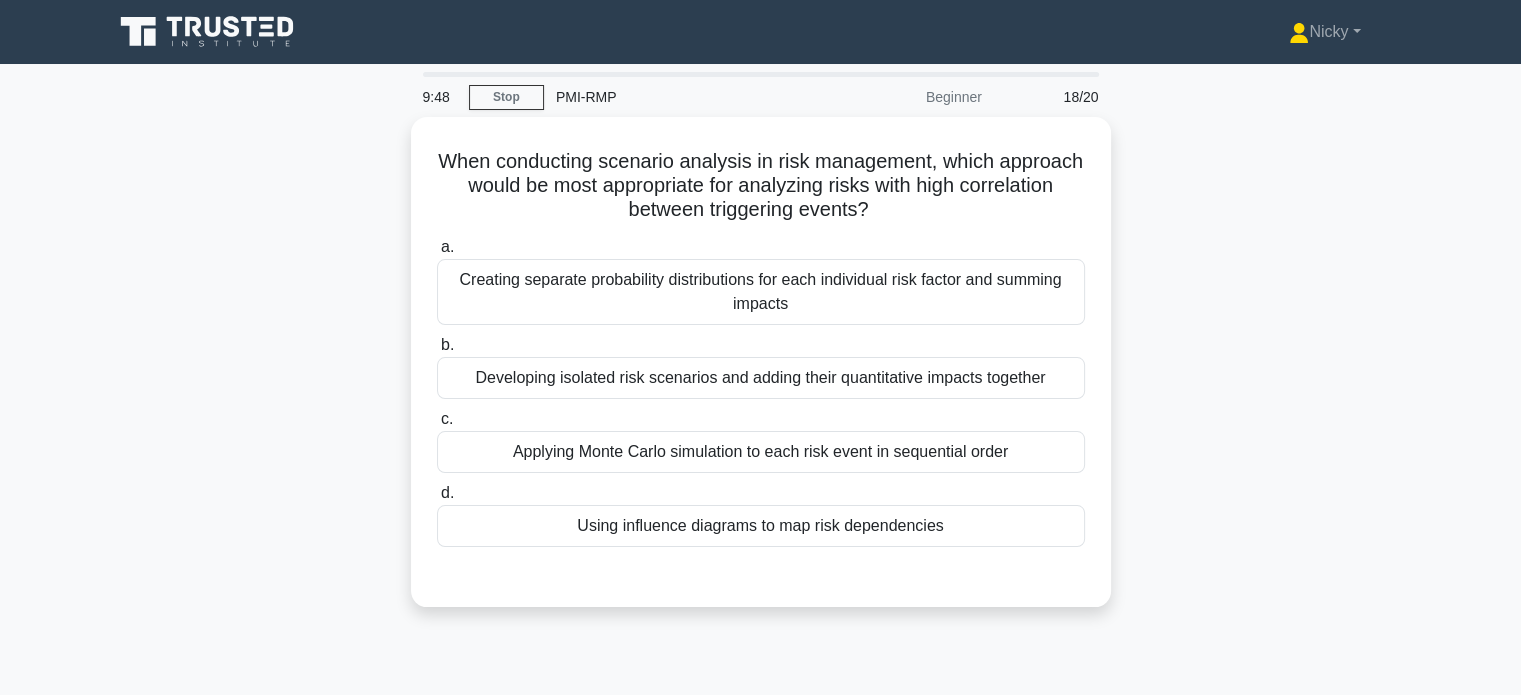 click on "Using influence diagrams to map risk dependencies" at bounding box center [761, 526] 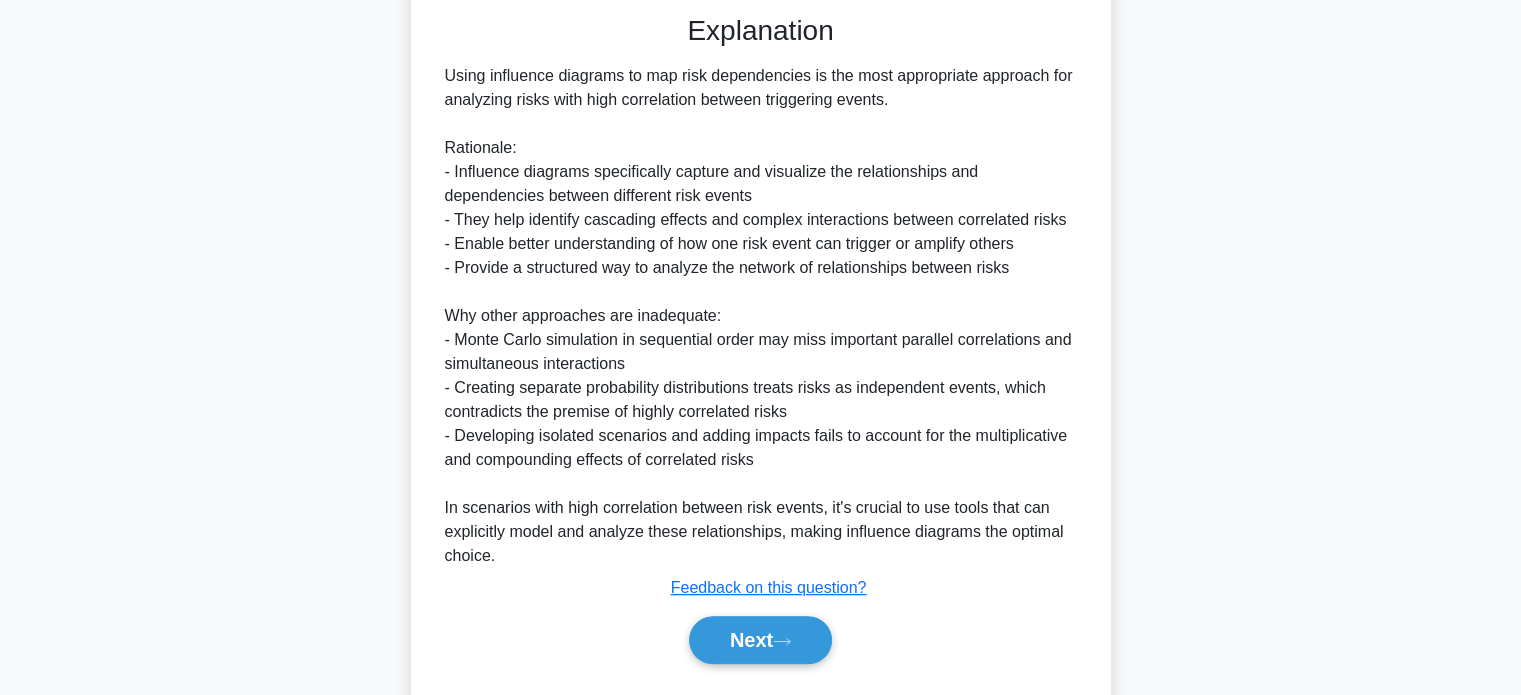 scroll, scrollTop: 608, scrollLeft: 0, axis: vertical 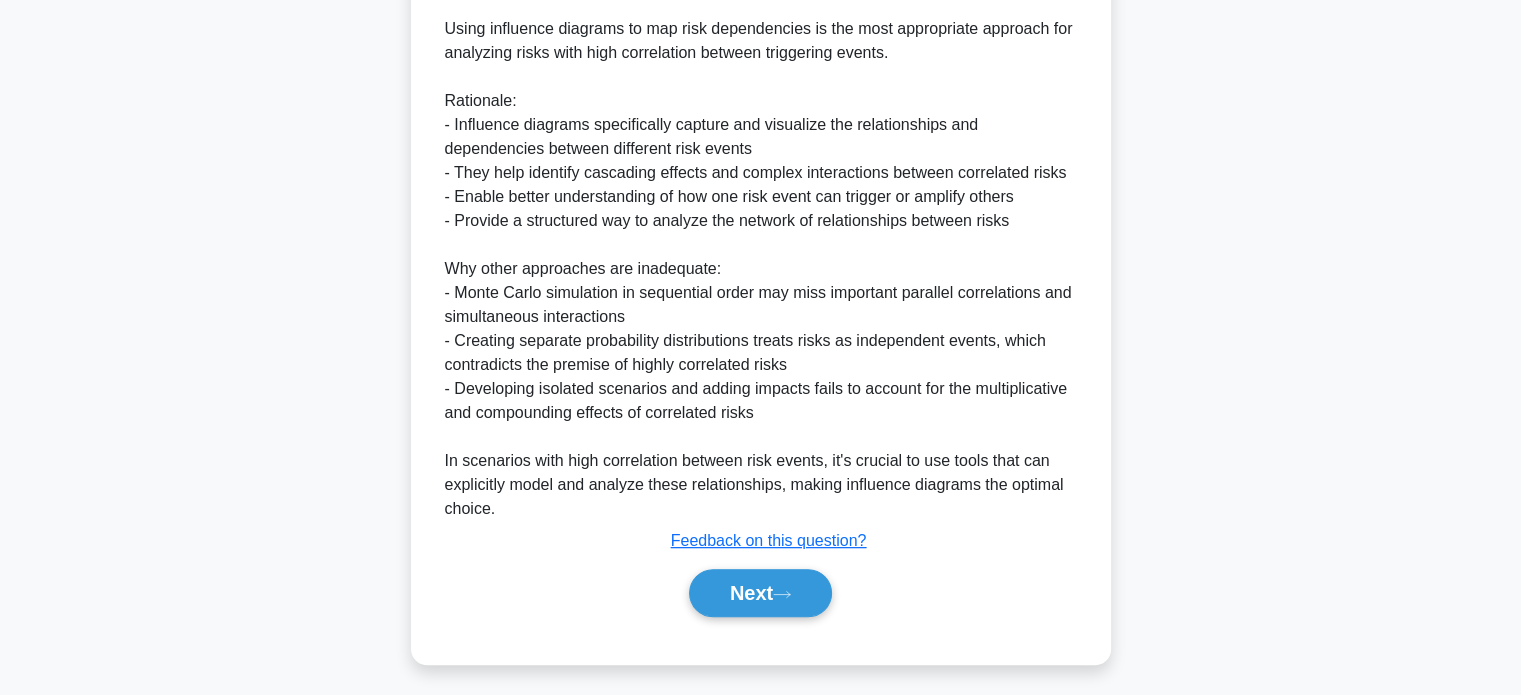 click on "Next" at bounding box center (760, 593) 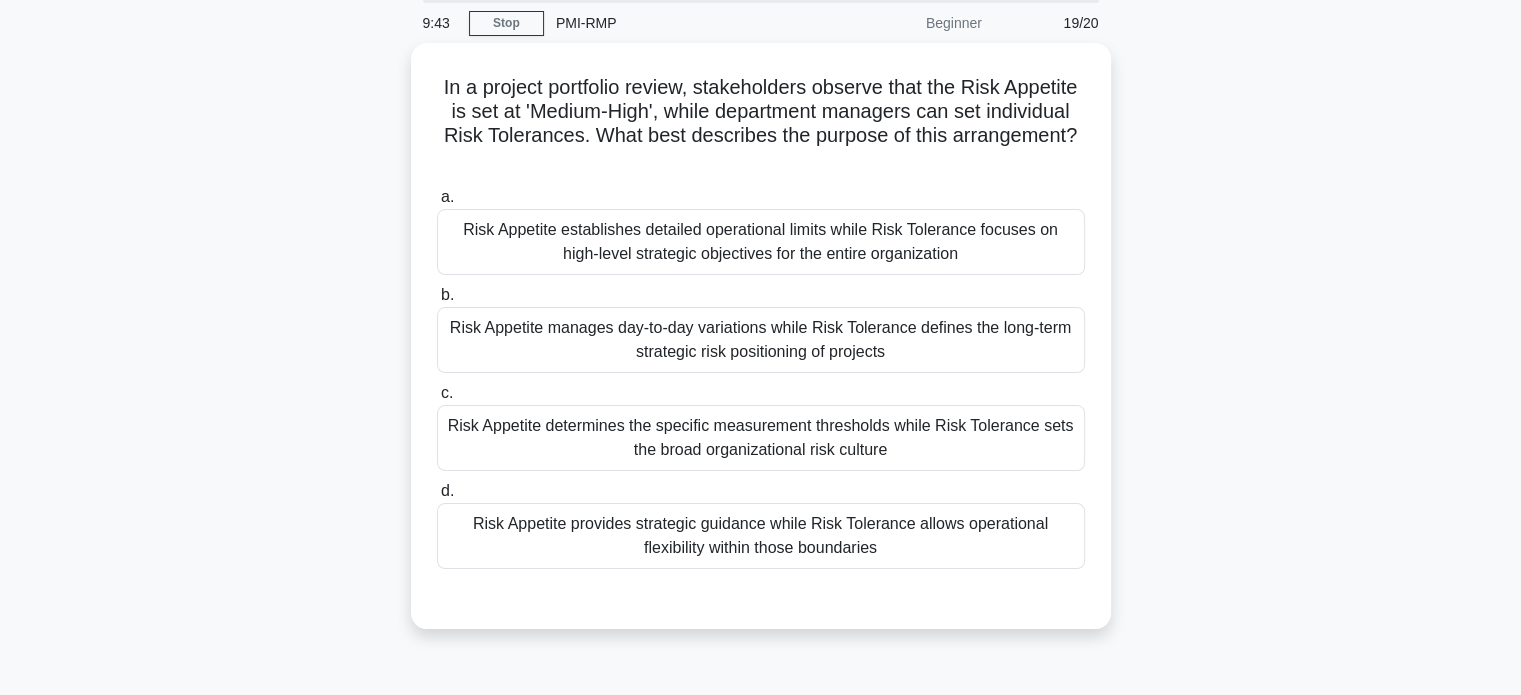 scroll, scrollTop: 72, scrollLeft: 0, axis: vertical 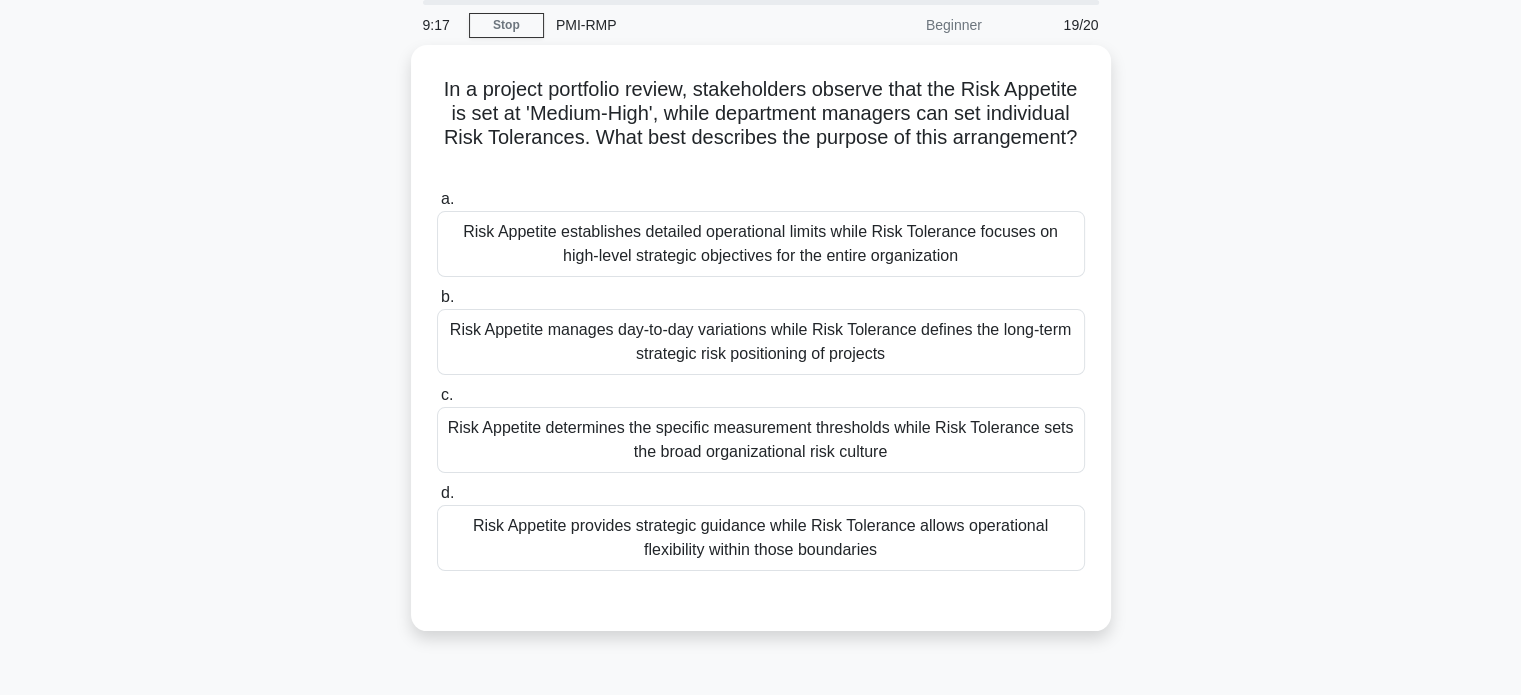 click on "Risk Appetite provides strategic guidance while Risk Tolerance allows operational flexibility within those boundaries" at bounding box center [761, 538] 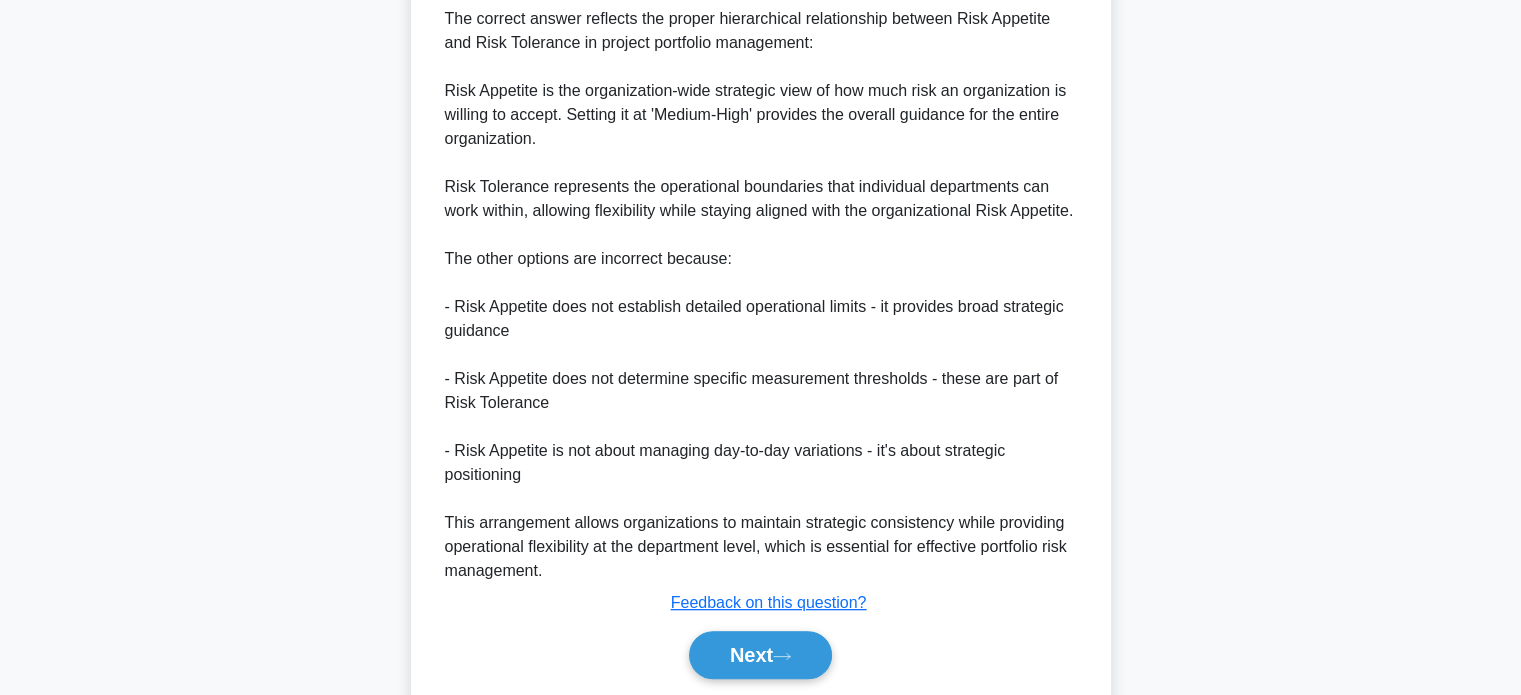 scroll, scrollTop: 800, scrollLeft: 0, axis: vertical 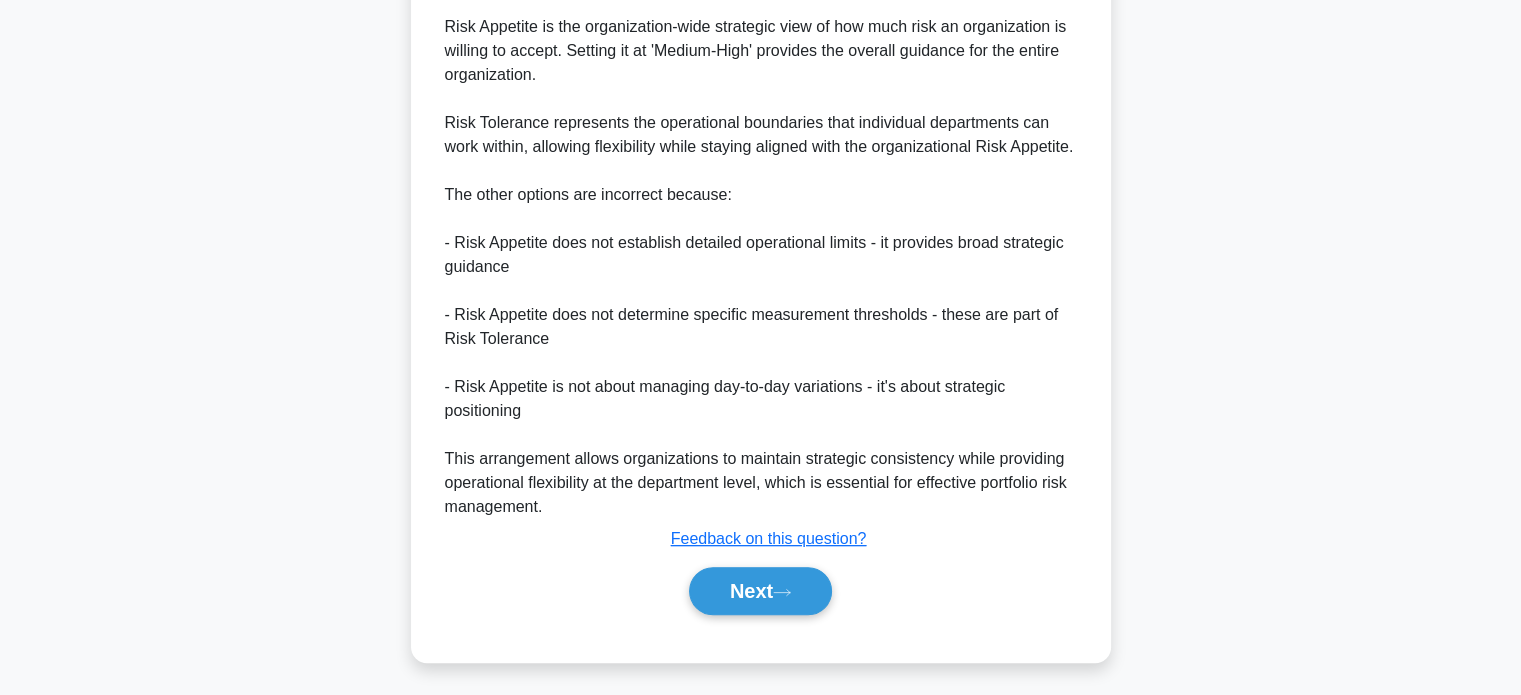 click on "Next" at bounding box center (760, 591) 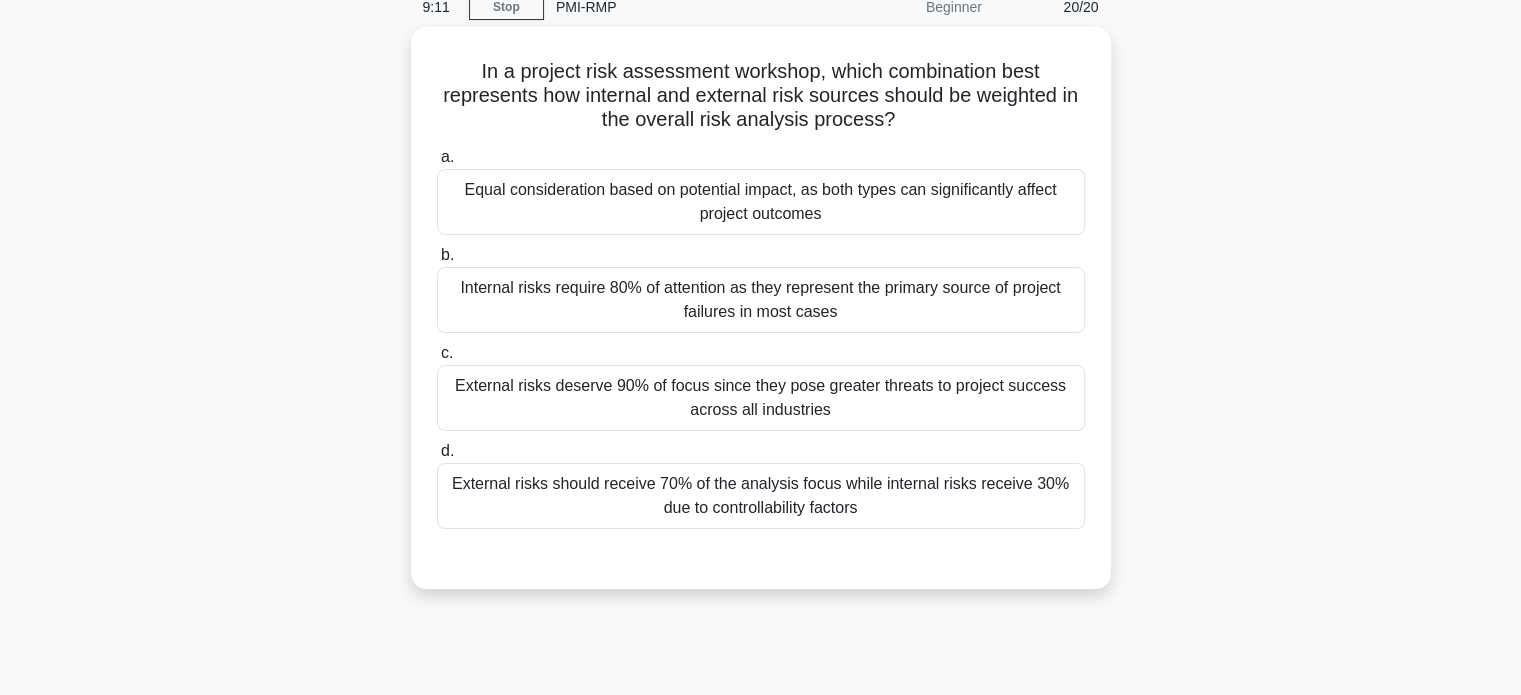 scroll, scrollTop: 88, scrollLeft: 0, axis: vertical 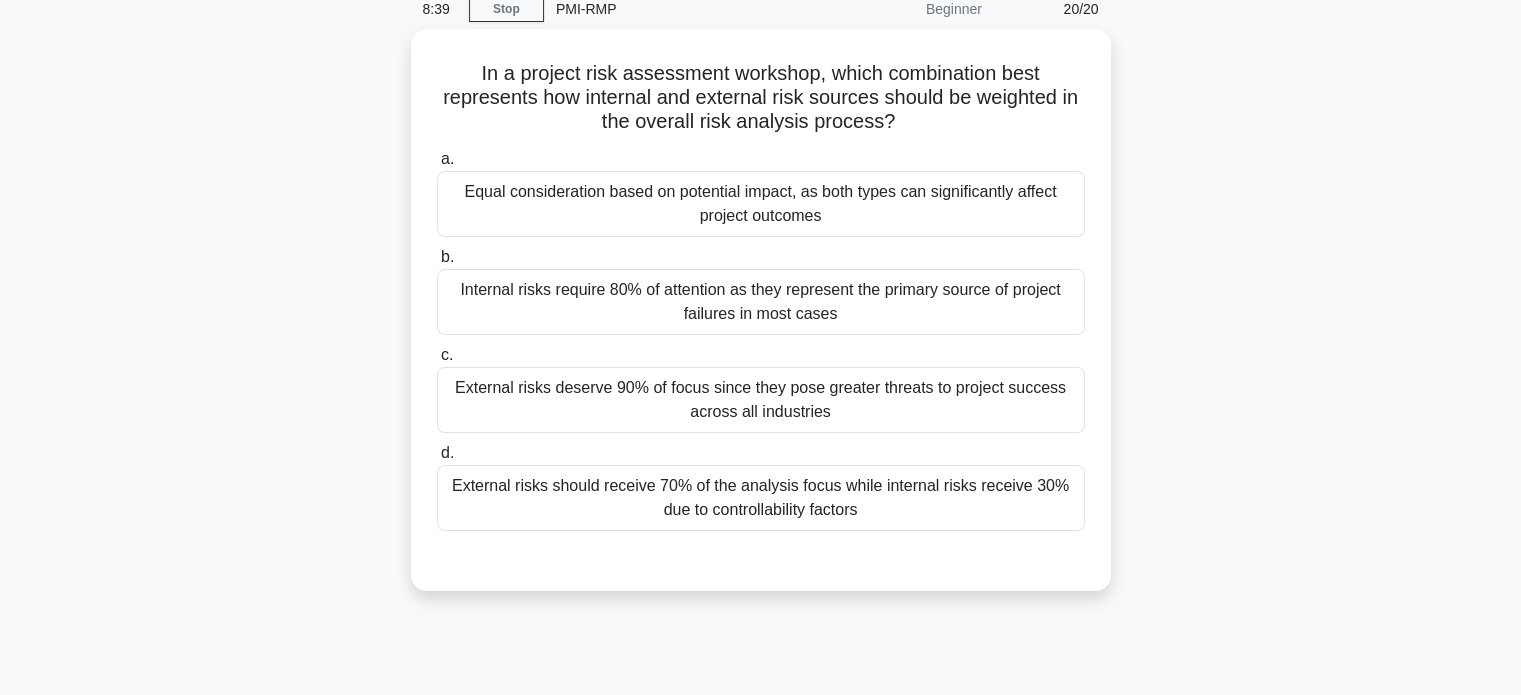 click on "Equal consideration based on potential impact, as both types can significantly affect project outcomes" at bounding box center (761, 204) 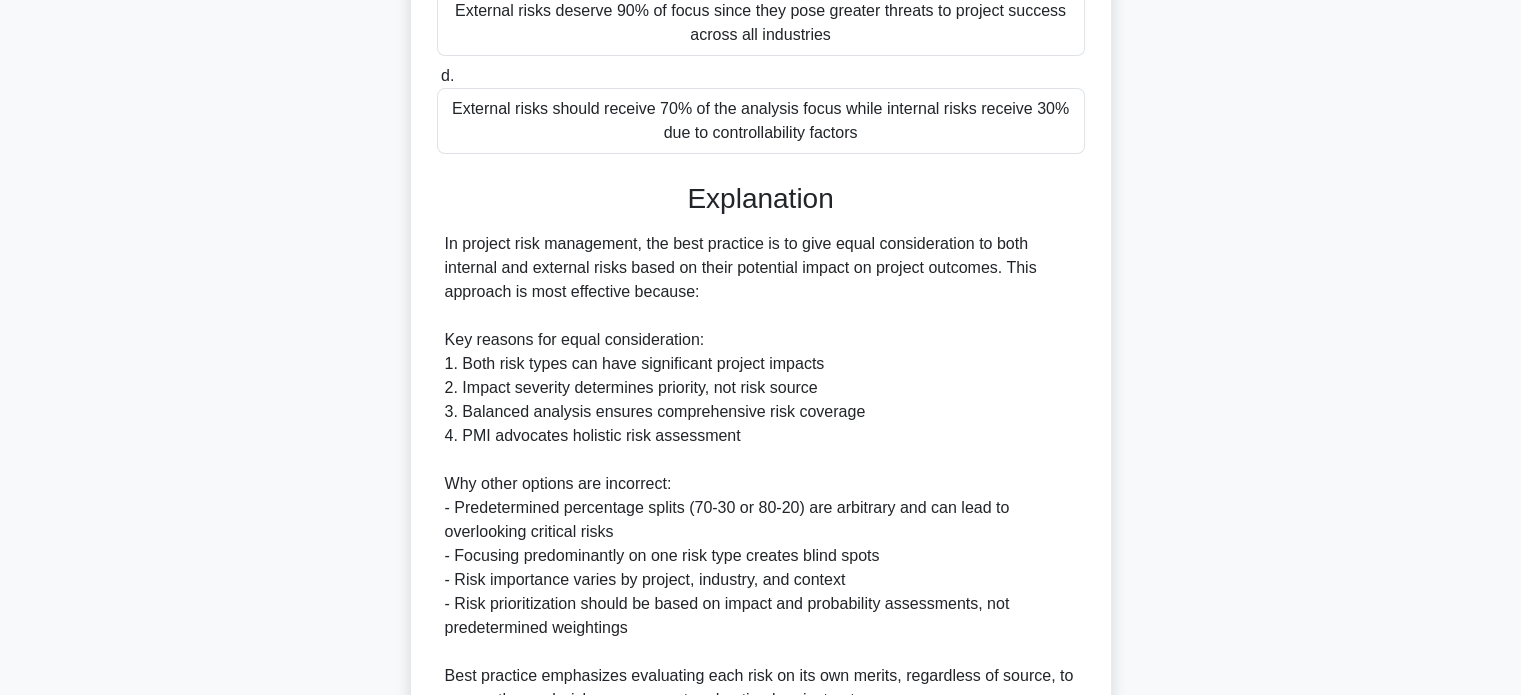 scroll, scrollTop: 656, scrollLeft: 0, axis: vertical 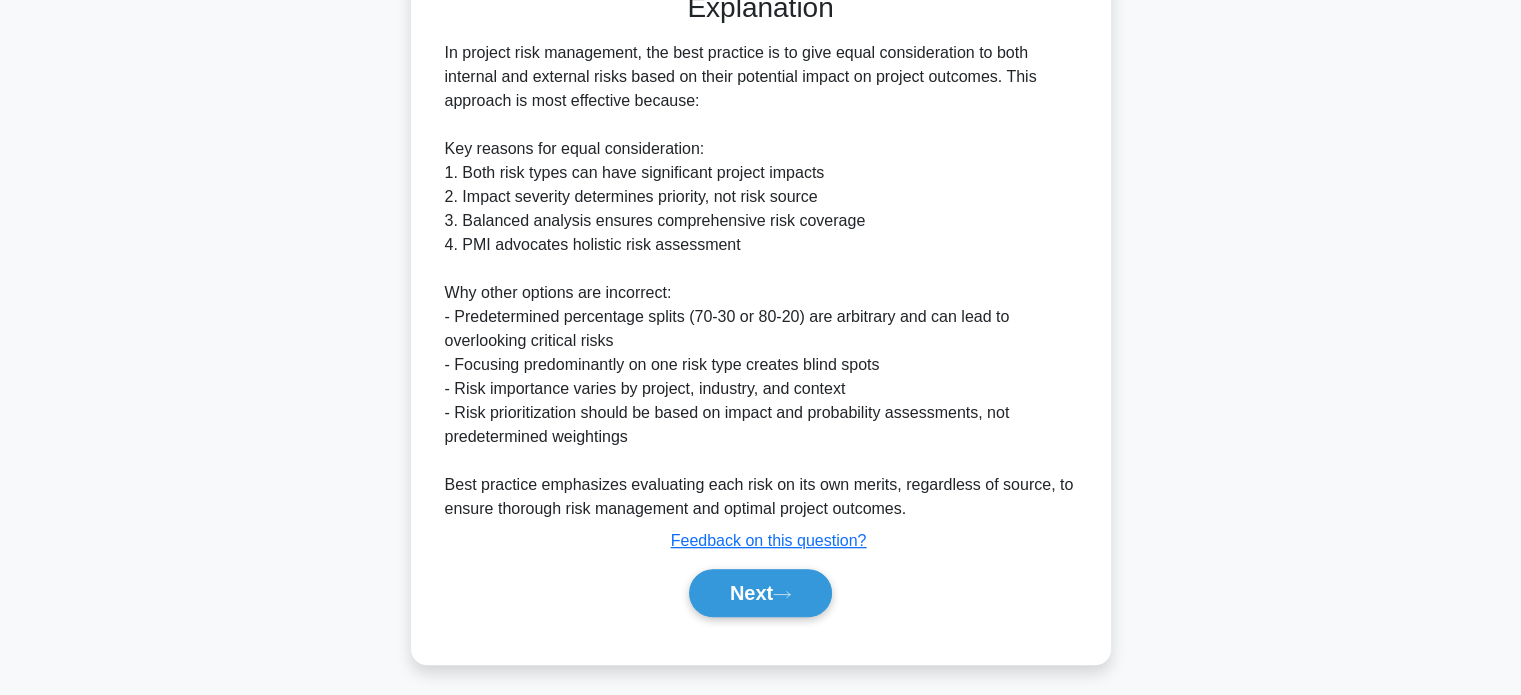 click on "Next" at bounding box center (760, 593) 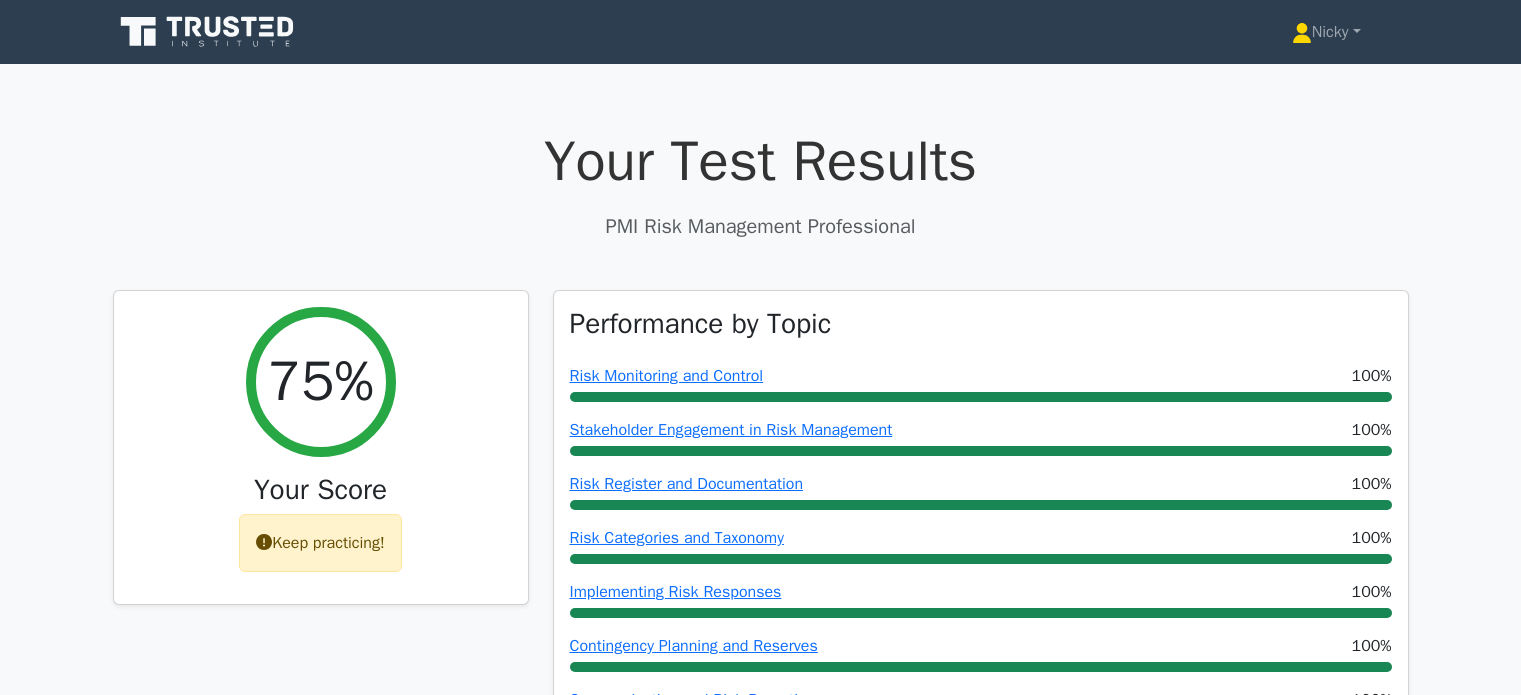 scroll, scrollTop: 0, scrollLeft: 0, axis: both 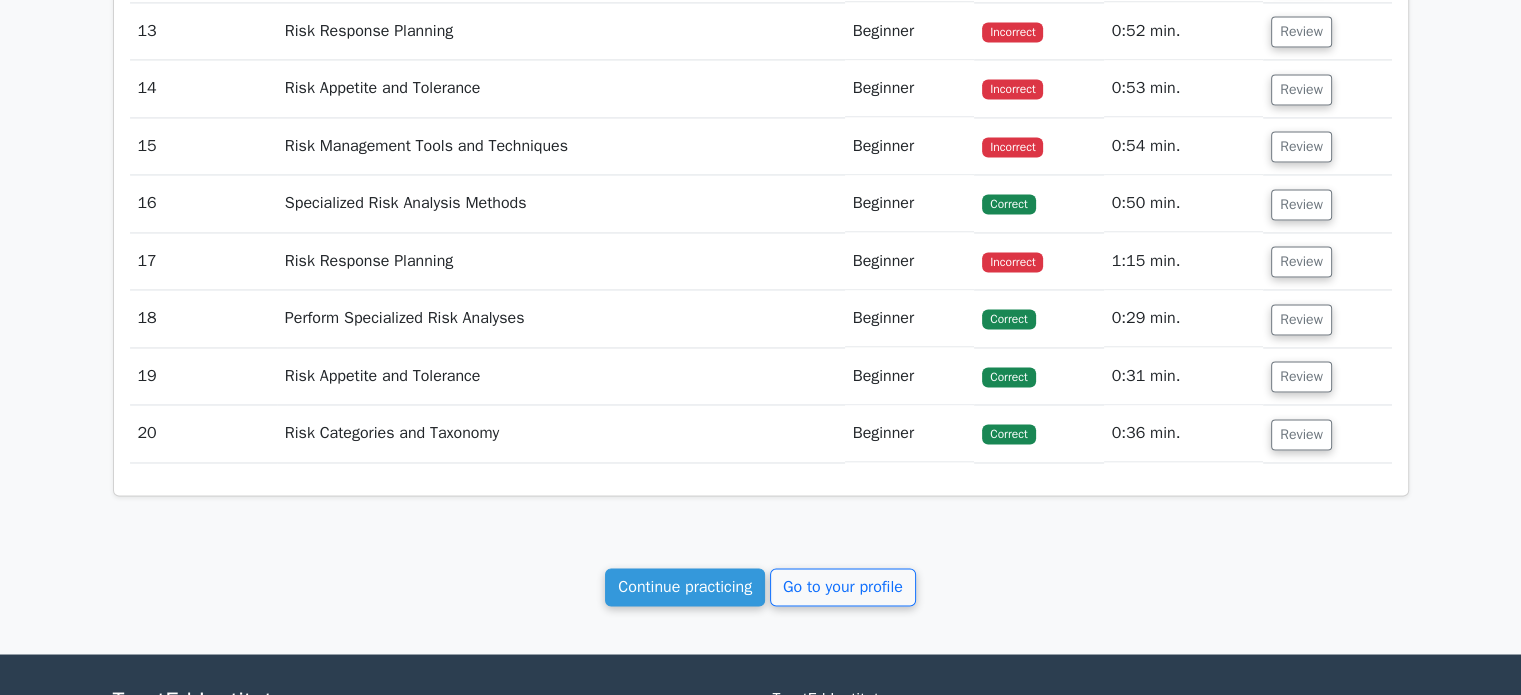 click on "Go to your profile" at bounding box center [843, 587] 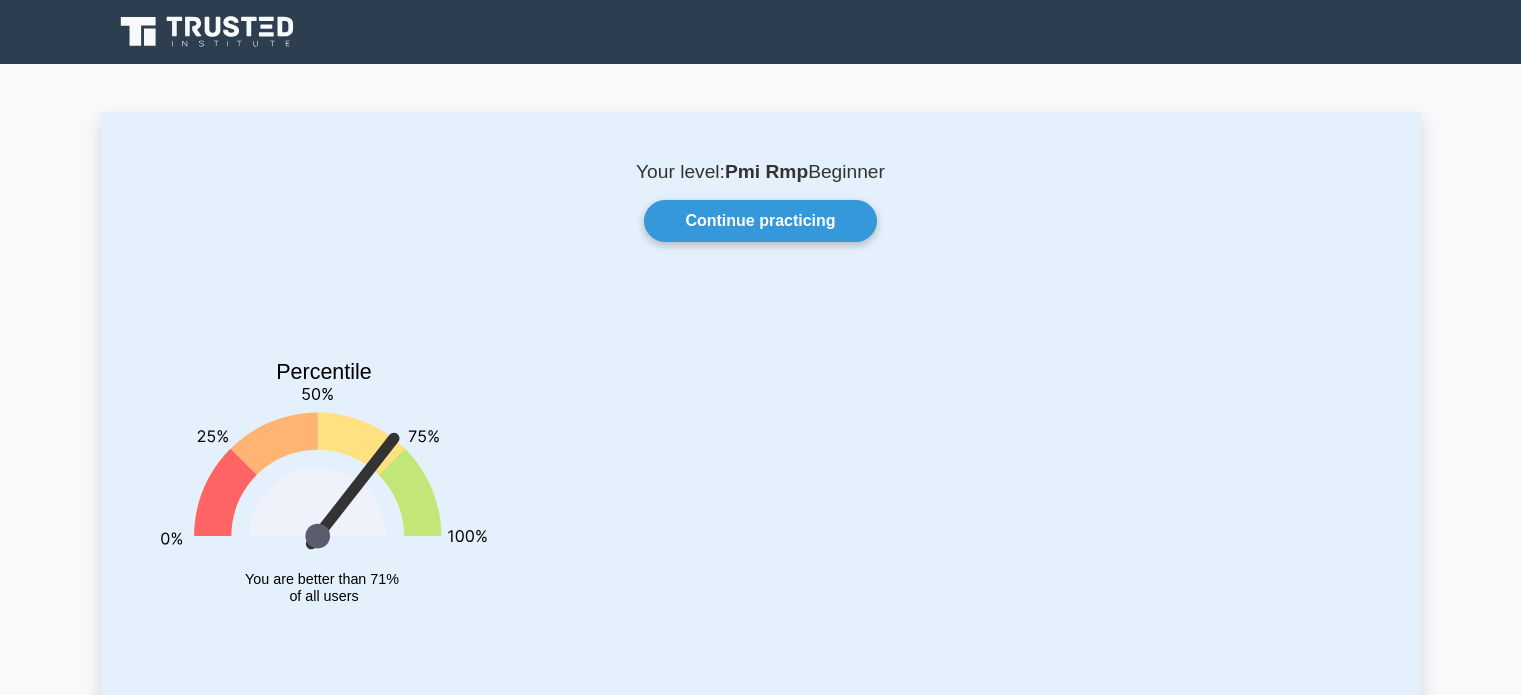 scroll, scrollTop: 0, scrollLeft: 0, axis: both 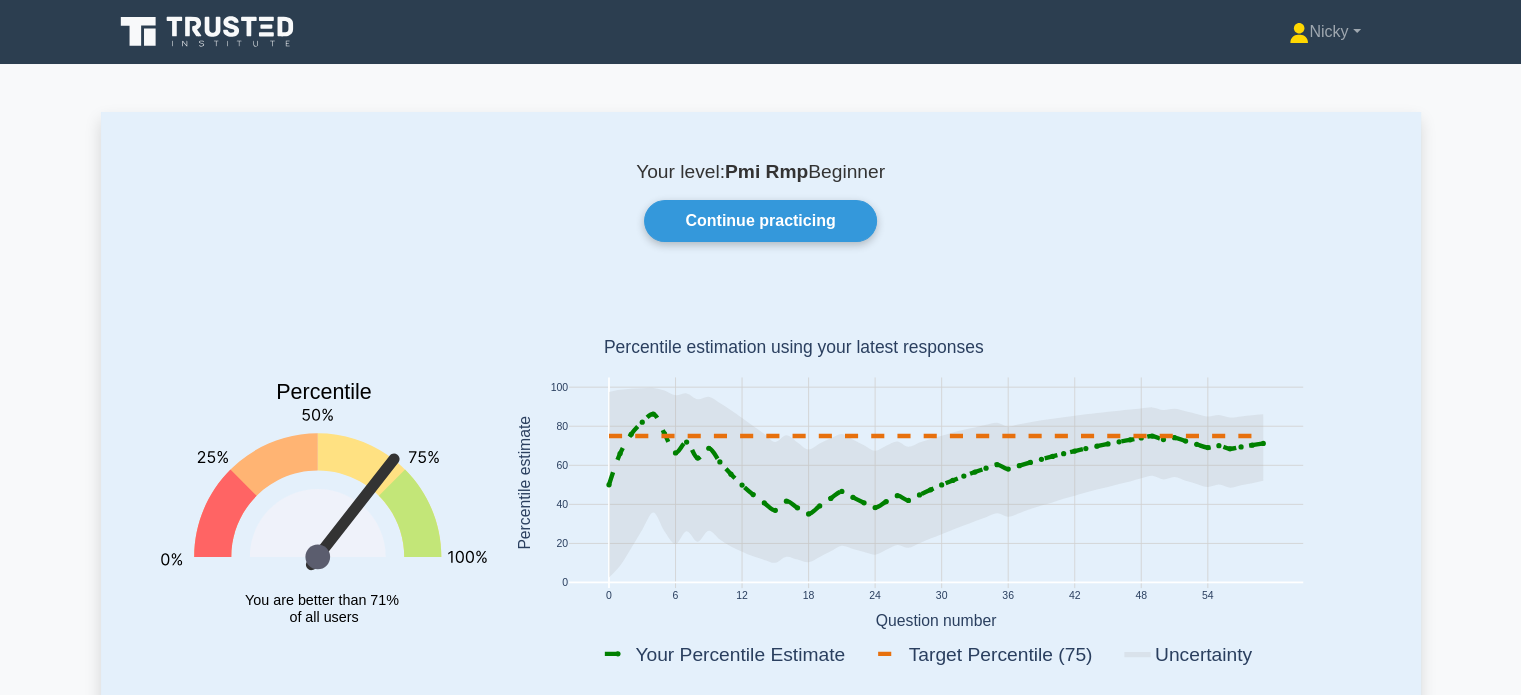 click on "Your level:
Pmi Rmp  Beginner" at bounding box center (761, 172) 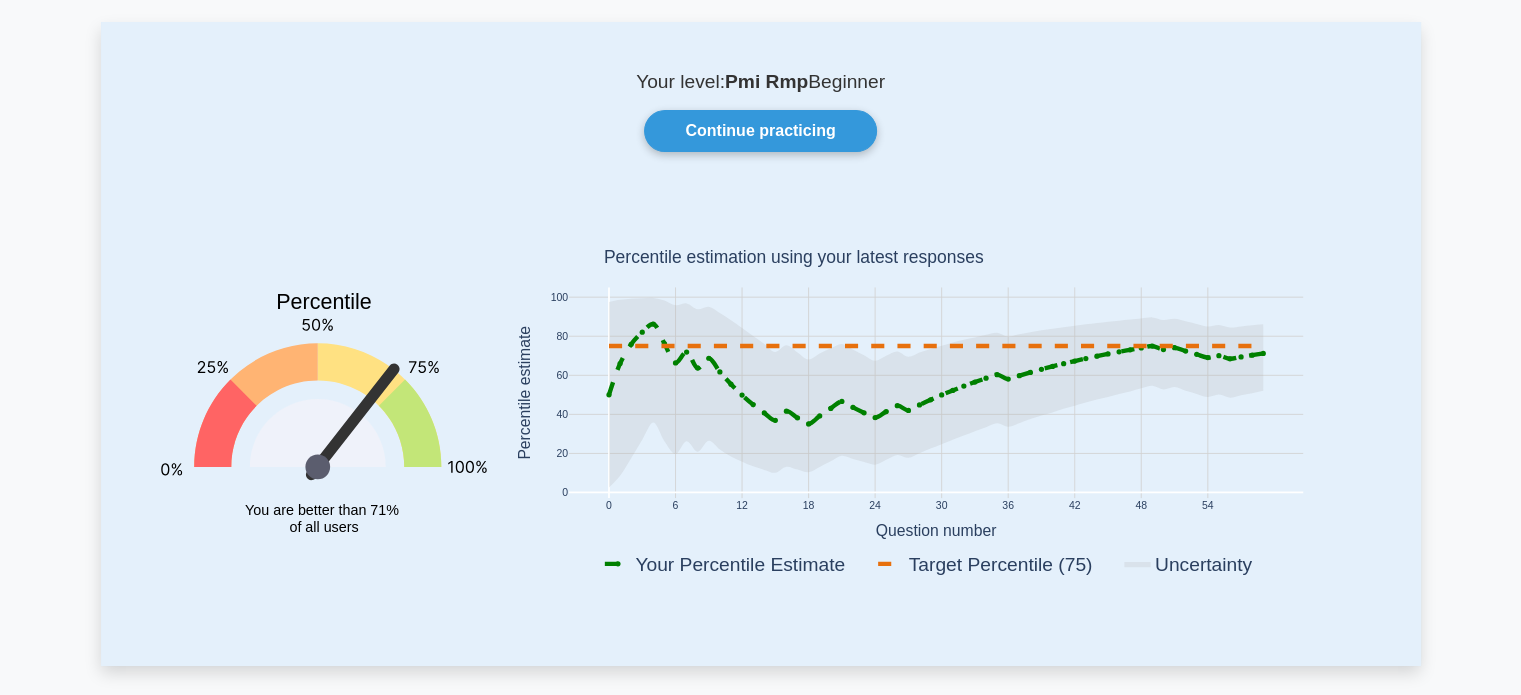 scroll, scrollTop: 0, scrollLeft: 0, axis: both 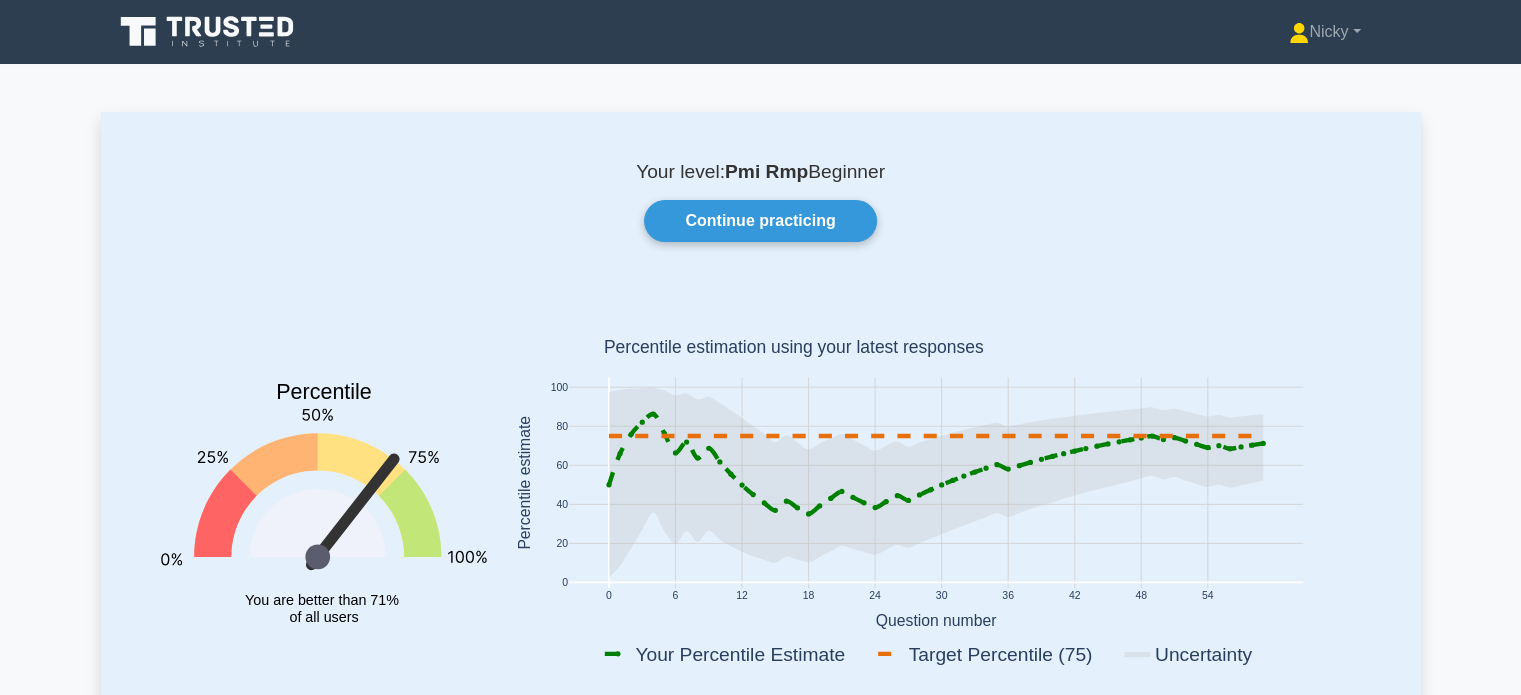 click on "Continue practicing" at bounding box center (760, 221) 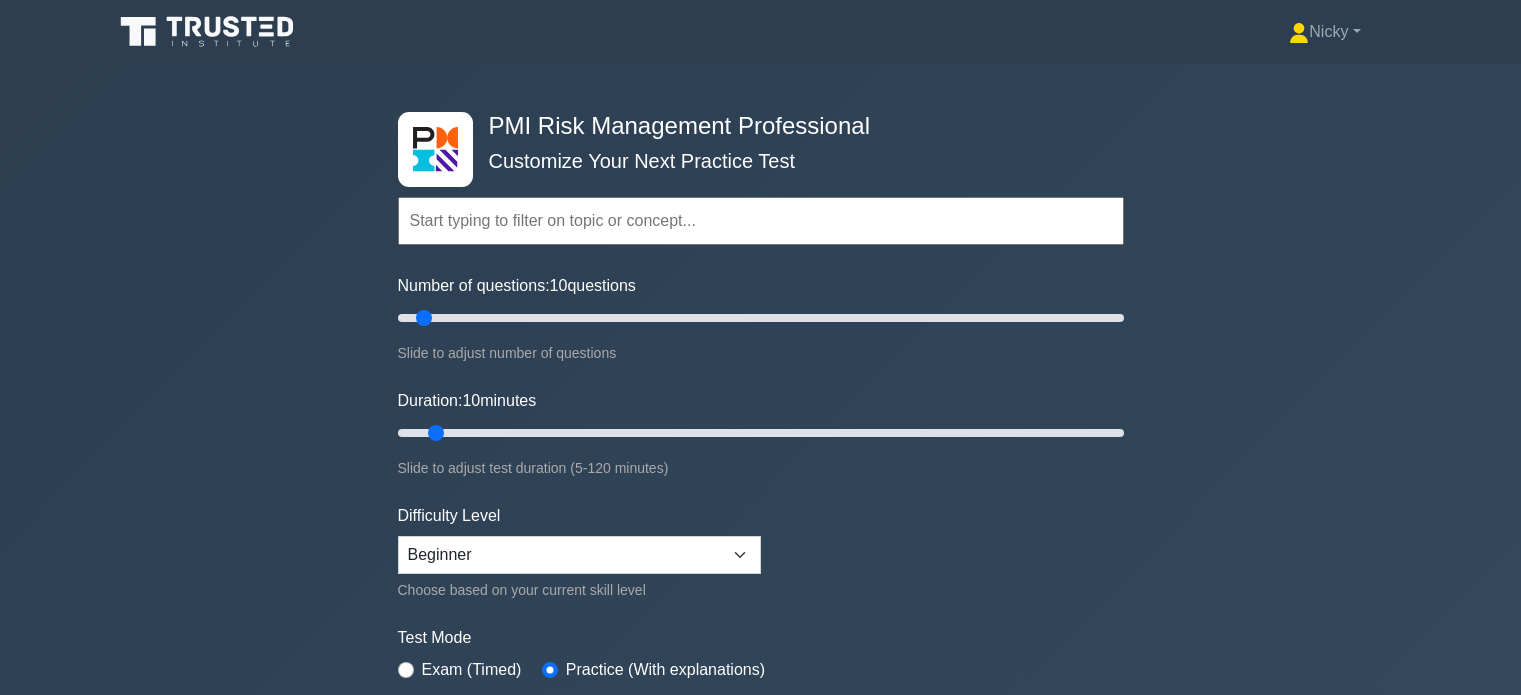 scroll, scrollTop: 0, scrollLeft: 0, axis: both 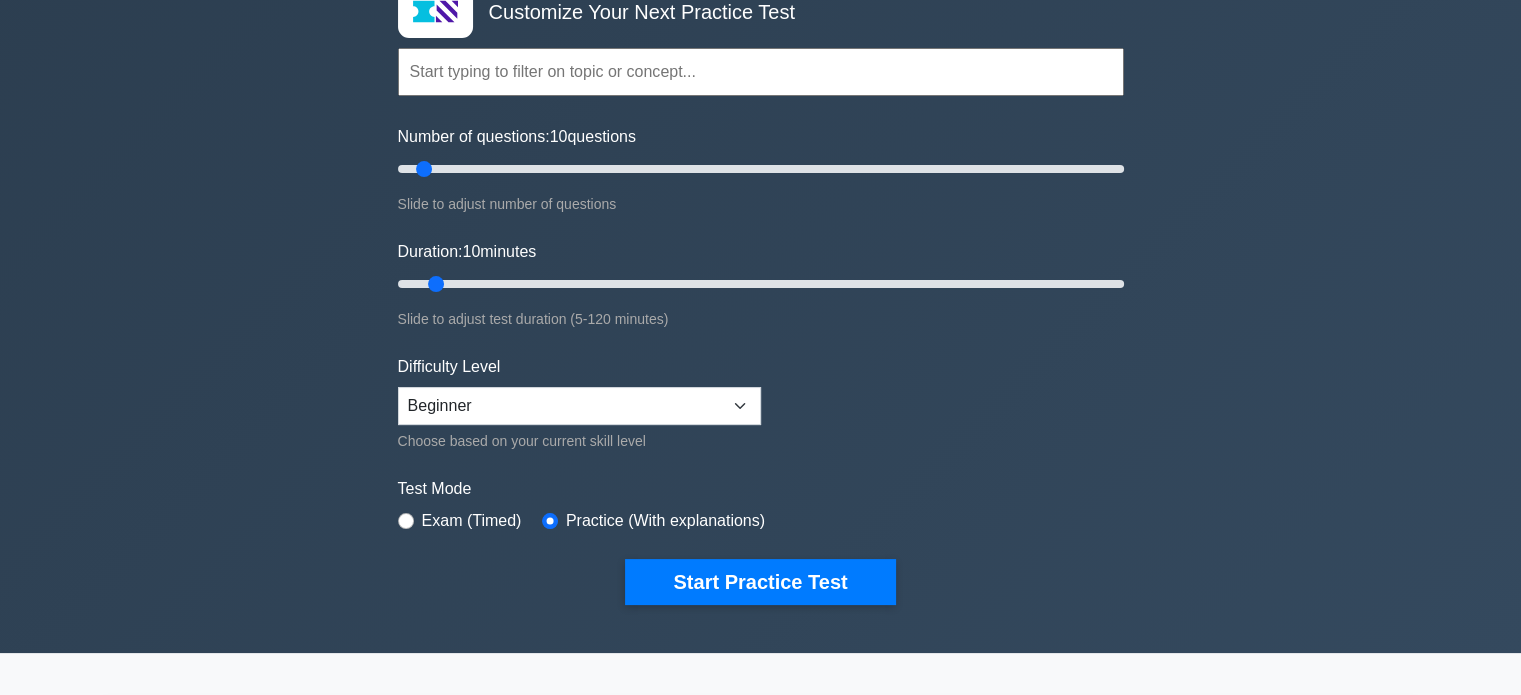 click on "Start Practice Test" at bounding box center (760, 582) 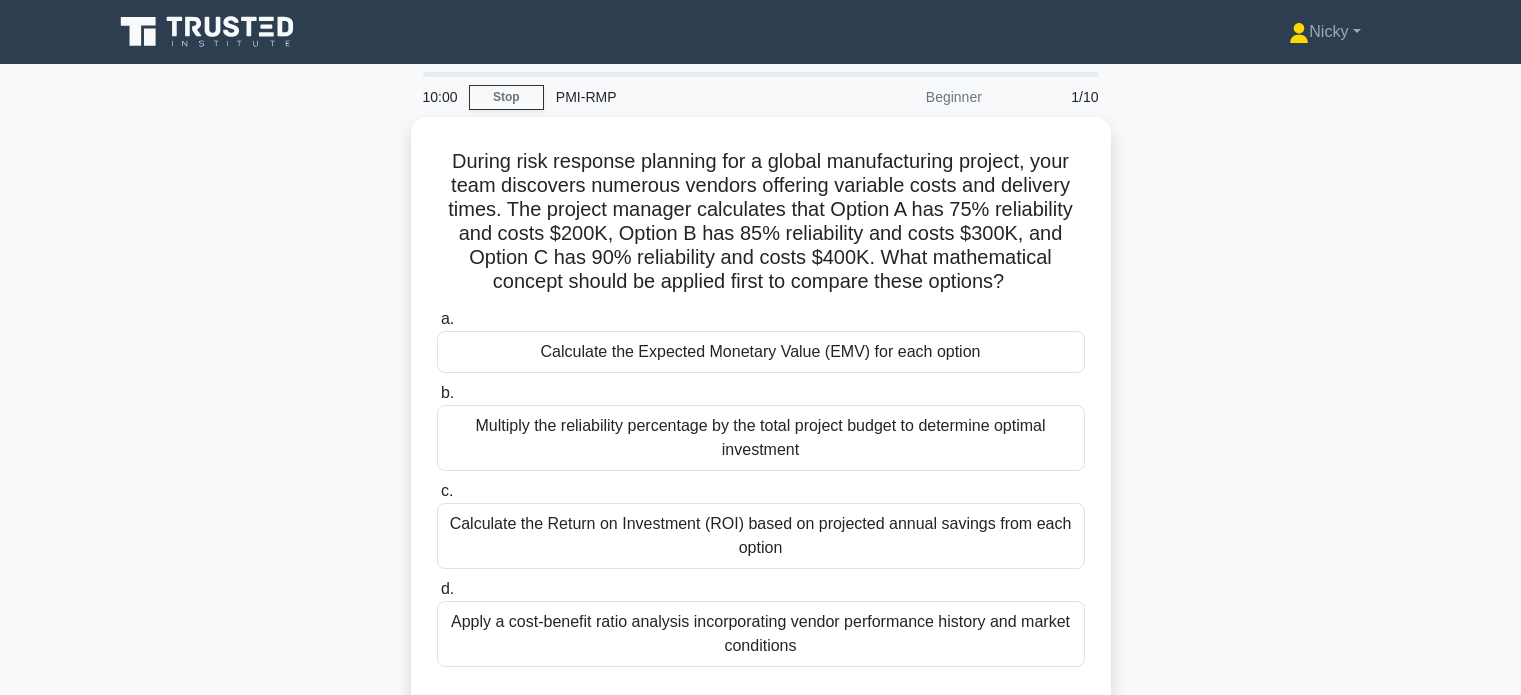 scroll, scrollTop: 0, scrollLeft: 0, axis: both 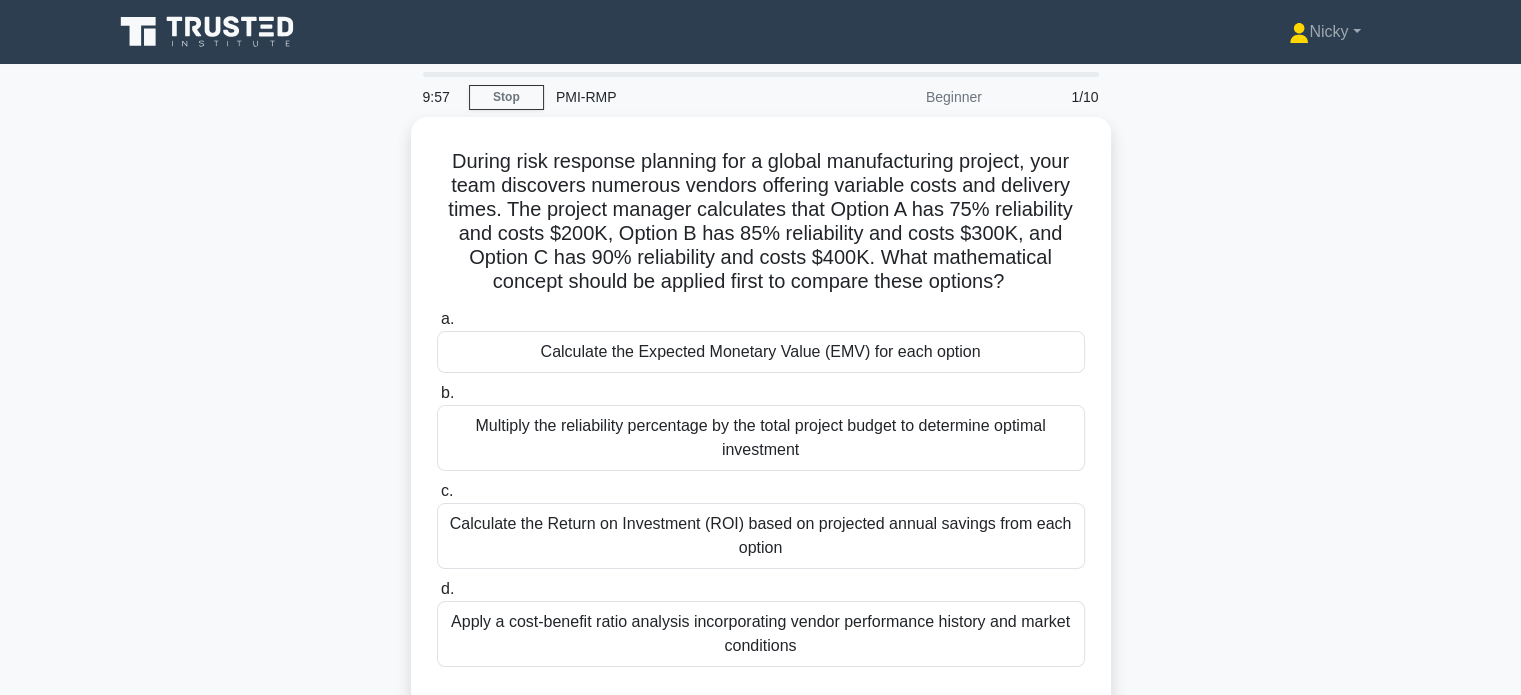 click on "Stop" at bounding box center (506, 97) 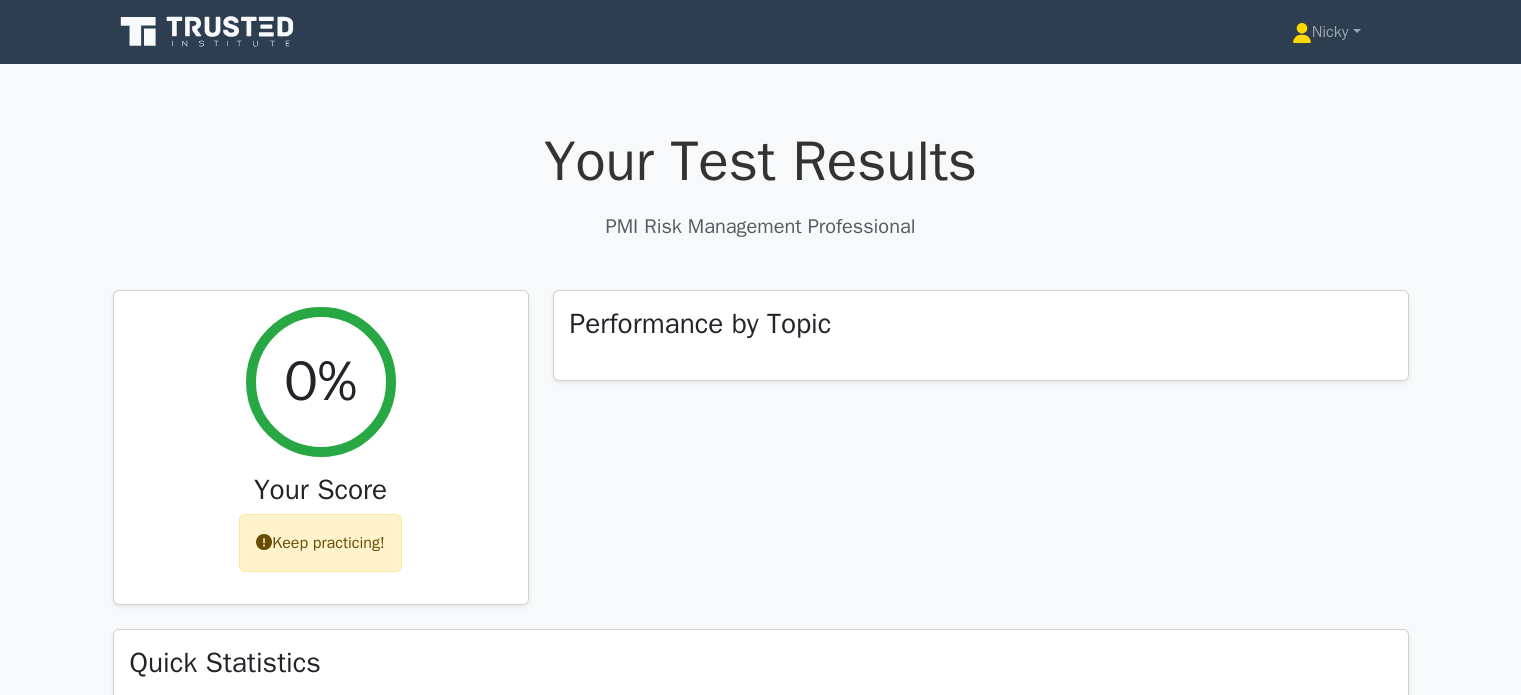 scroll, scrollTop: 0, scrollLeft: 0, axis: both 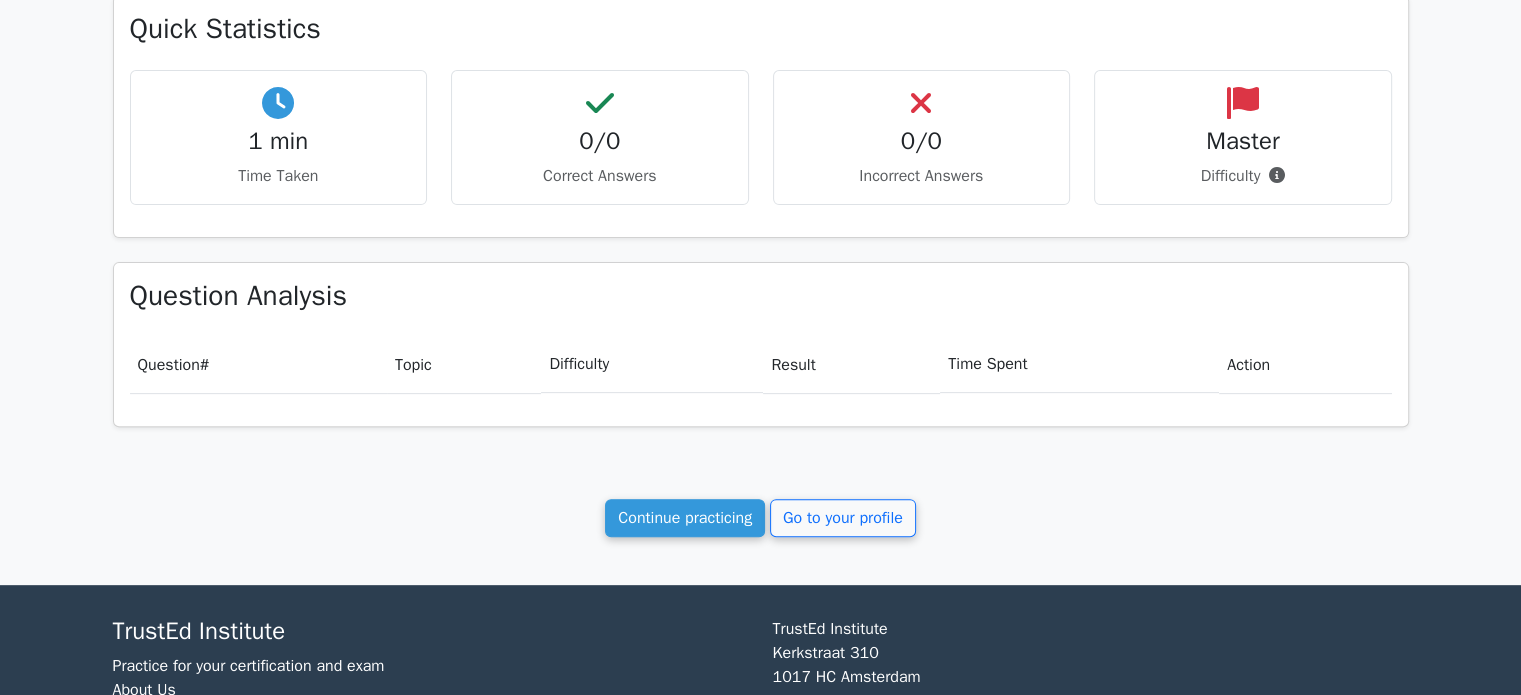 click on "Go to your profile" at bounding box center [843, 518] 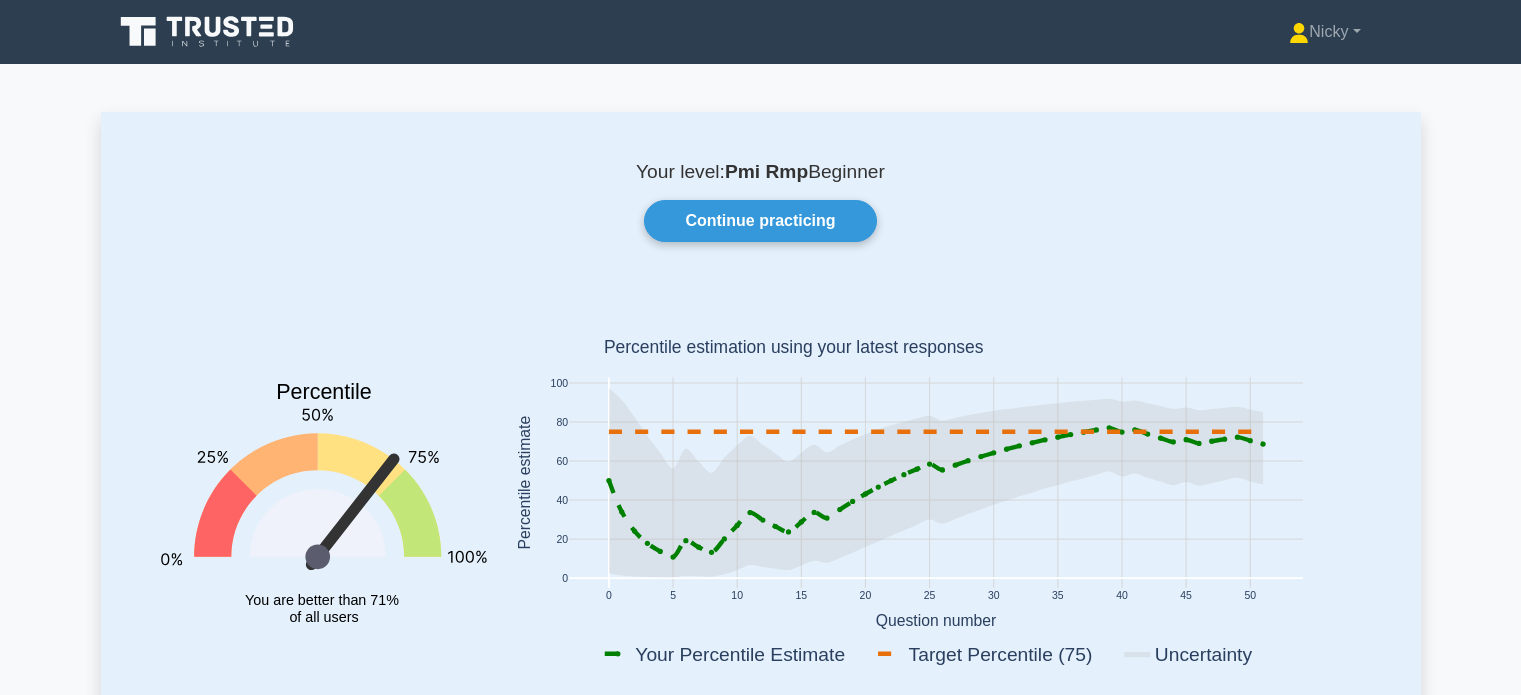 scroll, scrollTop: 0, scrollLeft: 0, axis: both 